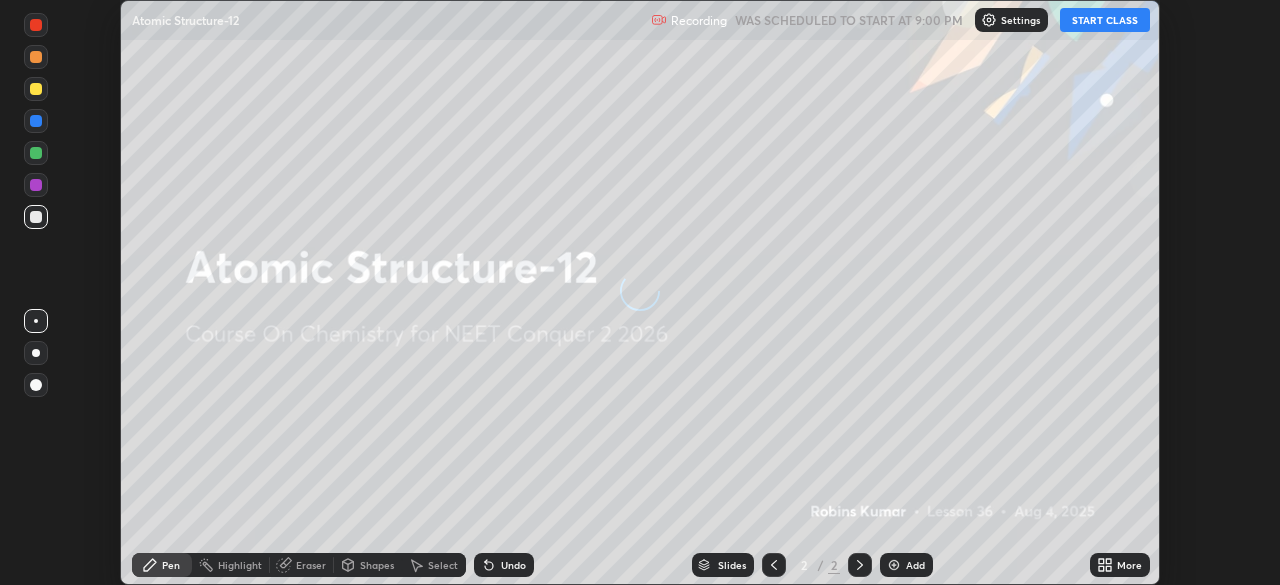 scroll, scrollTop: 0, scrollLeft: 0, axis: both 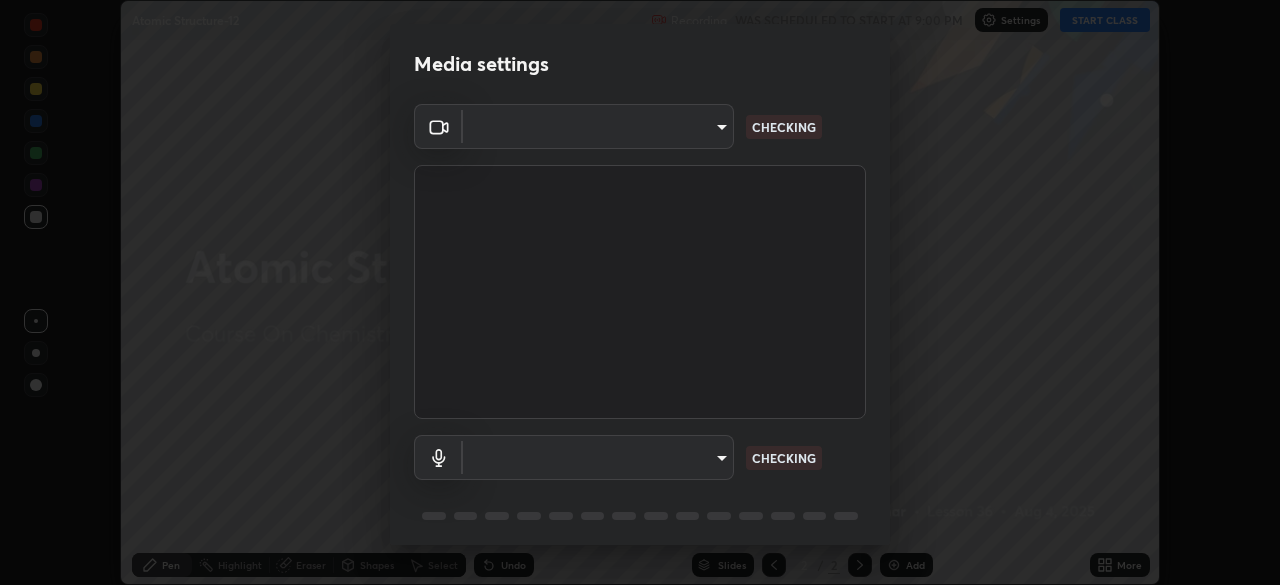 click on "Erase all Atomic Structure-12 Recording WAS SCHEDULED TO START AT  9:00 PM Settings START CLASS Setting up your live class Atomic Structure-12 • L36 of Course On Chemistry for NEET Conquer 2 2026 [FIRST] [LAST] Pen Highlight Eraser Shapes Select Undo Slides 2 / 2 Add More No doubts shared Encourage your learners to ask a doubt for better clarity Report an issue Reason for reporting Buffering Chat not working Audio - Video sync issue Educator video quality low ​ Attach an image Report Media settings ​ CHECKING ​ CHECKING 1 / 5 Next" at bounding box center (640, 292) 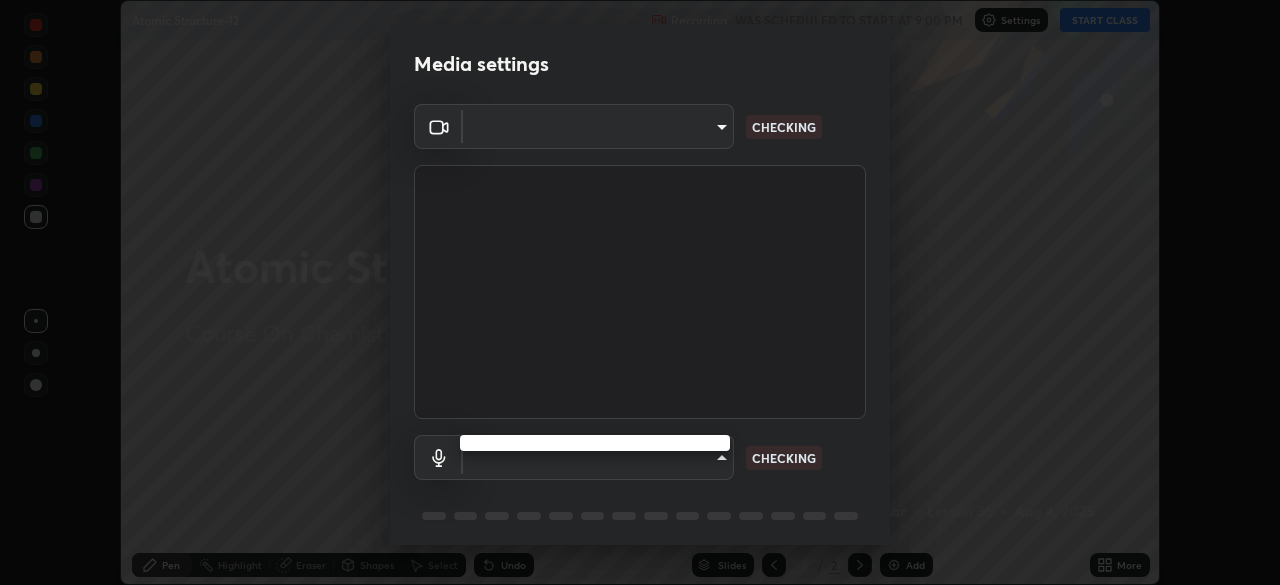type on "6ee9b2c6c9a5678ab5214f7e96b3922f1b517bc999d2db28af292a13673a7194" 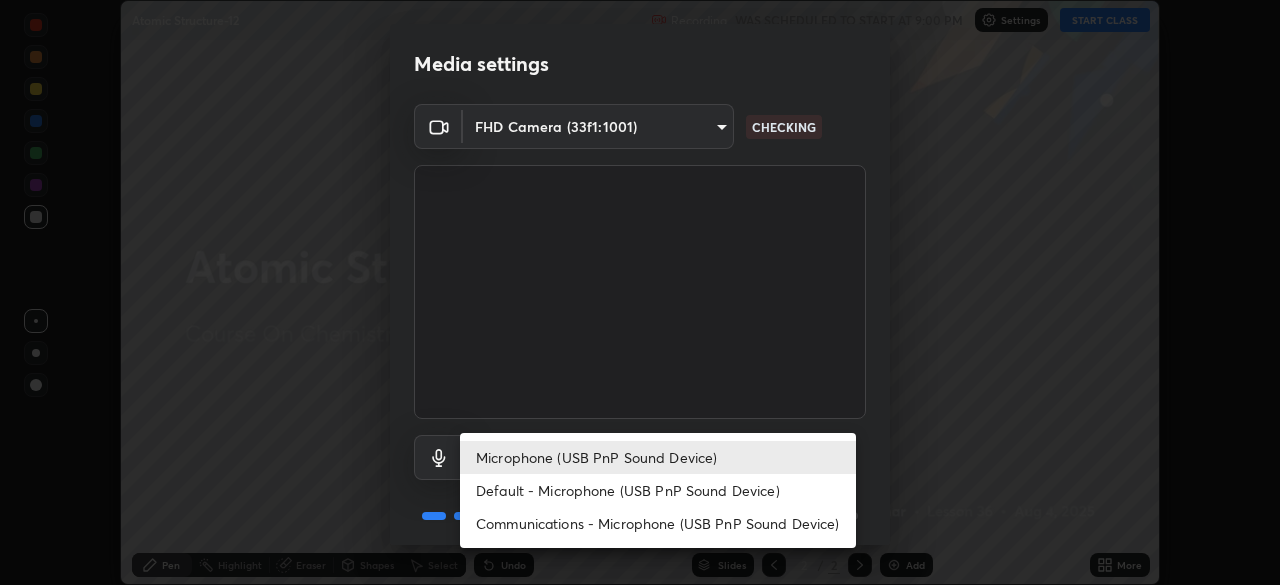click on "Default - Microphone (USB PnP Sound Device)" at bounding box center [658, 490] 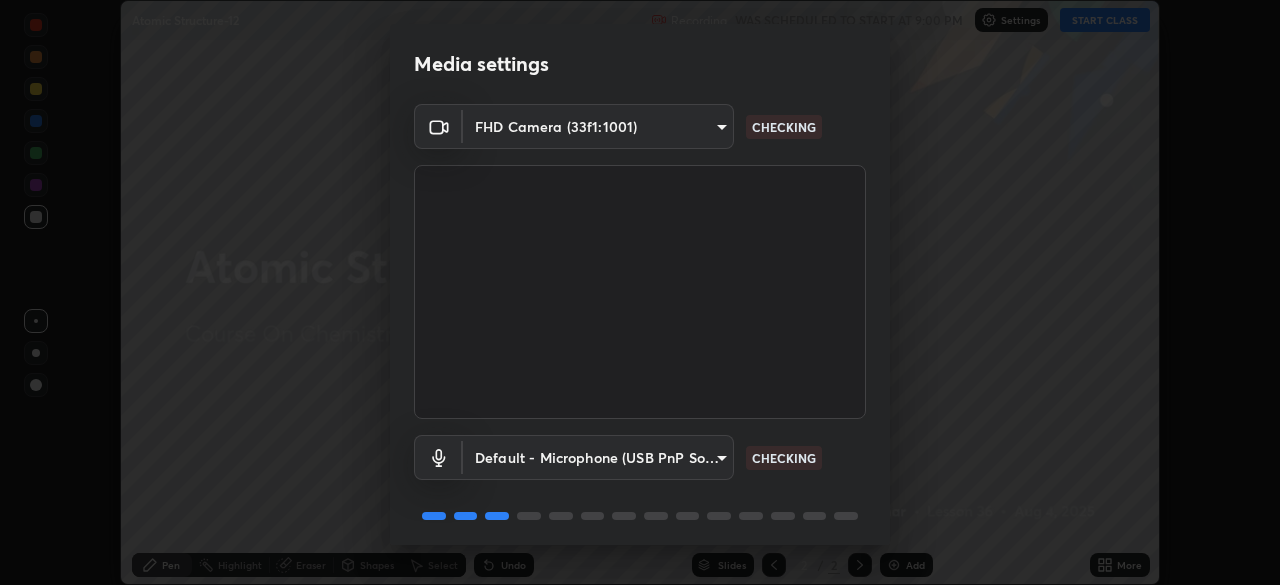 click on "Erase all Atomic Structure-12 Recording WAS SCHEDULED TO START AT  9:00 PM Settings START CLASS Setting up your live class Atomic Structure-12 • L36 of Course On Chemistry for NEET Conquer 2 2026 [FIRST] [LAST] Pen Highlight Eraser Shapes Select Undo Slides 2 / 2 Add More No doubts shared Encourage your learners to ask a doubt for better clarity Report an issue Reason for reporting Buffering Chat not working Audio - Video sync issue Educator video quality low ​ Attach an image Report Media settings FHD Camera (33f1:1001) 6ee9b2c6c9a5678ab5214f7e96b3922f1b517bc999d2db28af292a13673a7194 CHECKING Default - Microphone (USB PnP Sound Device) default CHECKING 1 / 5 Next" at bounding box center [640, 292] 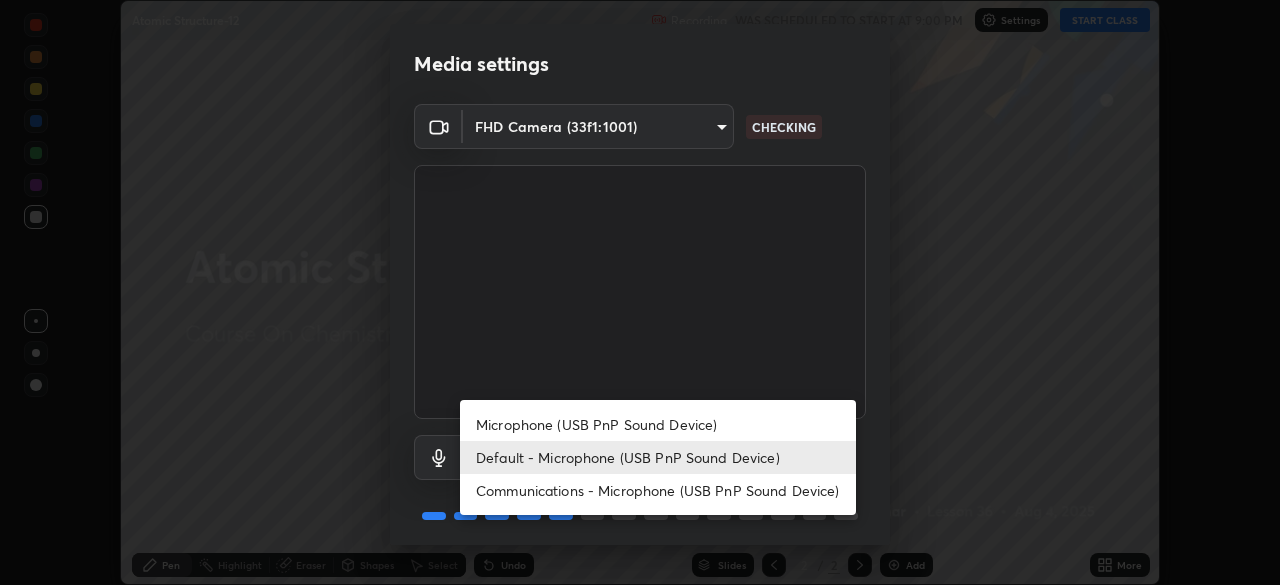 click on "Microphone (USB PnP Sound Device)" at bounding box center [658, 424] 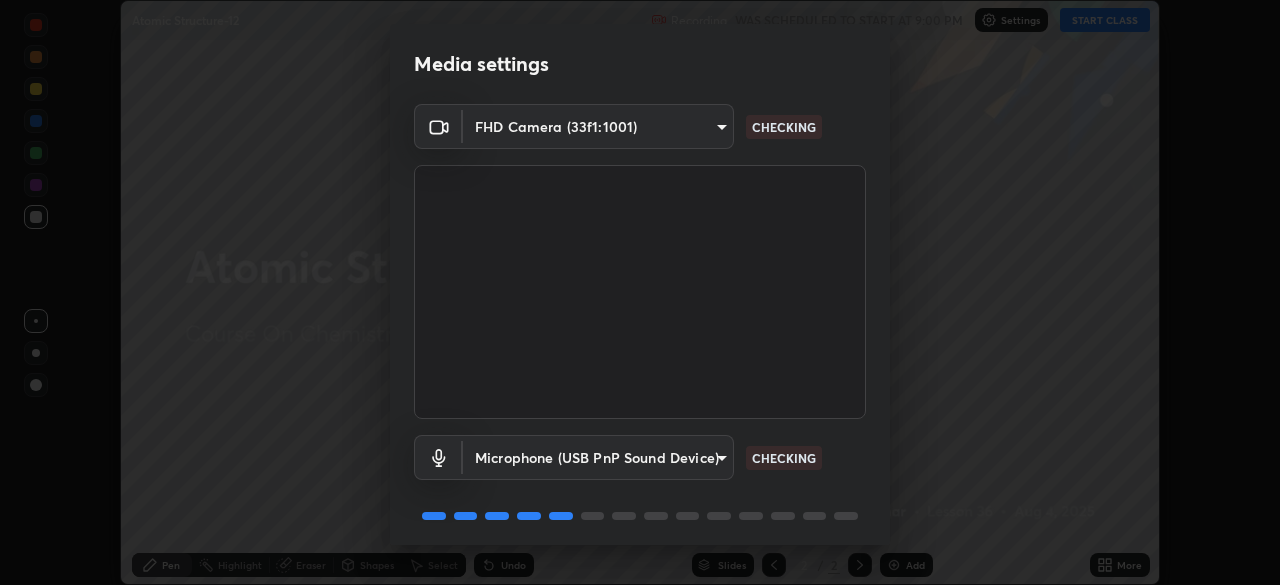 scroll, scrollTop: 71, scrollLeft: 0, axis: vertical 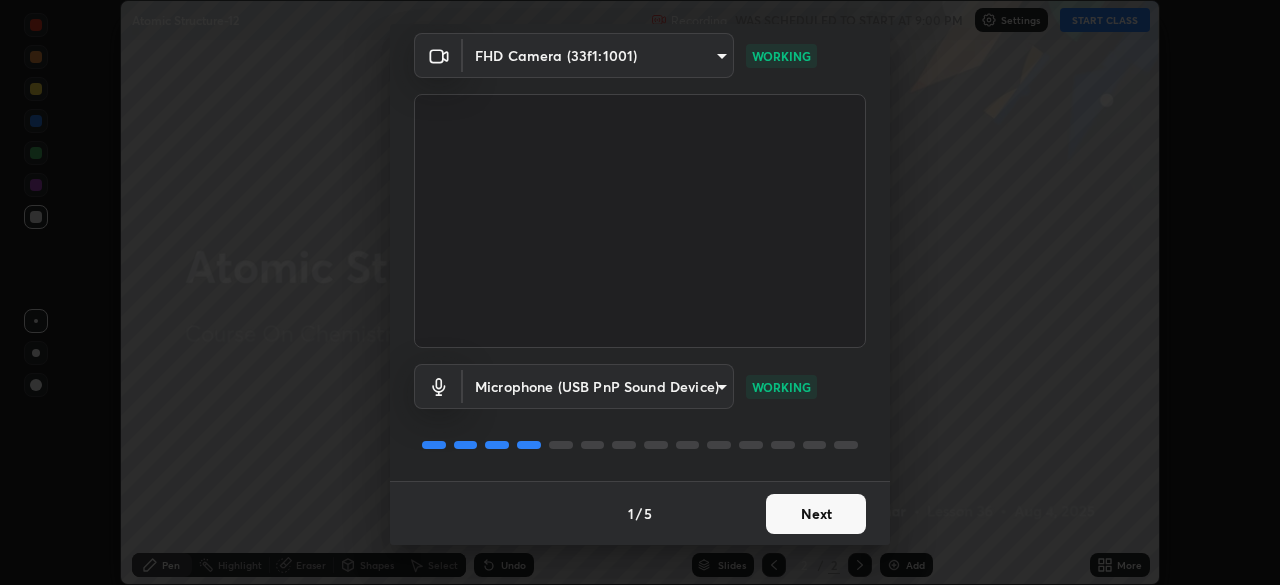 click on "Next" at bounding box center [816, 514] 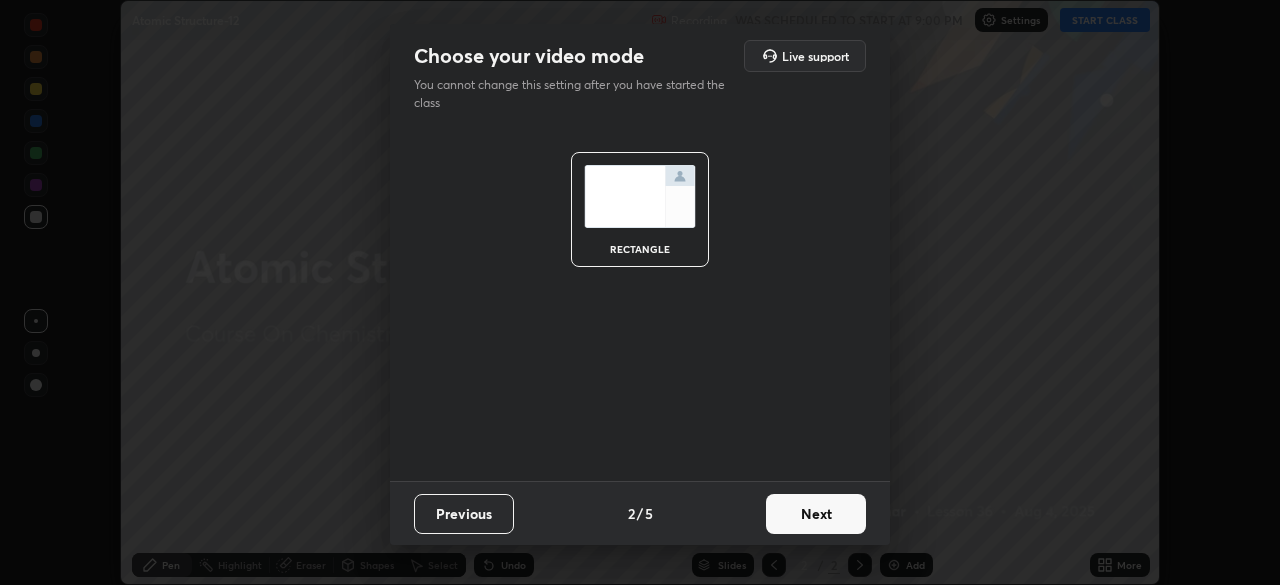 scroll, scrollTop: 0, scrollLeft: 0, axis: both 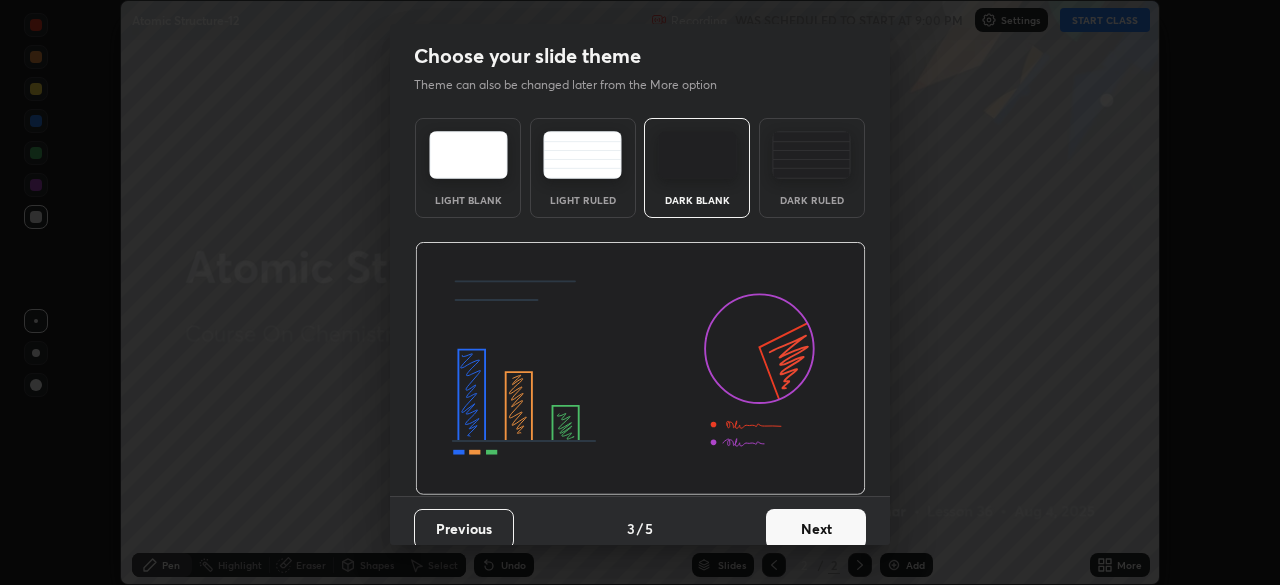 click on "Next" at bounding box center (816, 529) 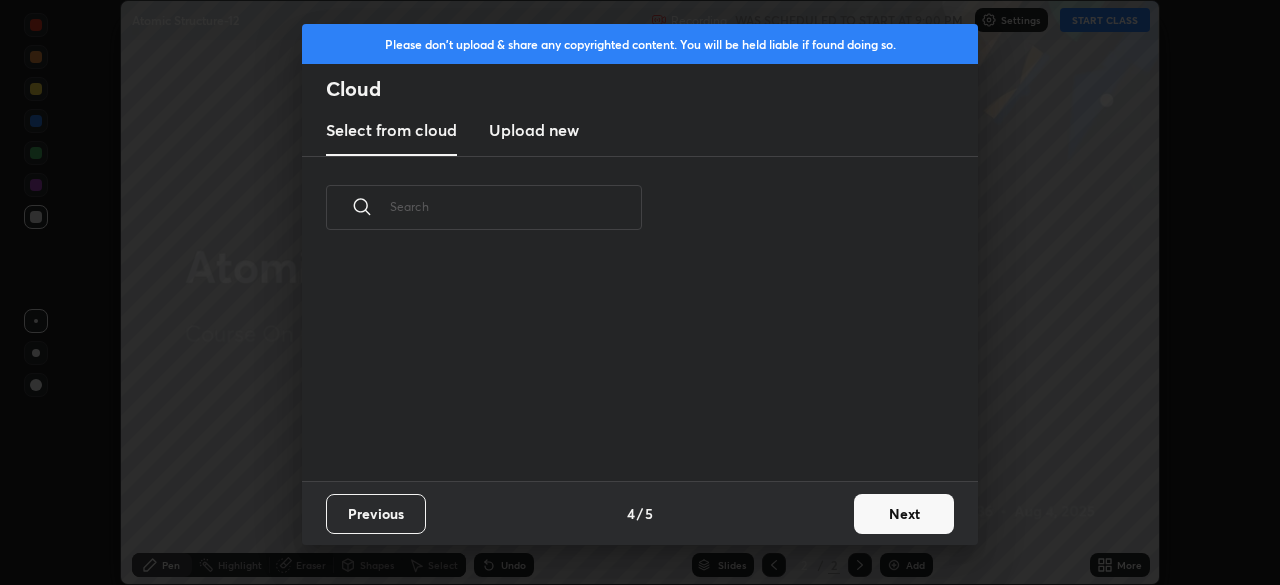 click on "Next" at bounding box center [904, 514] 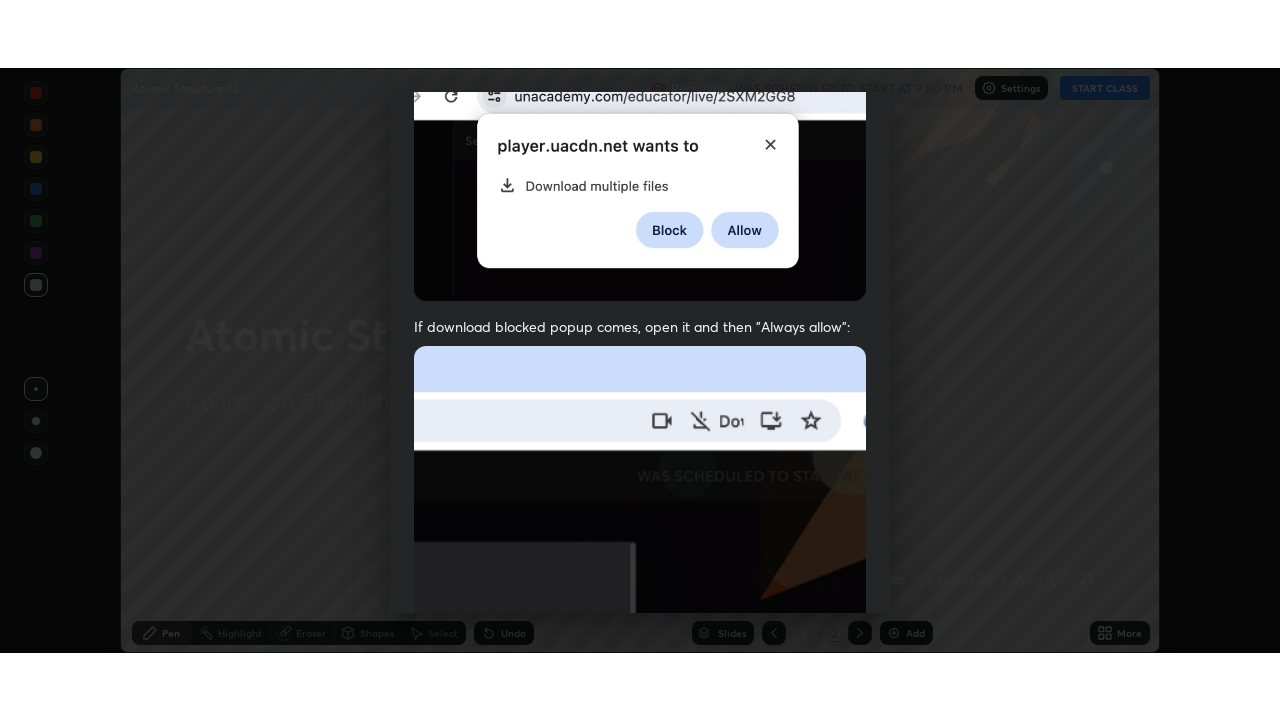 scroll, scrollTop: 479, scrollLeft: 0, axis: vertical 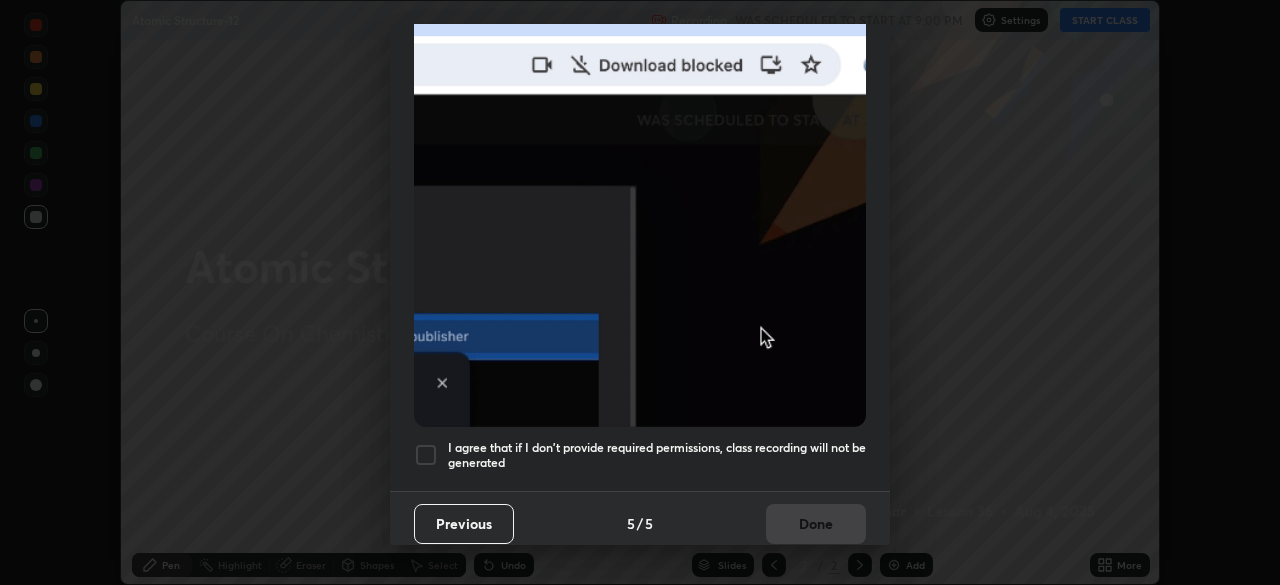 click on "I agree that if I don't provide required permissions, class recording will not be generated" at bounding box center (657, 455) 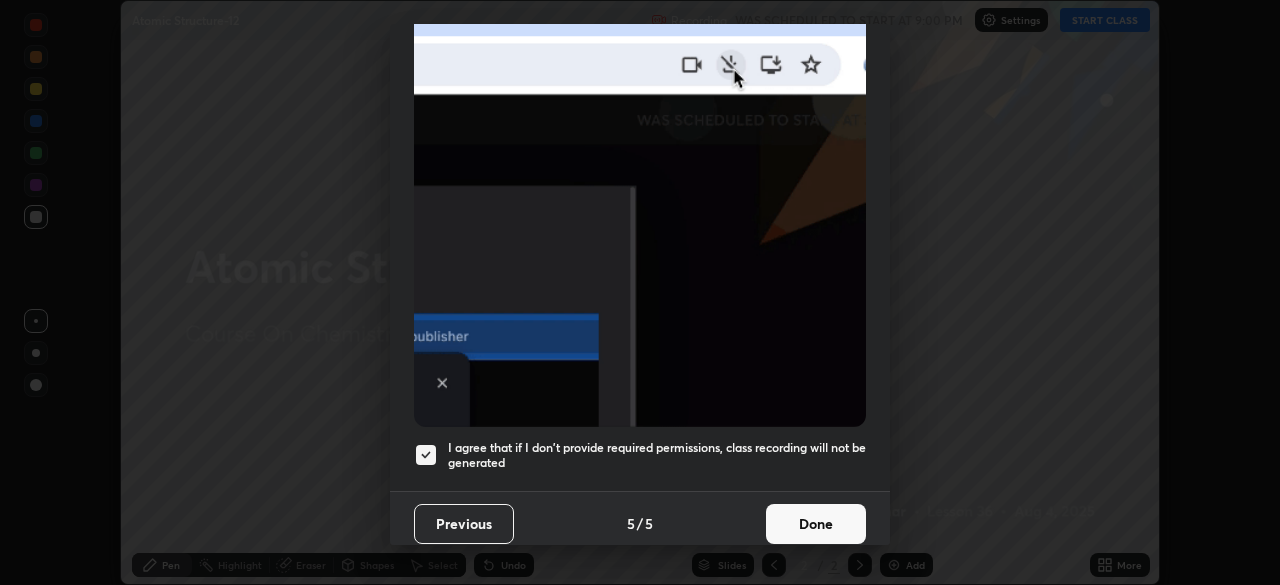 click on "Done" at bounding box center [816, 524] 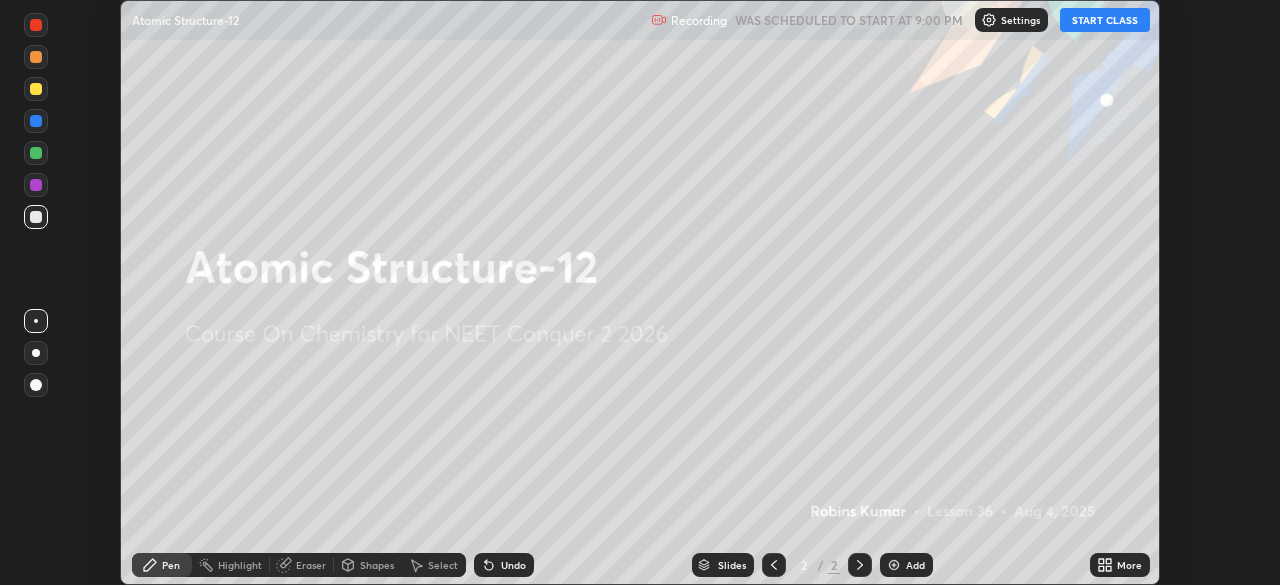 click 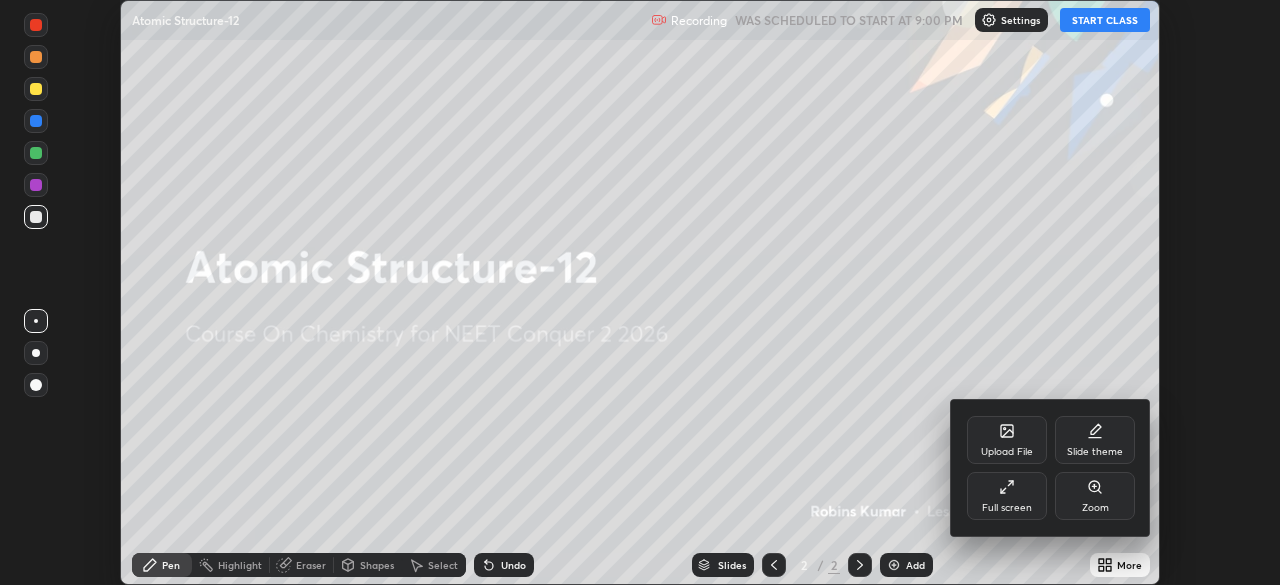 click on "Full screen" at bounding box center [1007, 496] 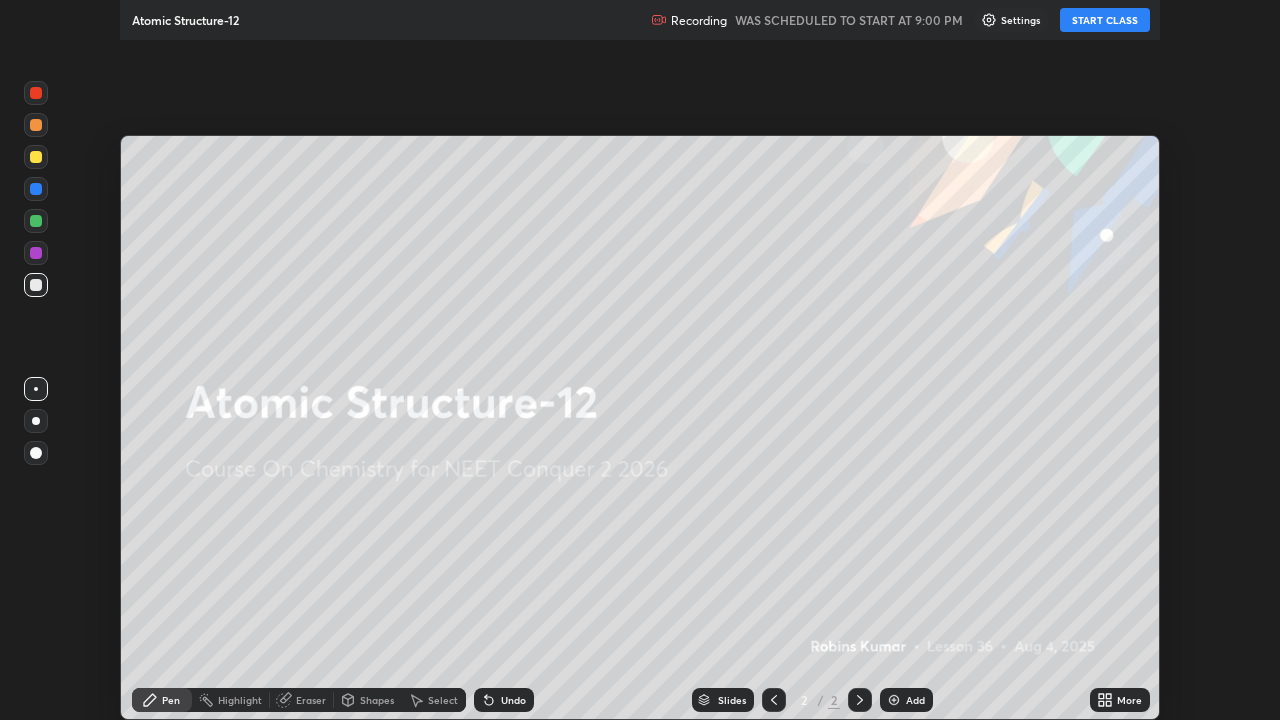scroll, scrollTop: 99280, scrollLeft: 98720, axis: both 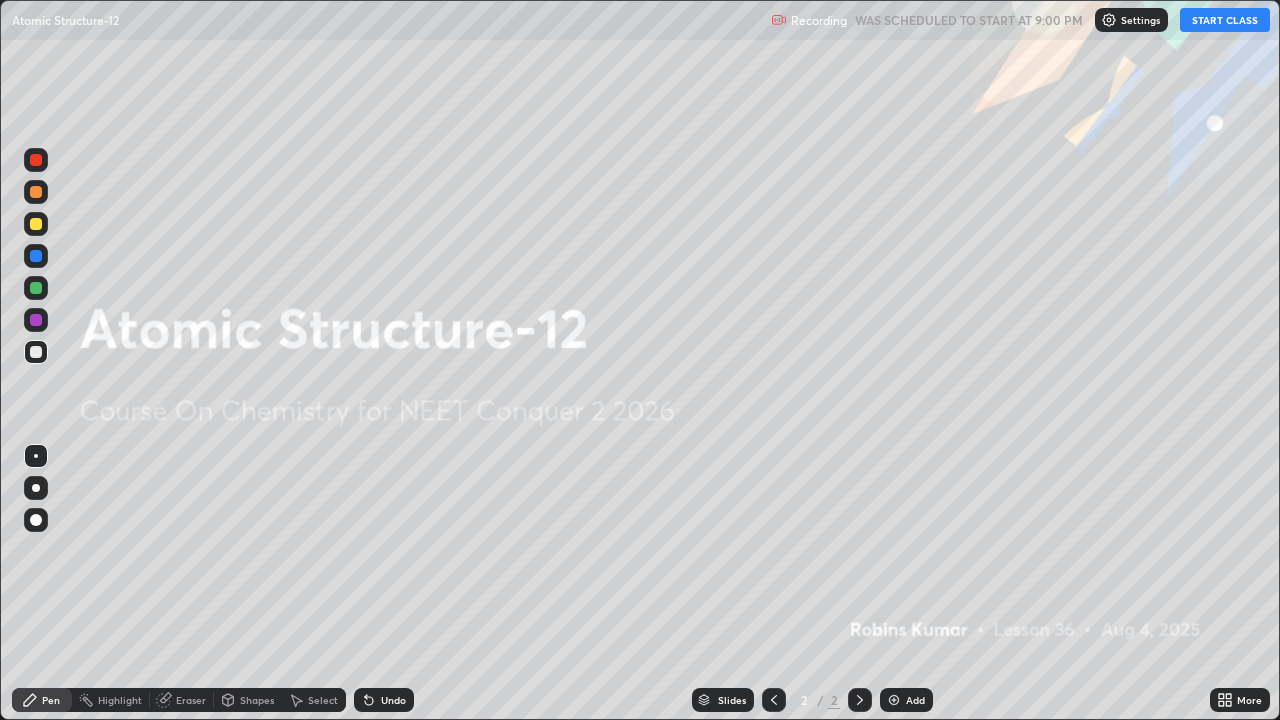 click on "START CLASS" at bounding box center [1225, 20] 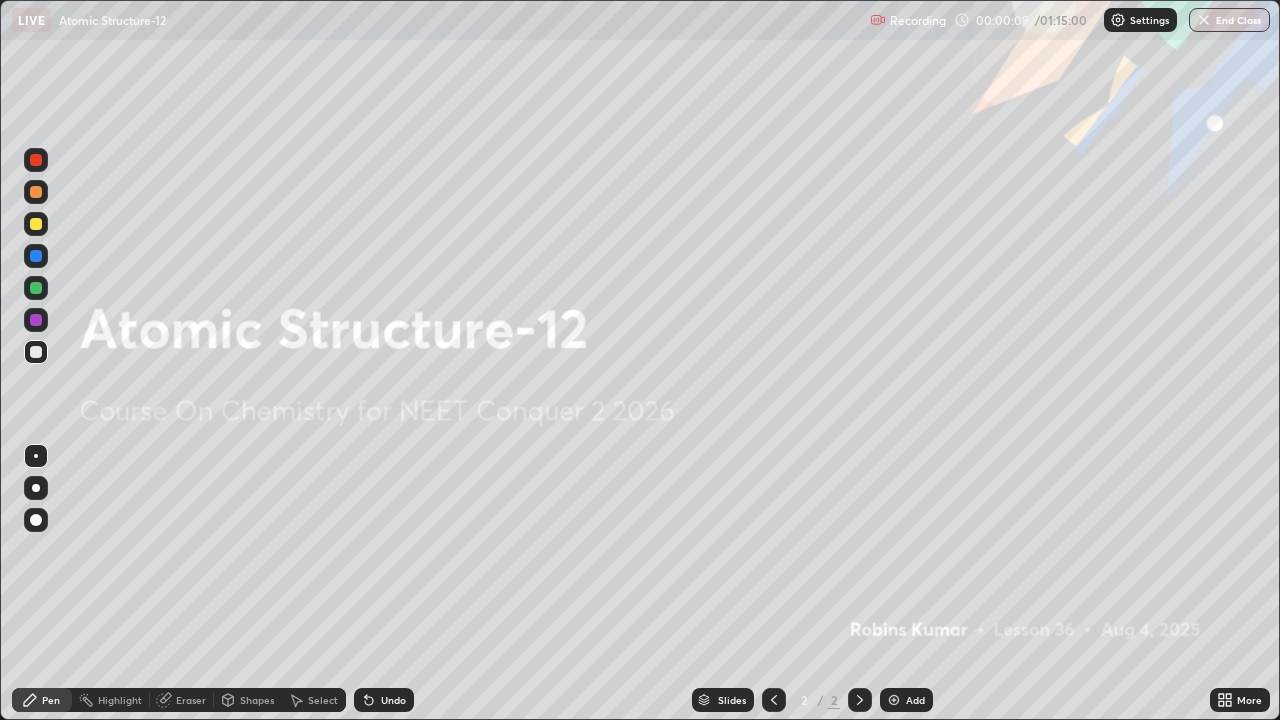 click 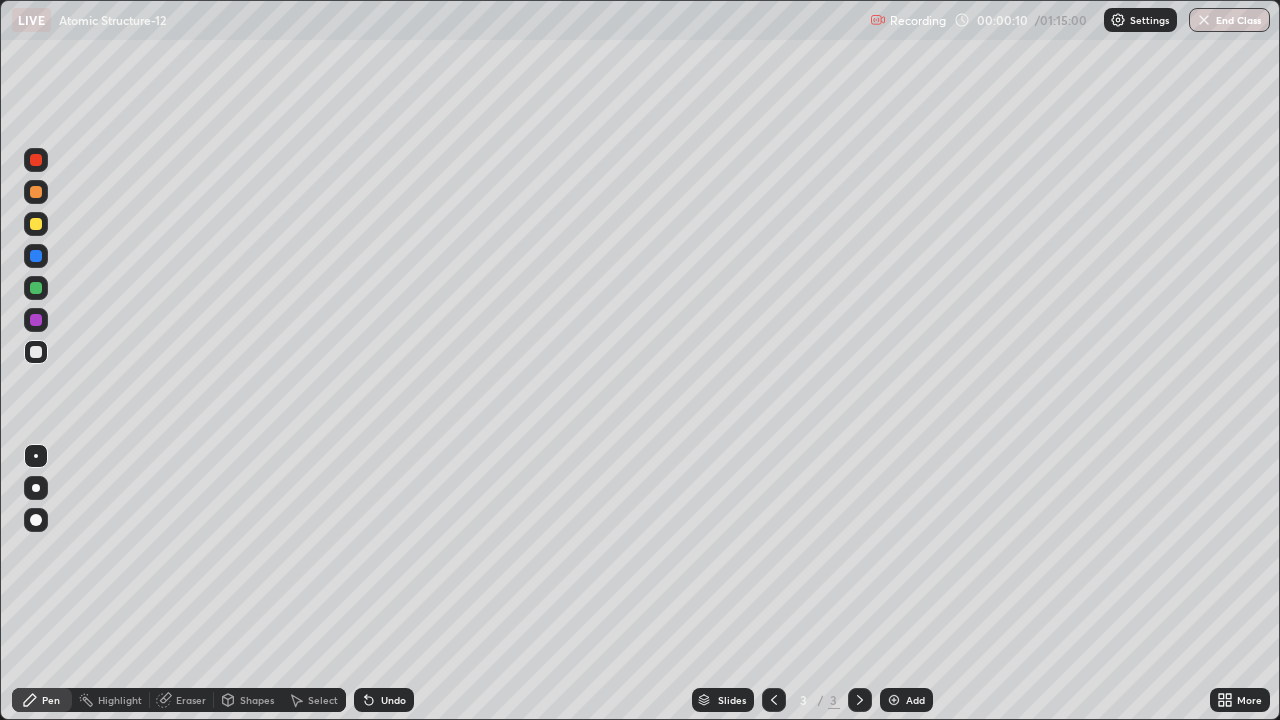 click at bounding box center [894, 700] 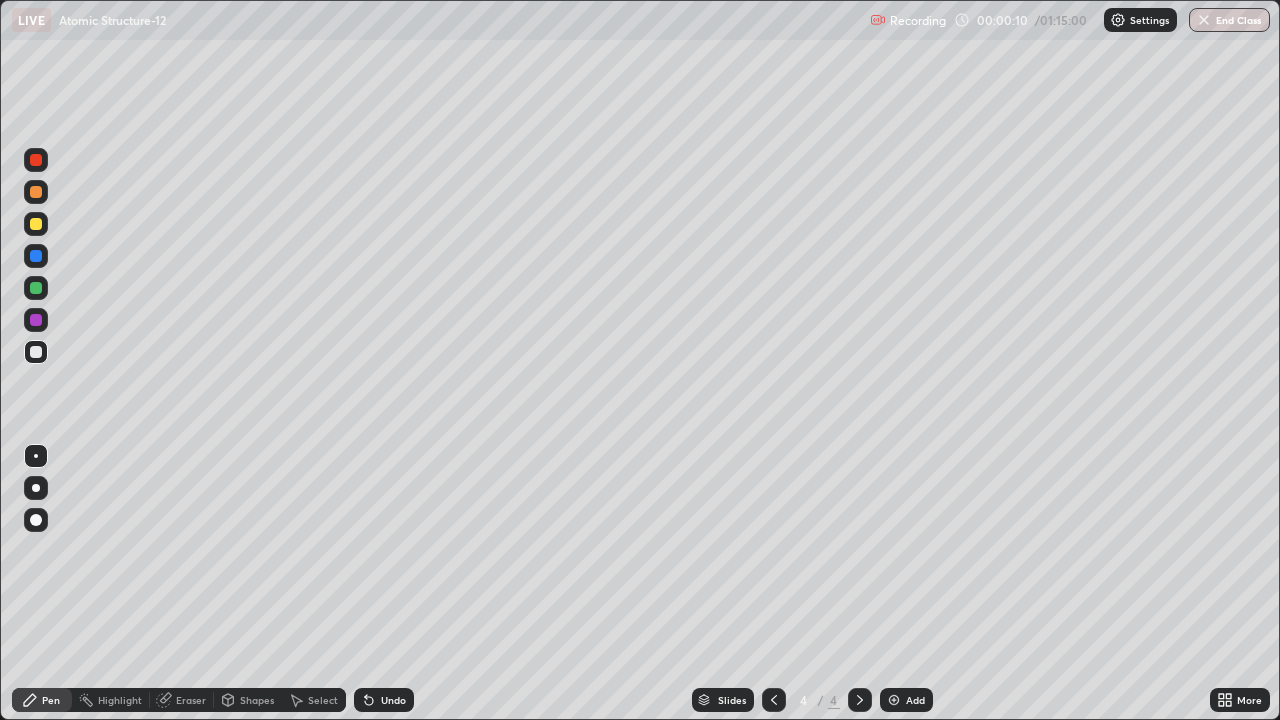 click at bounding box center [894, 700] 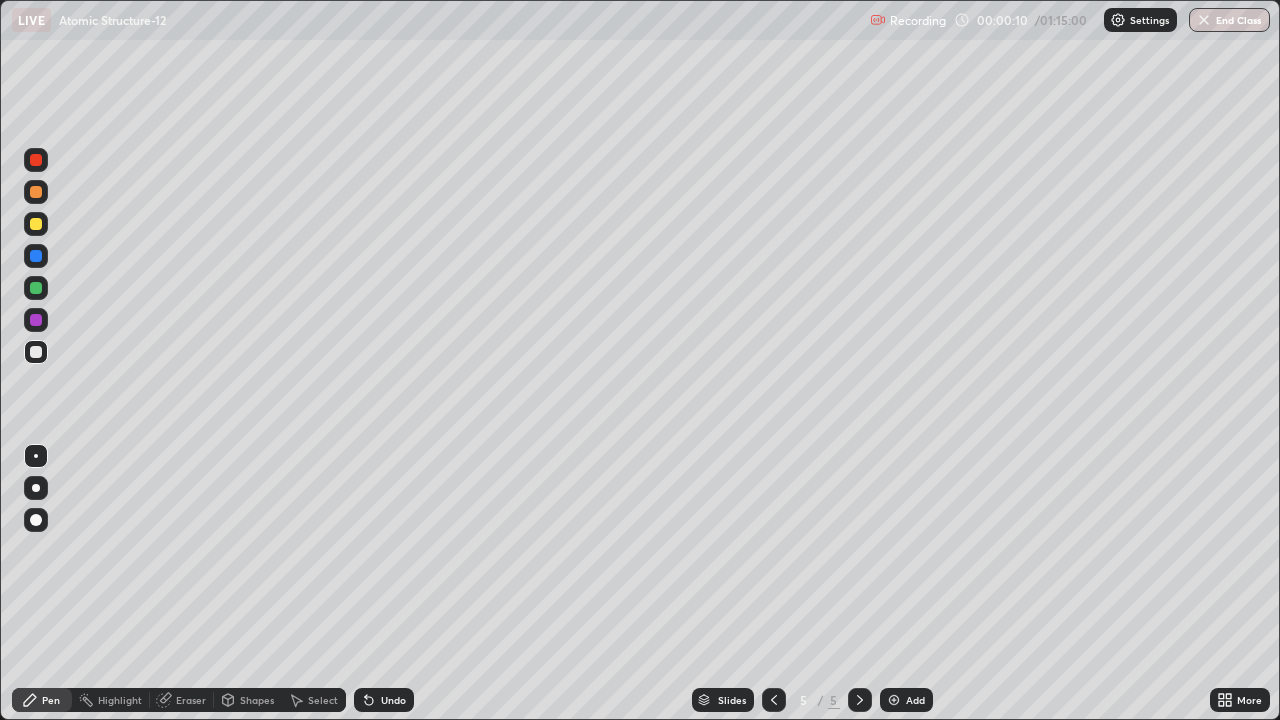 click at bounding box center [894, 700] 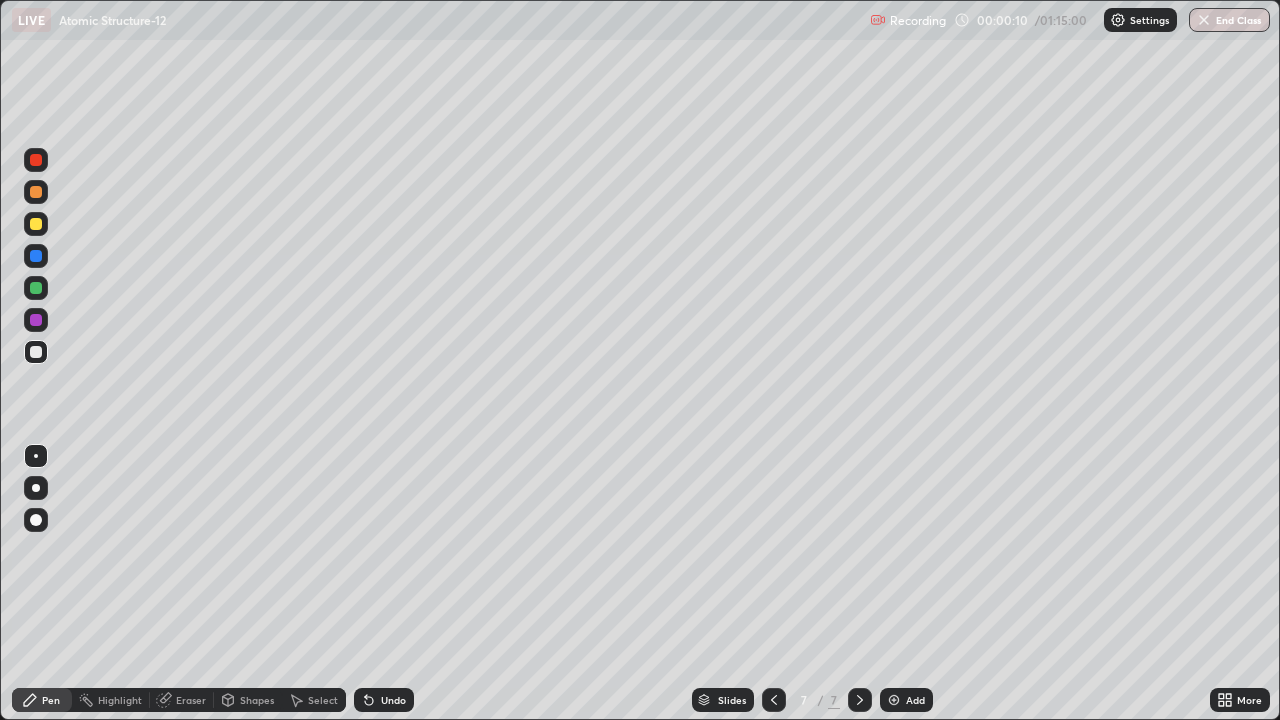 click at bounding box center [894, 700] 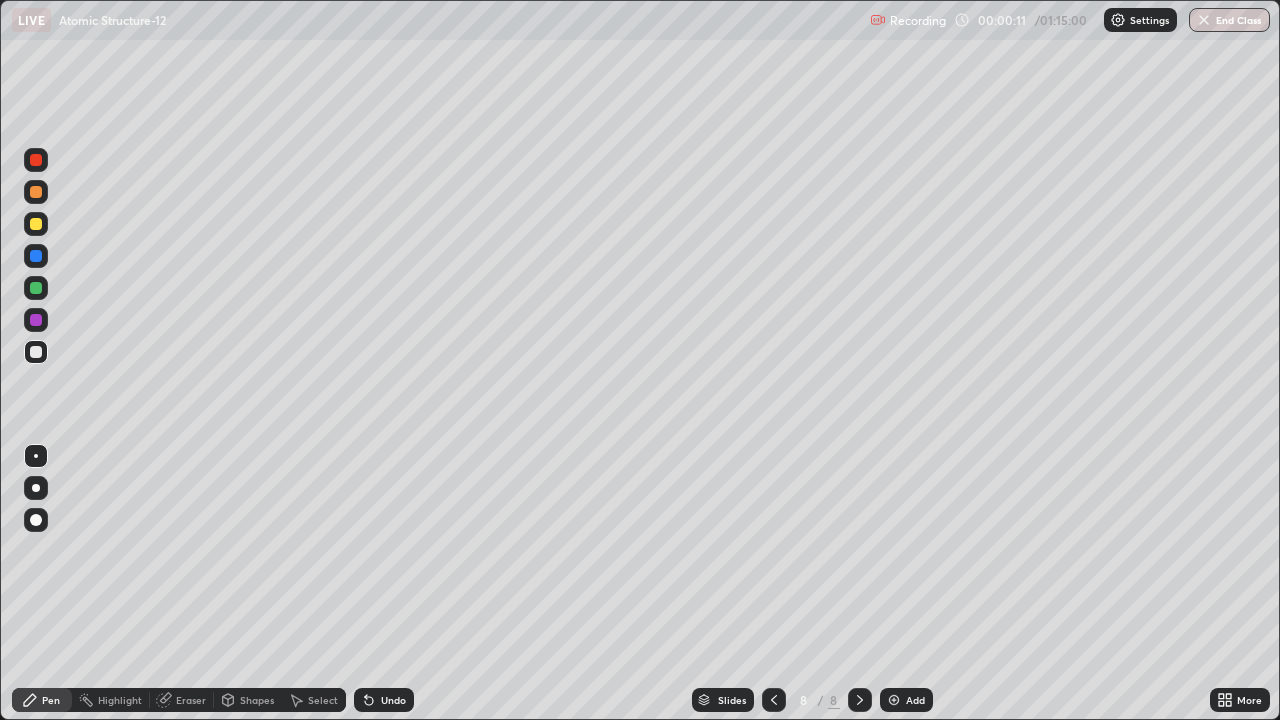 click at bounding box center [894, 700] 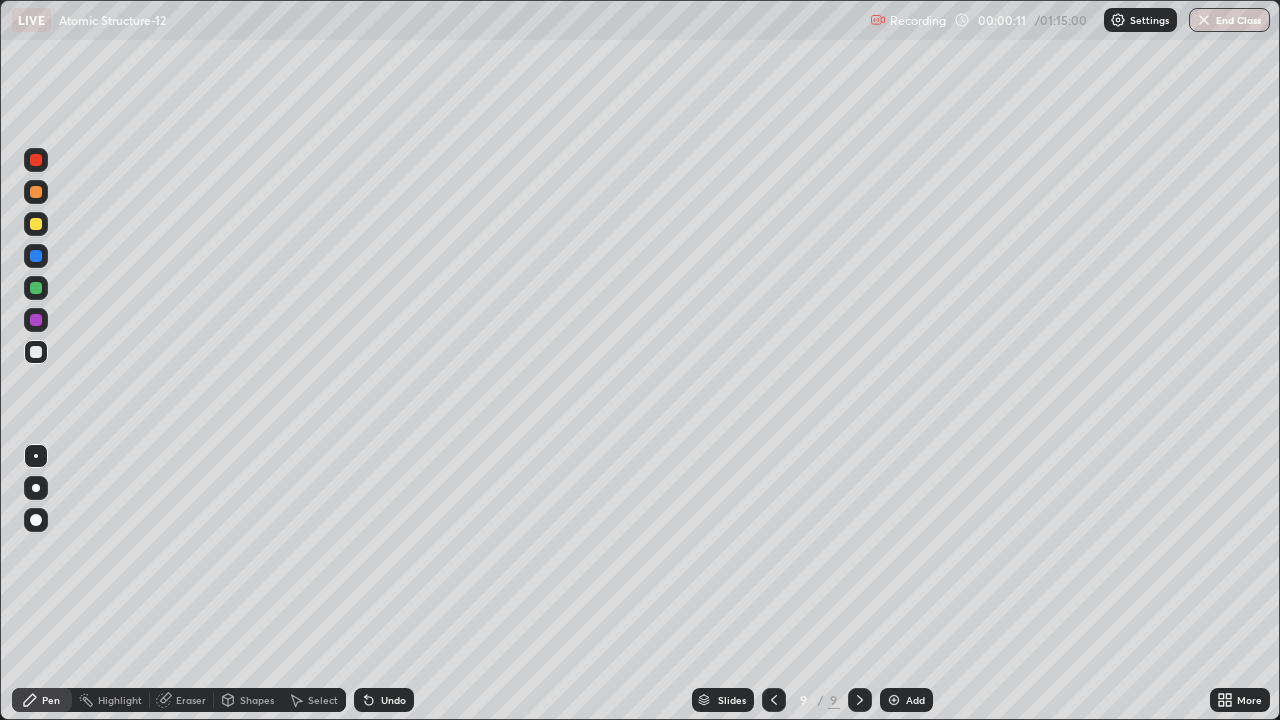 click on "Add" at bounding box center [906, 700] 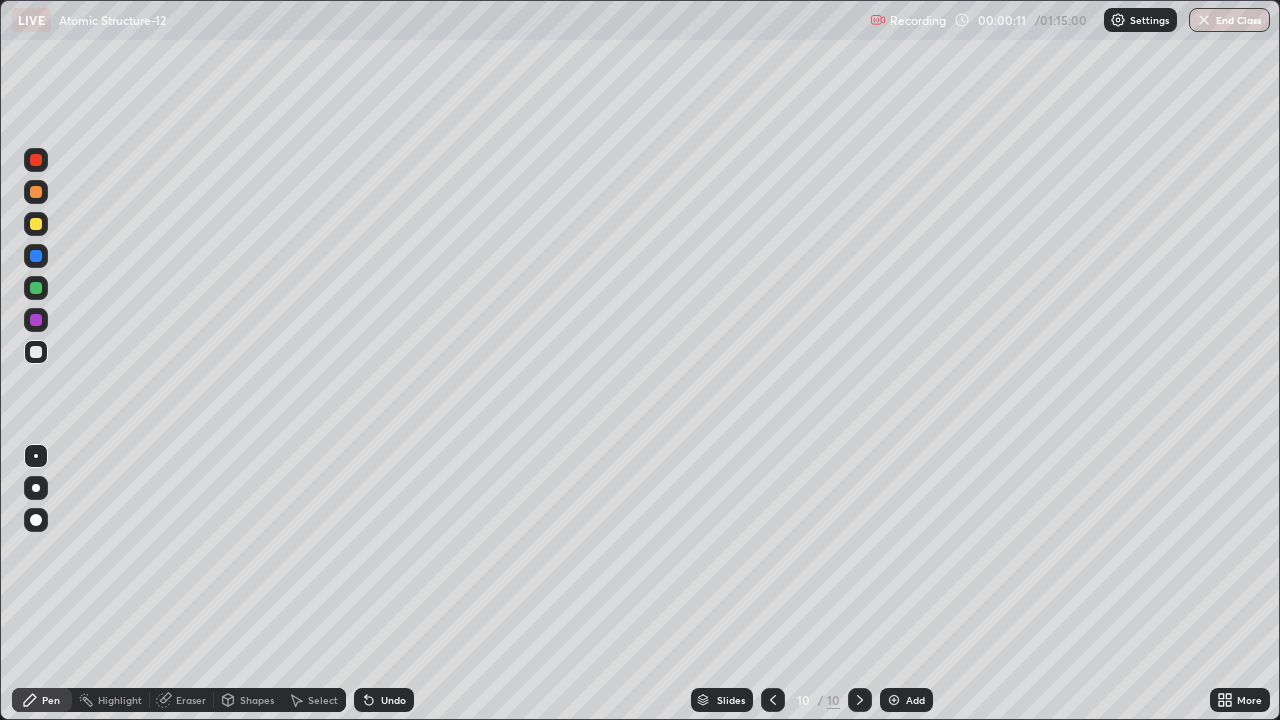 click at bounding box center (894, 700) 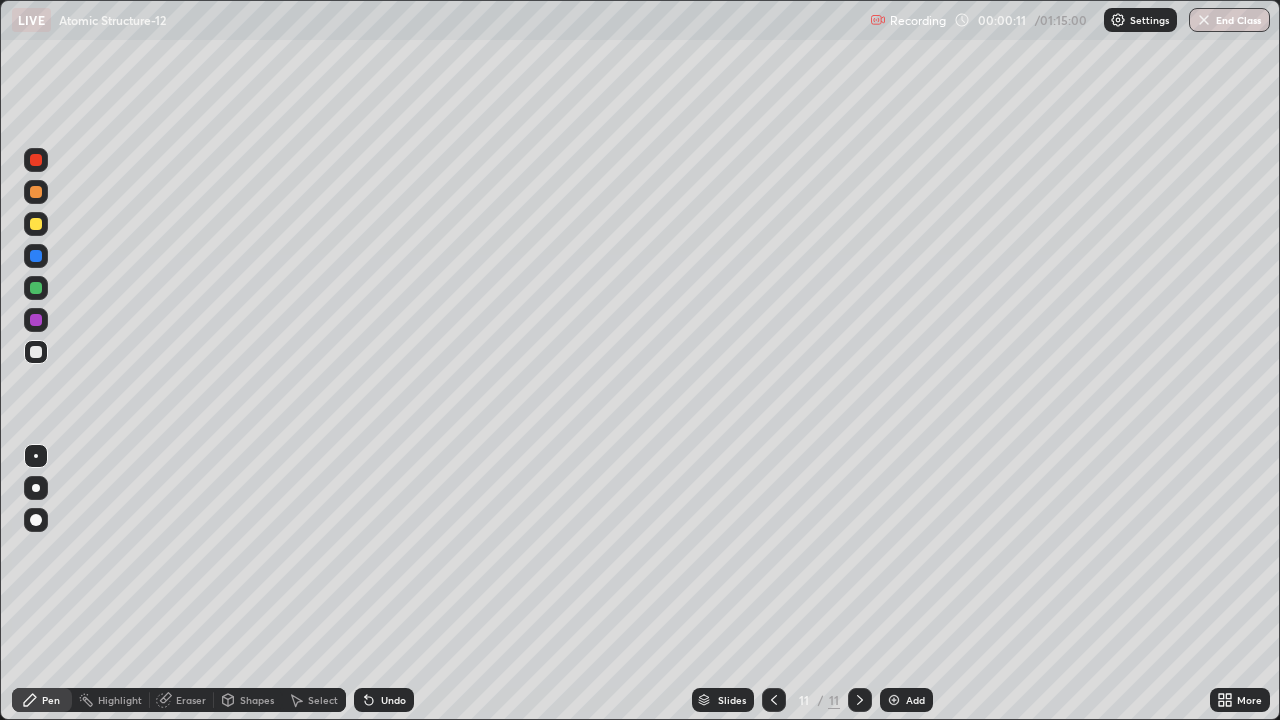 click at bounding box center [894, 700] 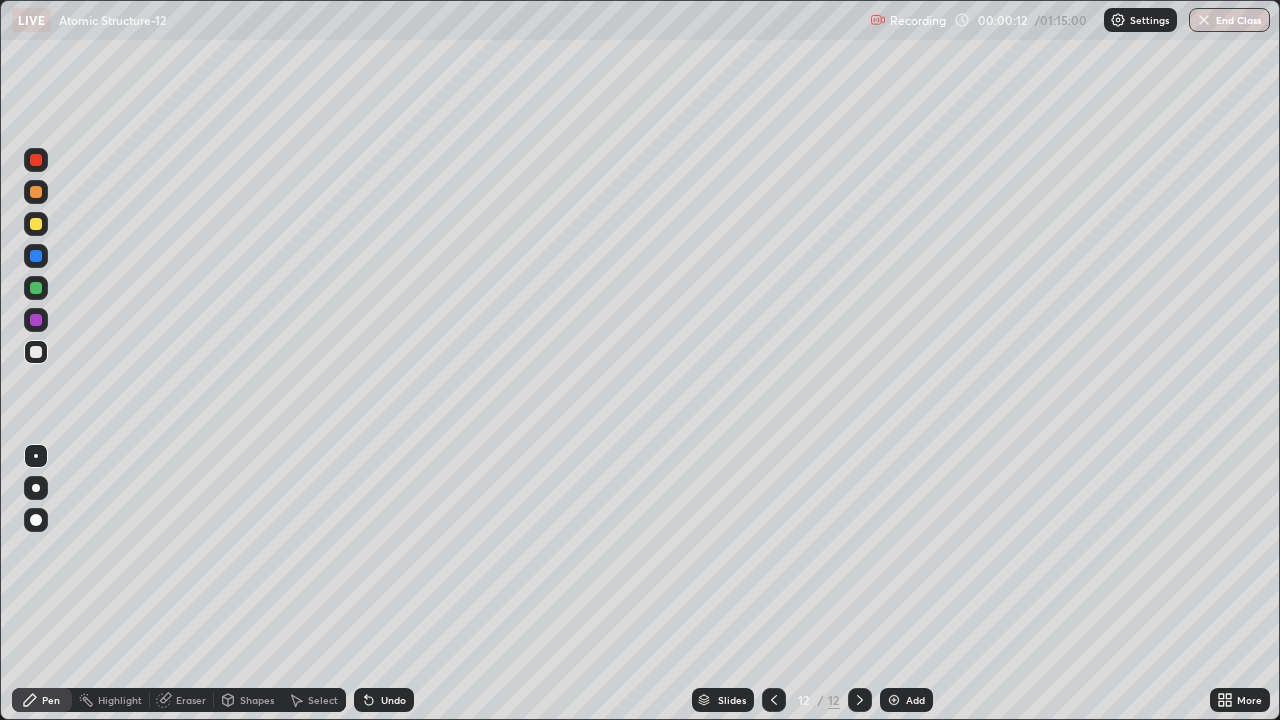 click on "Add" at bounding box center [906, 700] 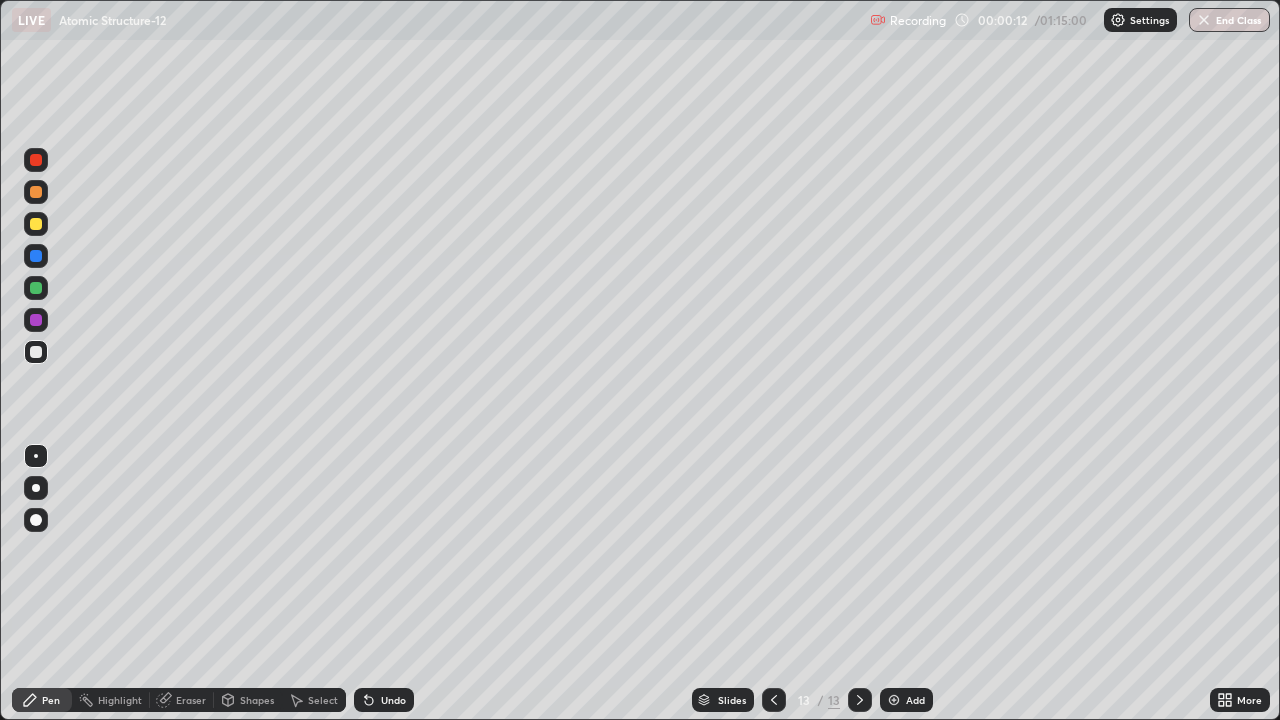 click on "Add" at bounding box center (906, 700) 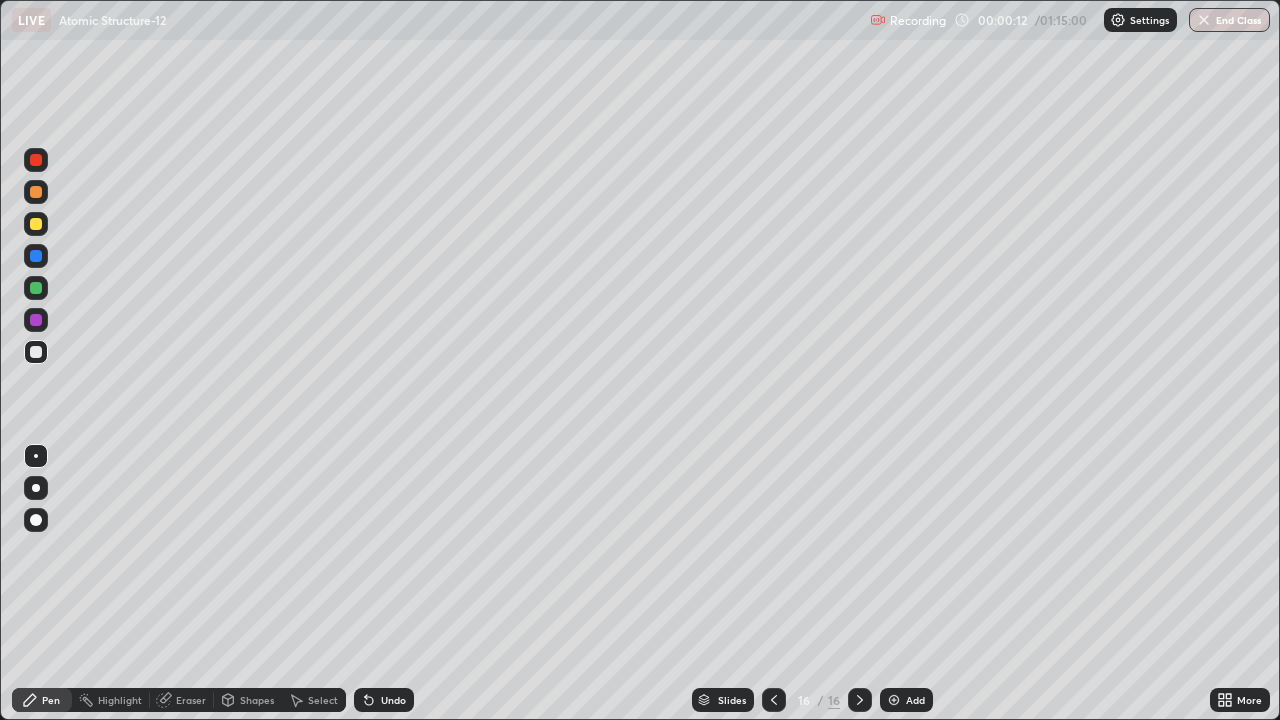 click on "Add" at bounding box center (906, 700) 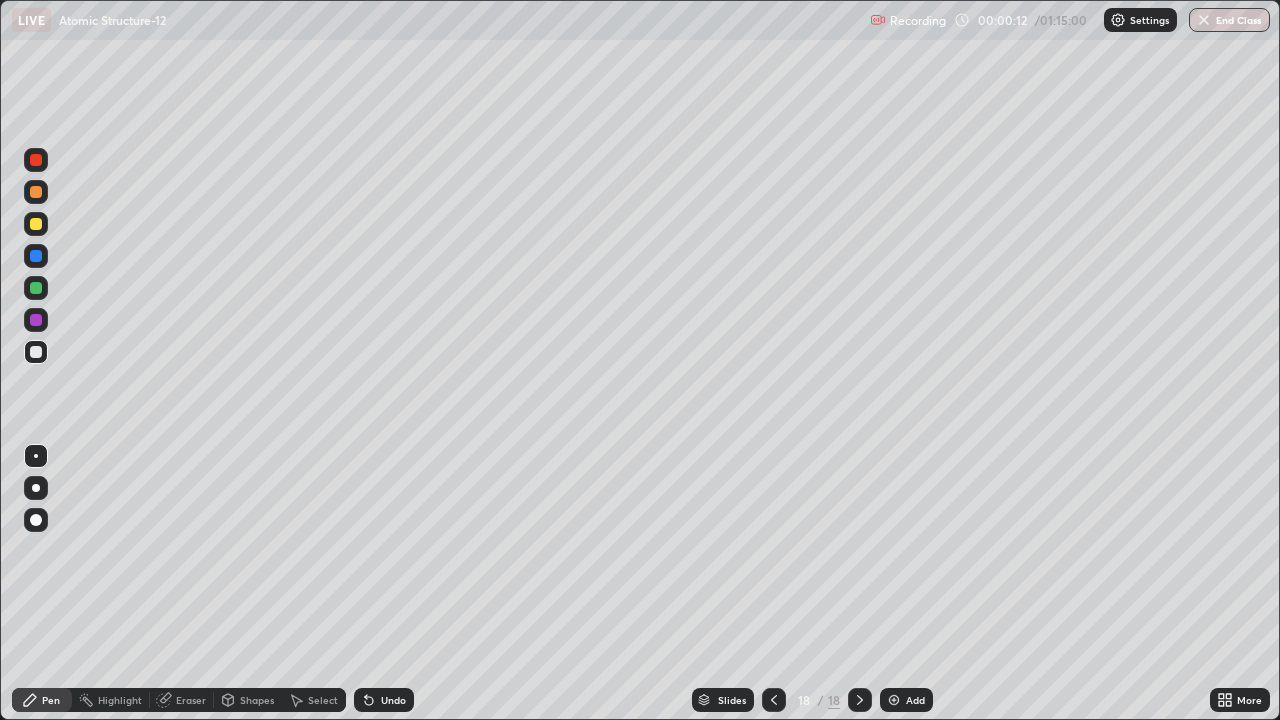 click at bounding box center [894, 700] 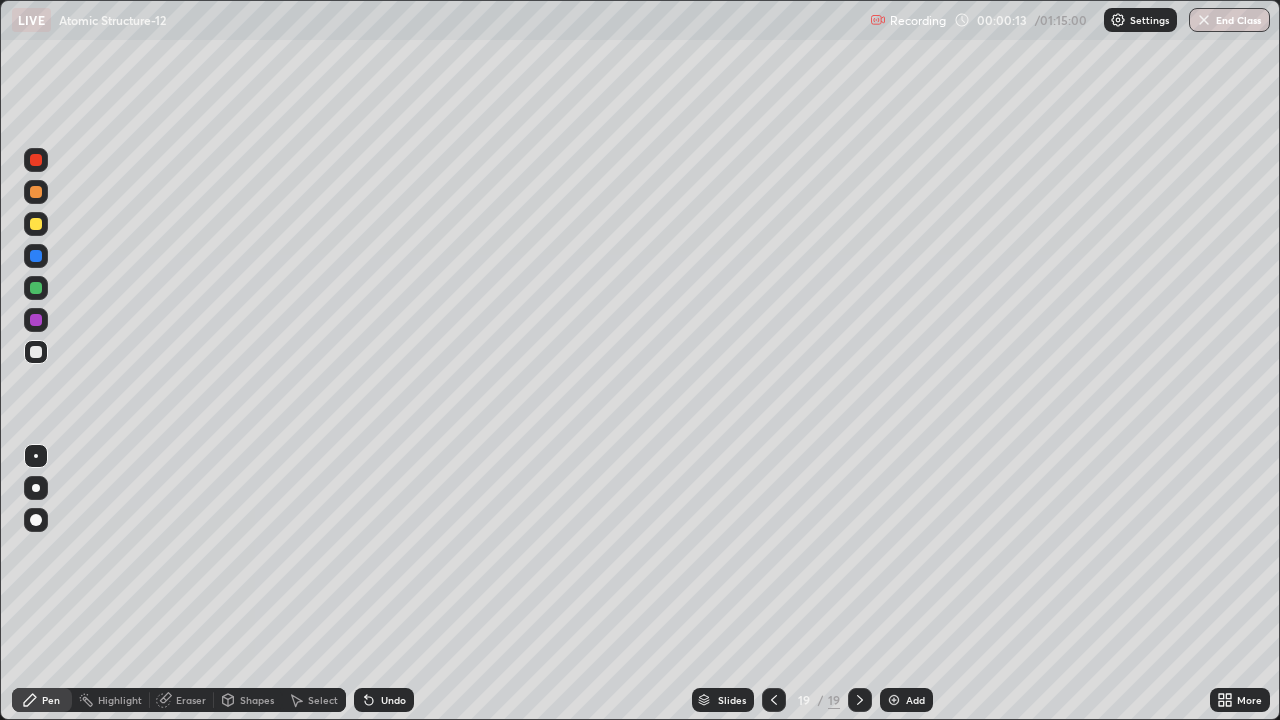 click 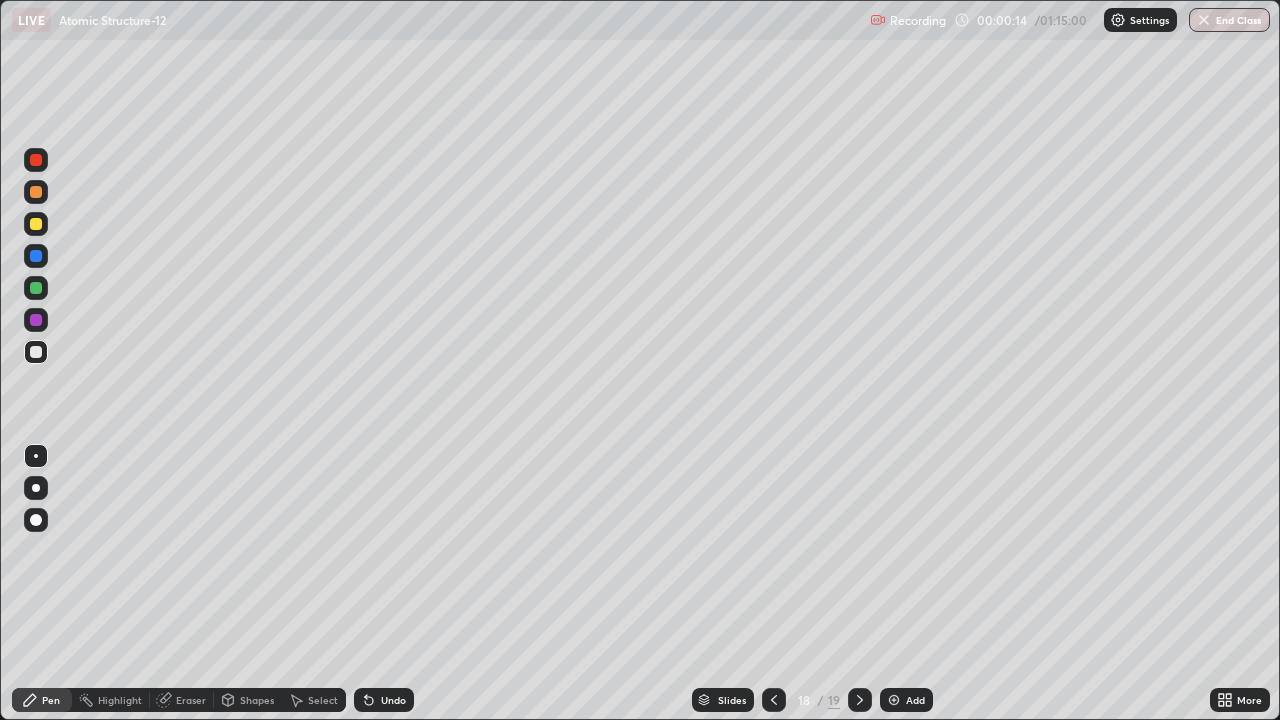 click 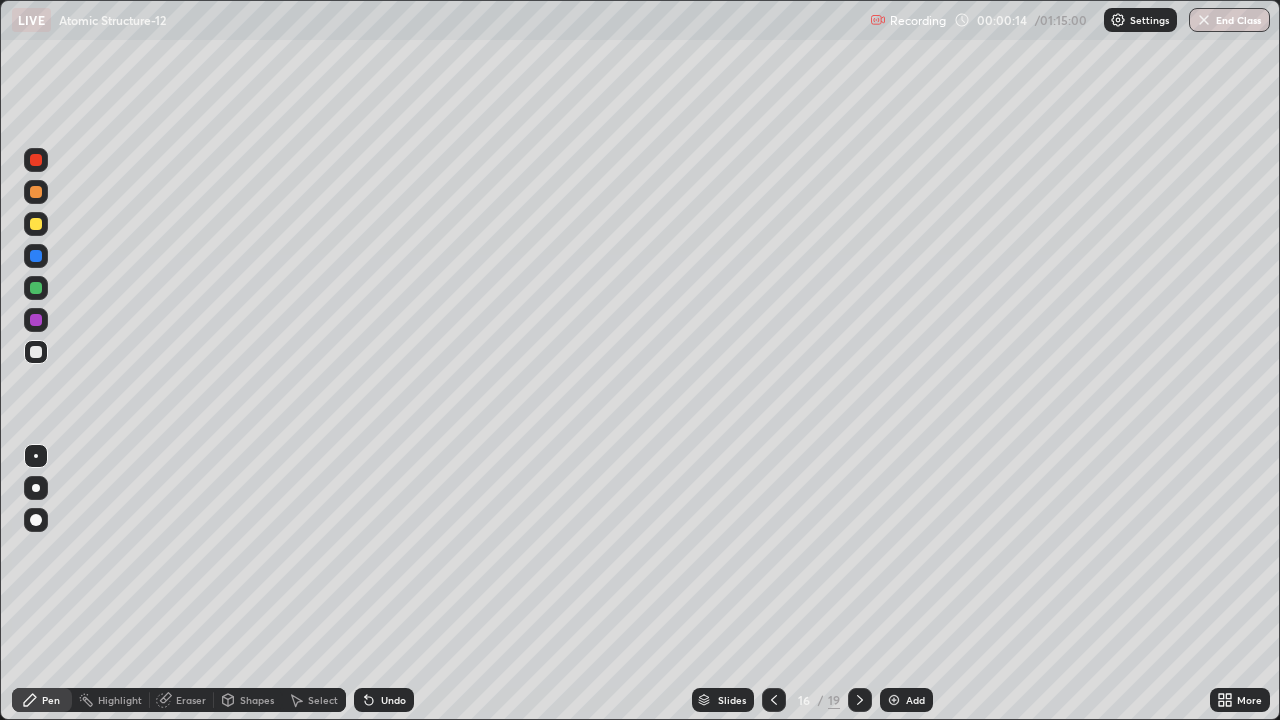 click 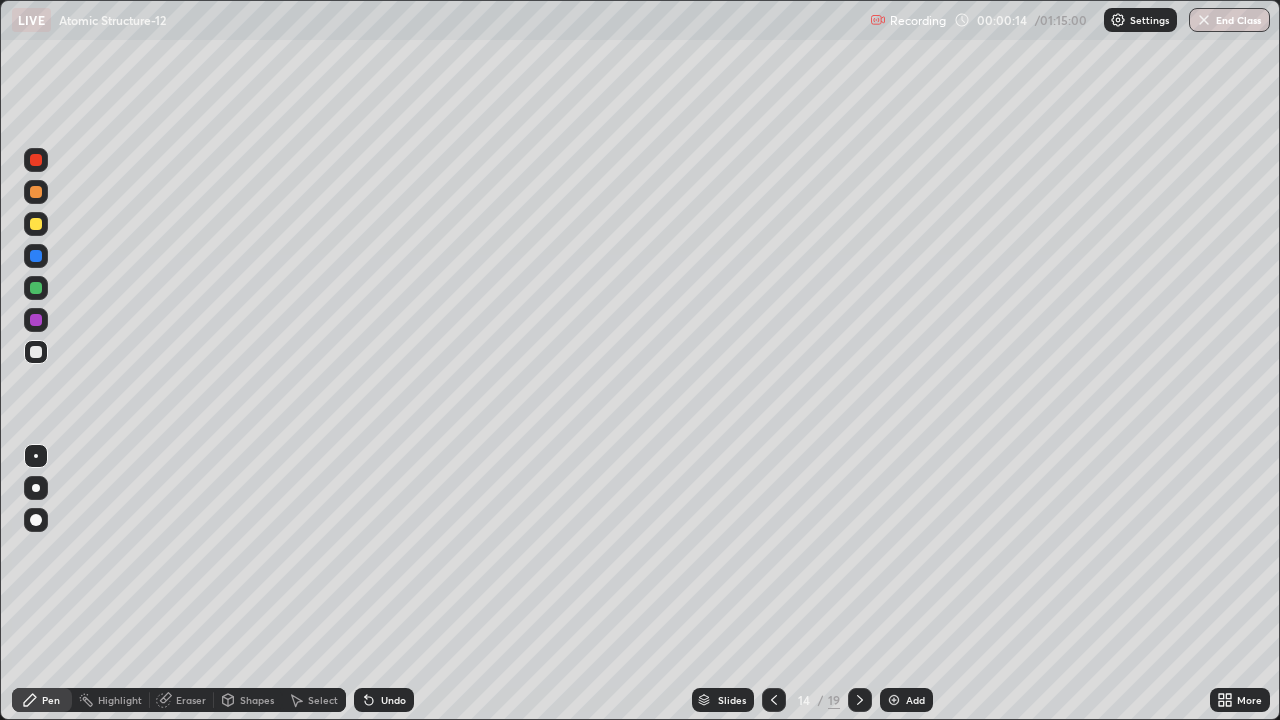 click 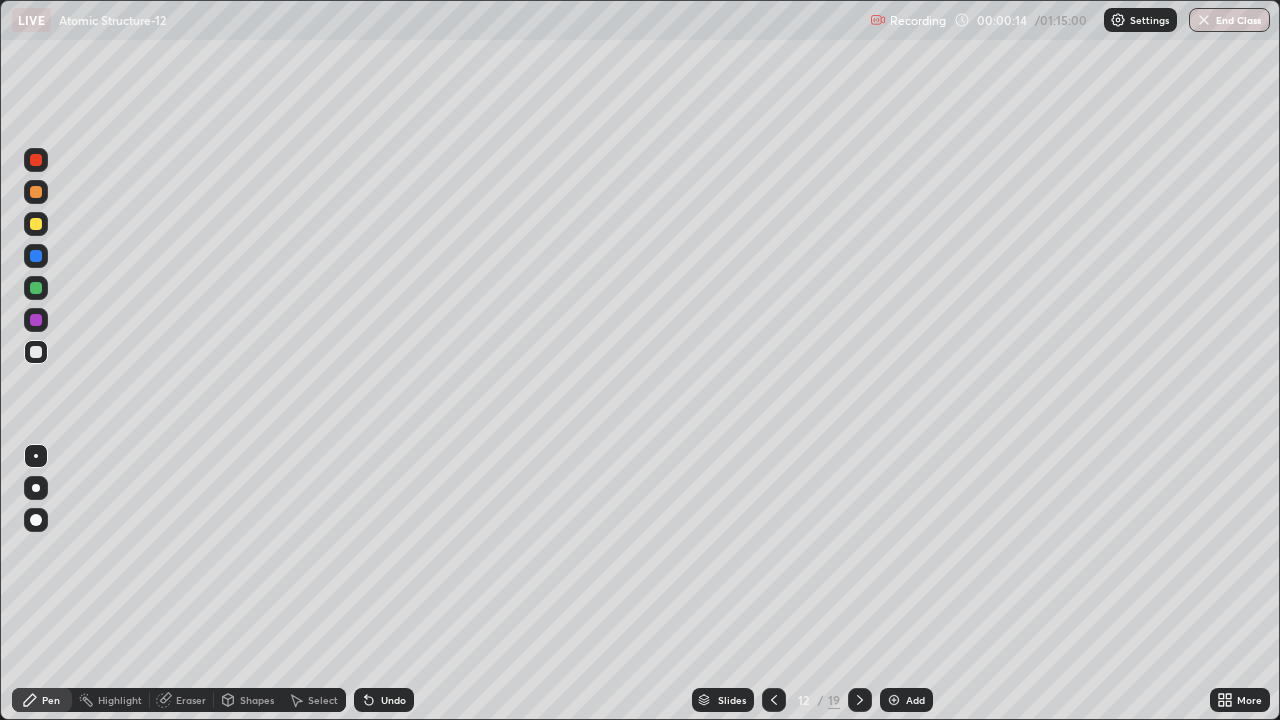 click 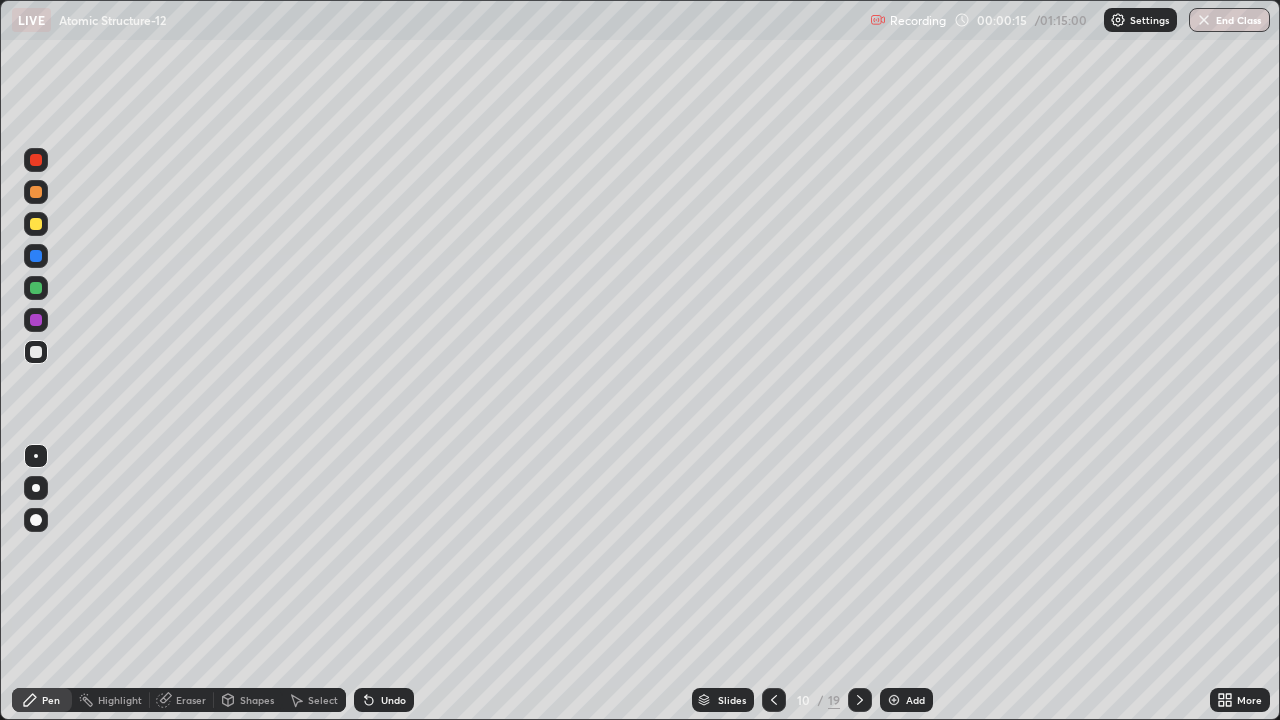click 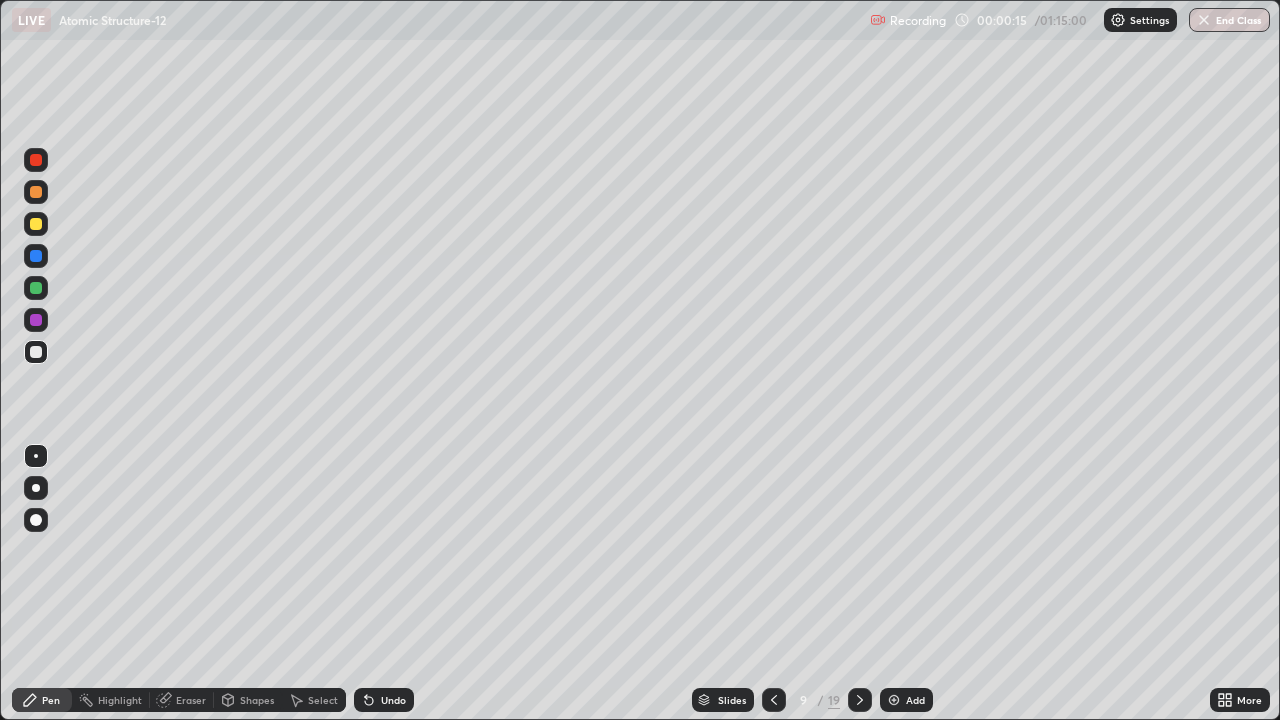 click 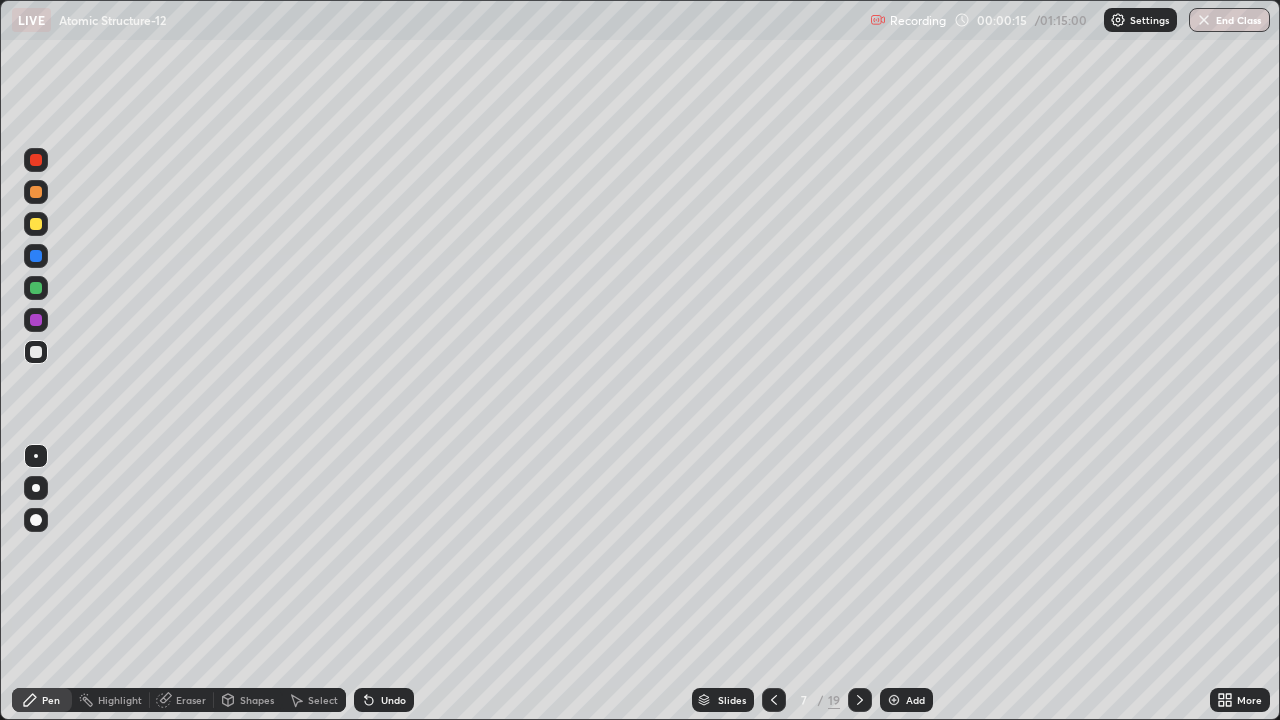 click 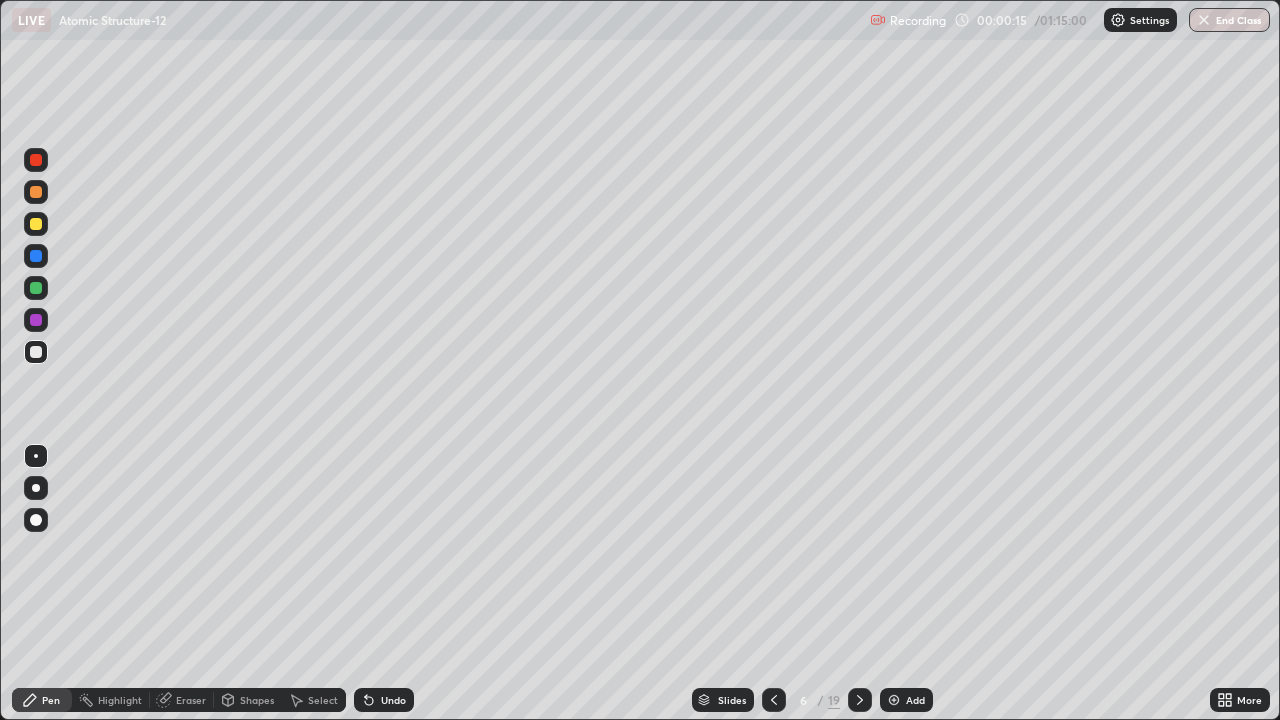 click 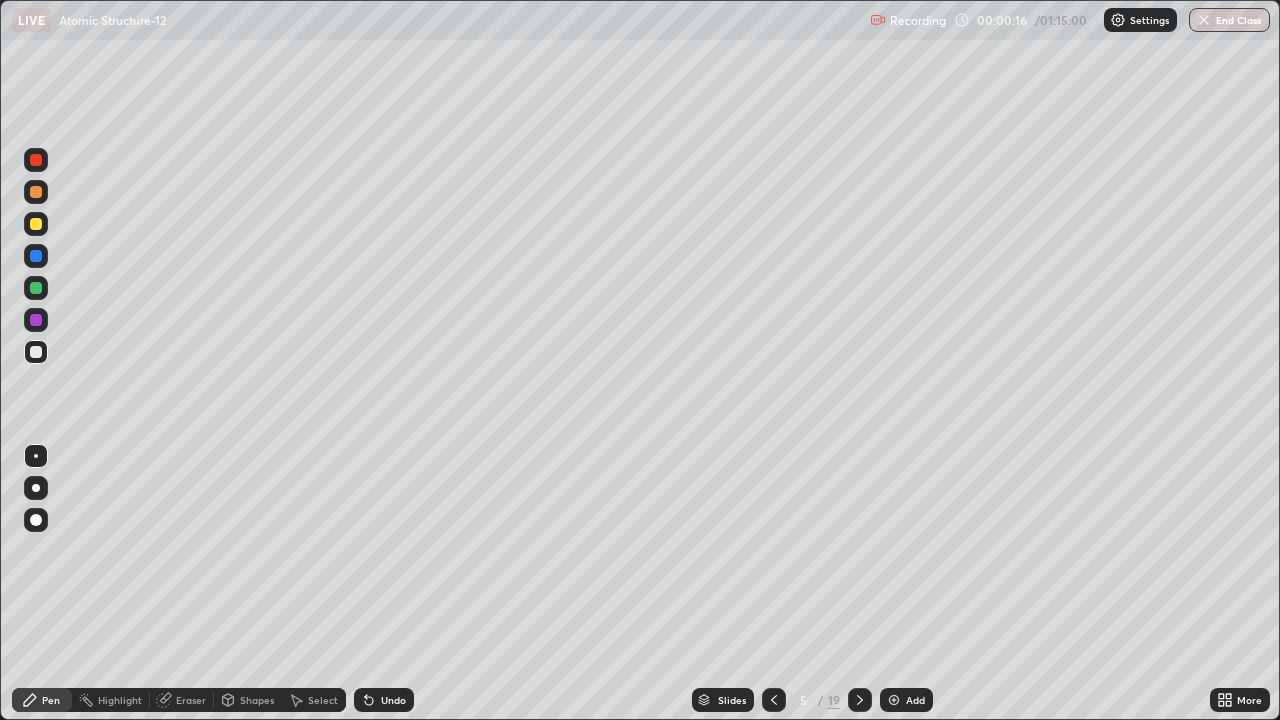 click 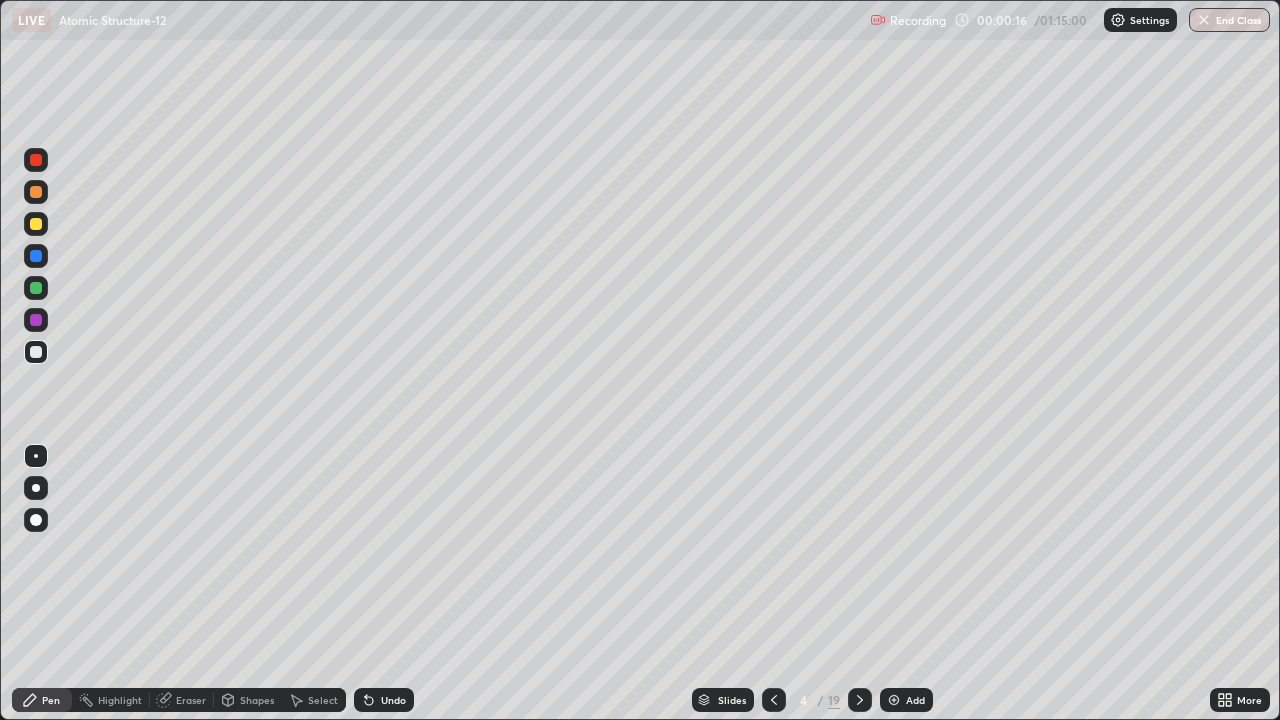 click 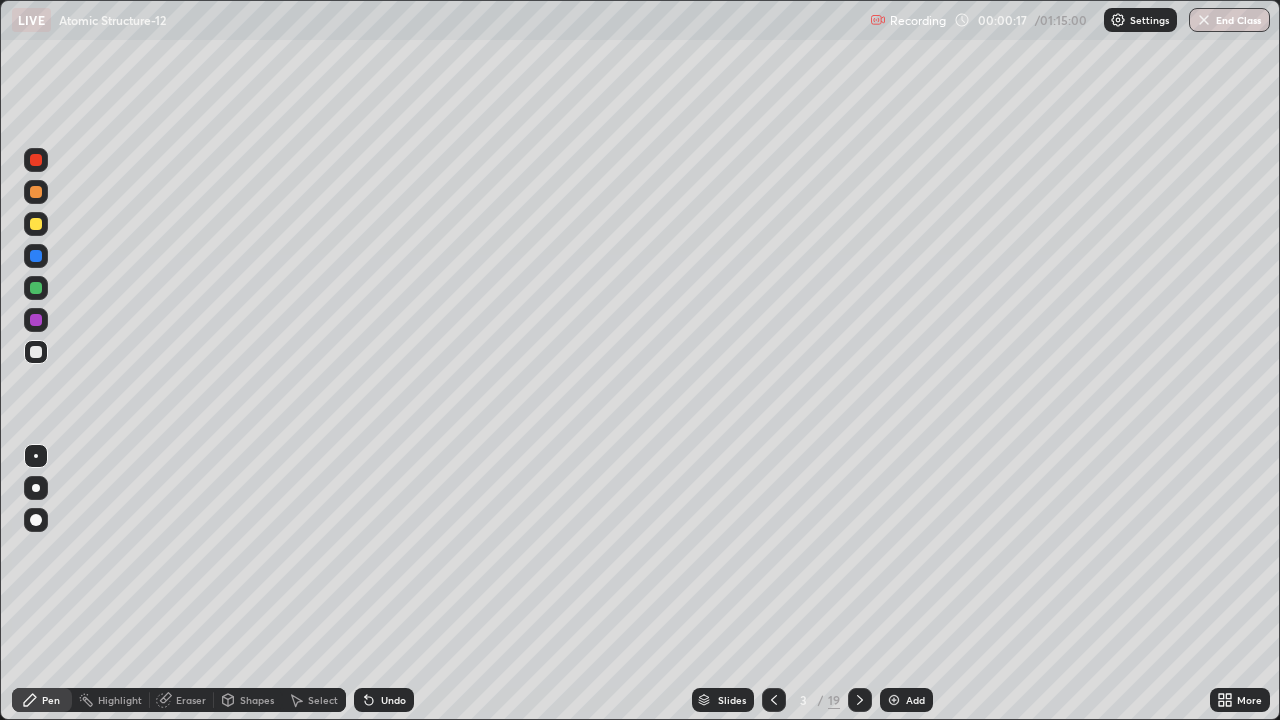click 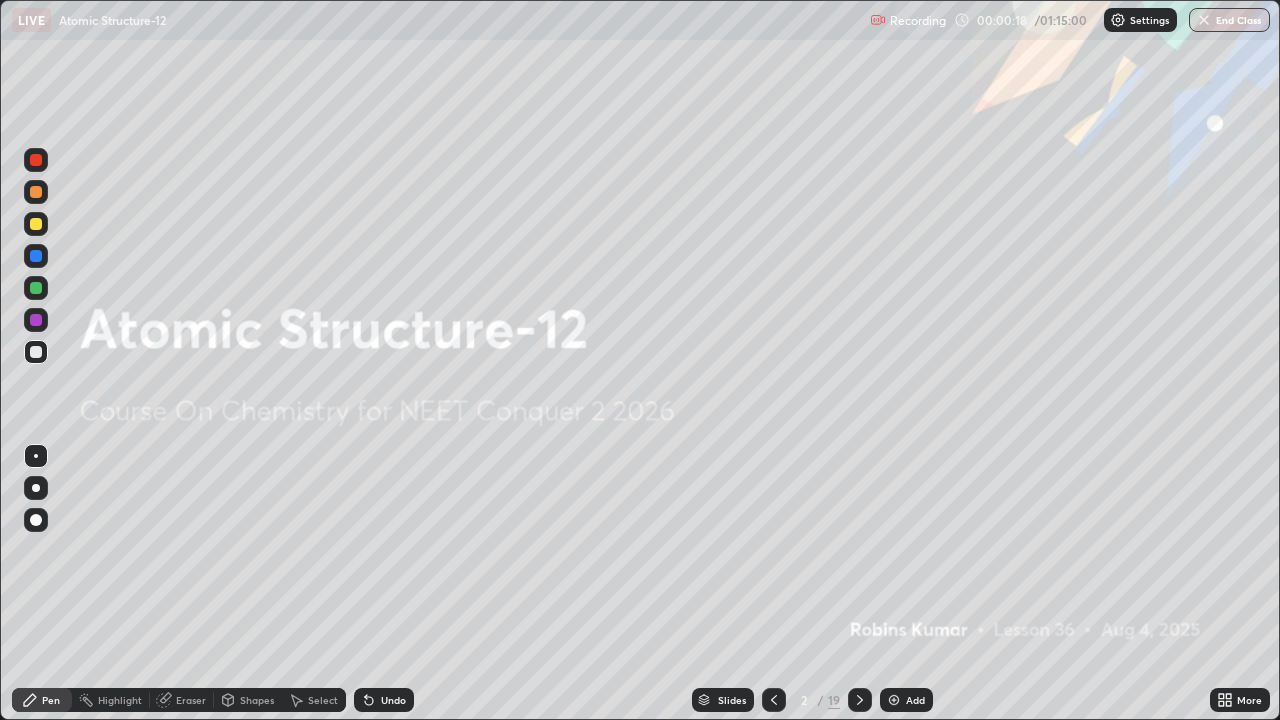 click at bounding box center [860, 700] 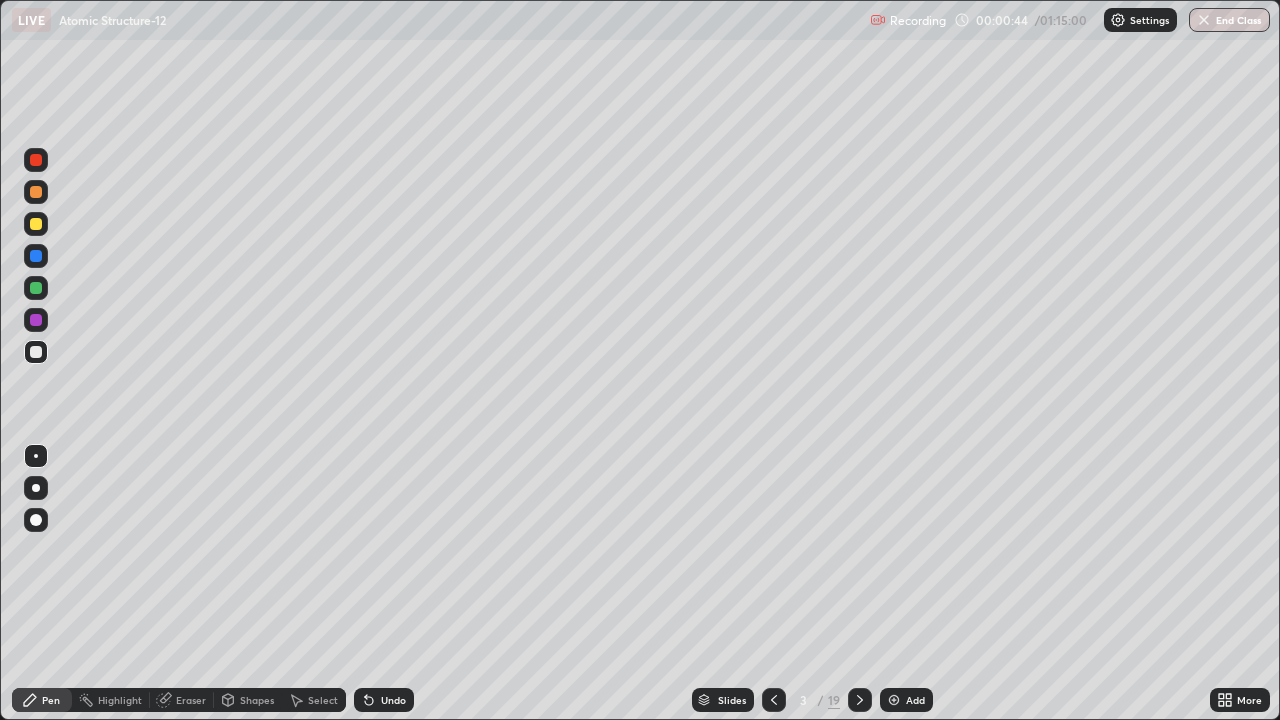 click at bounding box center (36, 288) 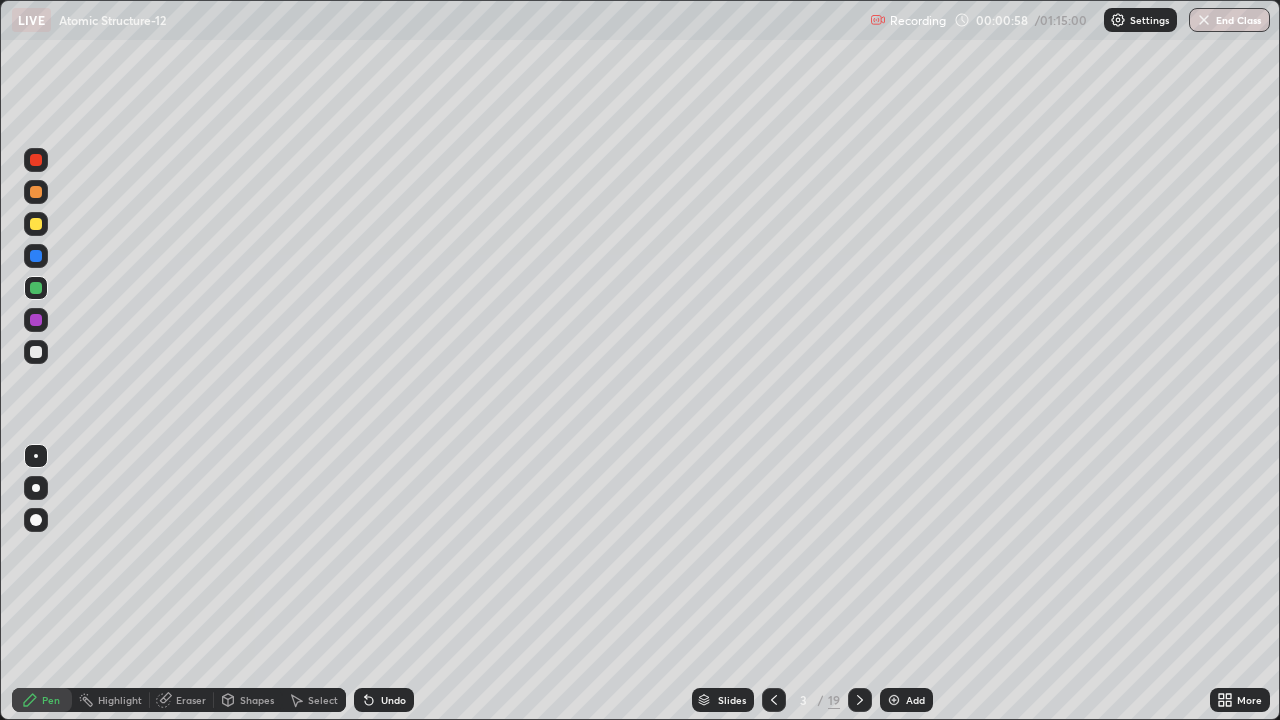 click 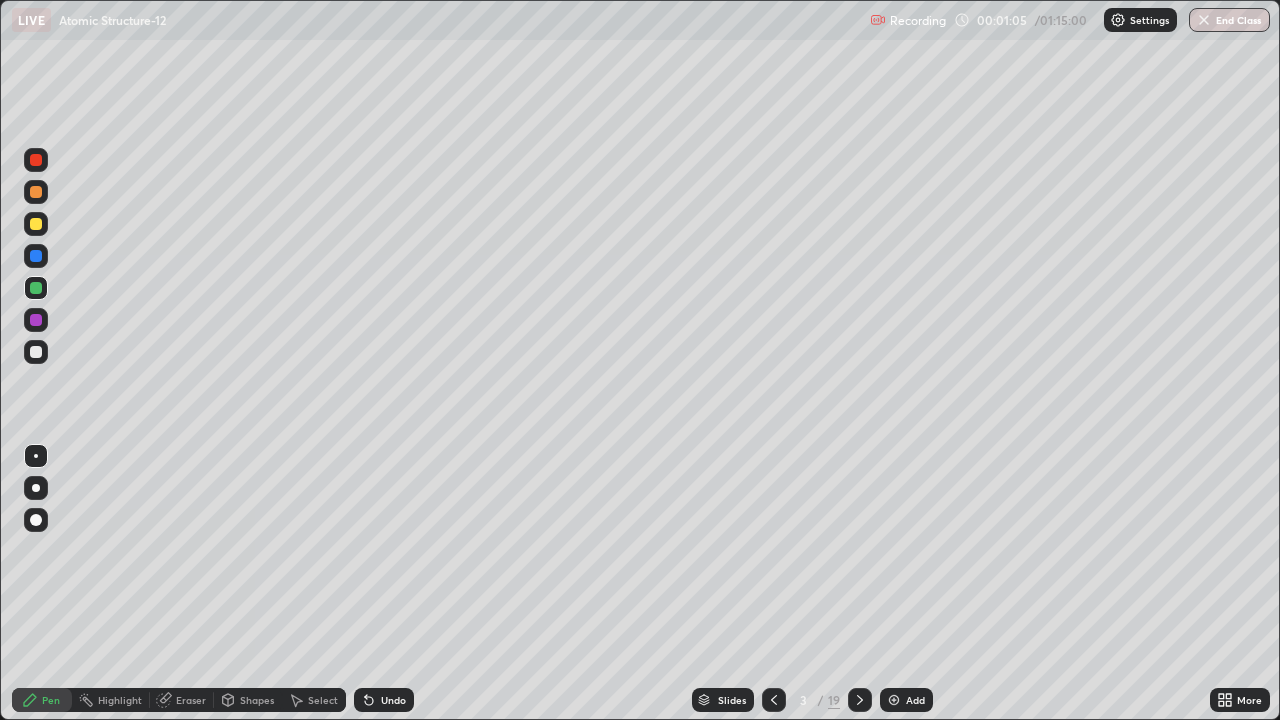 click at bounding box center [36, 320] 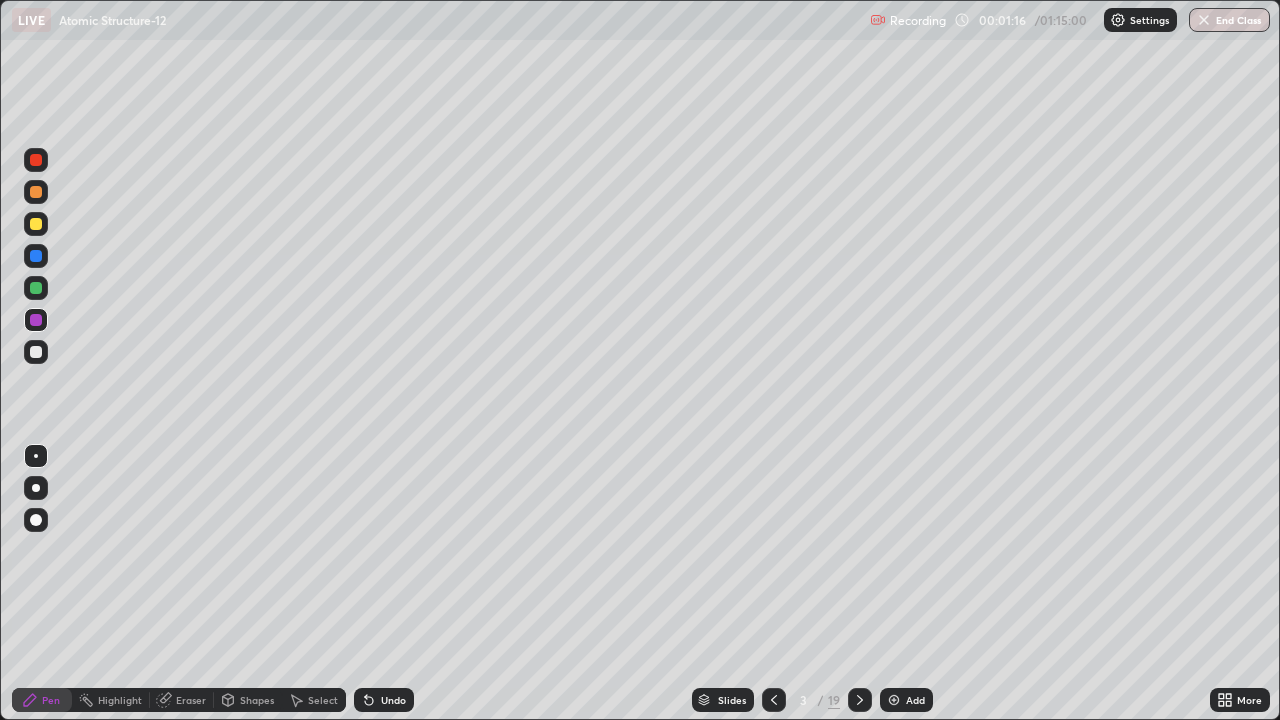 click at bounding box center (36, 224) 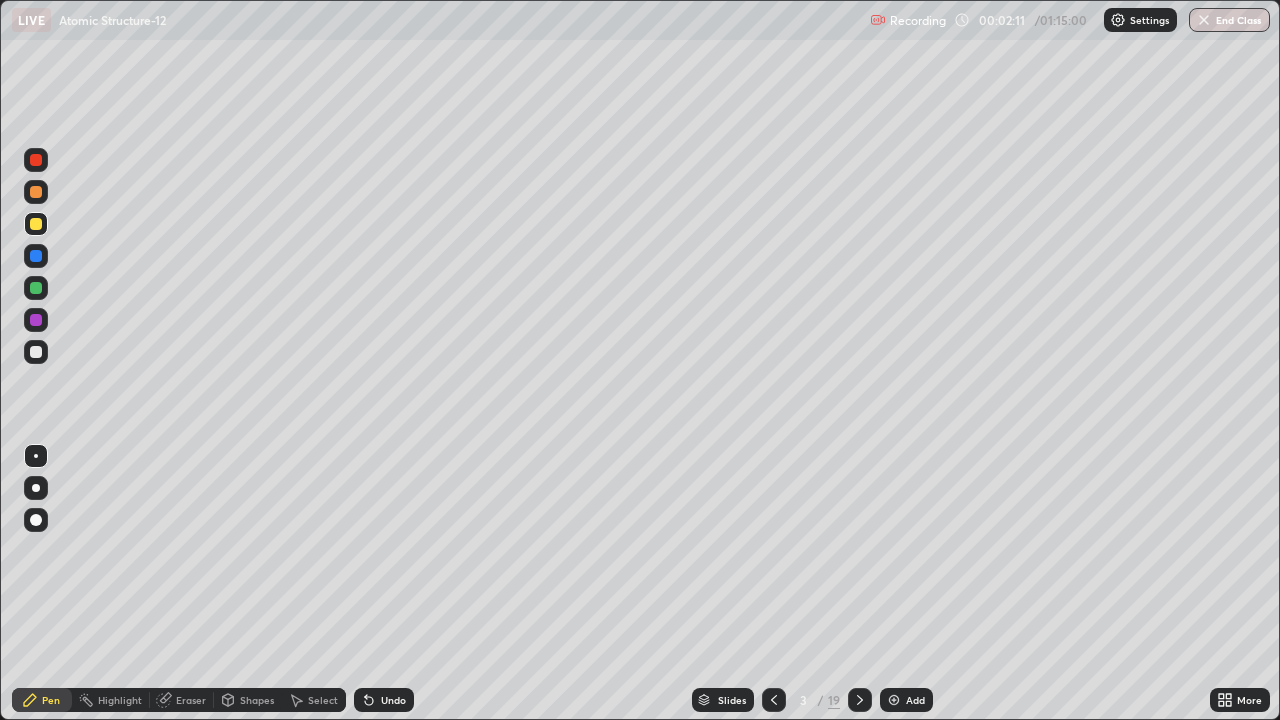 click 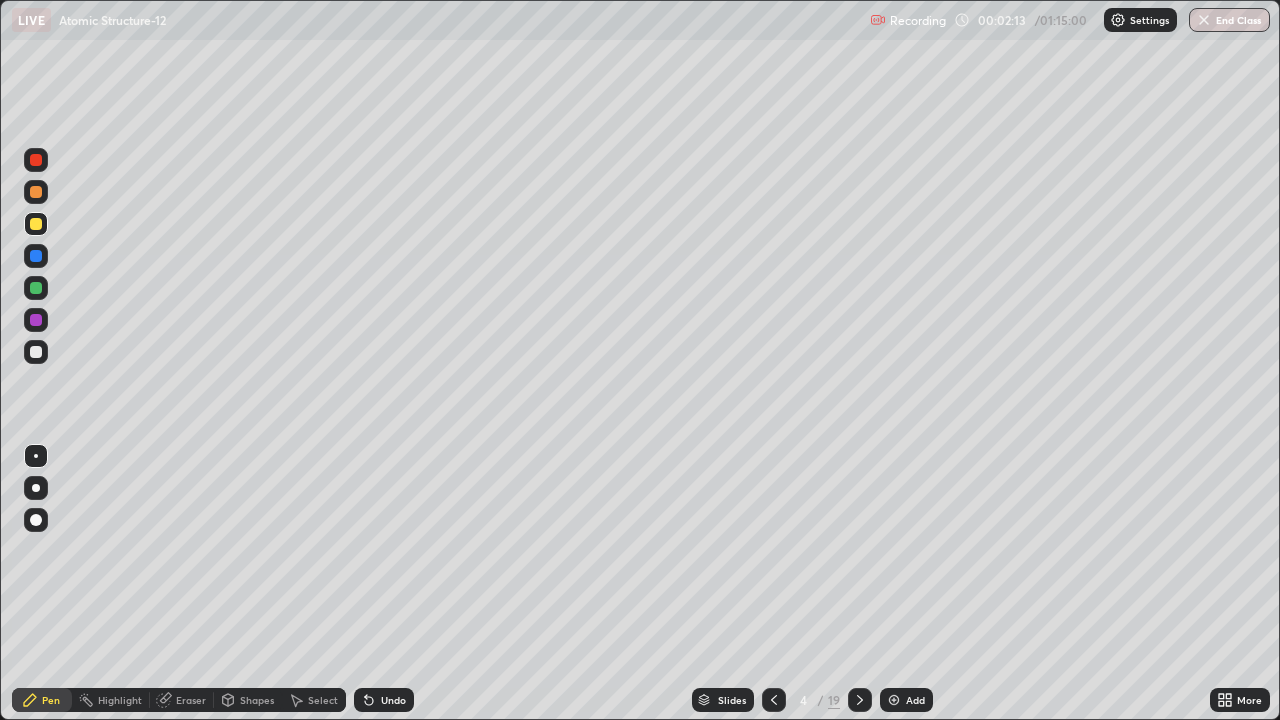 click at bounding box center (36, 192) 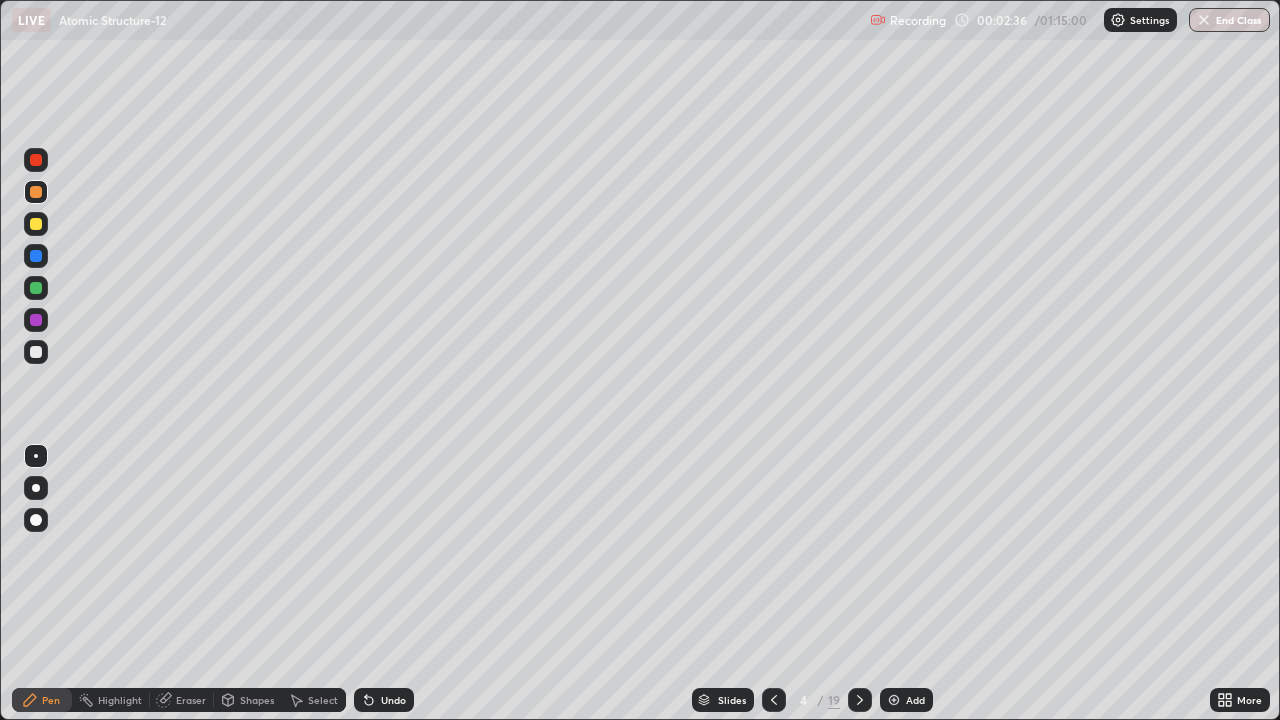 click at bounding box center (36, 224) 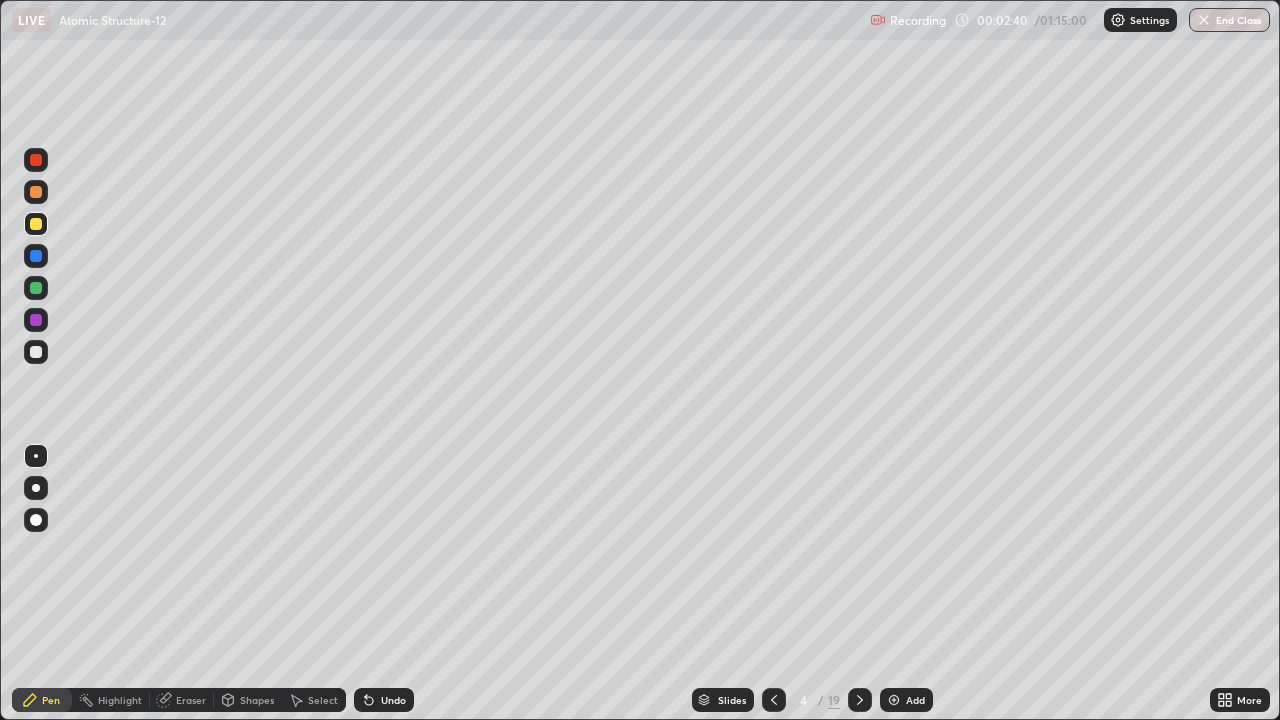 click at bounding box center [36, 352] 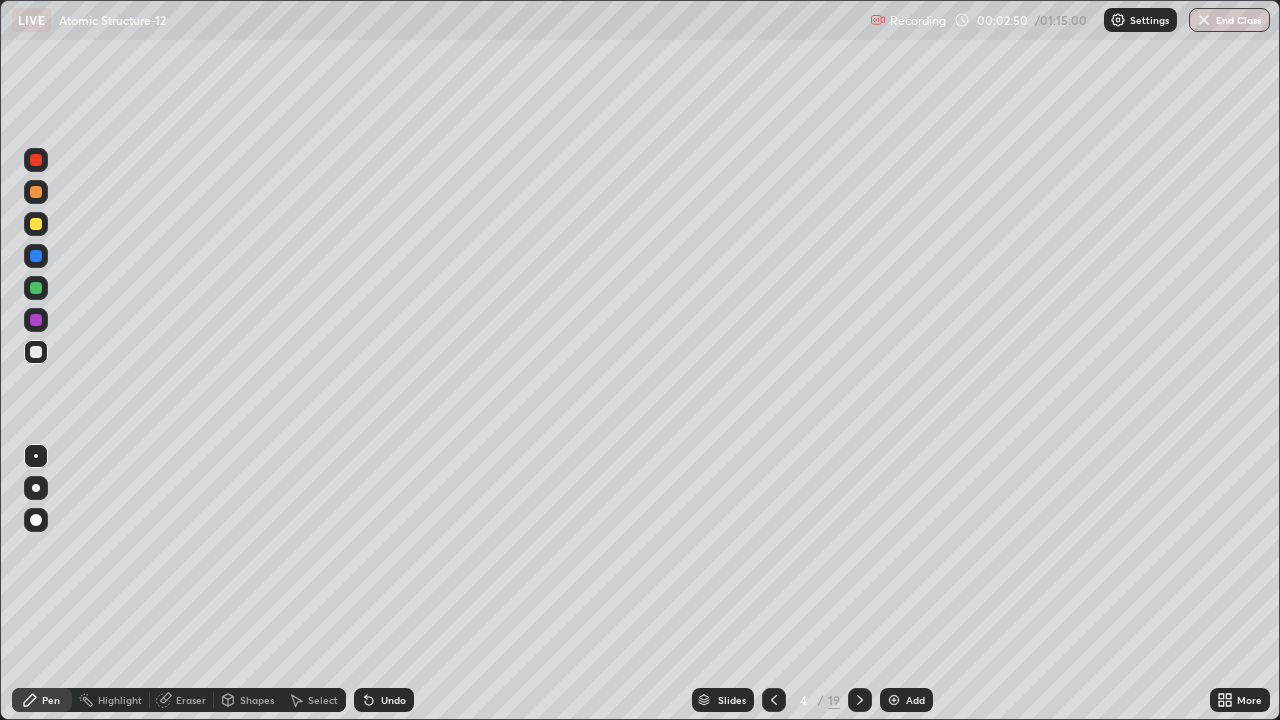 click on "Shapes" at bounding box center (248, 700) 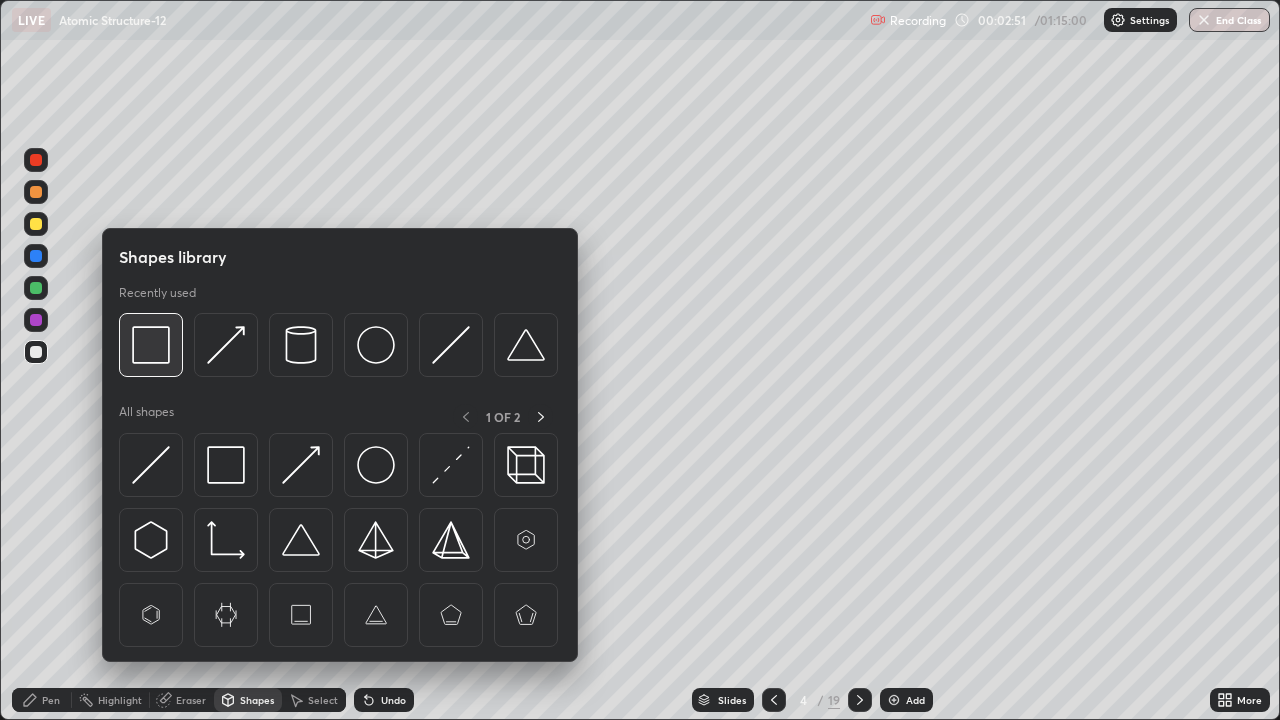 click at bounding box center (151, 345) 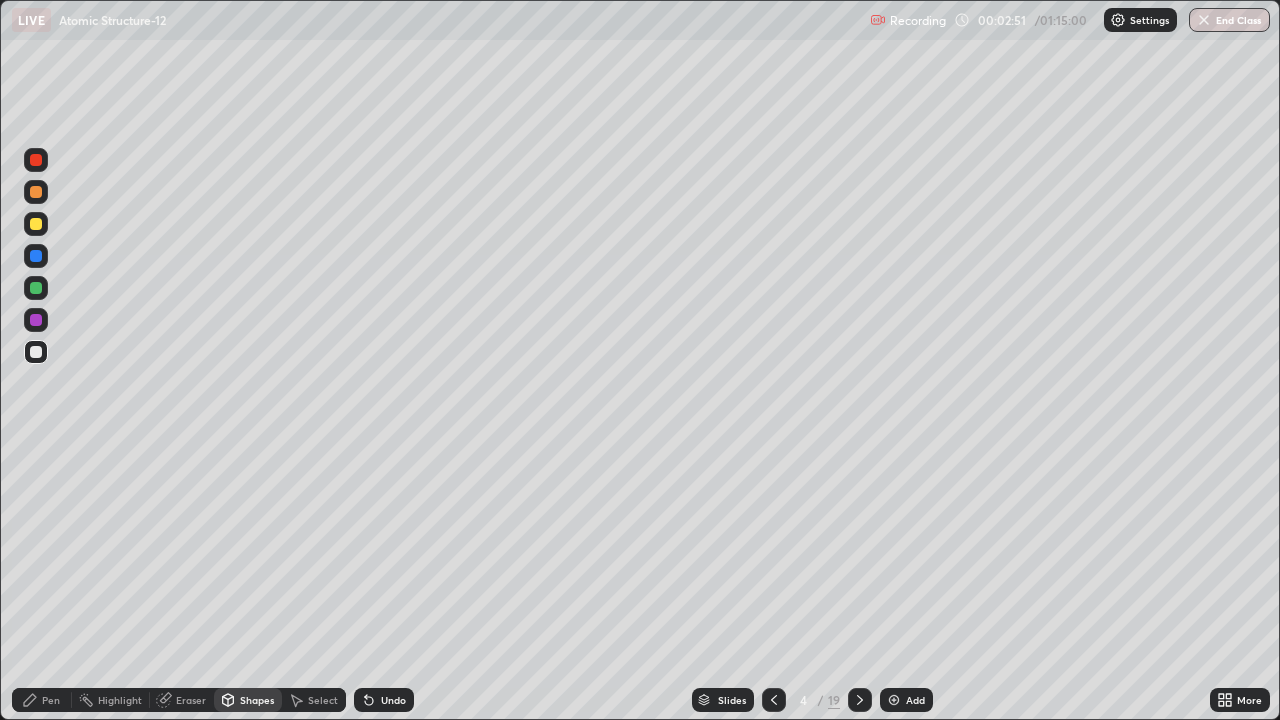 click at bounding box center (36, 320) 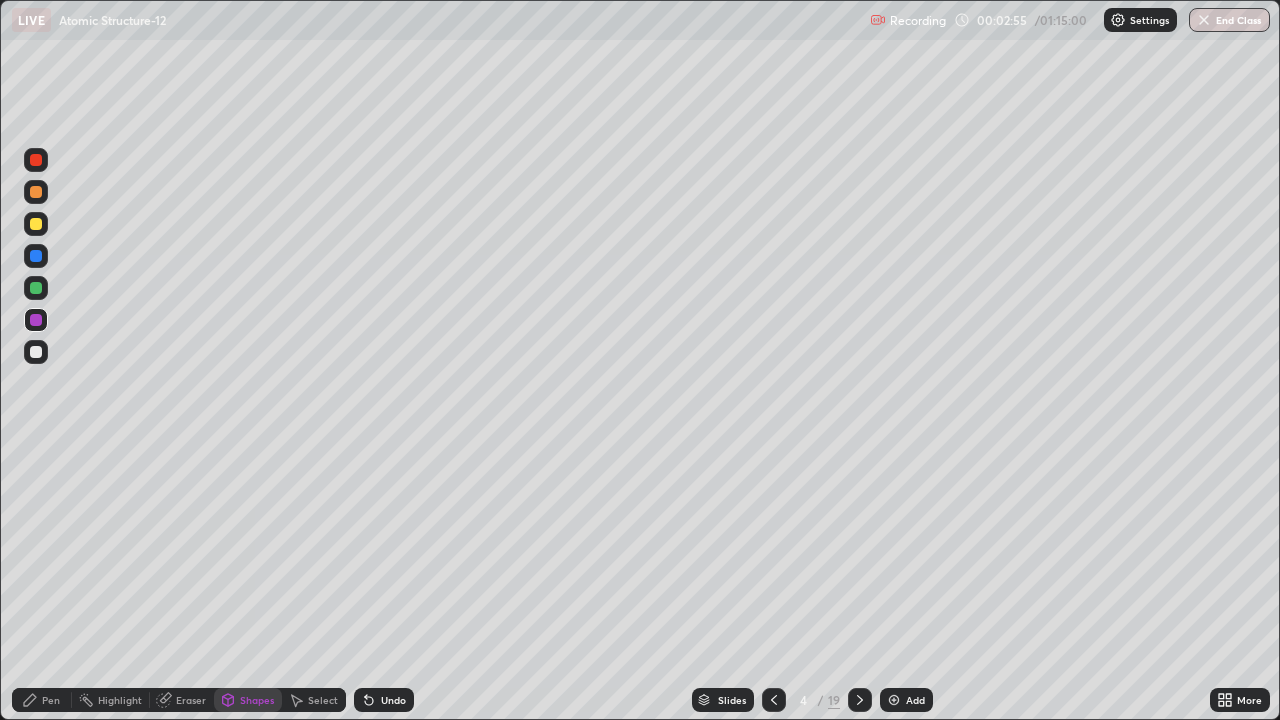click on "Pen" at bounding box center (51, 700) 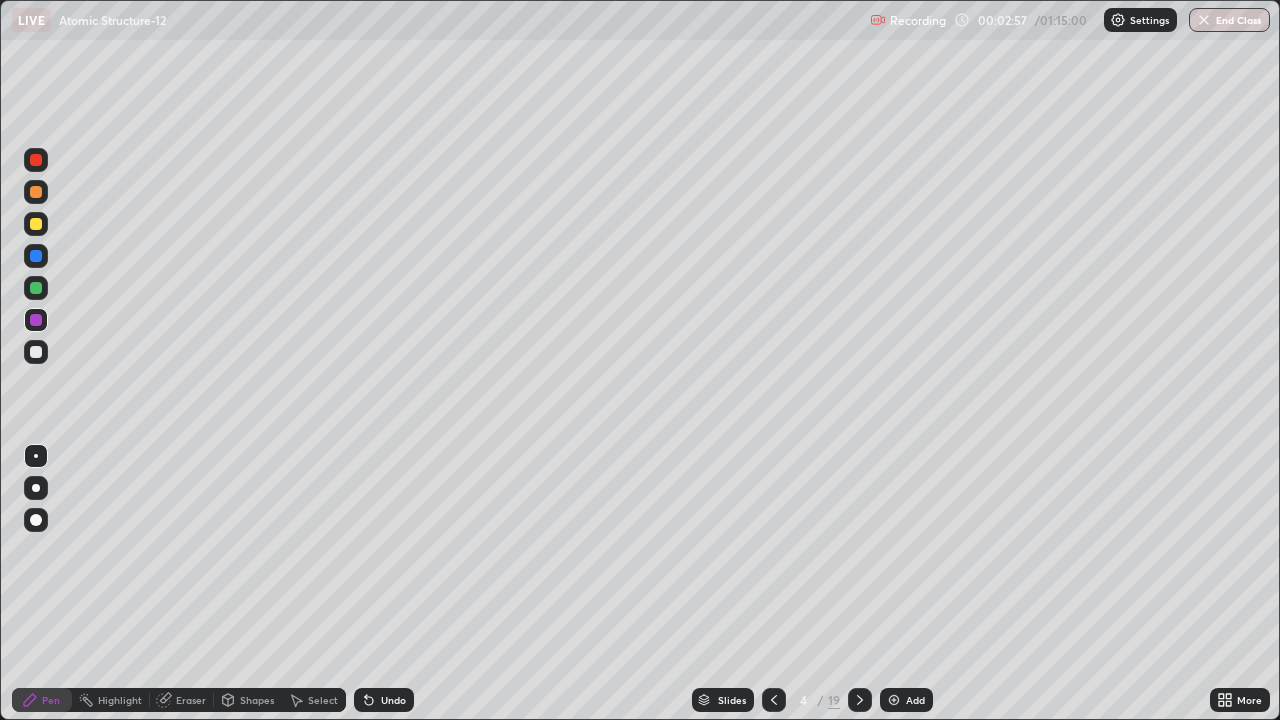 click at bounding box center (36, 352) 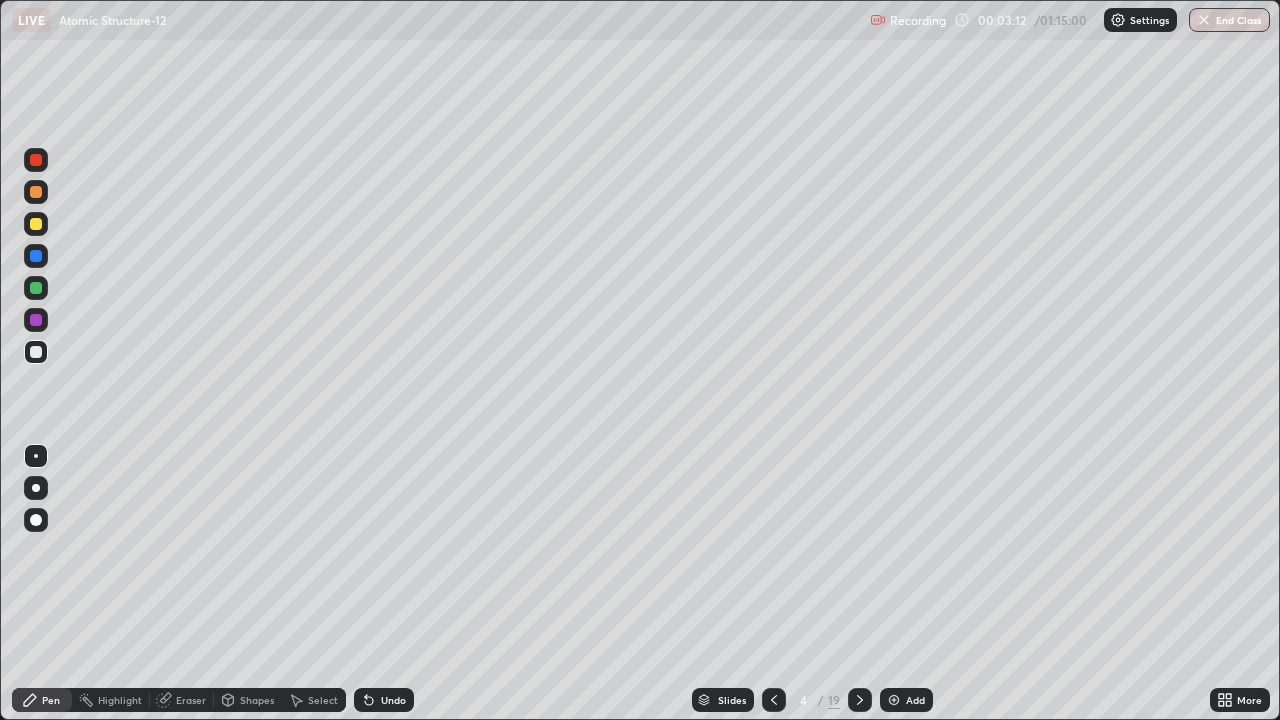 click on "Undo" at bounding box center [393, 700] 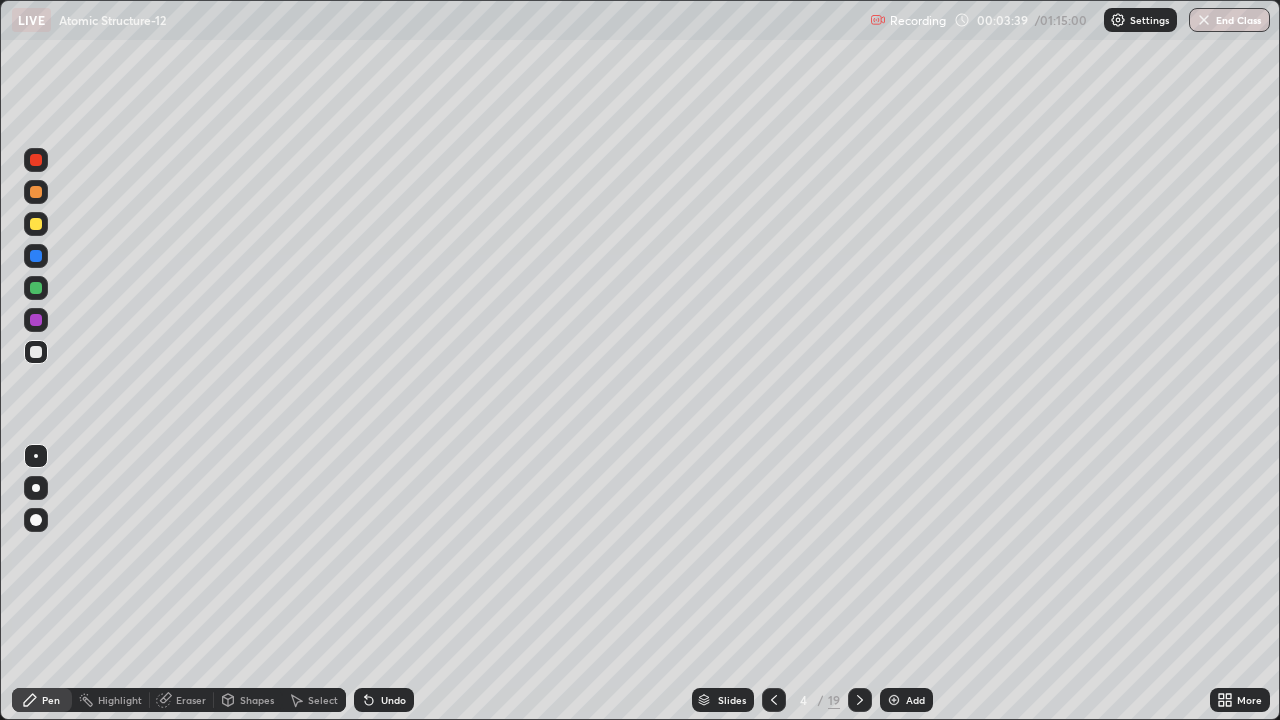 click at bounding box center (36, 288) 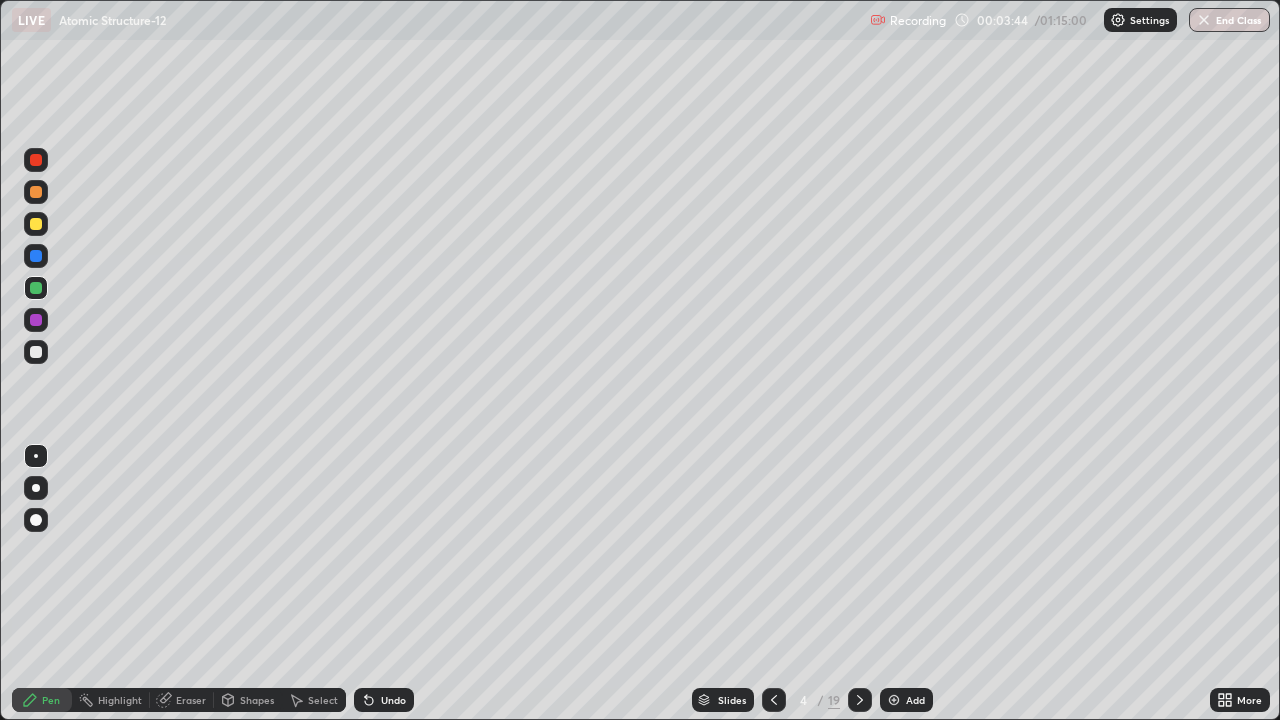 click on "4 / 19" at bounding box center (817, 700) 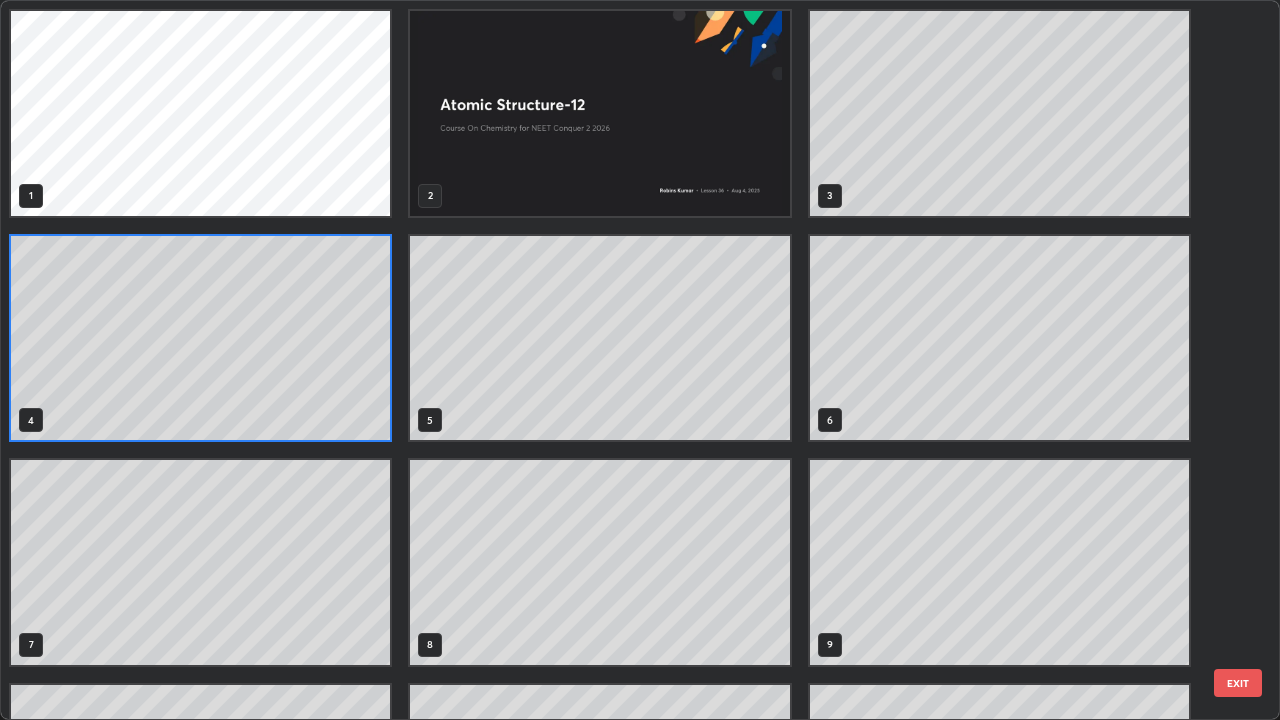 scroll, scrollTop: 7, scrollLeft: 11, axis: both 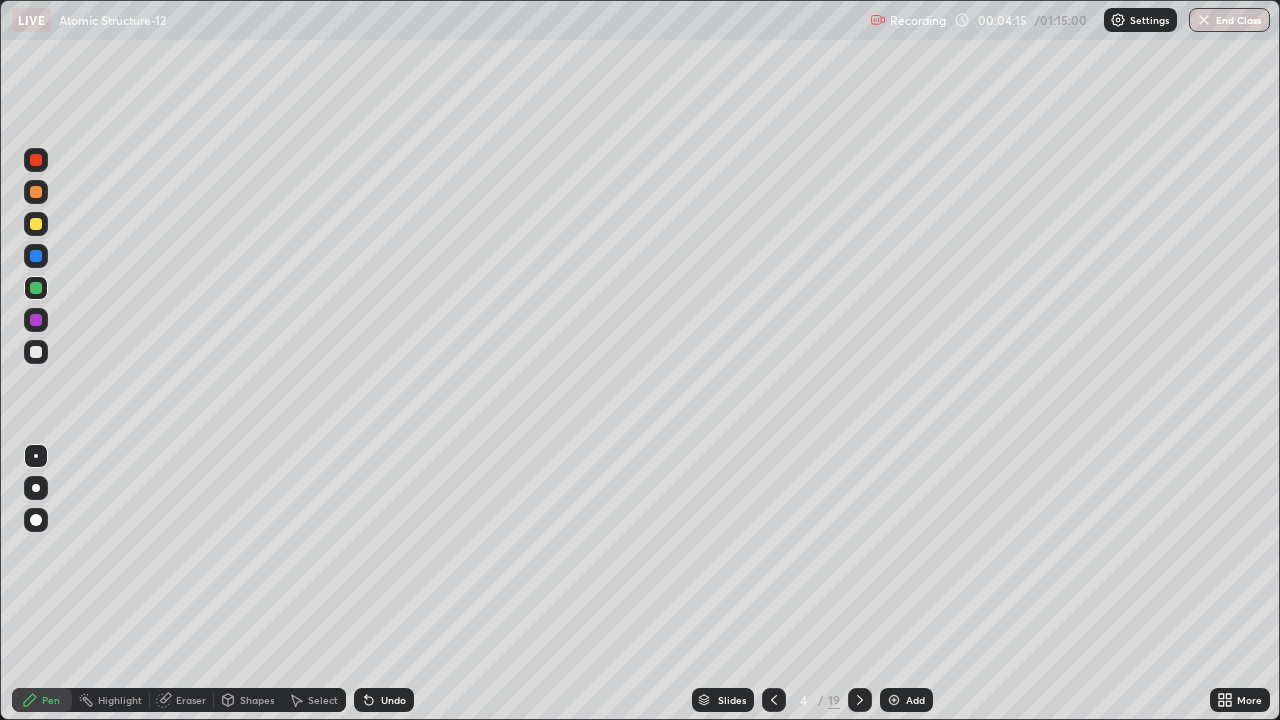 click on "Shapes" at bounding box center [248, 700] 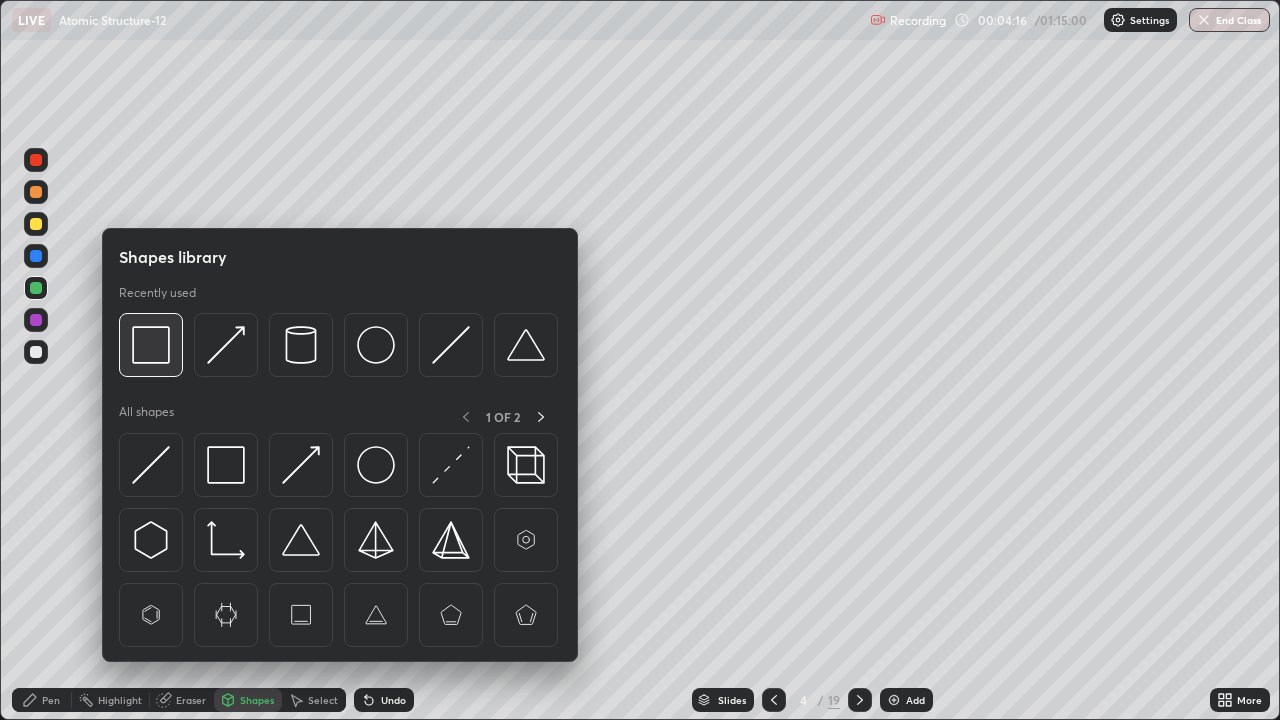 click at bounding box center (151, 345) 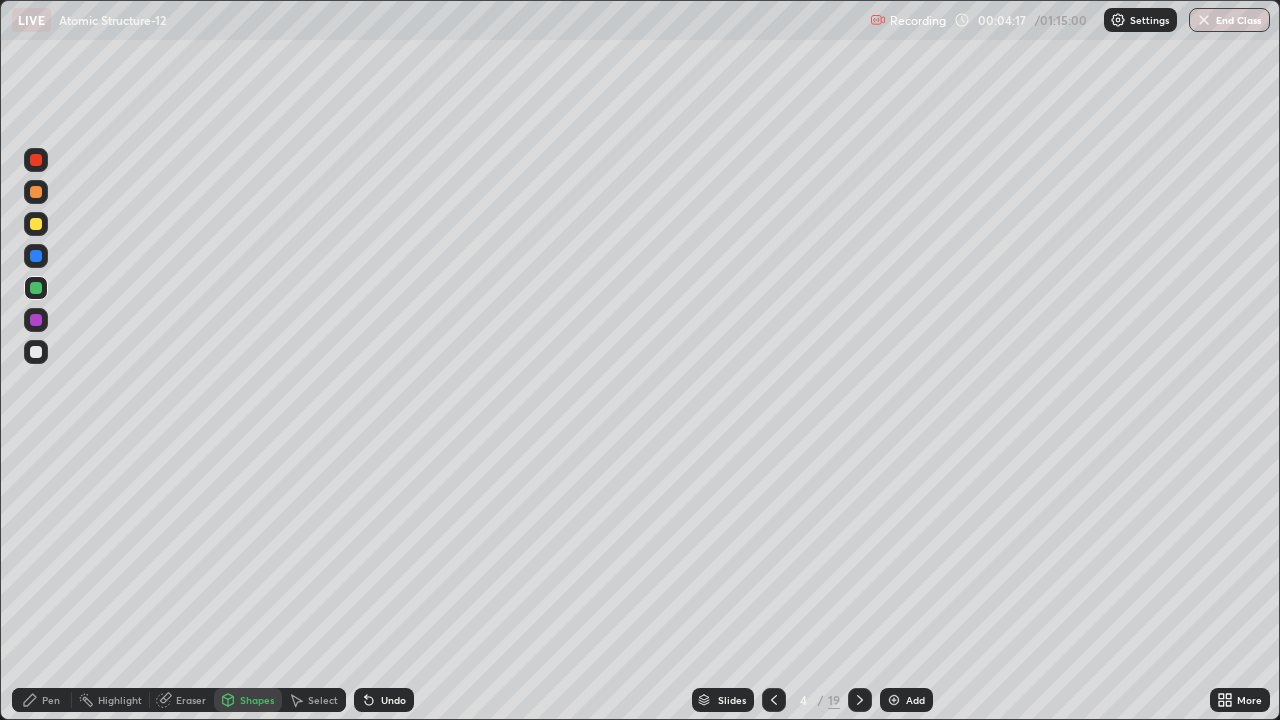 click at bounding box center (36, 320) 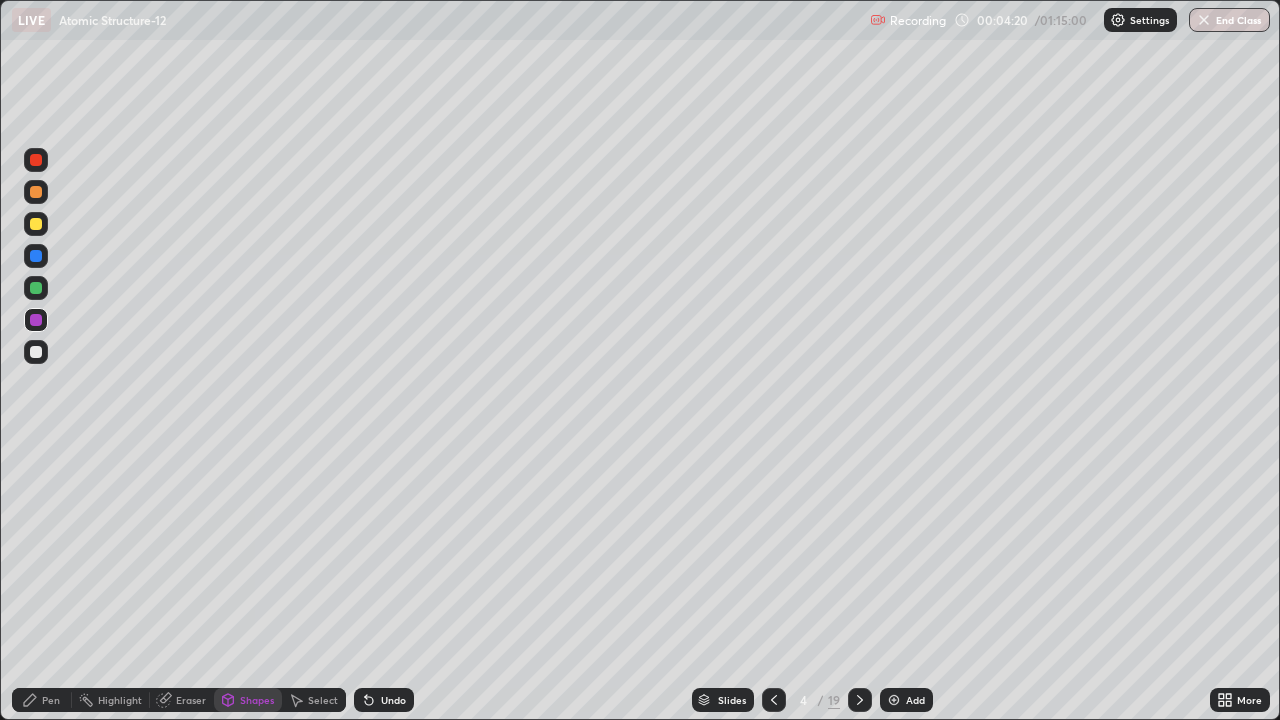 click on "Pen" at bounding box center (42, 700) 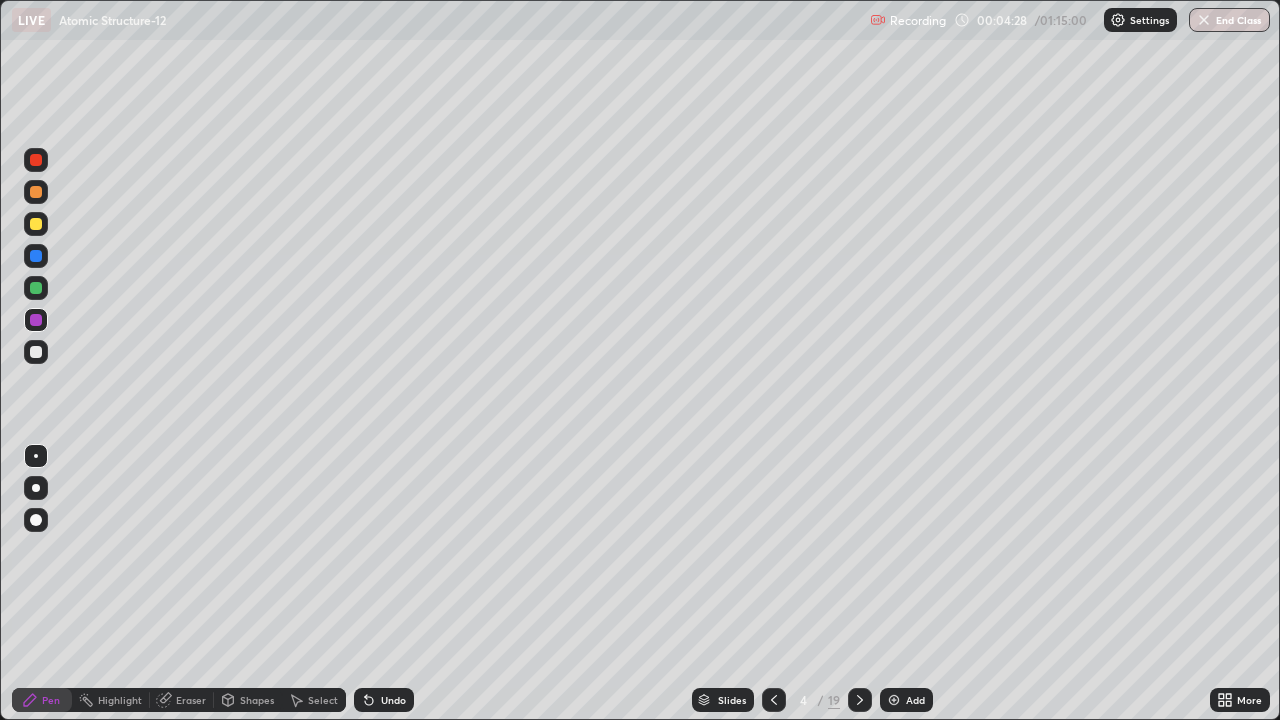 click at bounding box center (36, 352) 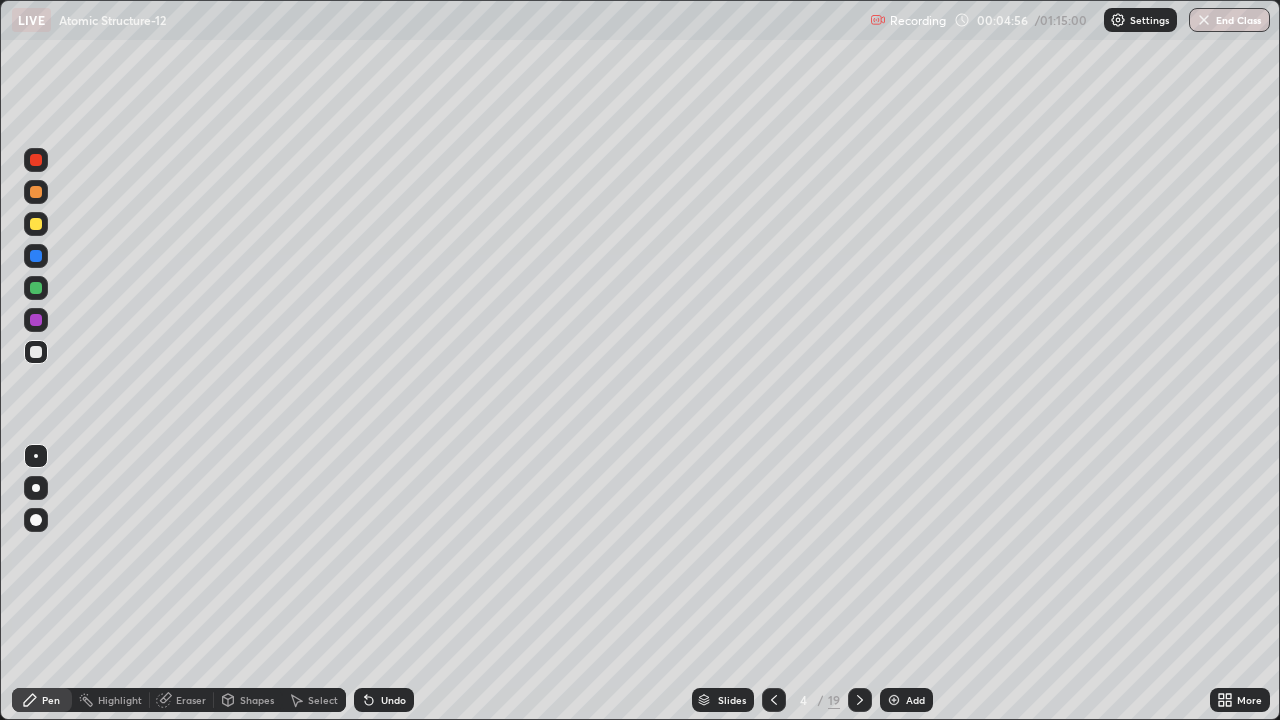 click on "Eraser" at bounding box center (191, 700) 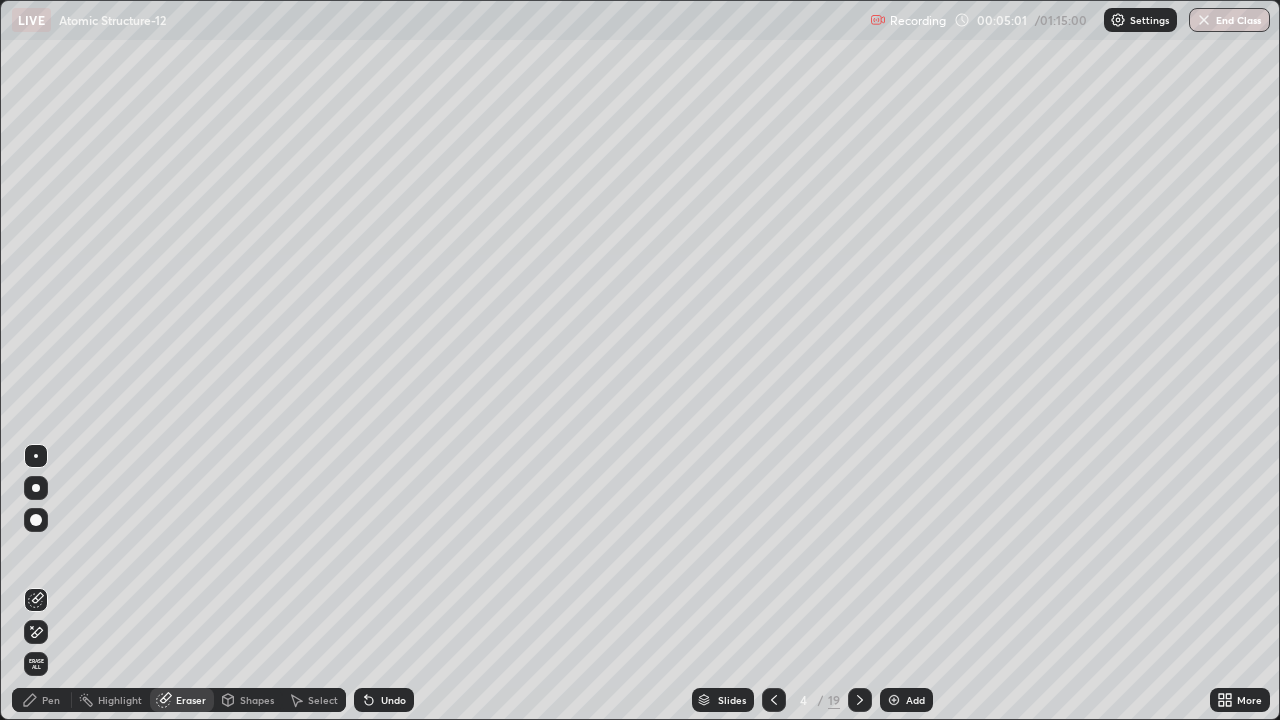 click on "Pen" at bounding box center [42, 700] 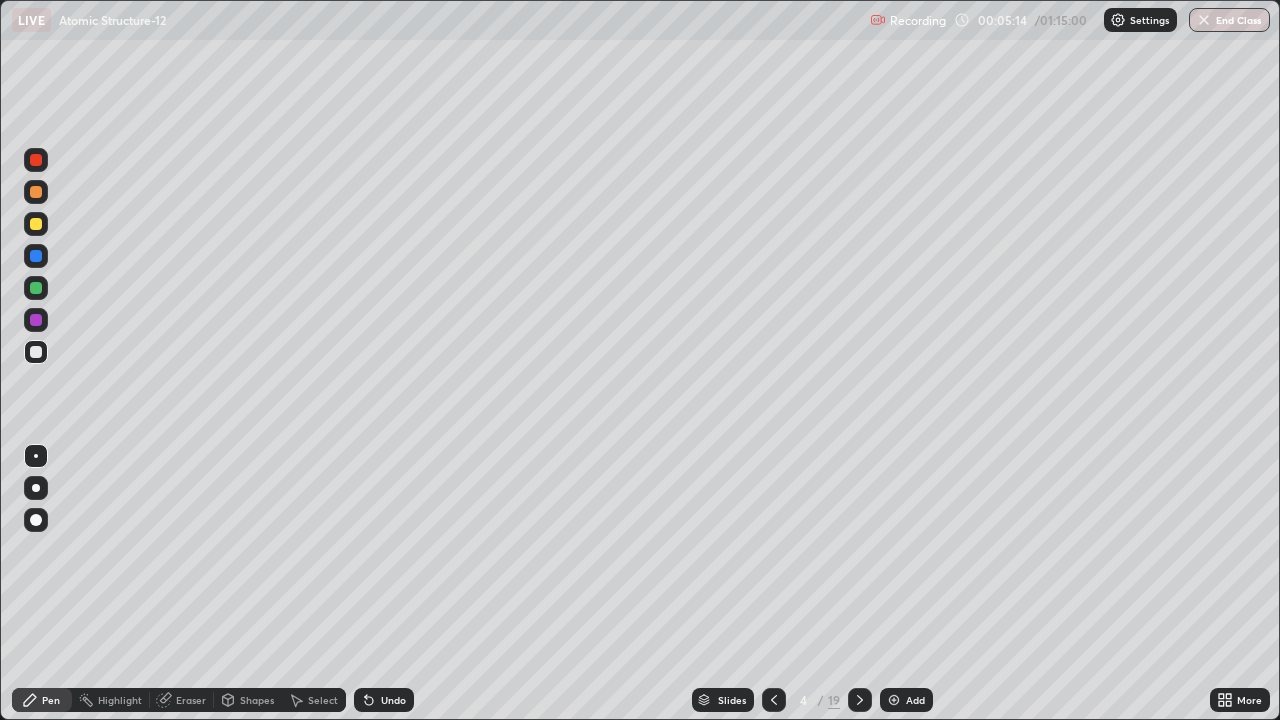 click on "Shapes" at bounding box center [257, 700] 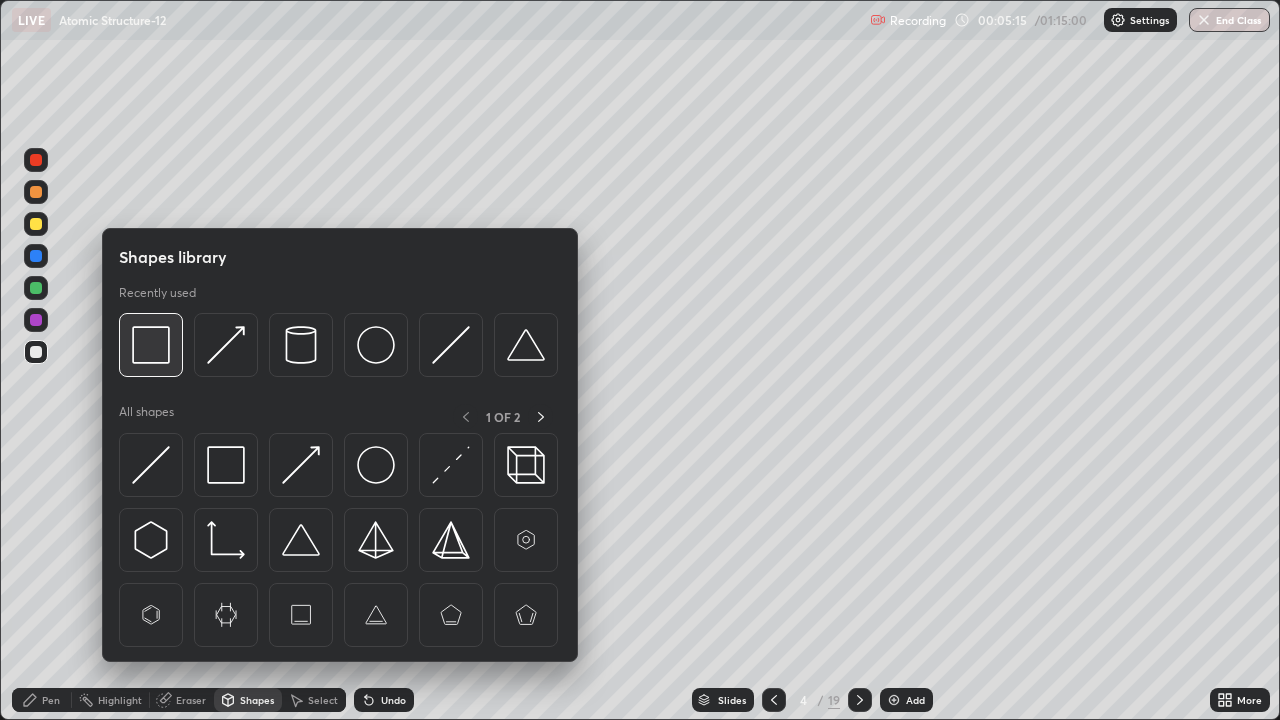 click at bounding box center (151, 345) 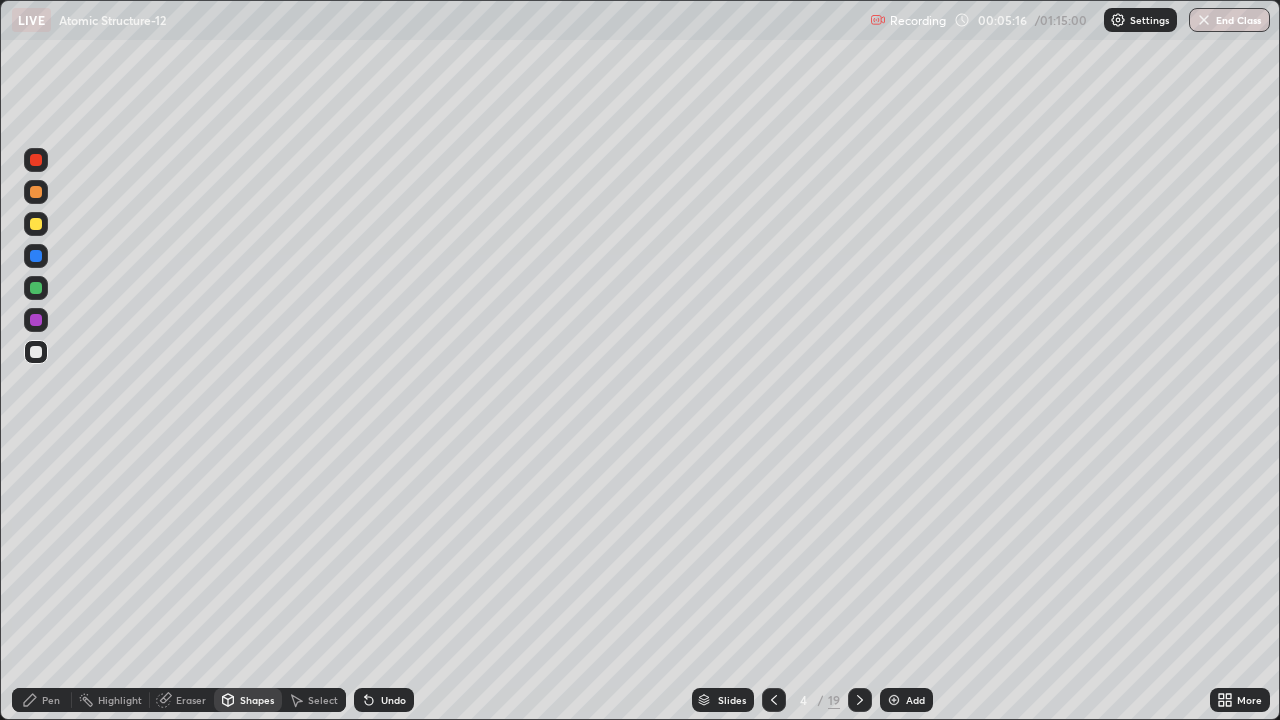 click at bounding box center [36, 320] 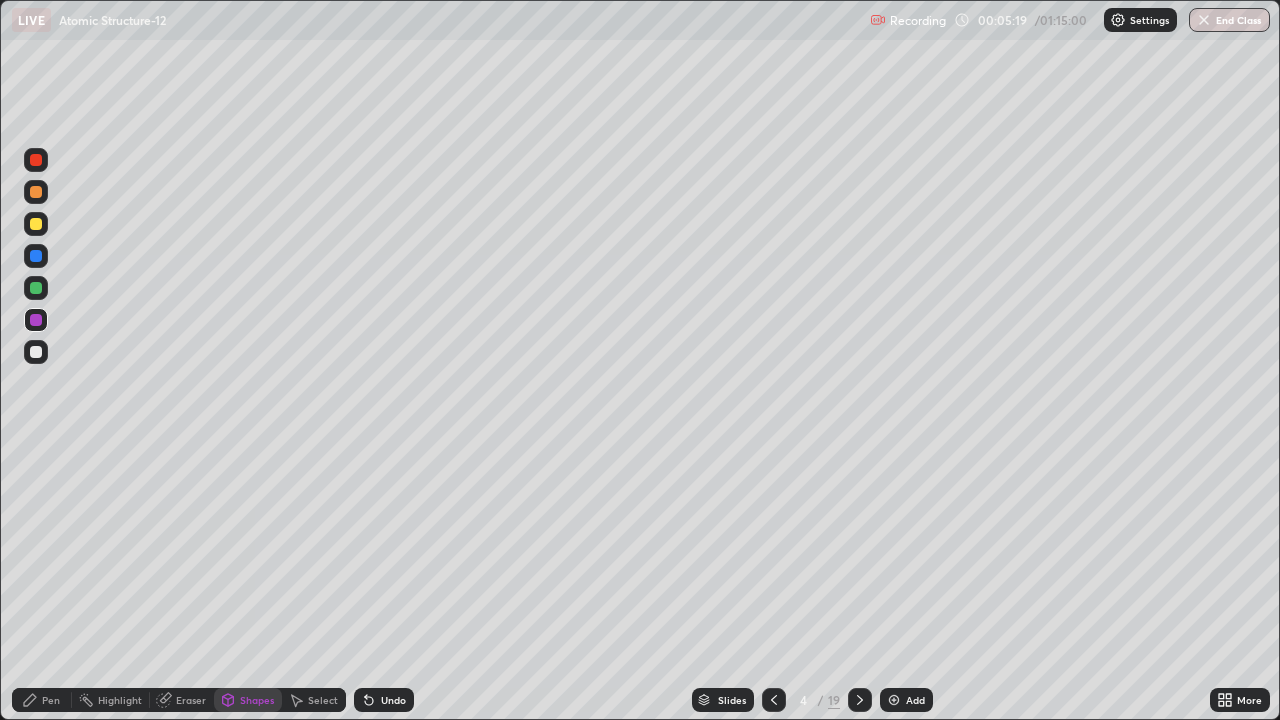 click 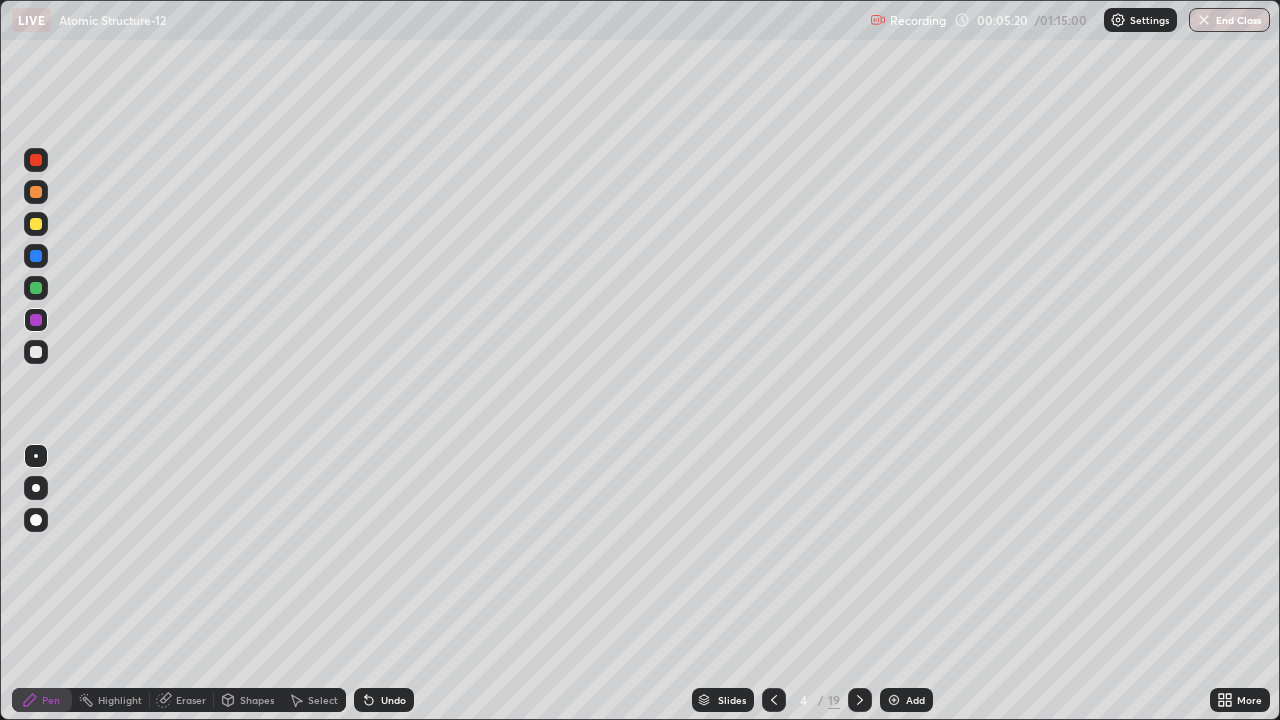click at bounding box center [36, 288] 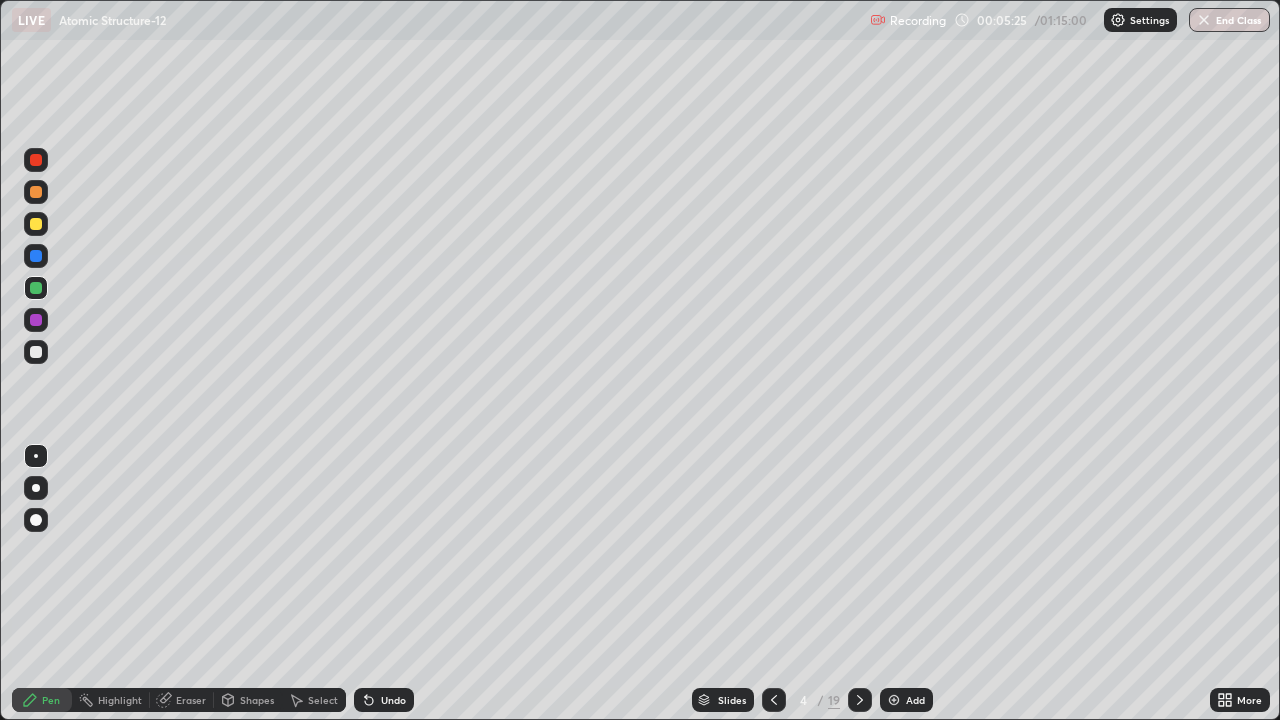 click at bounding box center (36, 256) 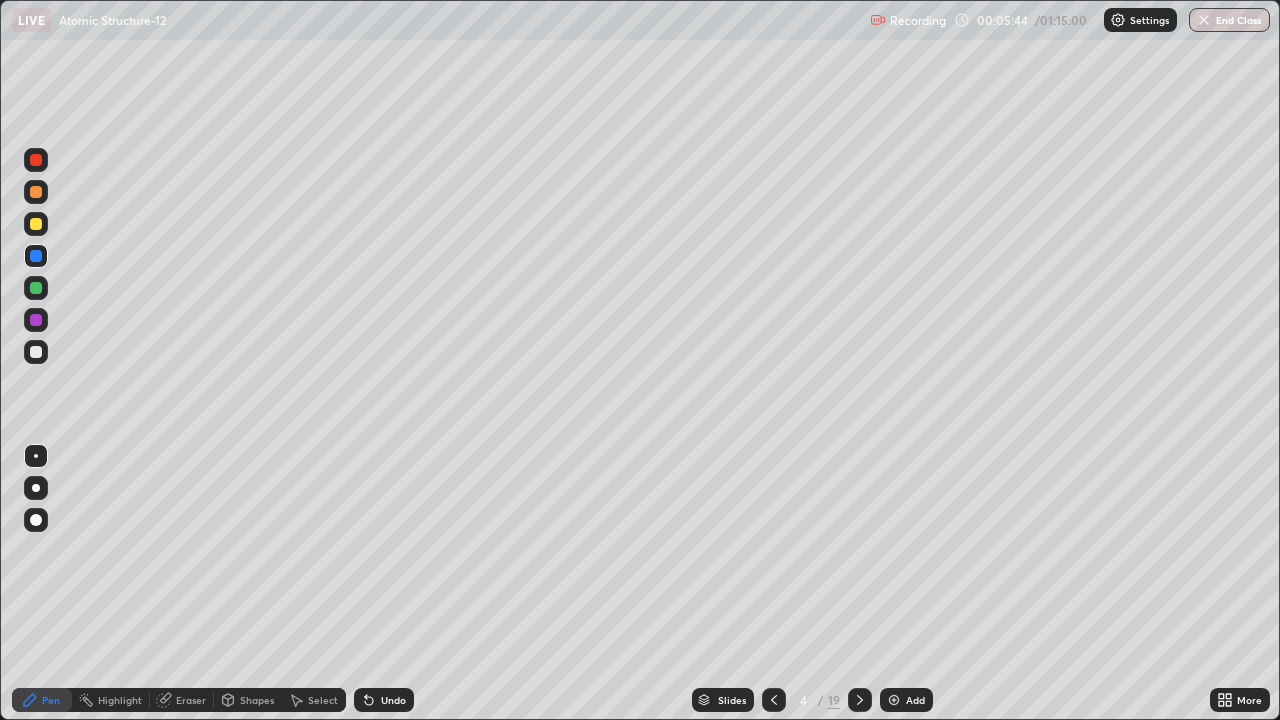 click on "Shapes" at bounding box center (248, 700) 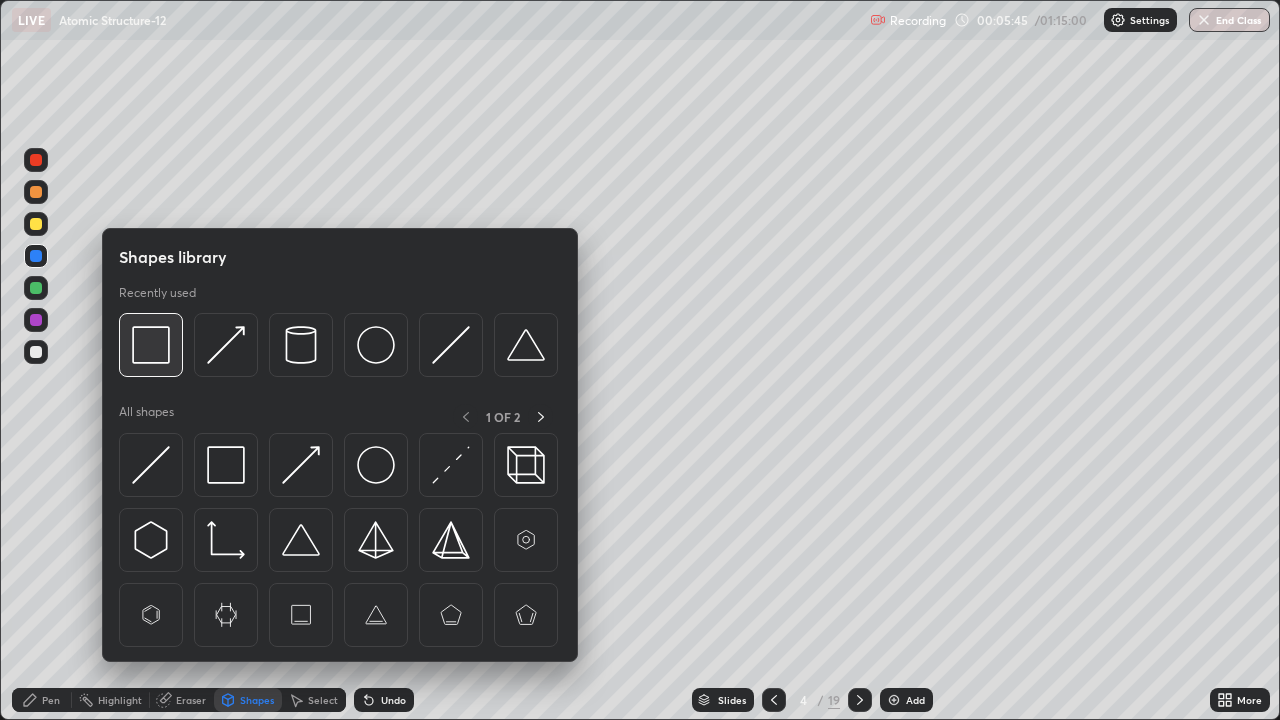 click at bounding box center (151, 345) 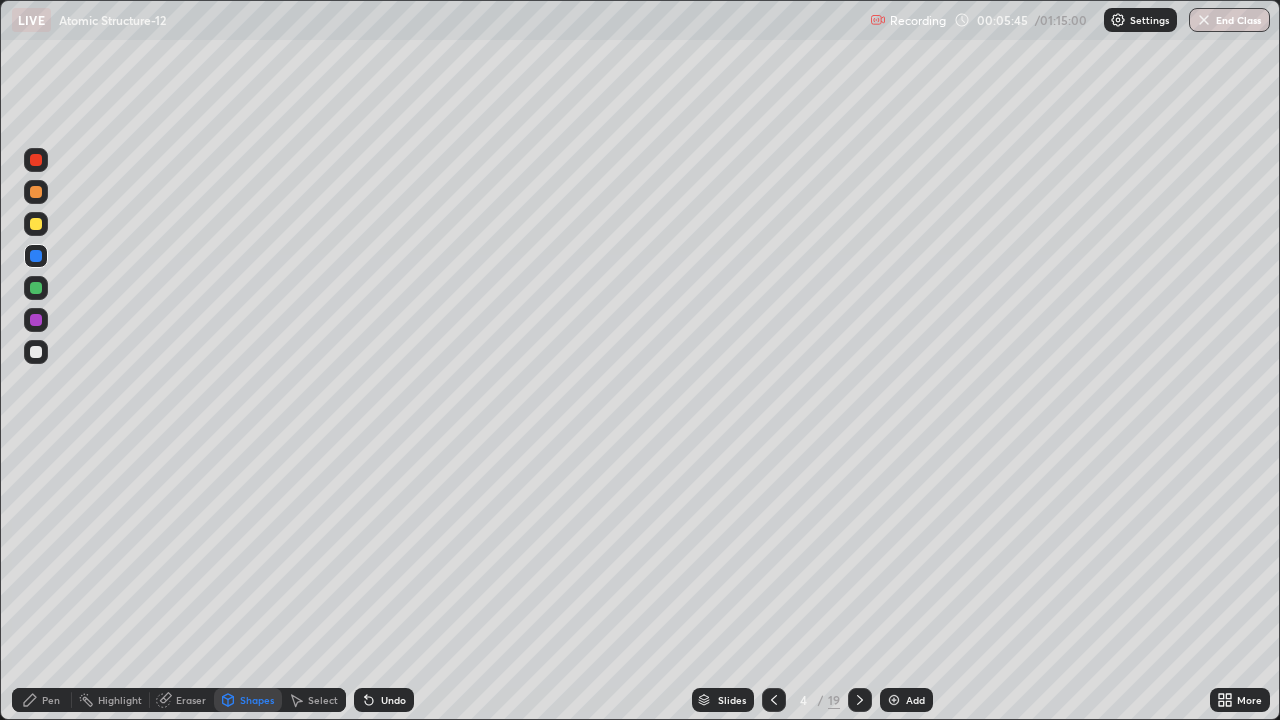 click at bounding box center [36, 224] 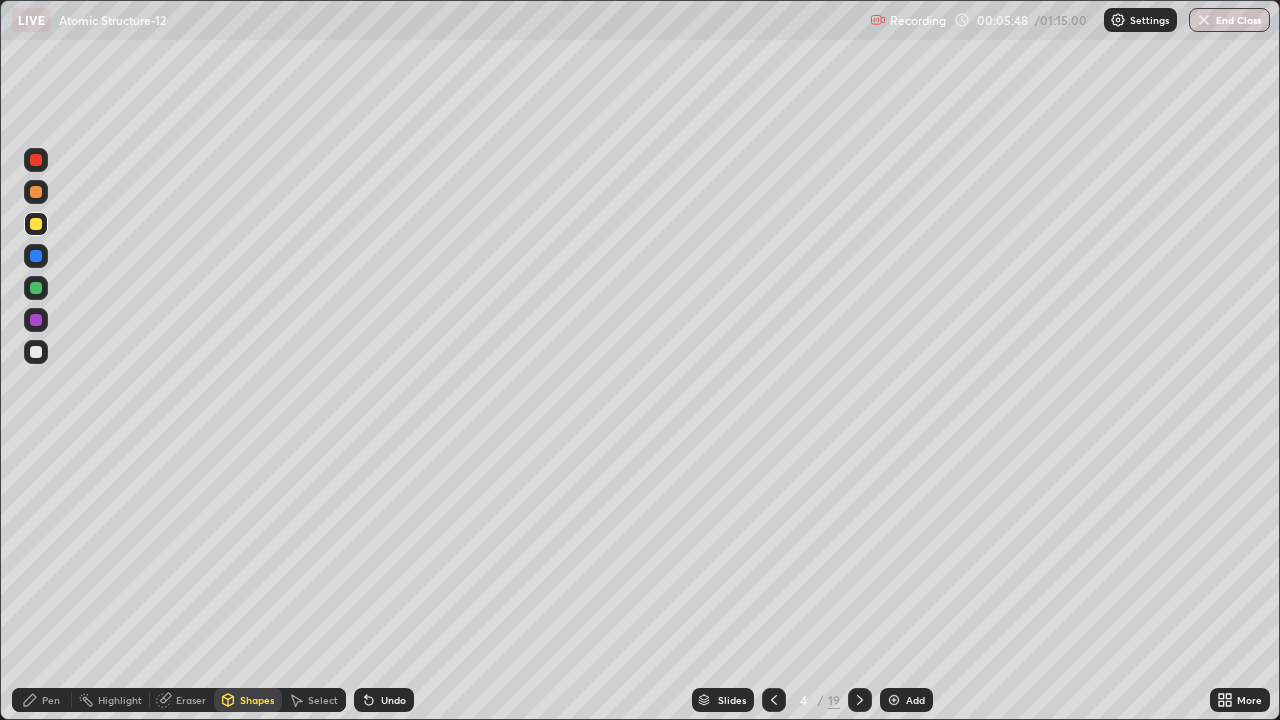 click 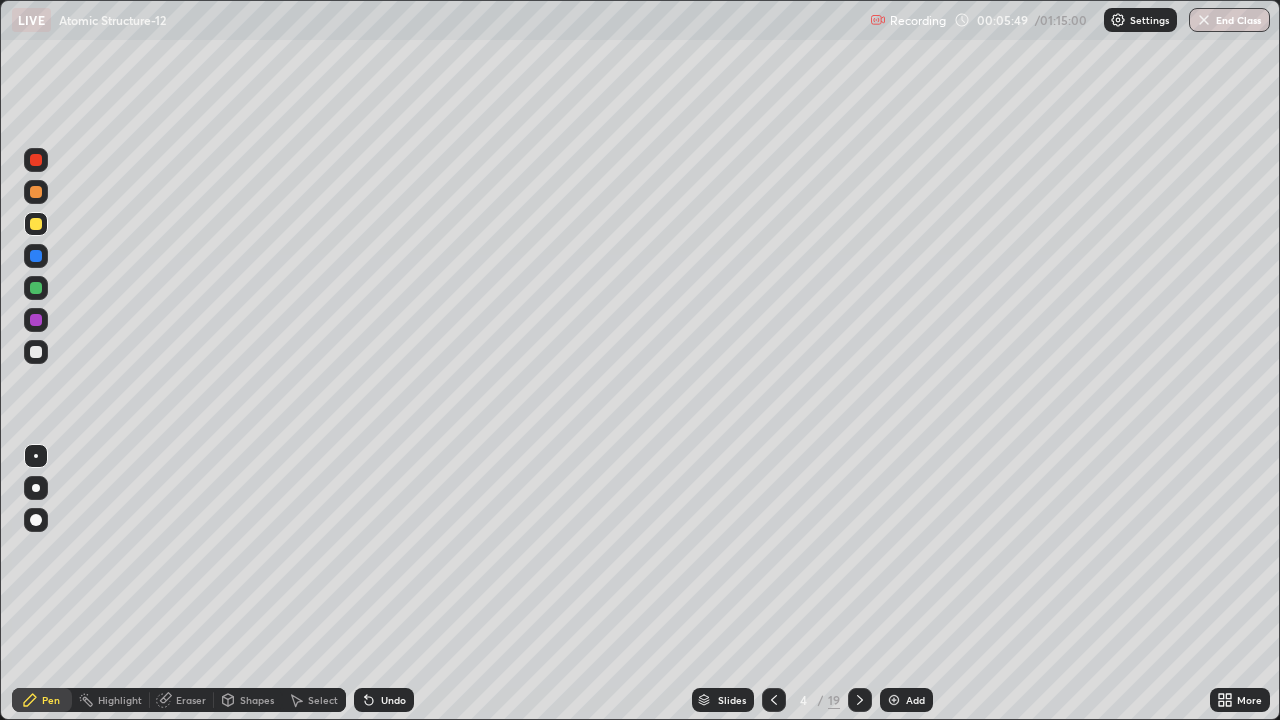 click at bounding box center (36, 352) 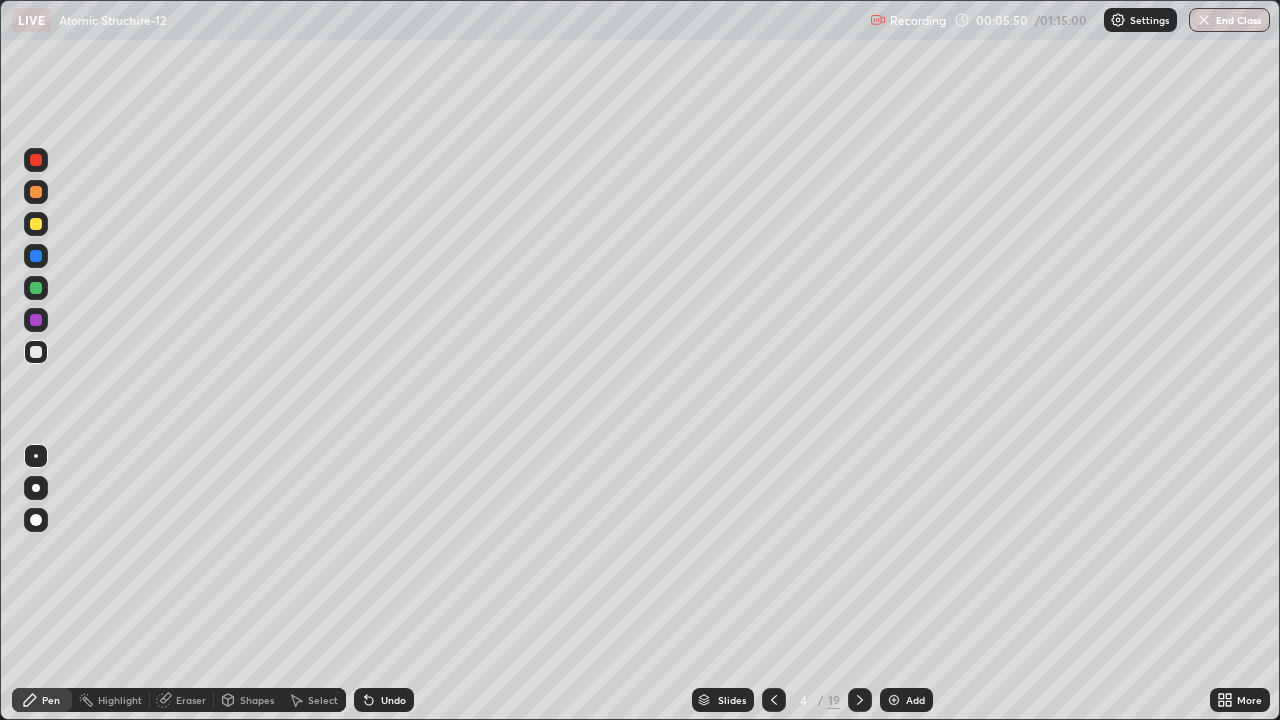click at bounding box center [36, 288] 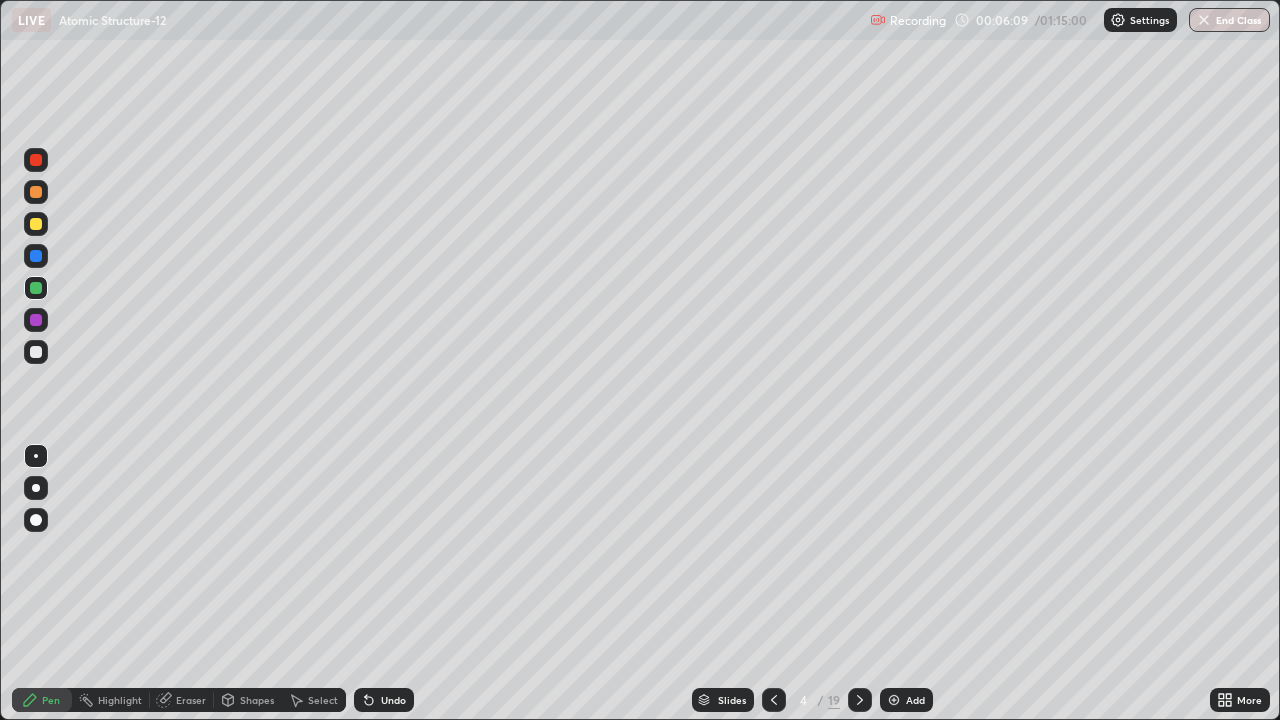 click at bounding box center (36, 224) 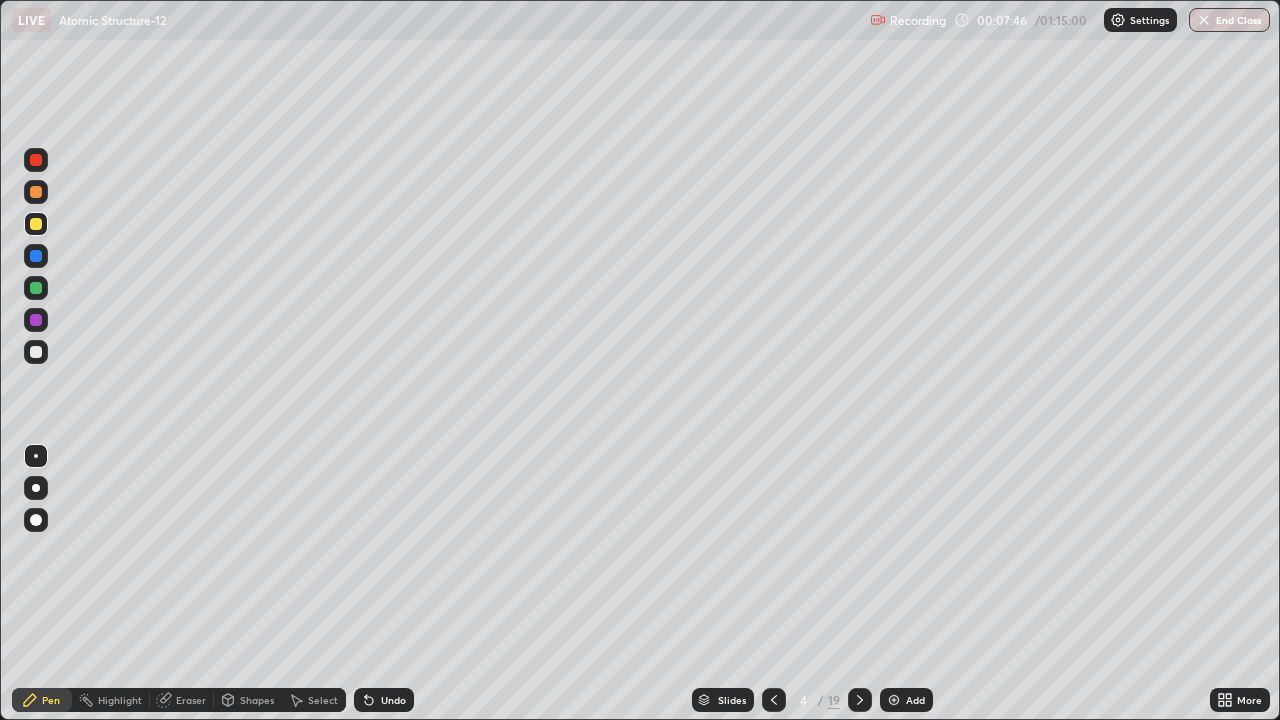 click 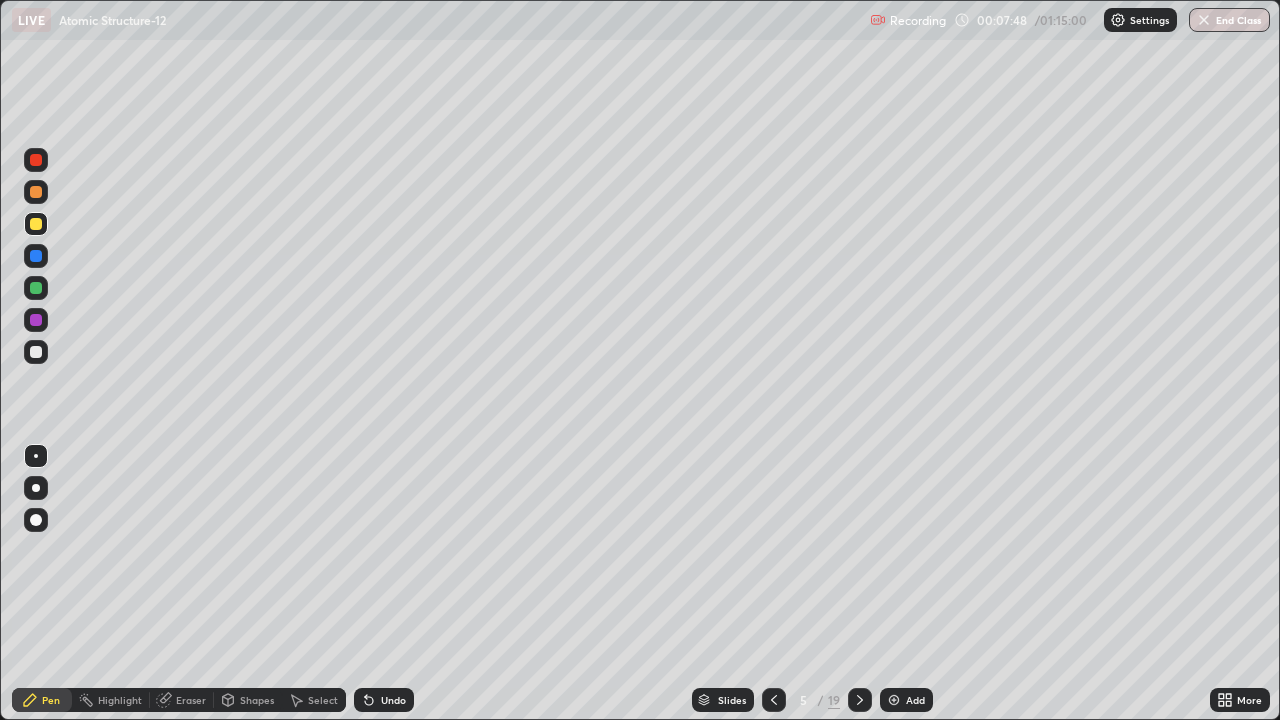 click at bounding box center (36, 192) 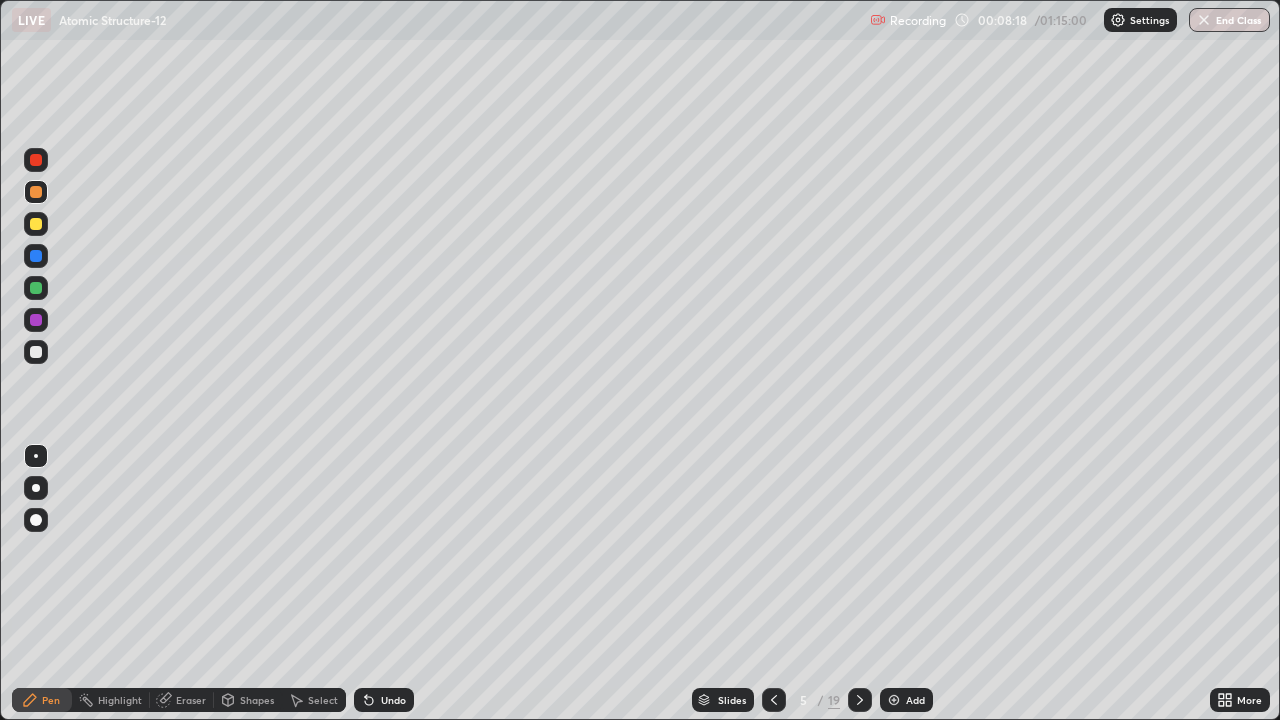 click at bounding box center [36, 288] 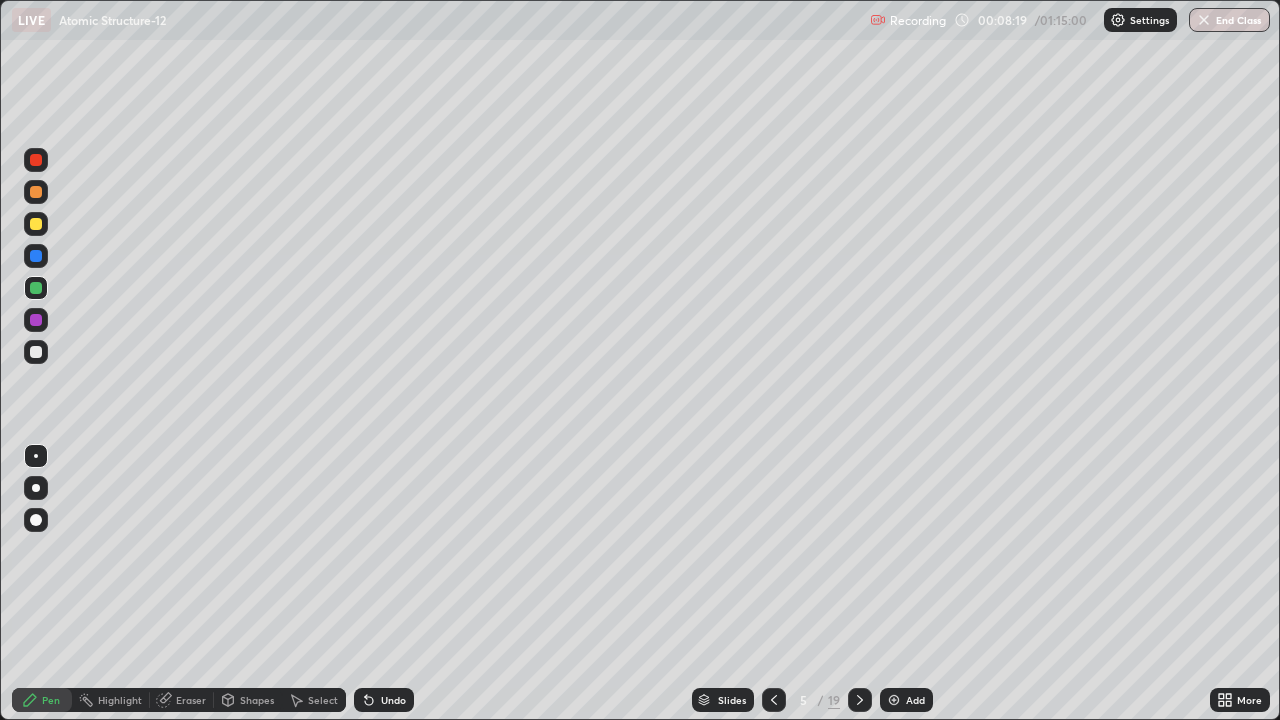 click on "Shapes" at bounding box center (257, 700) 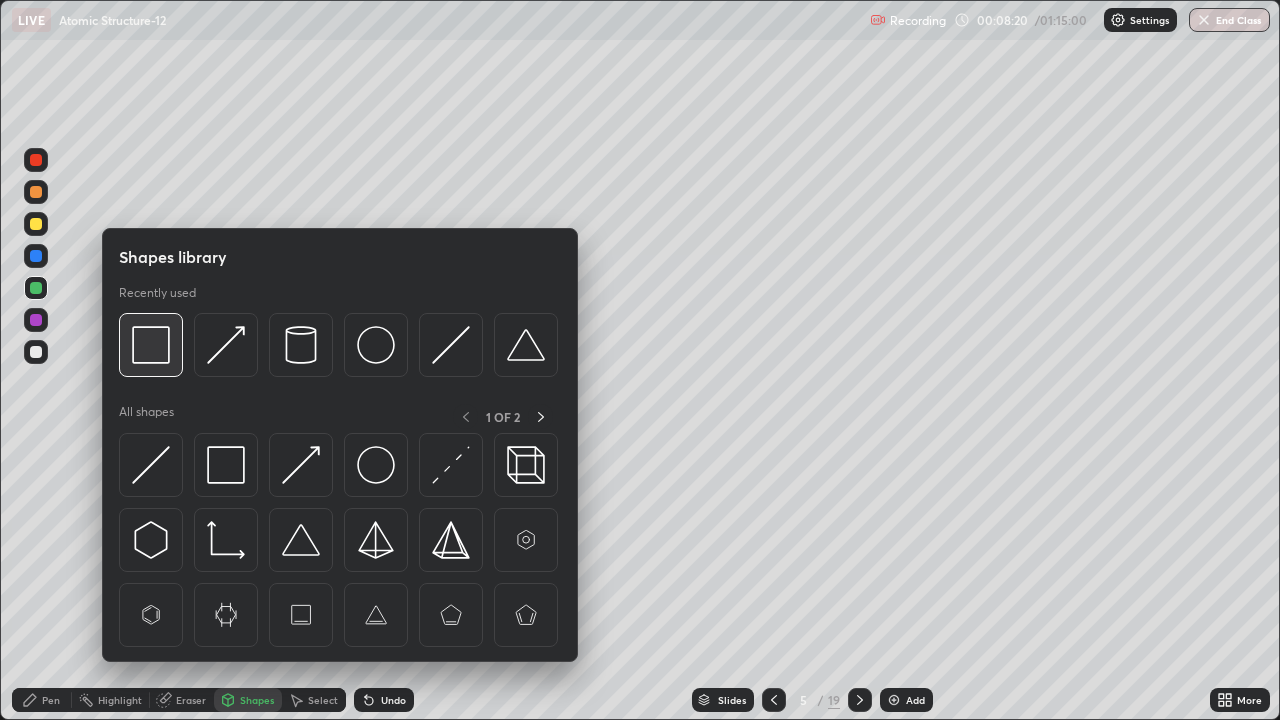 click at bounding box center [151, 345] 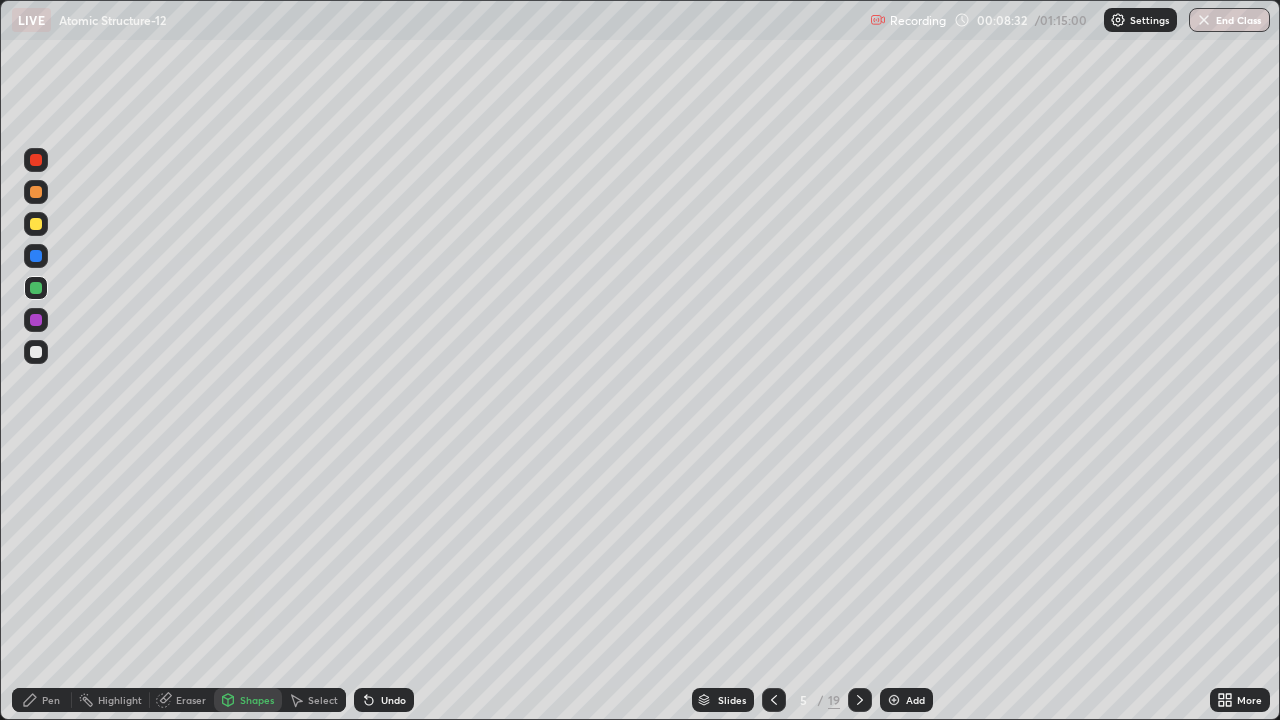 click 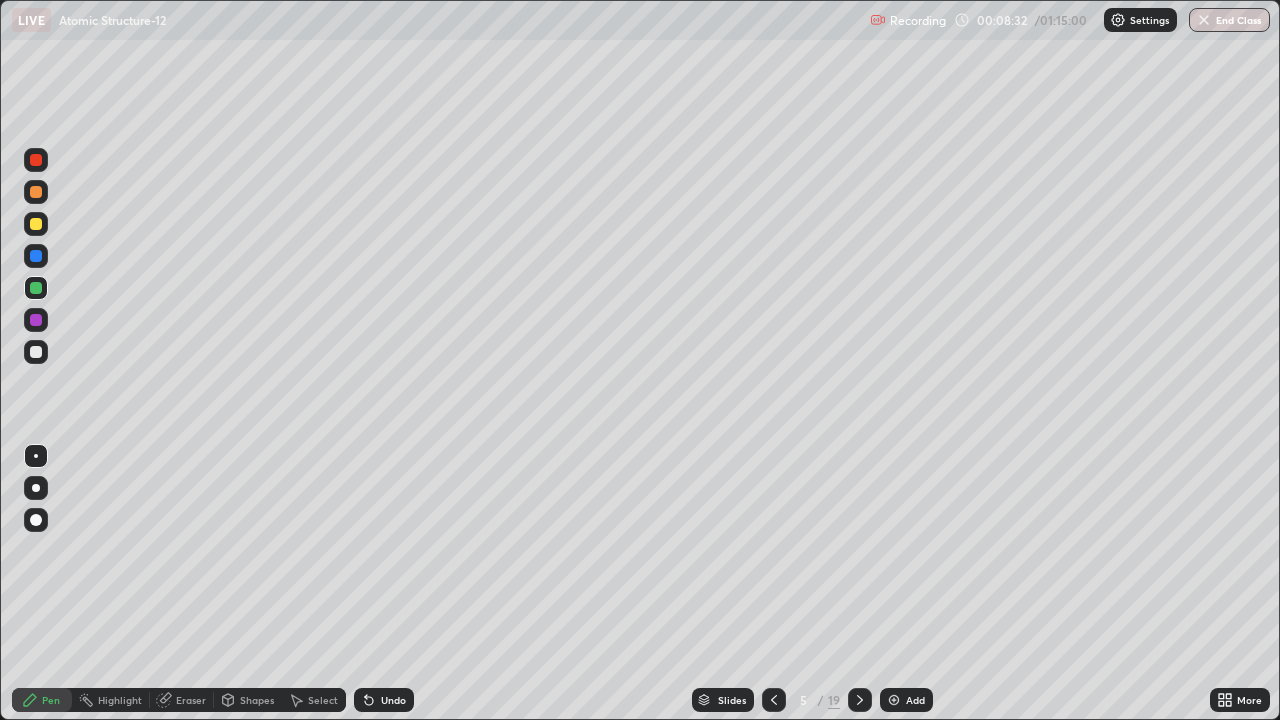 click at bounding box center (36, 352) 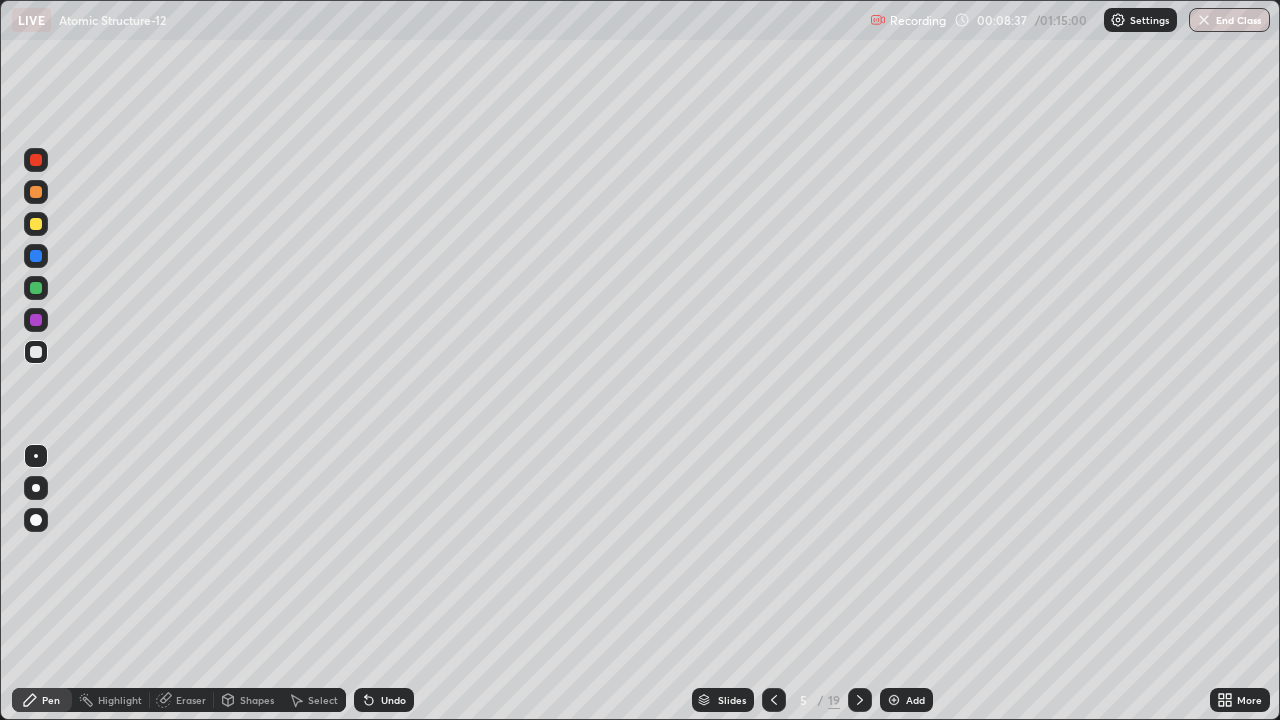 click on "Undo" at bounding box center [384, 700] 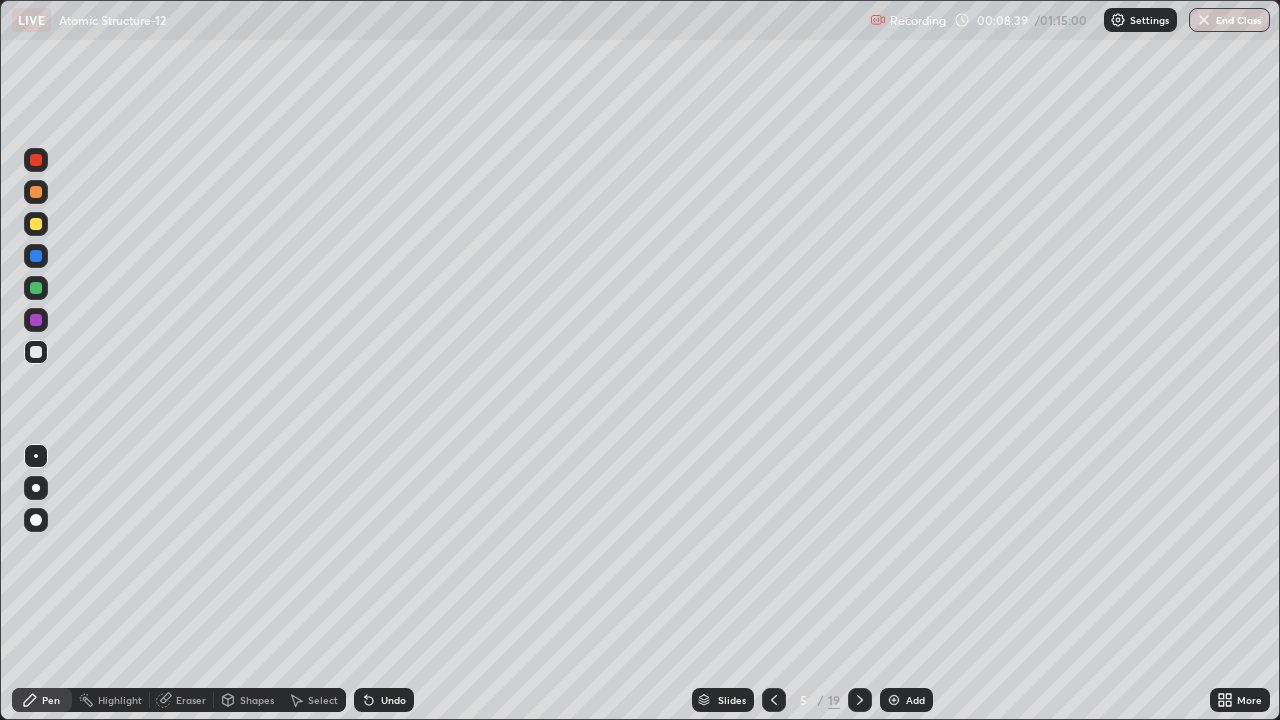 click 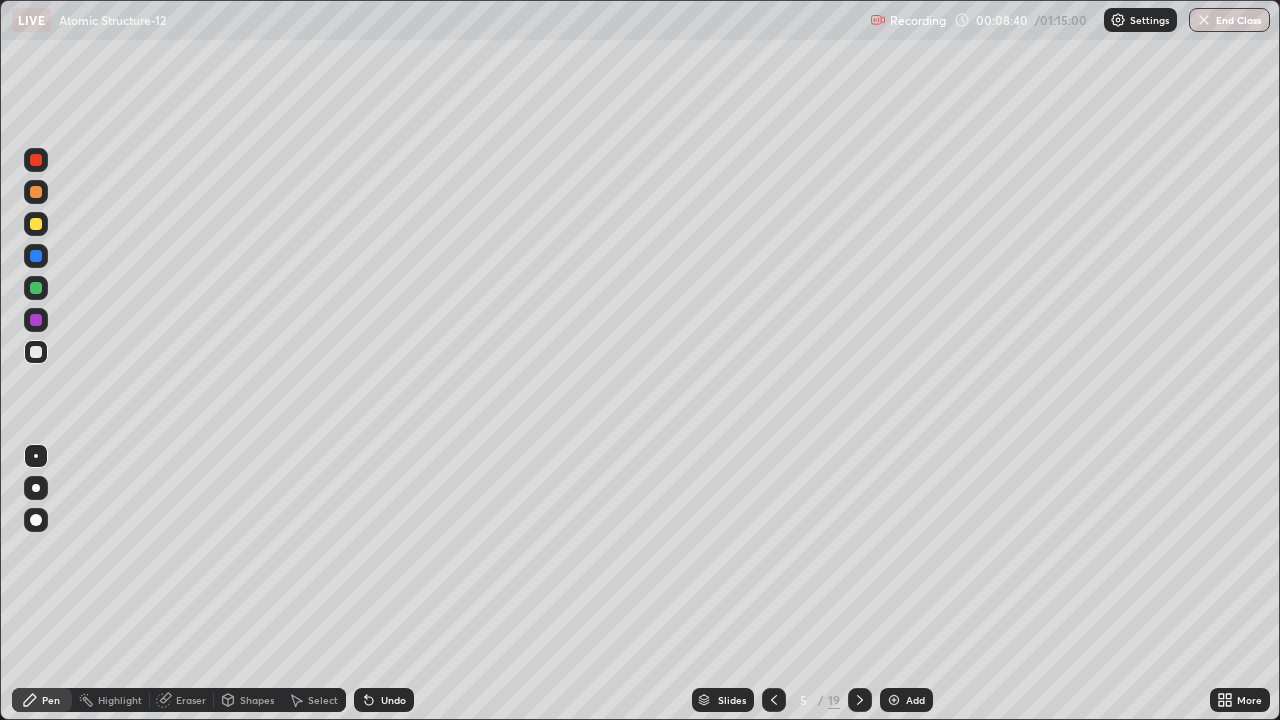 click on "Undo" at bounding box center [384, 700] 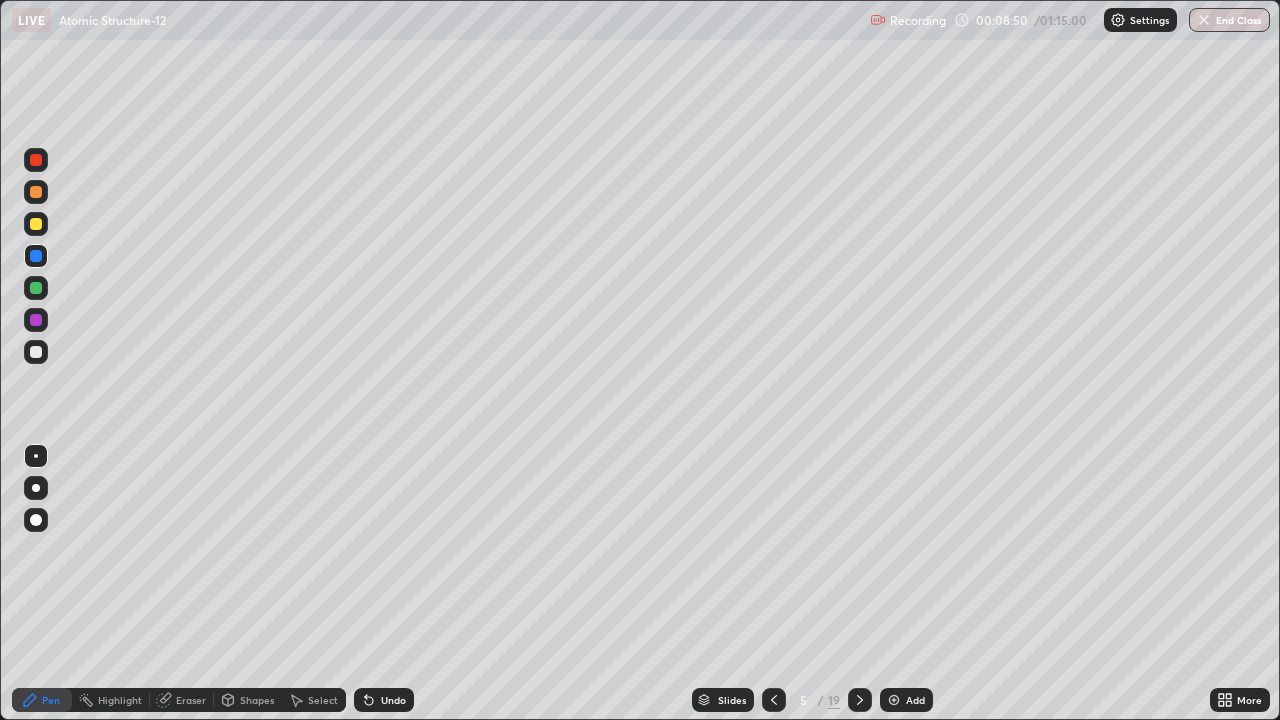 click at bounding box center [36, 288] 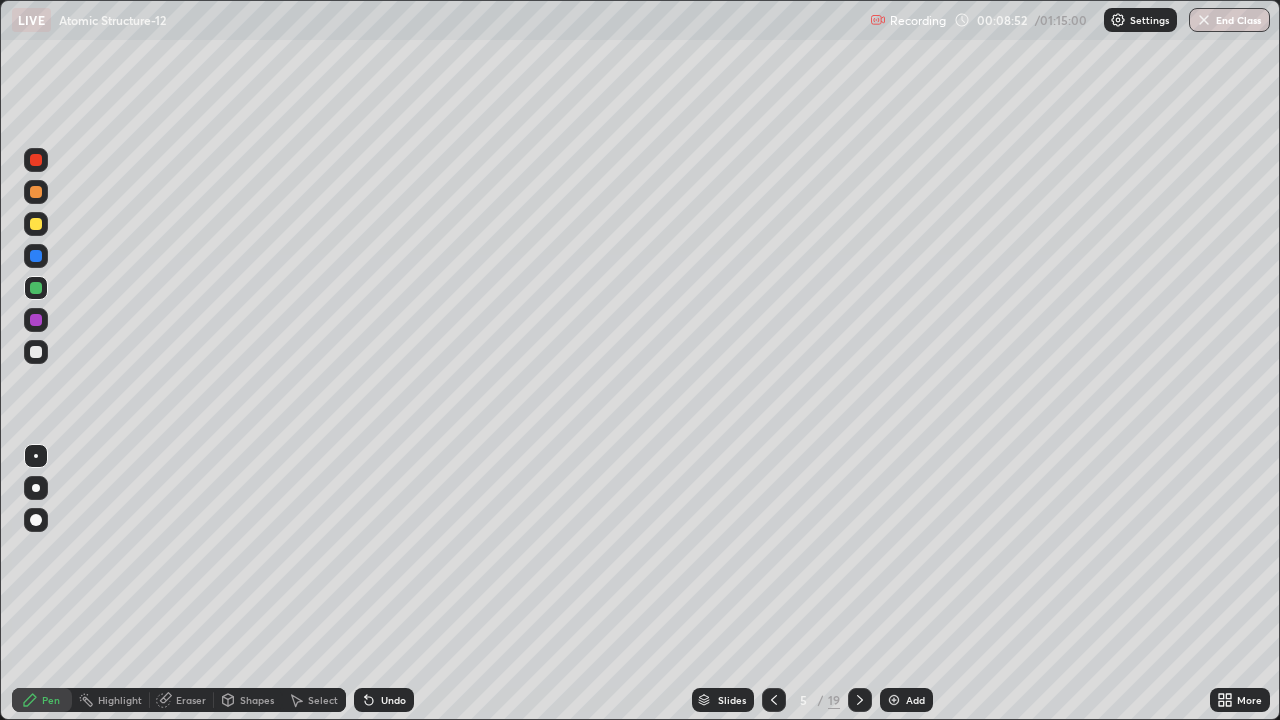 click 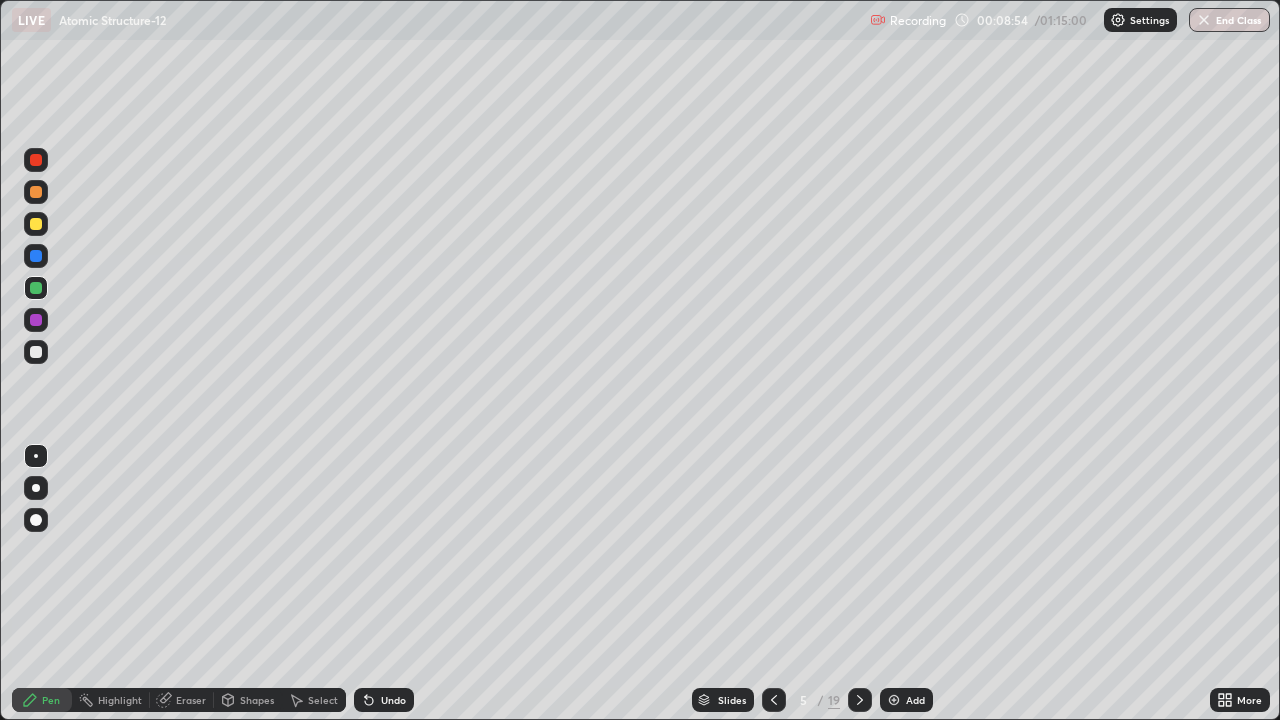 click at bounding box center [36, 192] 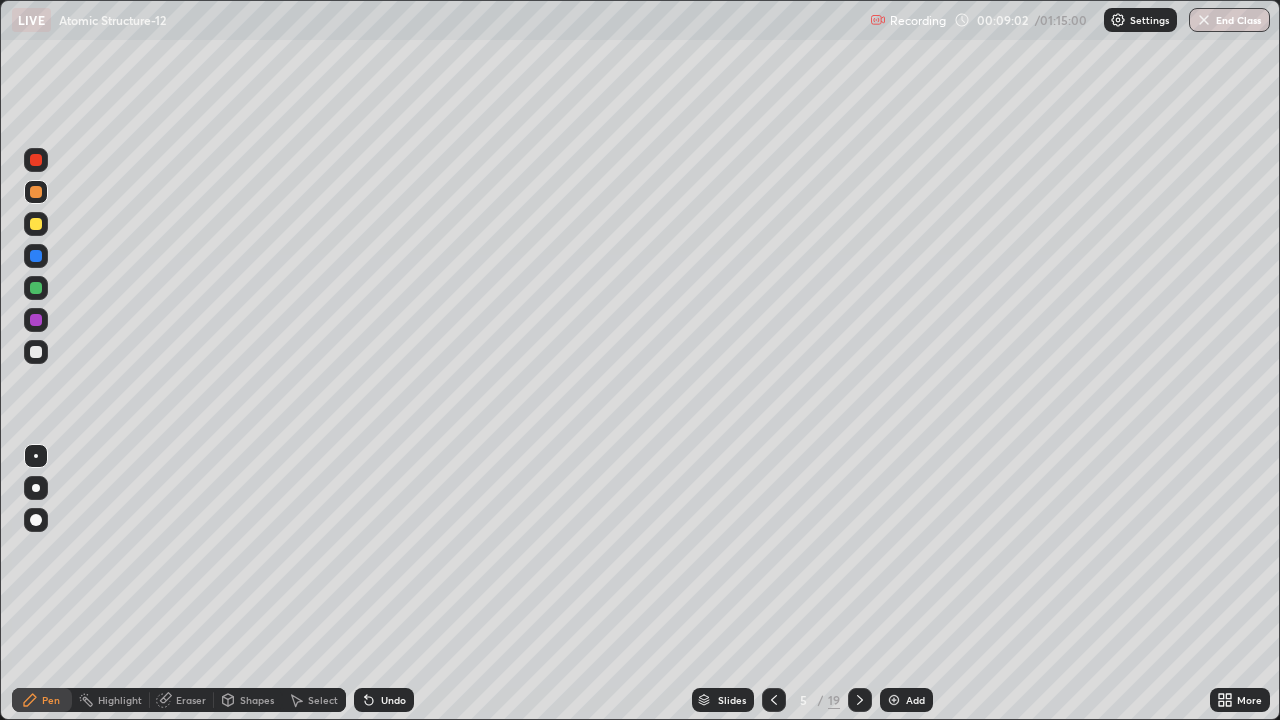 click at bounding box center (36, 288) 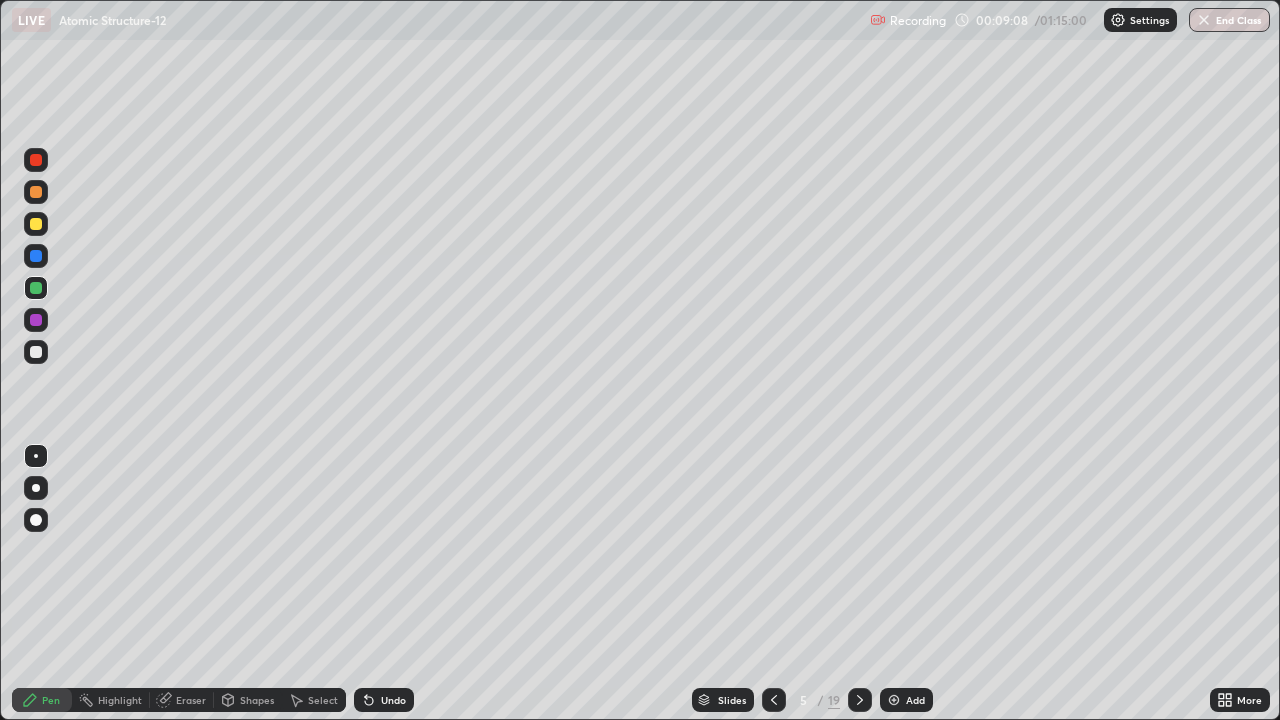 click at bounding box center (36, 224) 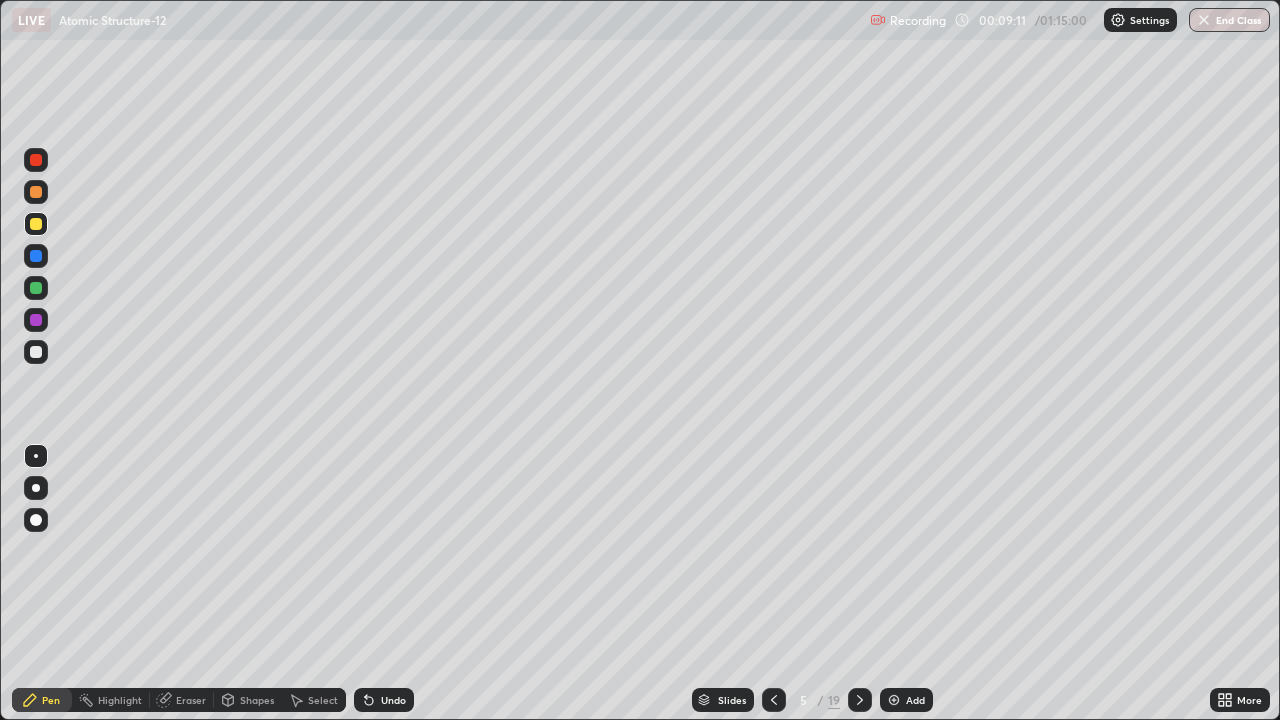 click at bounding box center (36, 352) 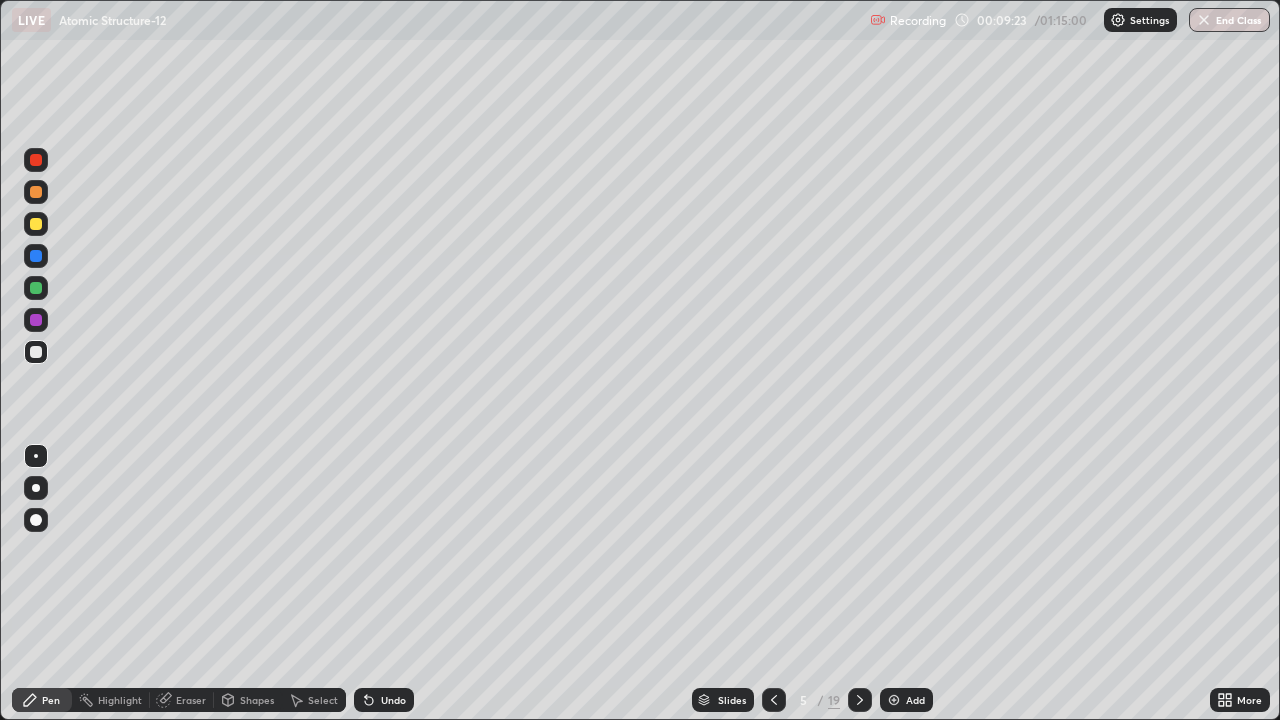 click at bounding box center [36, 256] 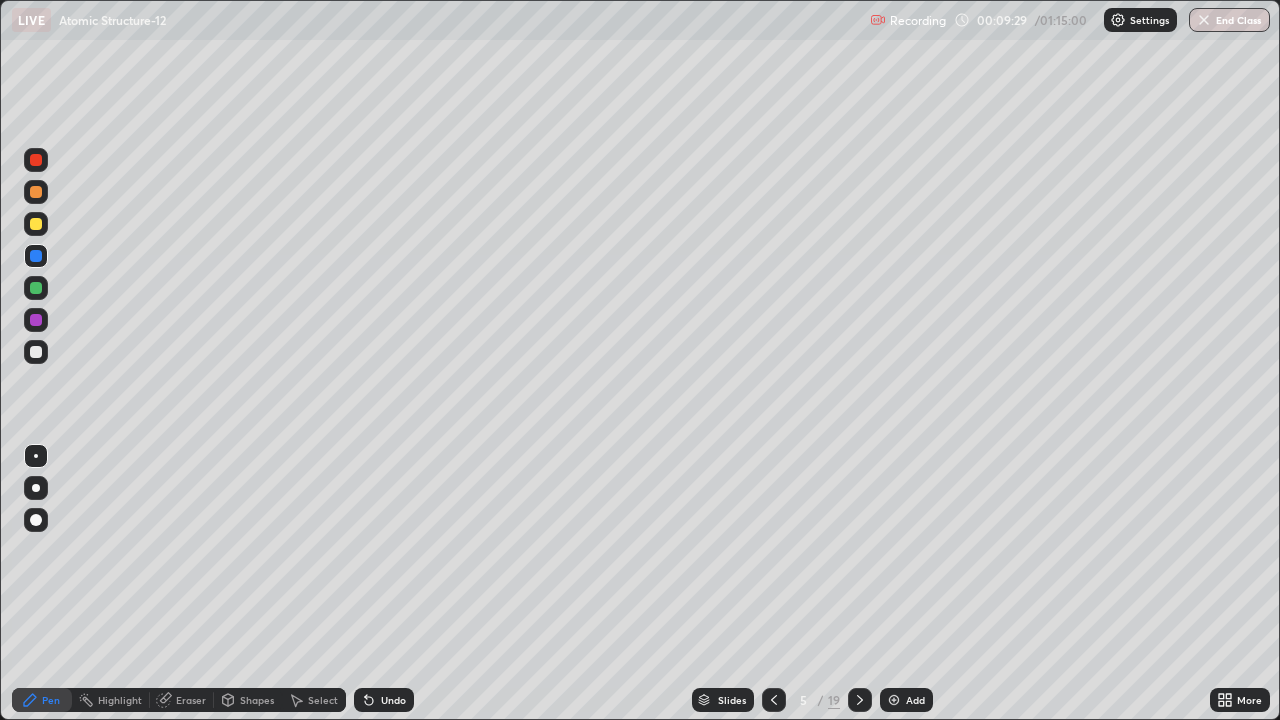 click 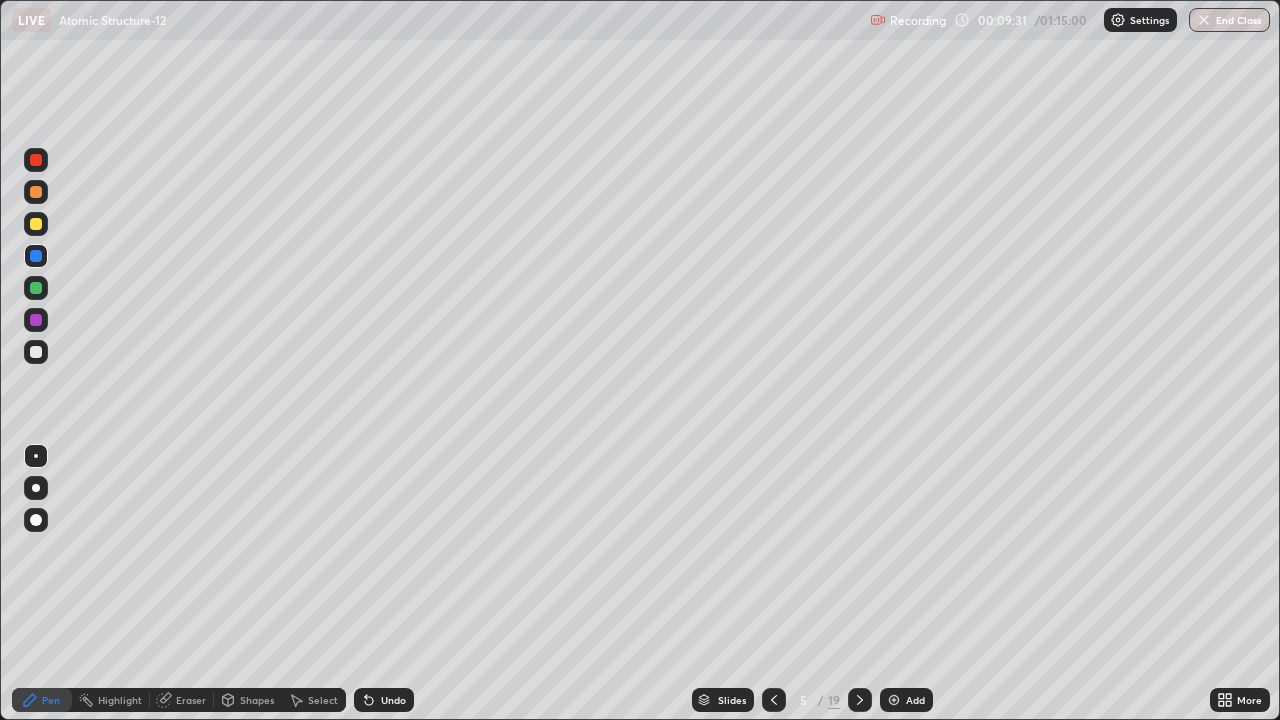 click 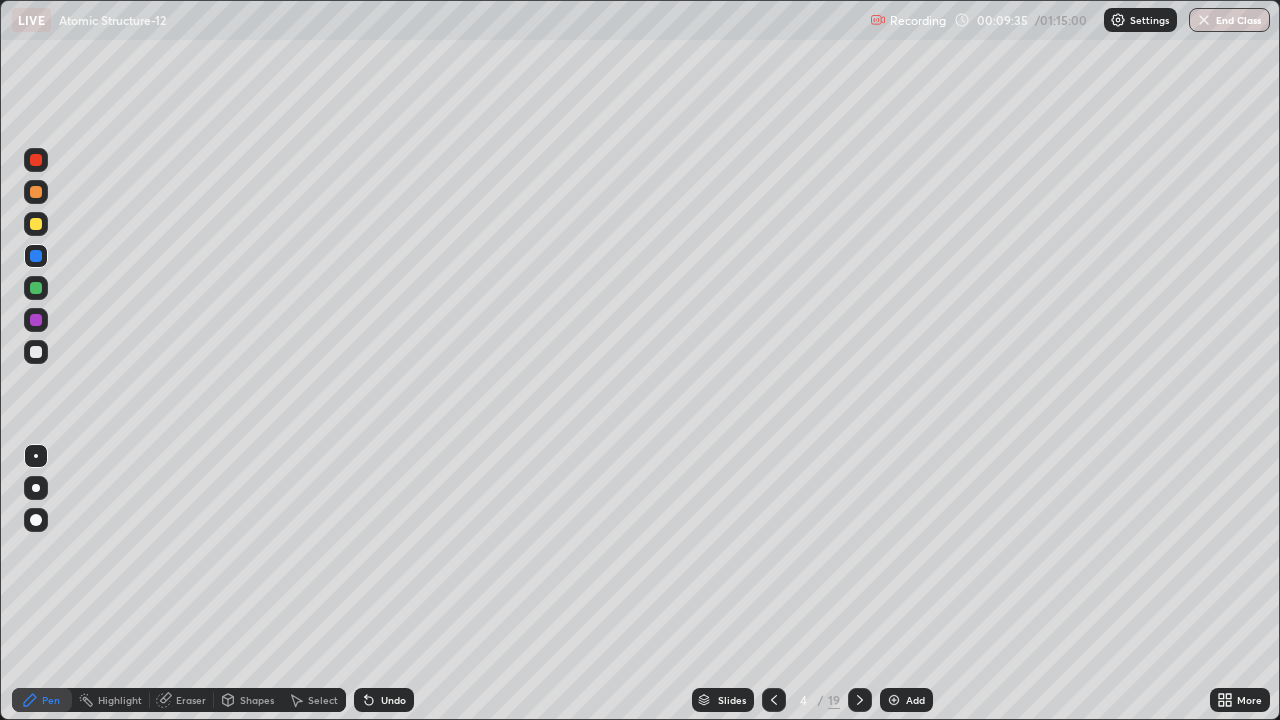 click at bounding box center [860, 700] 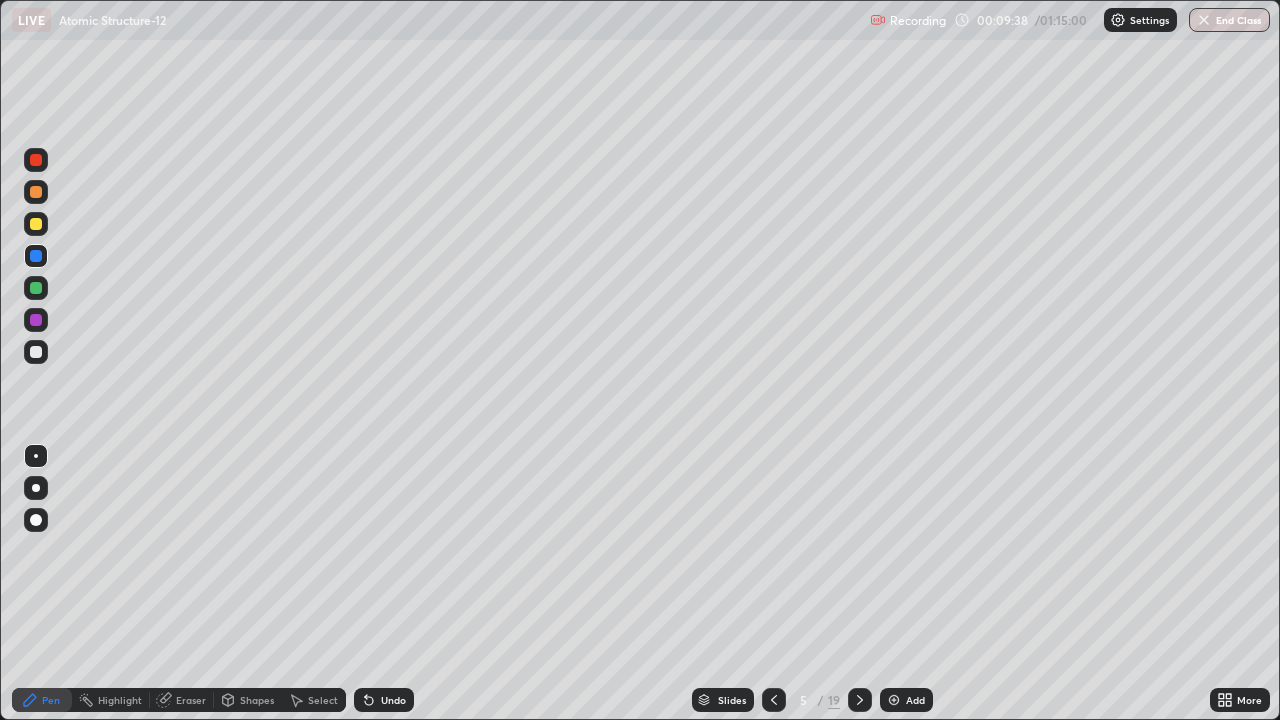 click on "Undo" at bounding box center [393, 700] 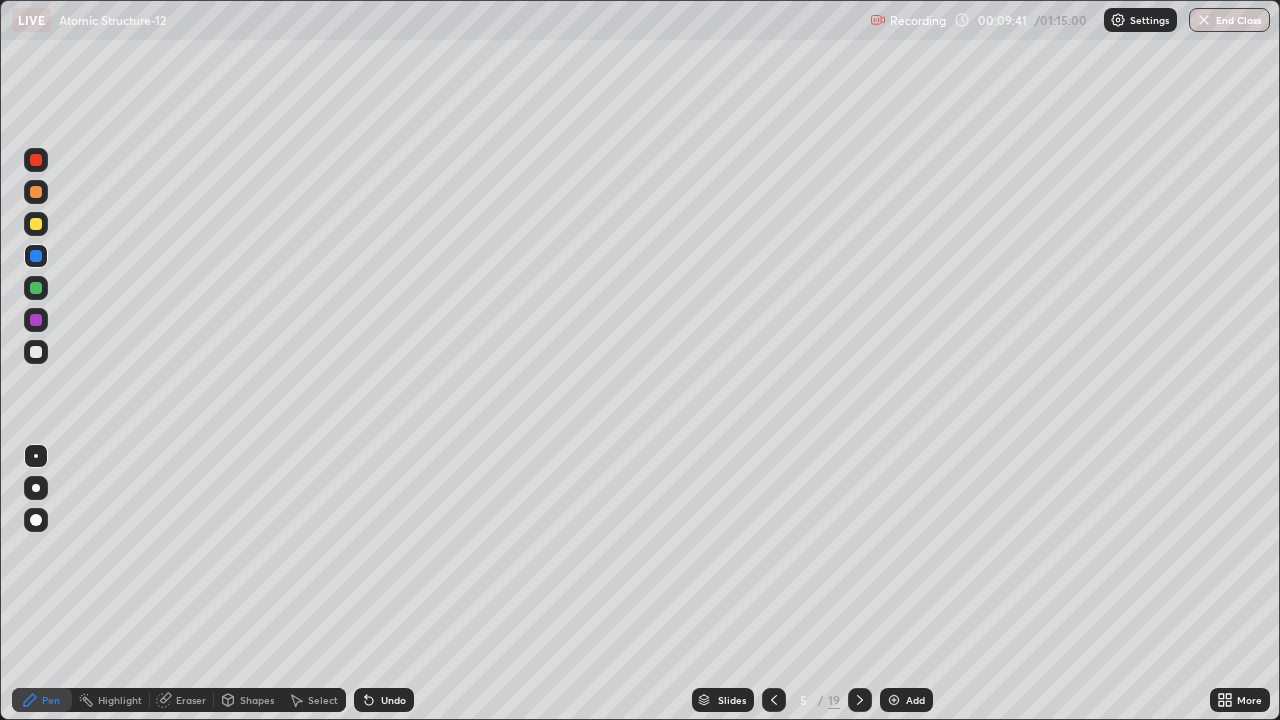 click on "Shapes" at bounding box center [257, 700] 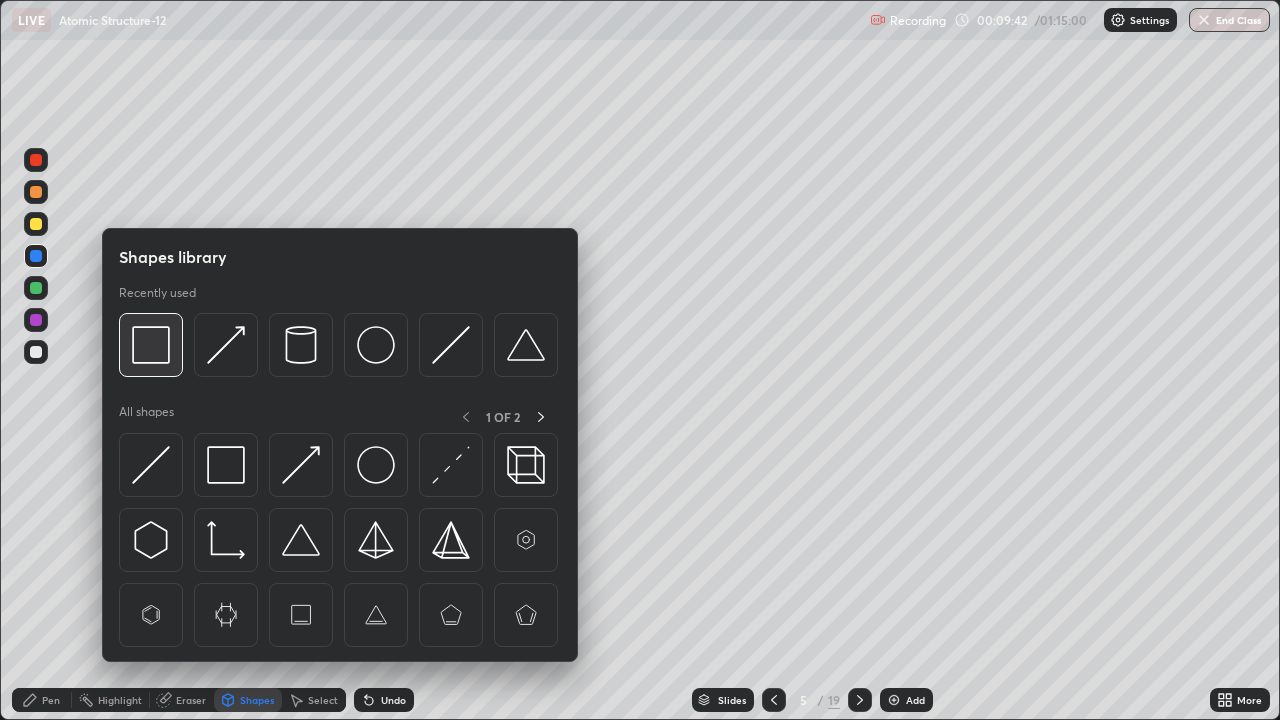 click at bounding box center [151, 345] 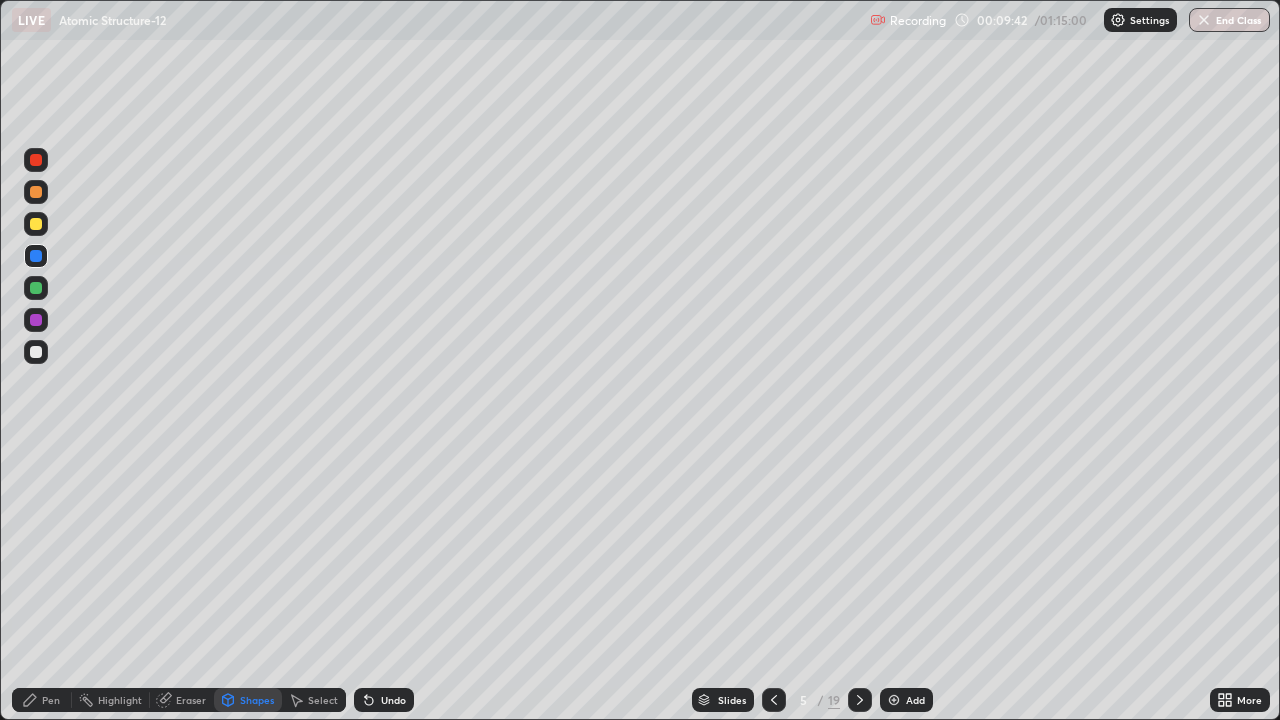 click at bounding box center (36, 320) 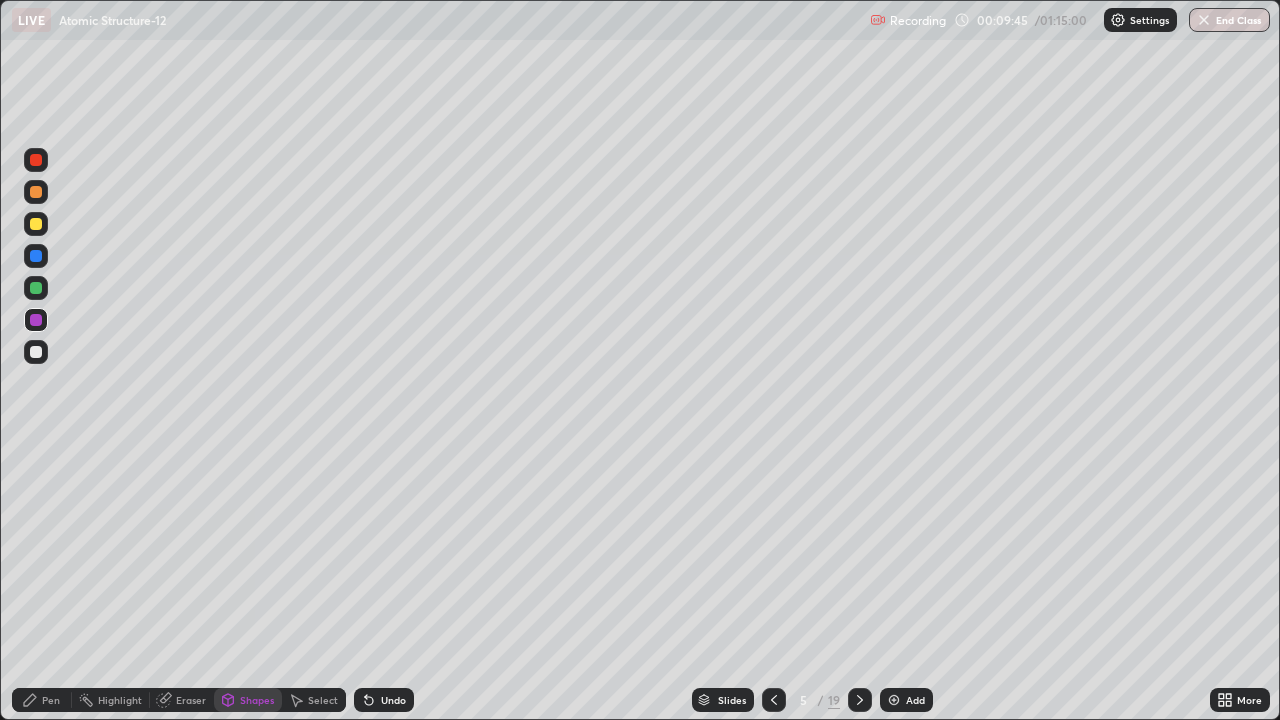 click on "Pen" at bounding box center (51, 700) 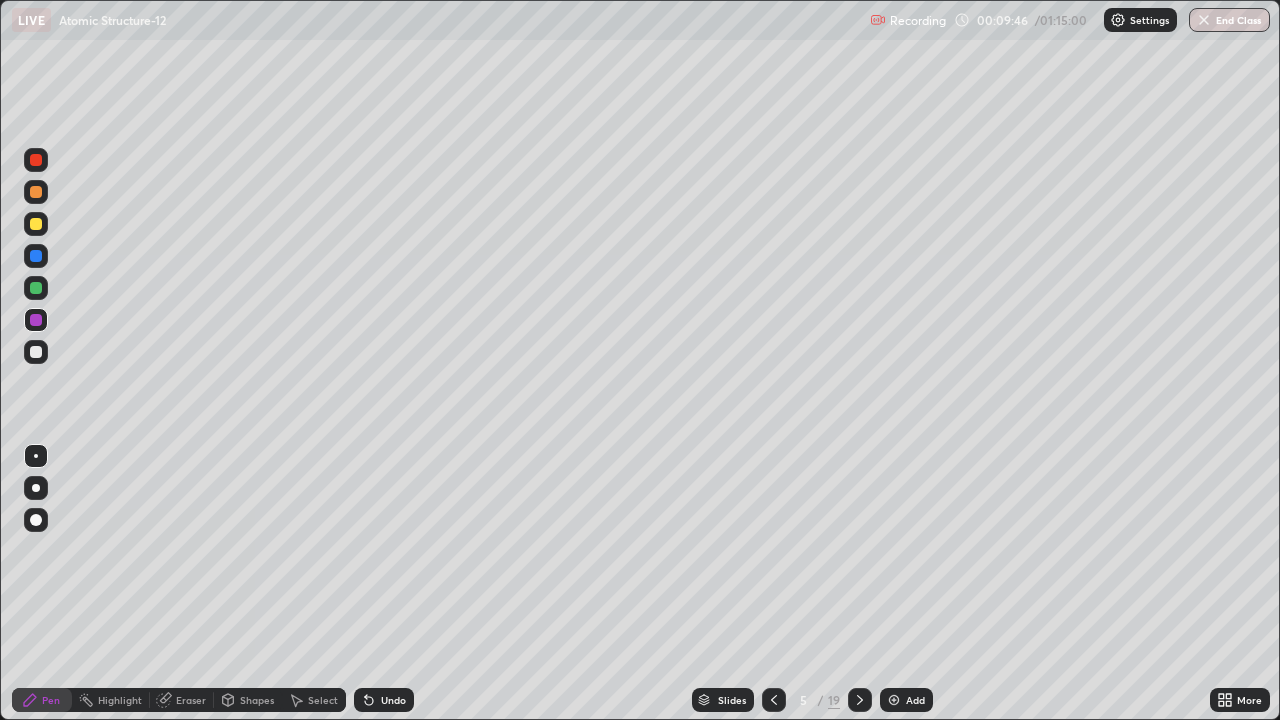 click at bounding box center [36, 256] 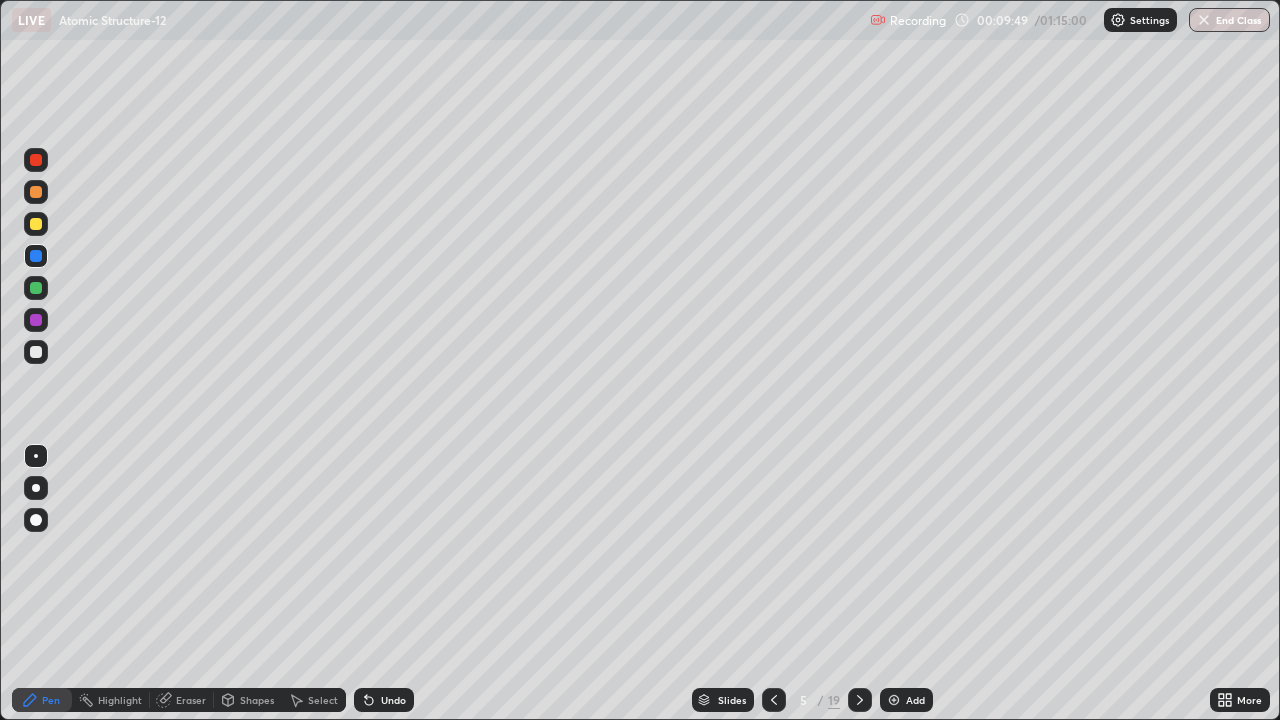 click at bounding box center [36, 160] 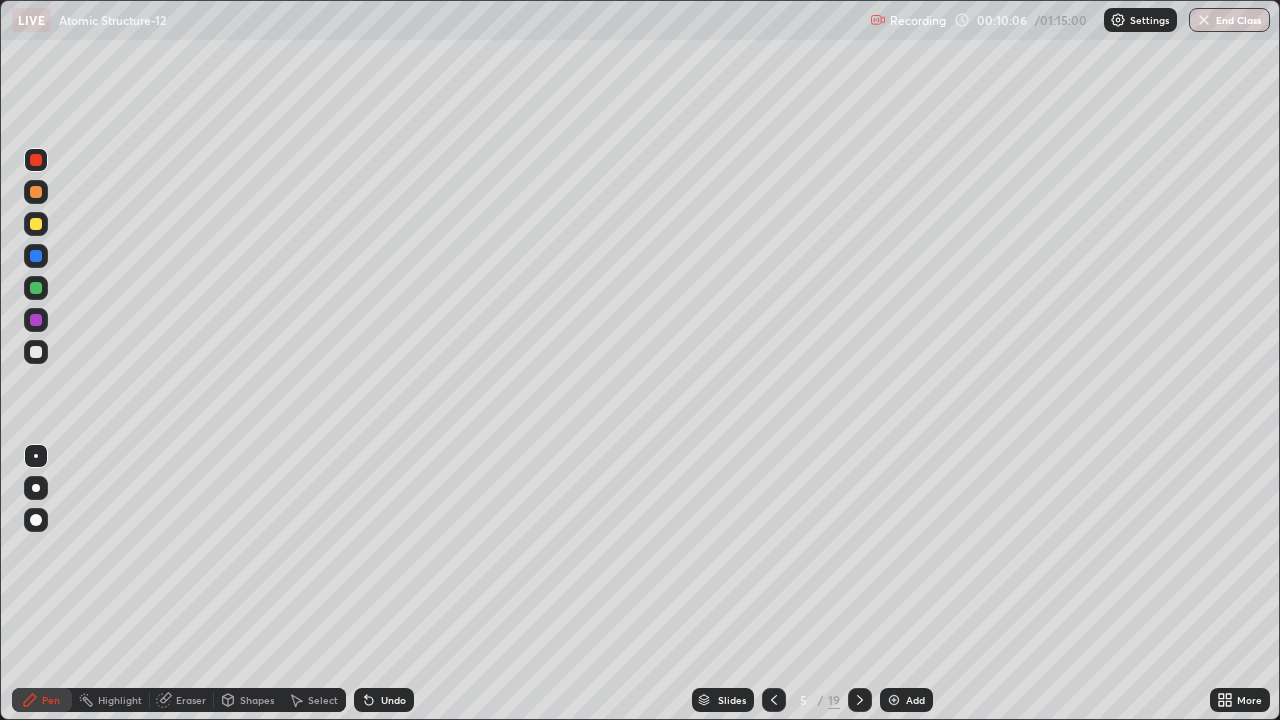 click at bounding box center (36, 192) 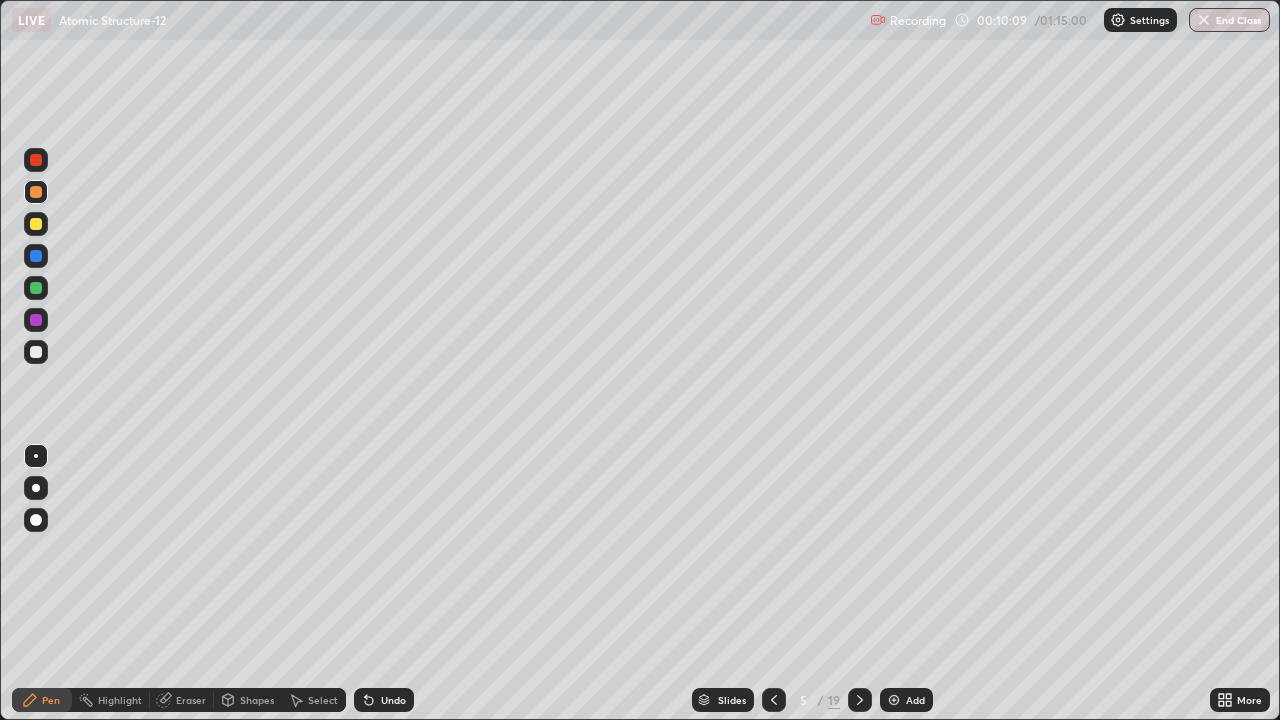 click on "Shapes" at bounding box center (257, 700) 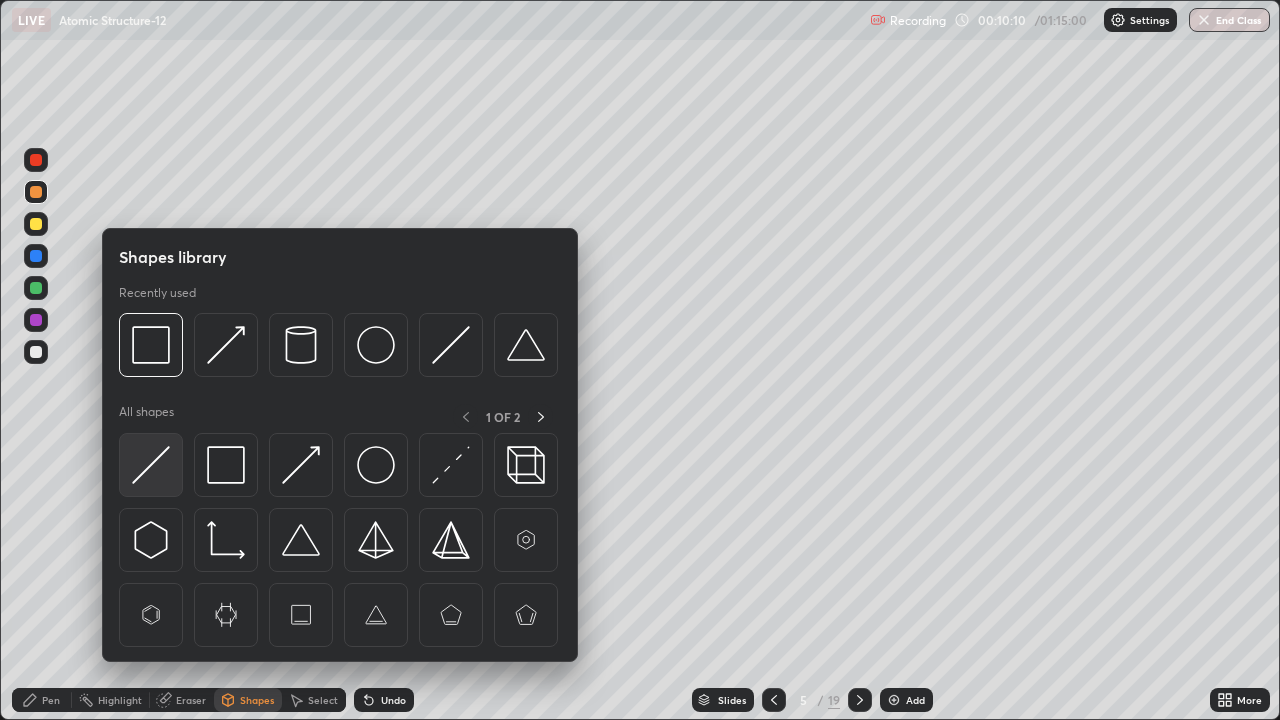 click at bounding box center (151, 465) 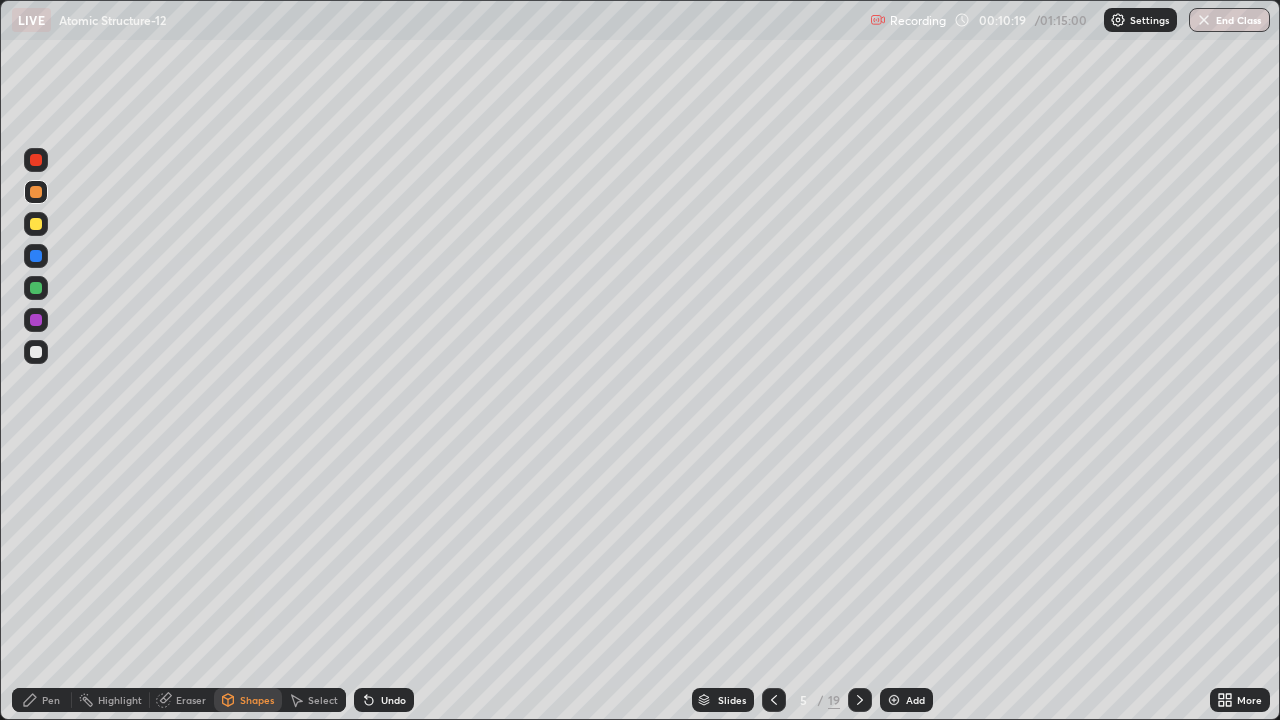 click on "Pen" at bounding box center [51, 700] 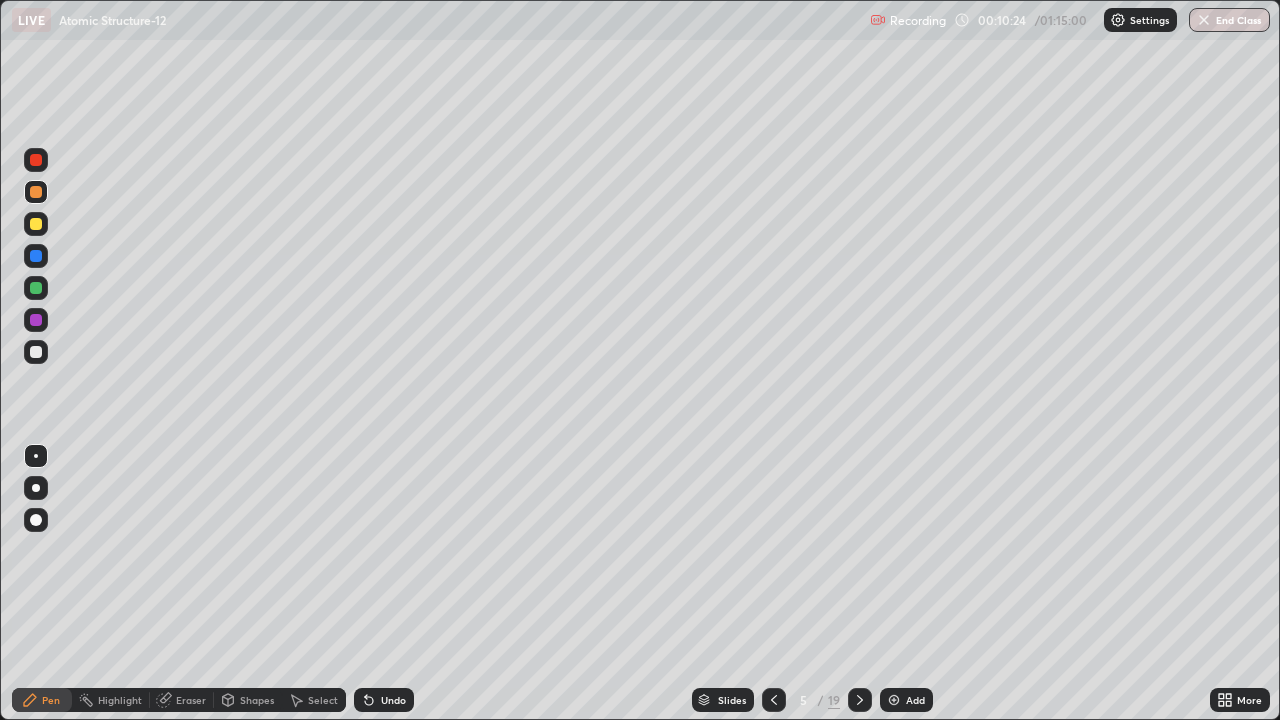 click on "Shapes" at bounding box center (257, 700) 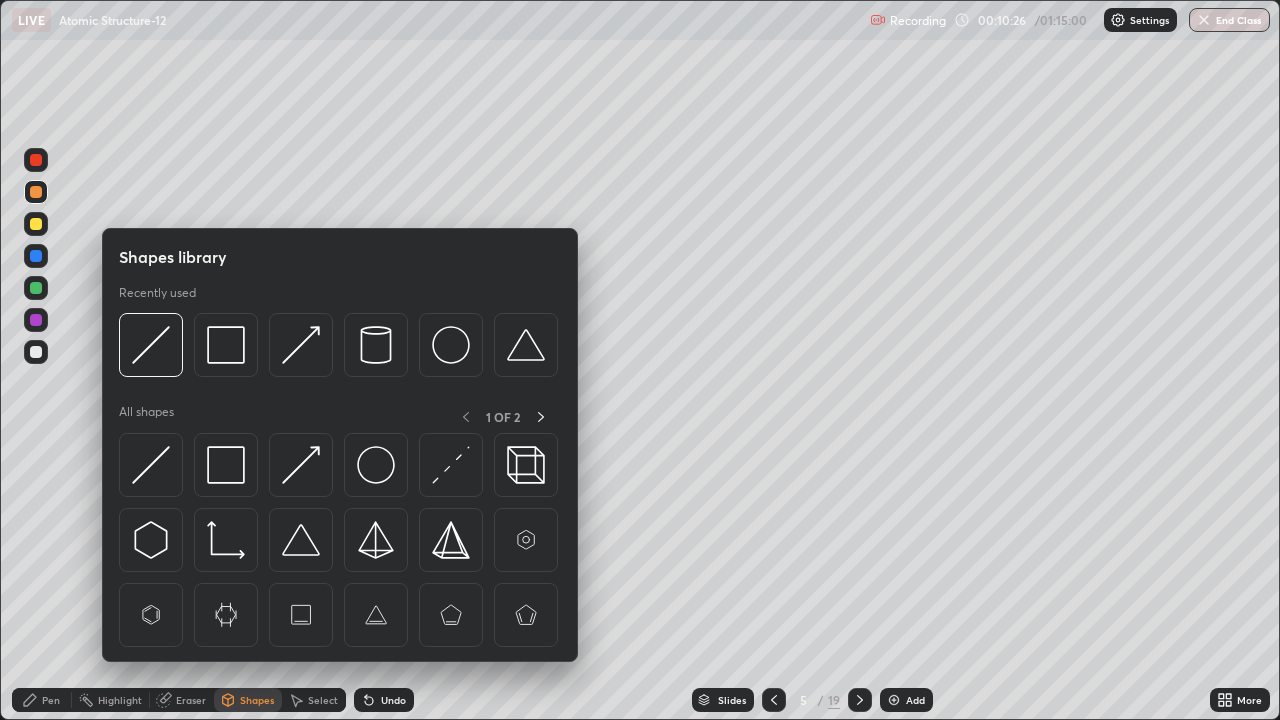 click 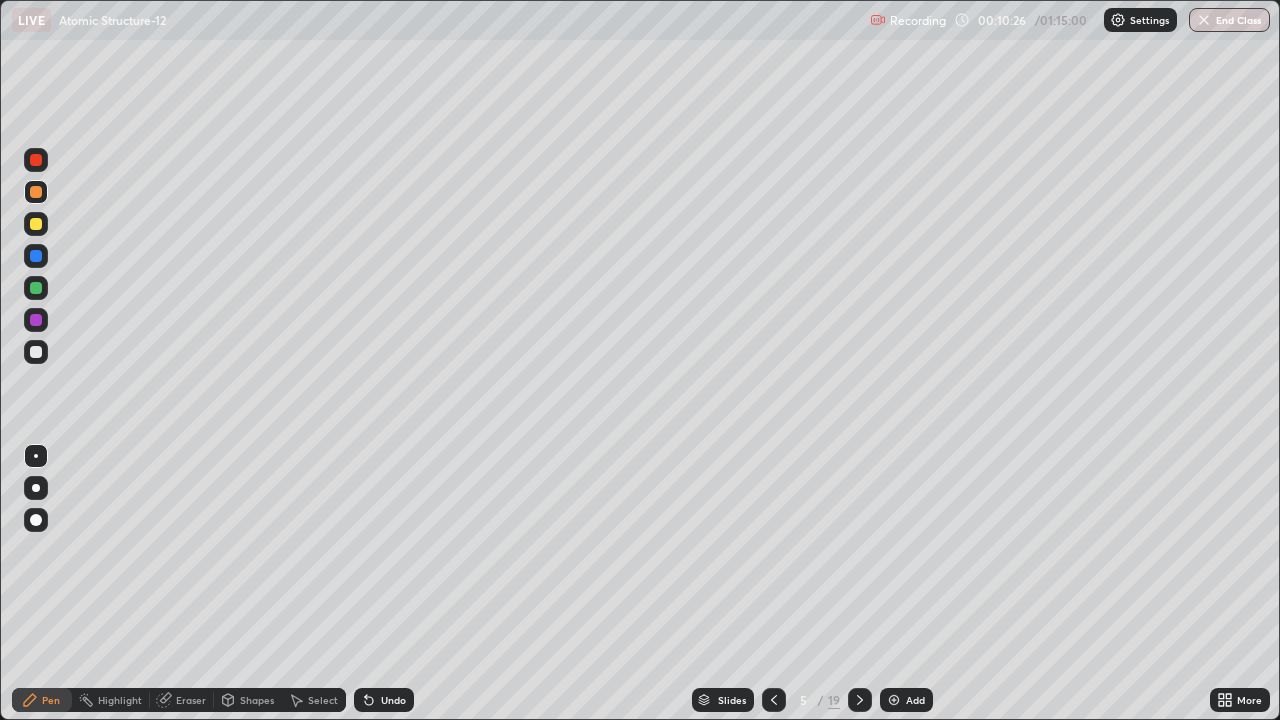 click at bounding box center [36, 352] 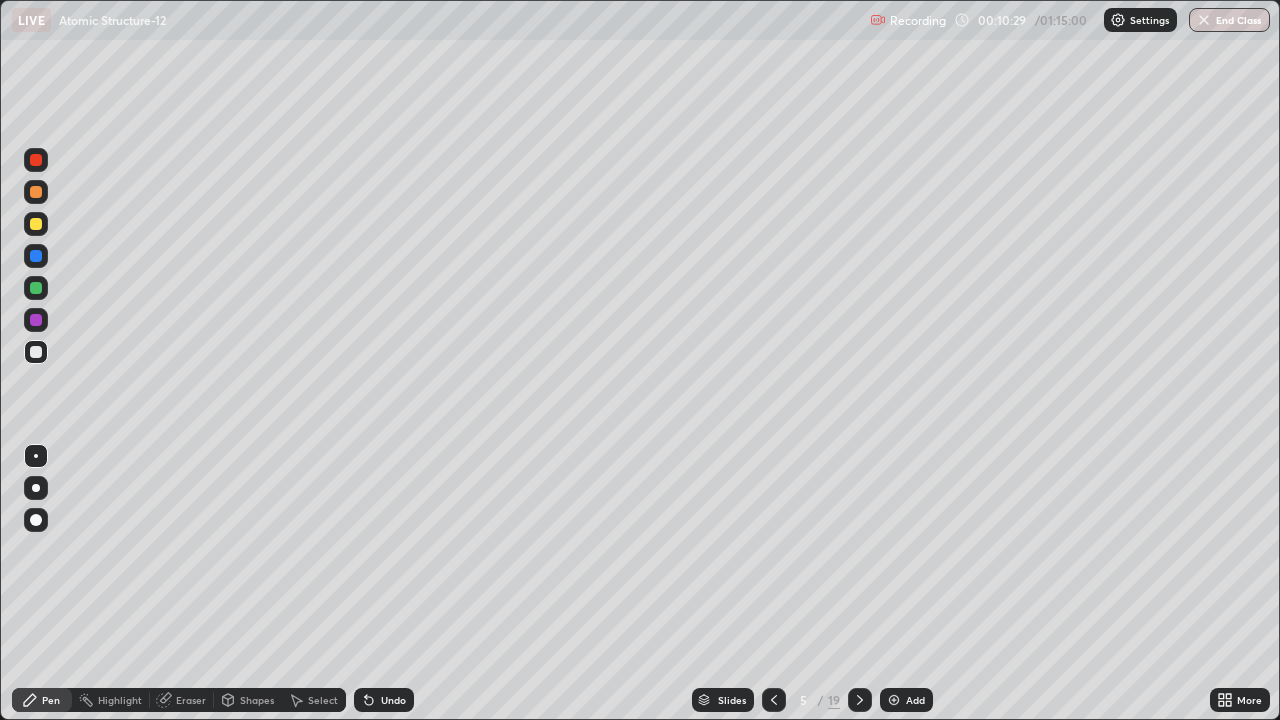 click at bounding box center (36, 160) 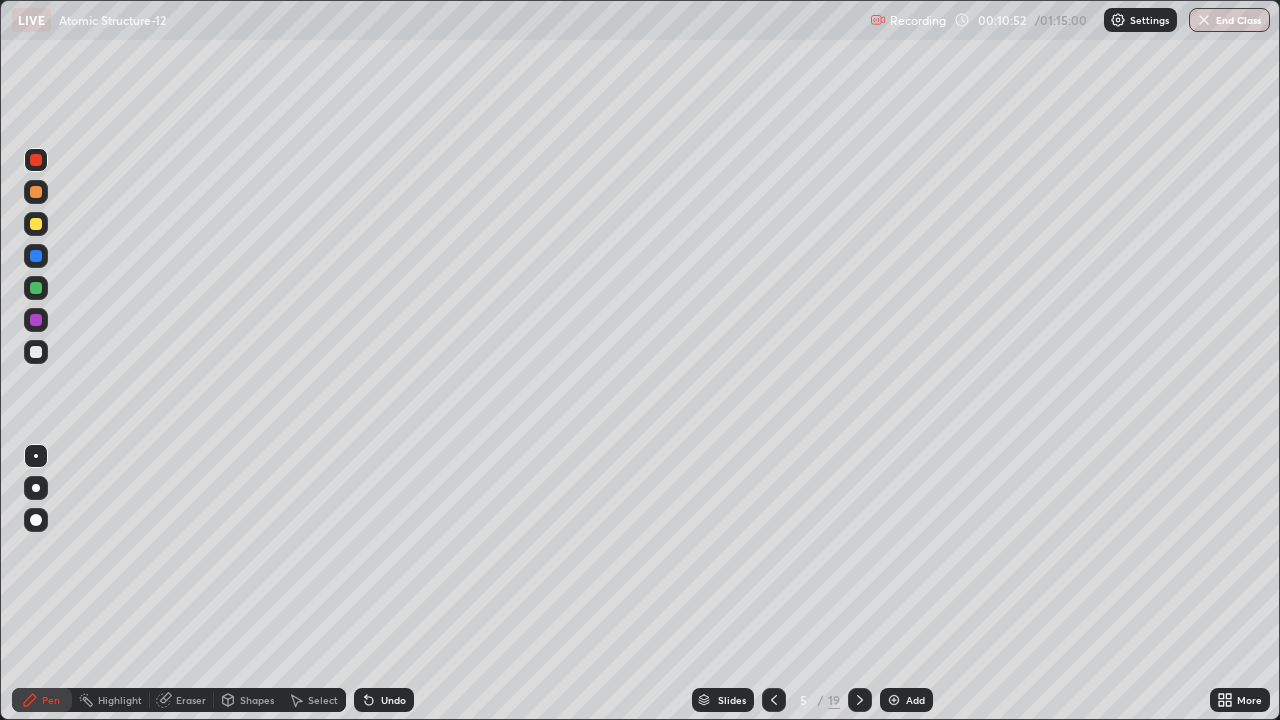click on "Shapes" at bounding box center (248, 700) 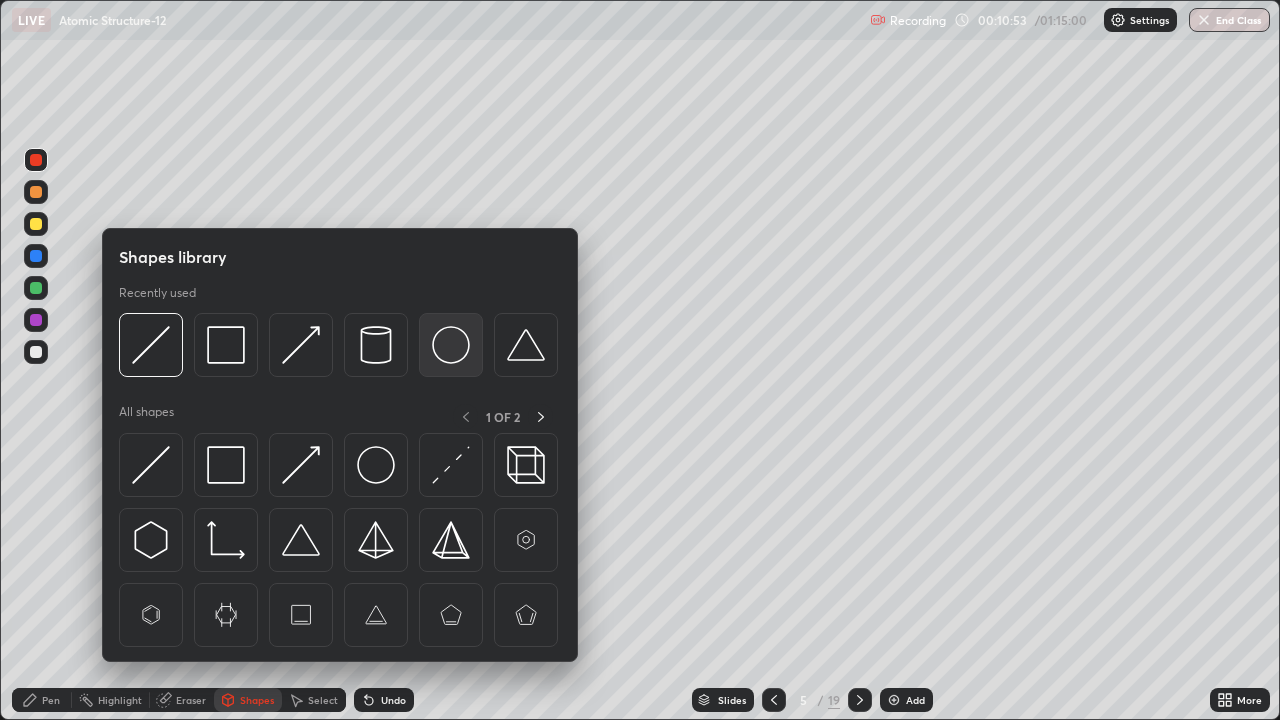 click at bounding box center (451, 345) 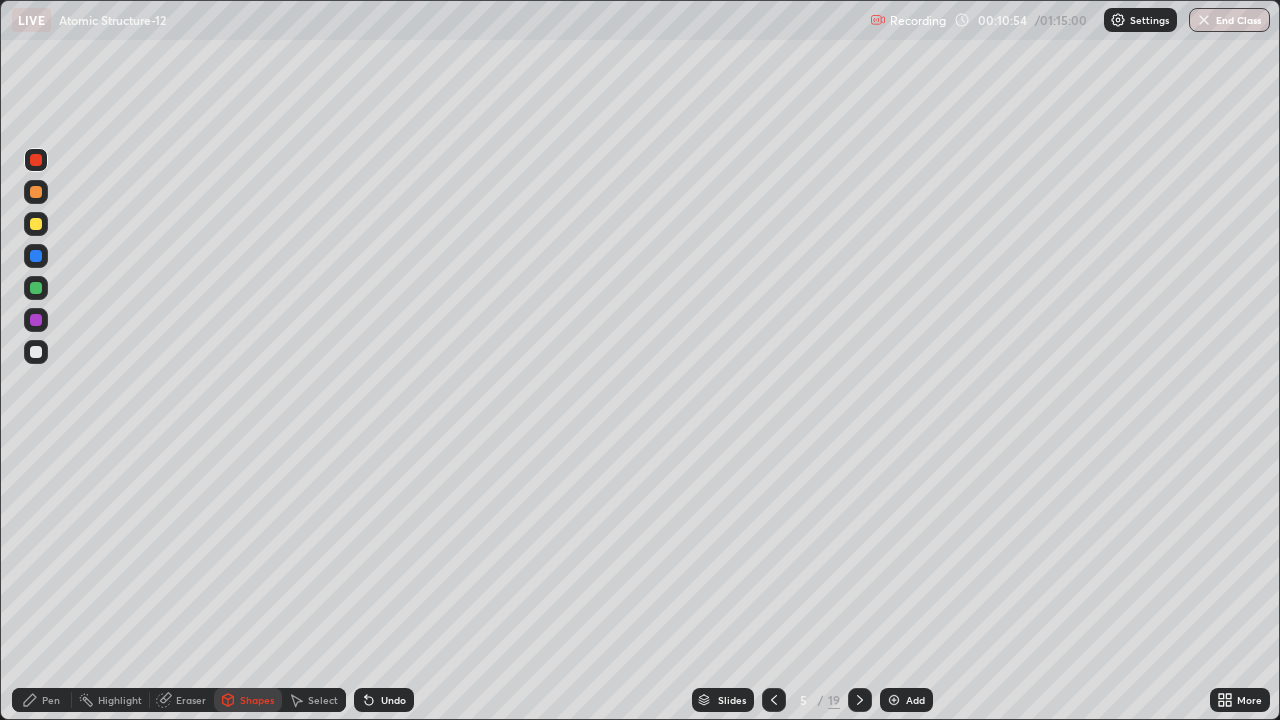 click at bounding box center (36, 352) 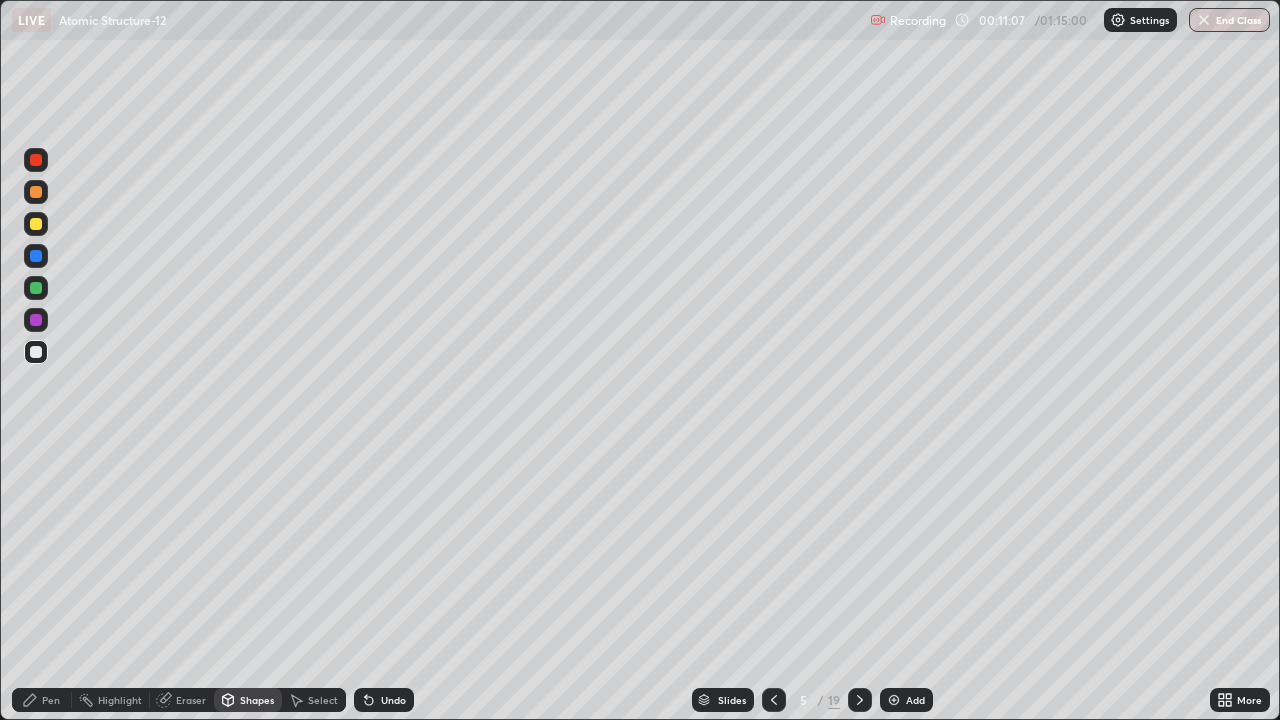 click on "Pen" at bounding box center (51, 700) 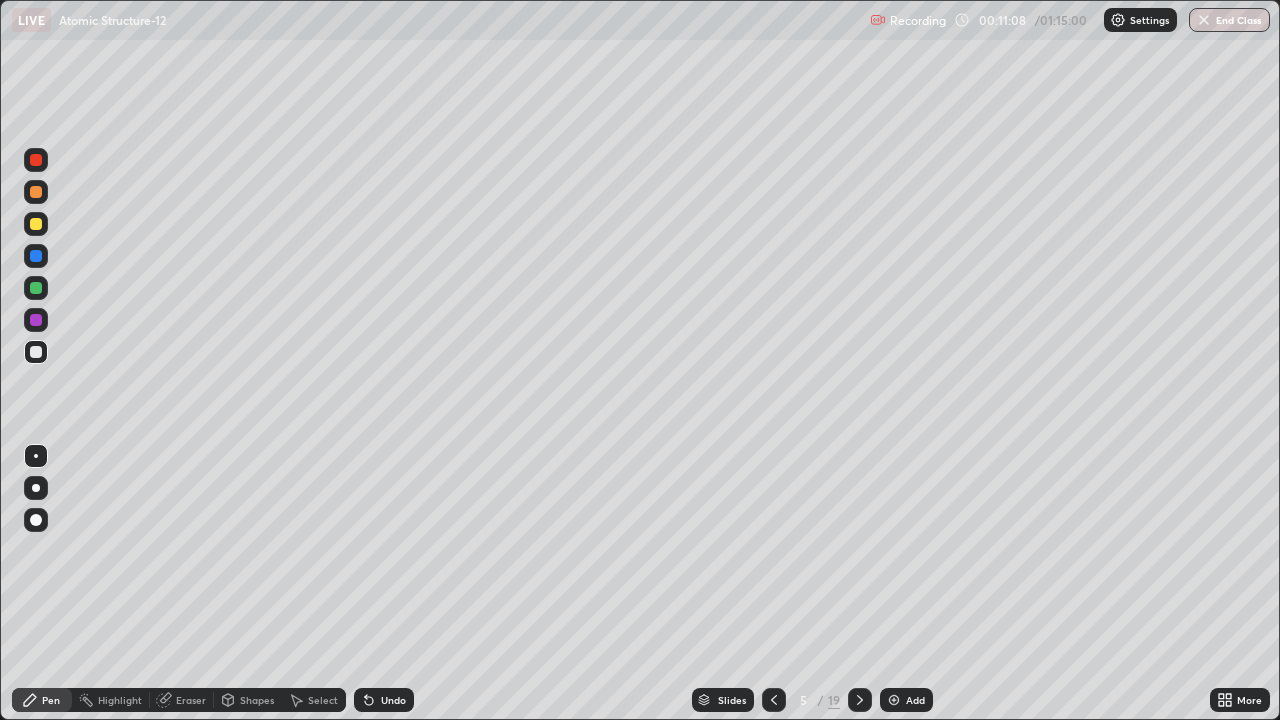 click at bounding box center (36, 288) 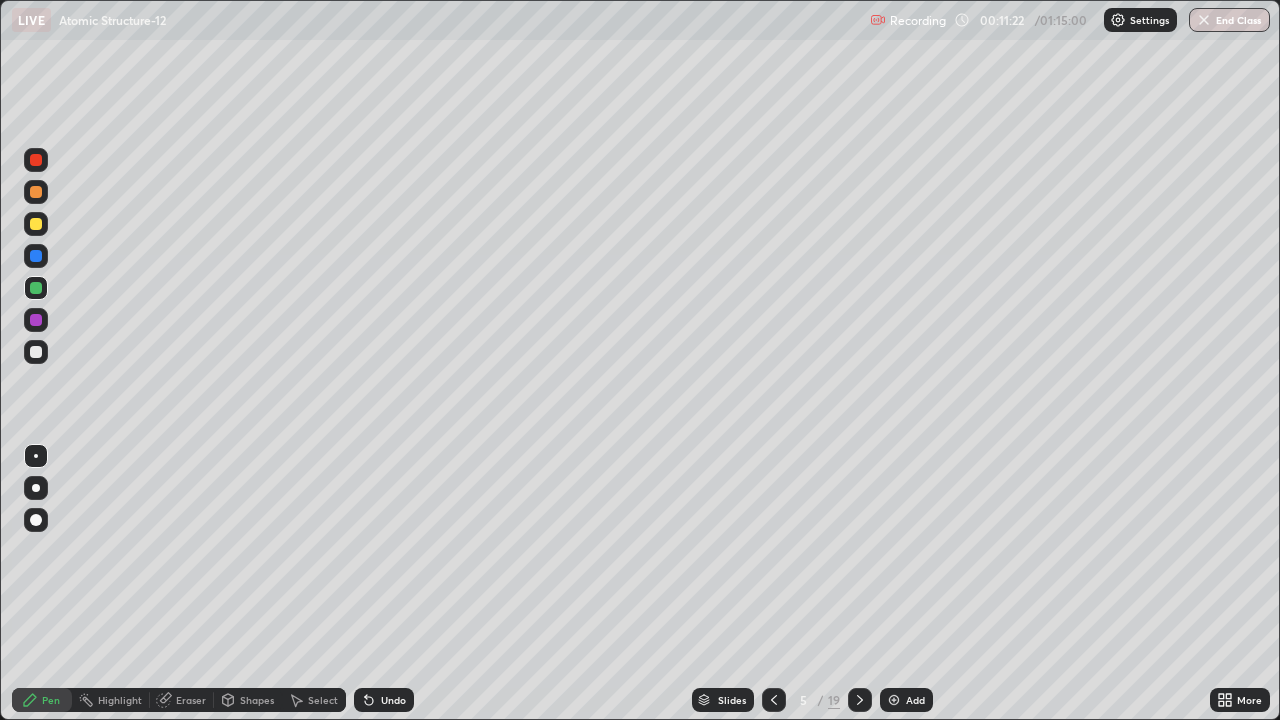 click on "Undo" at bounding box center (384, 700) 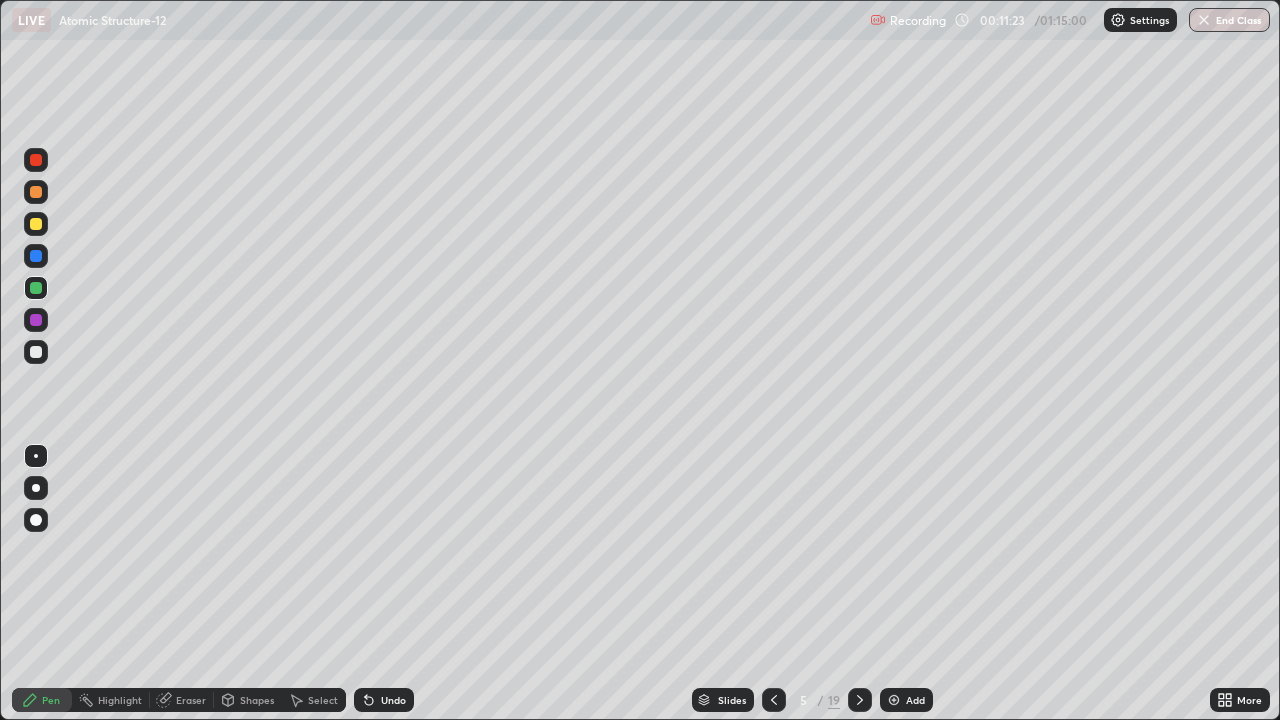click on "Undo" at bounding box center (393, 700) 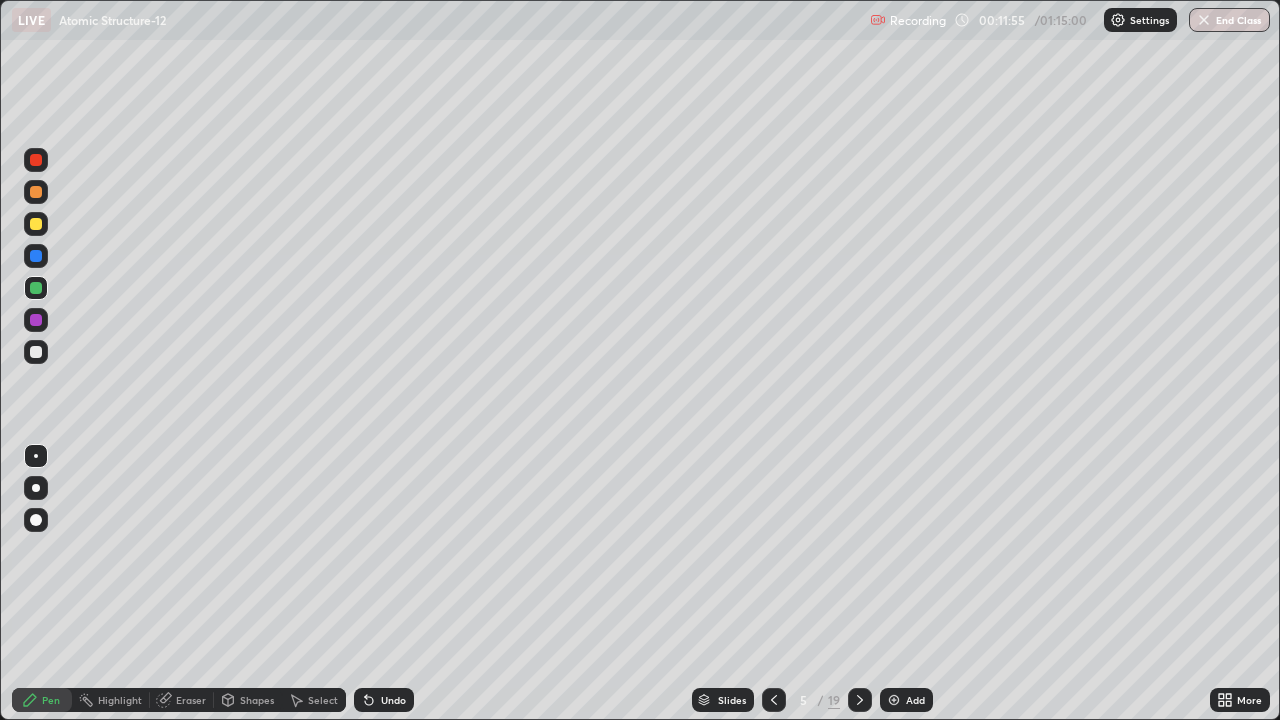 click at bounding box center (36, 320) 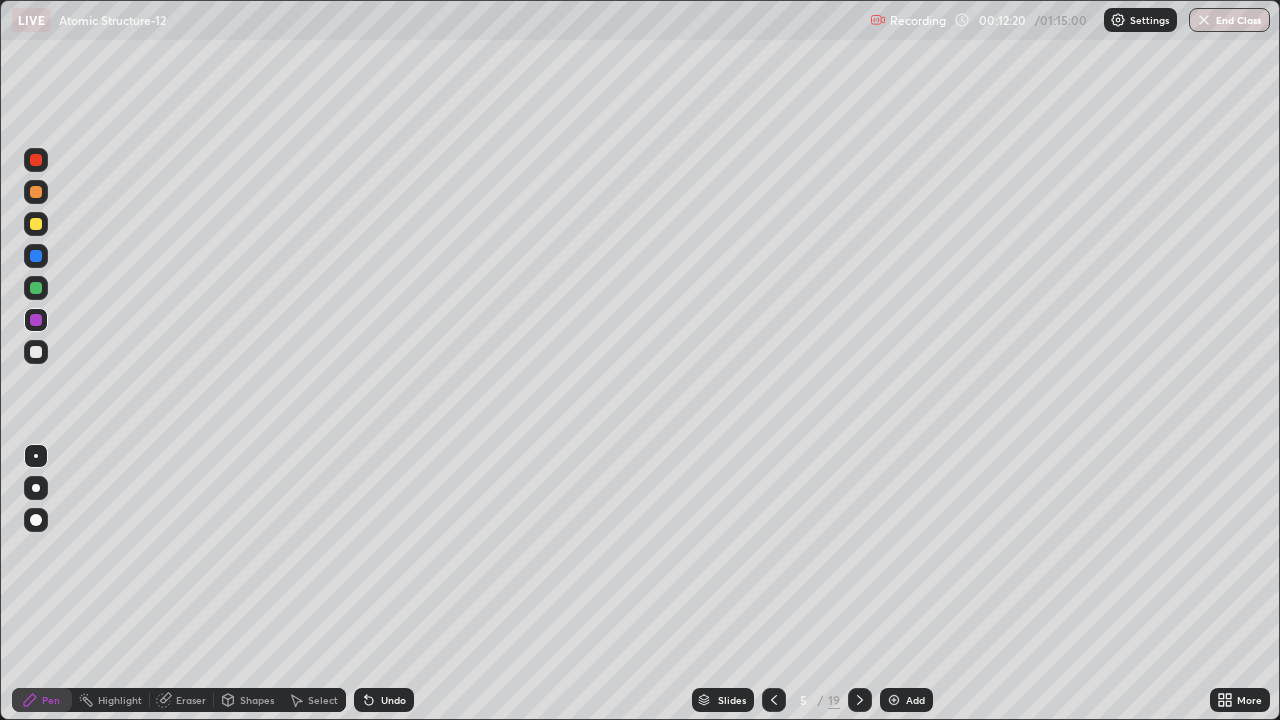 click at bounding box center (36, 288) 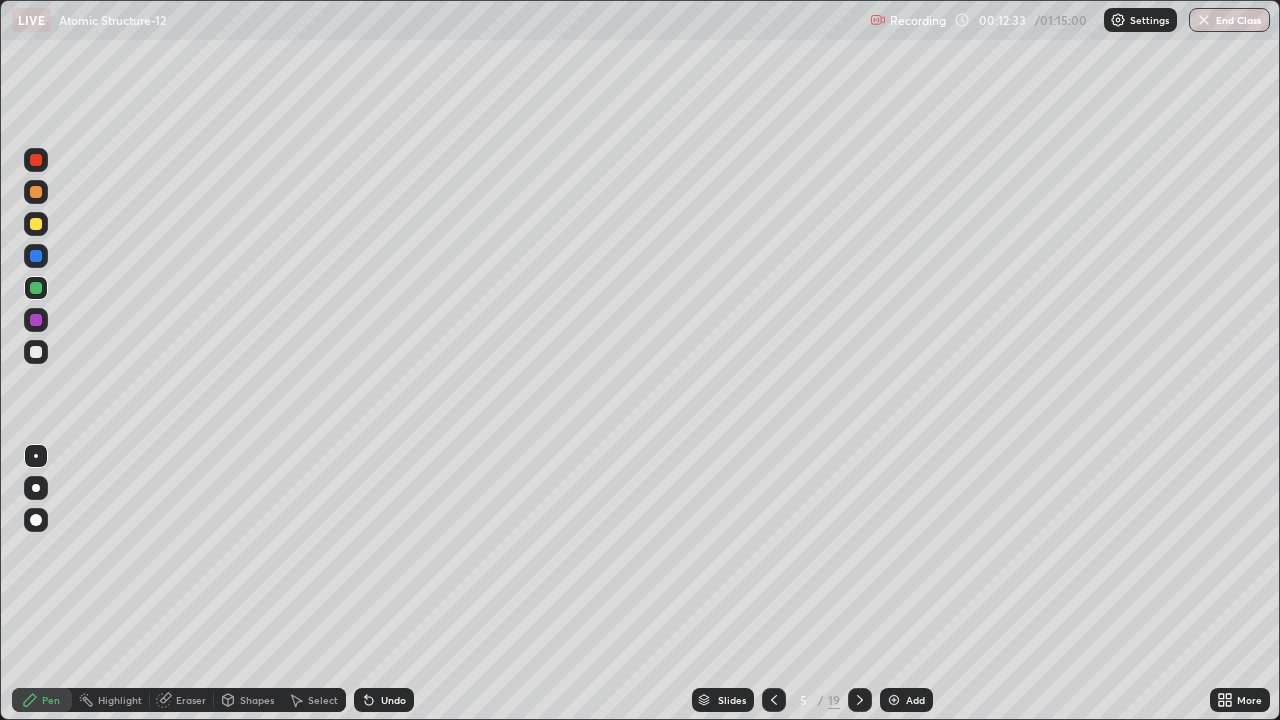 click at bounding box center [36, 320] 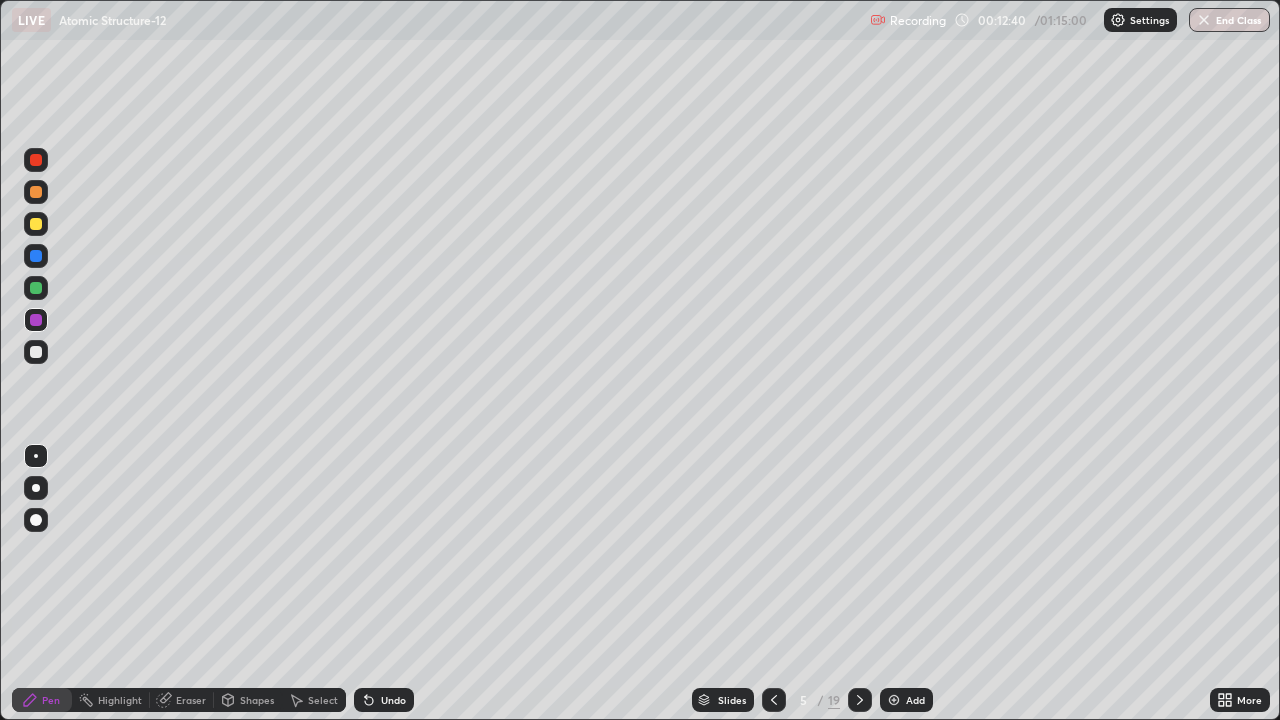 click at bounding box center [36, 288] 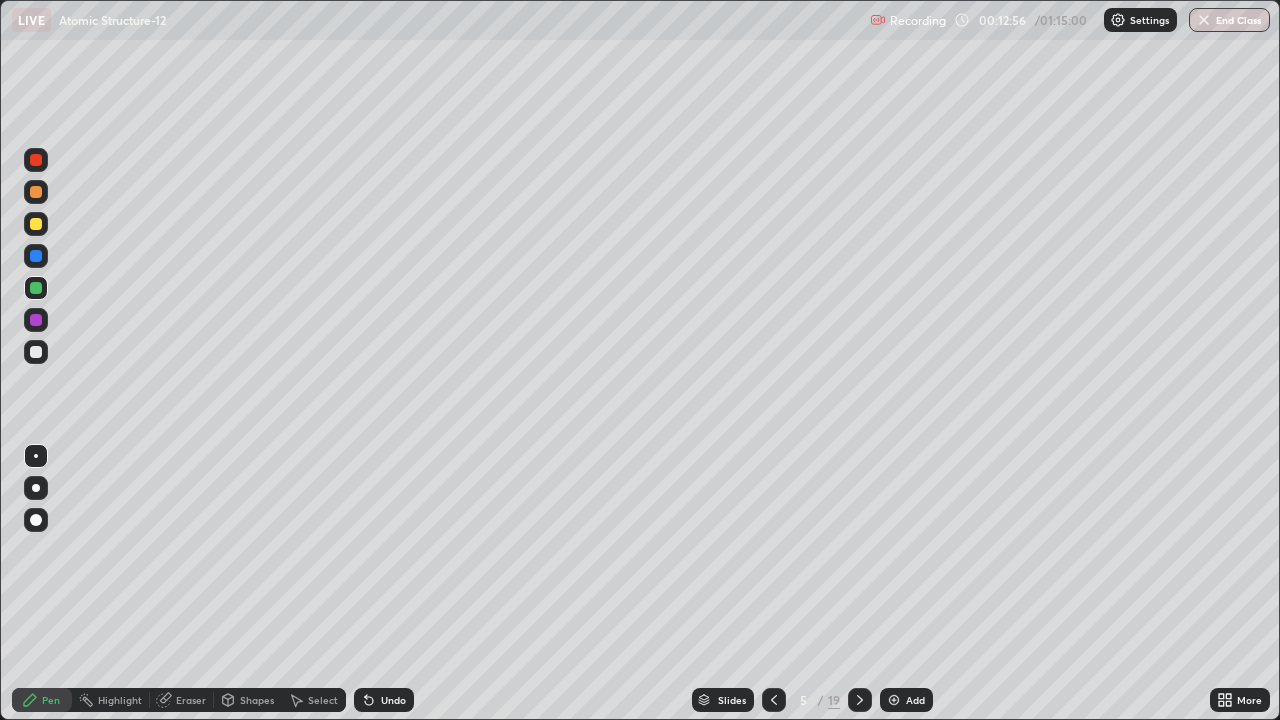 click at bounding box center (36, 320) 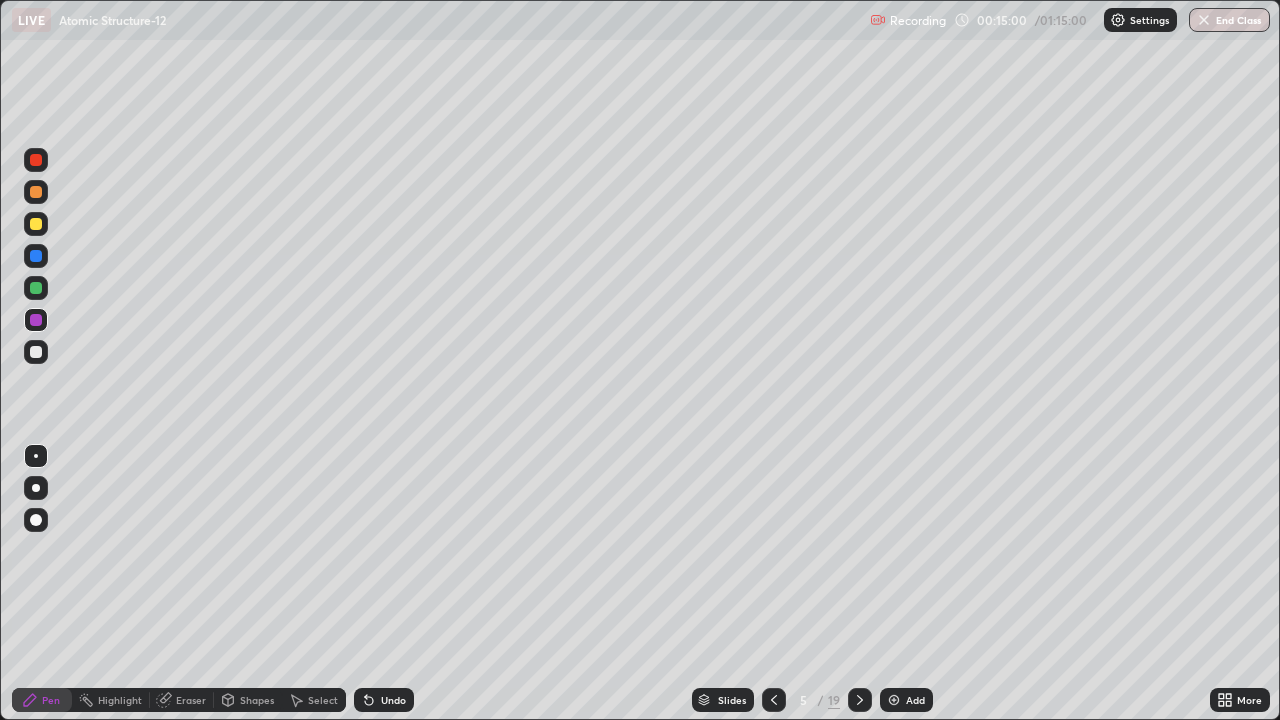 click at bounding box center [36, 352] 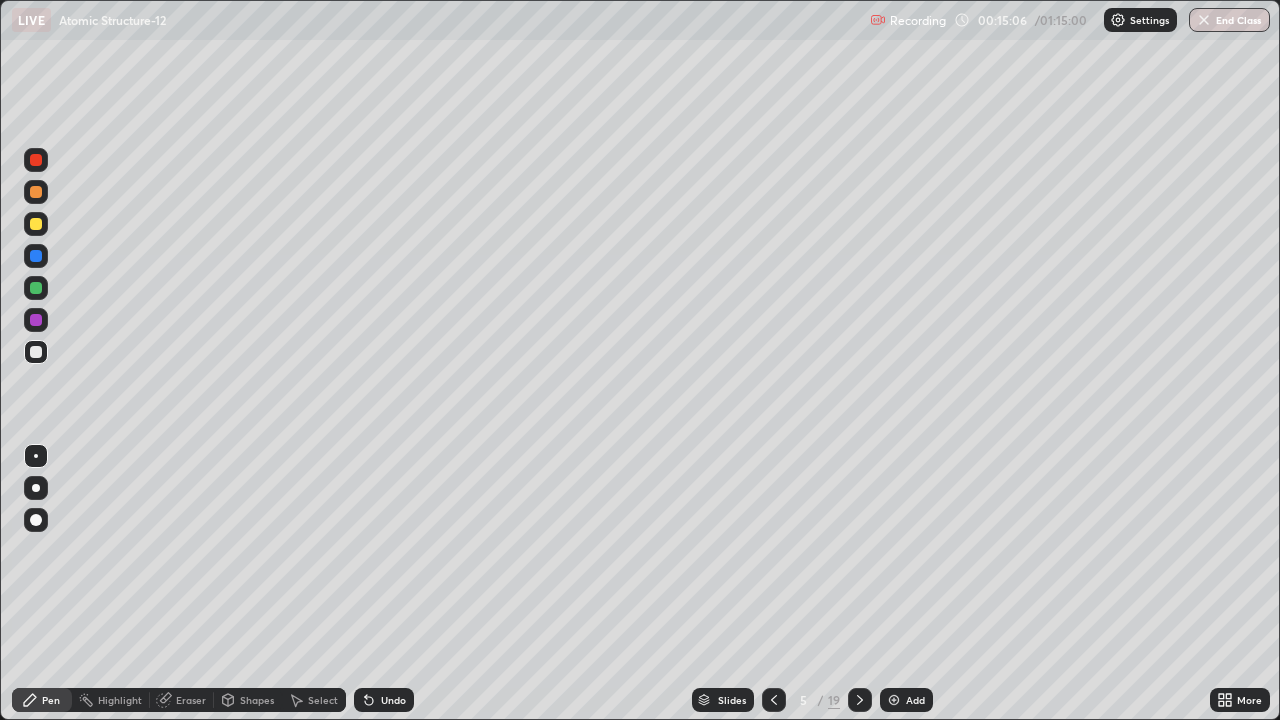 click 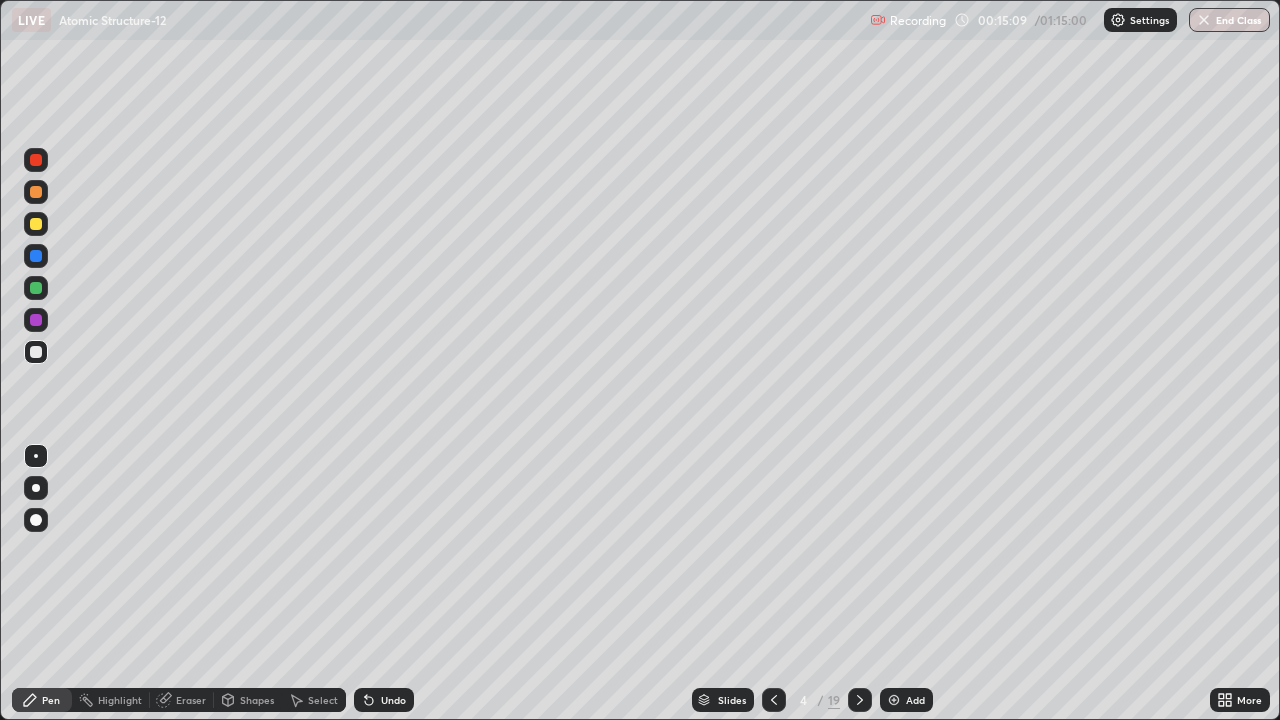 click 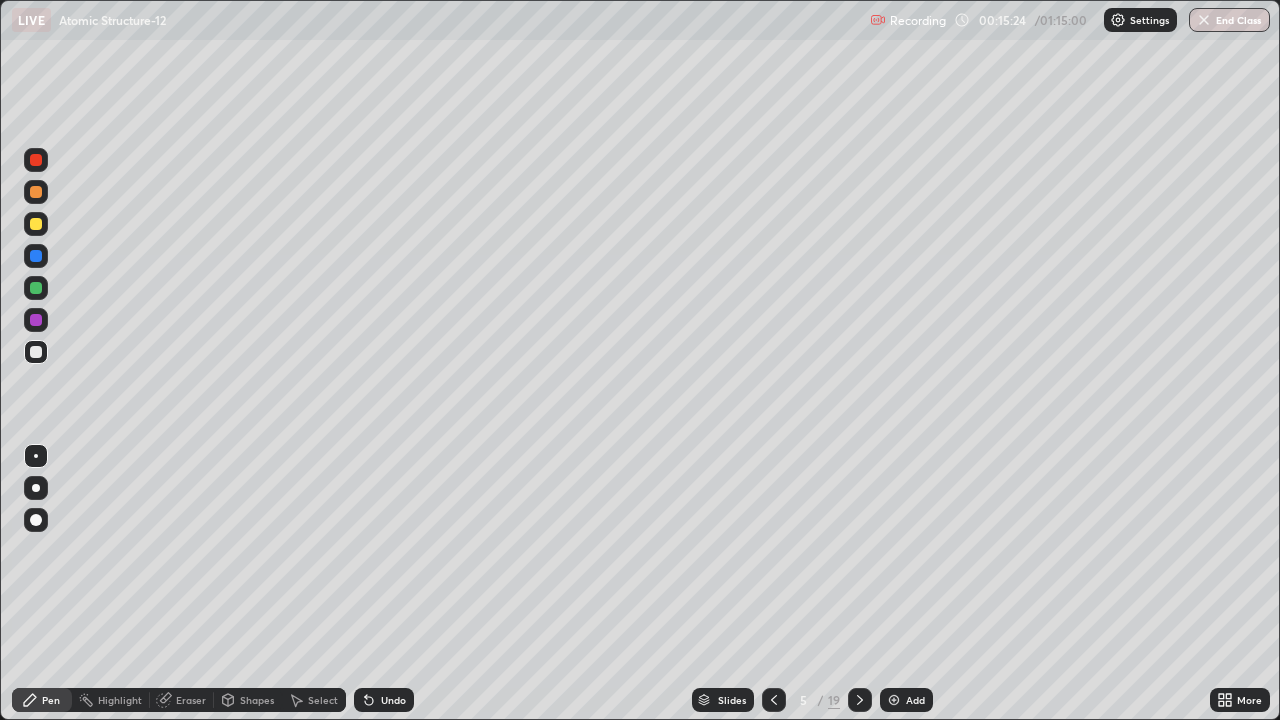 click 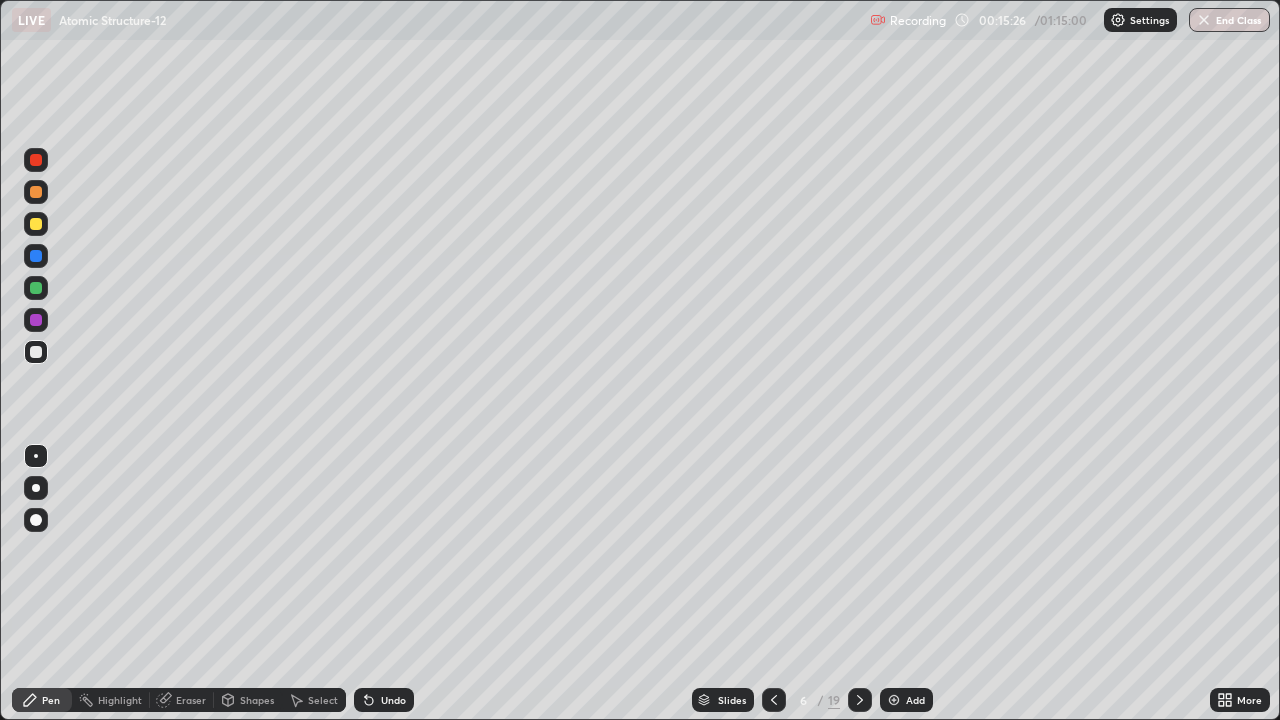 click at bounding box center [36, 192] 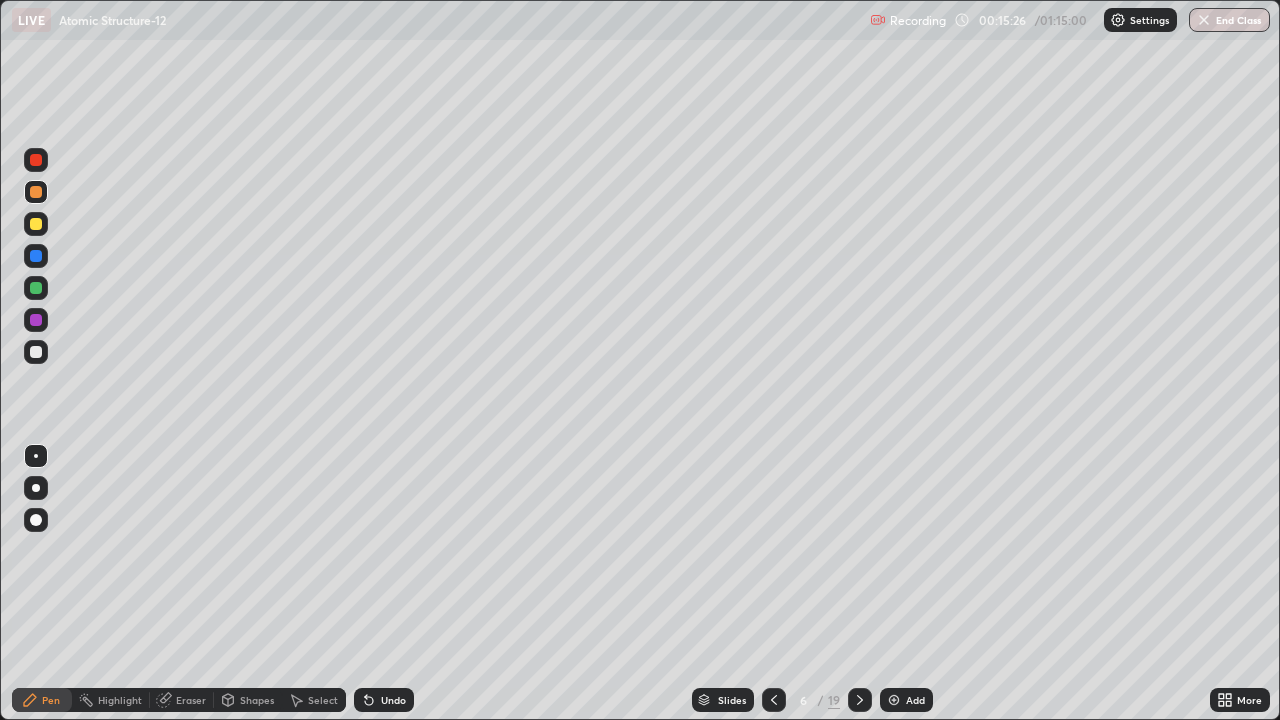 click at bounding box center [36, 224] 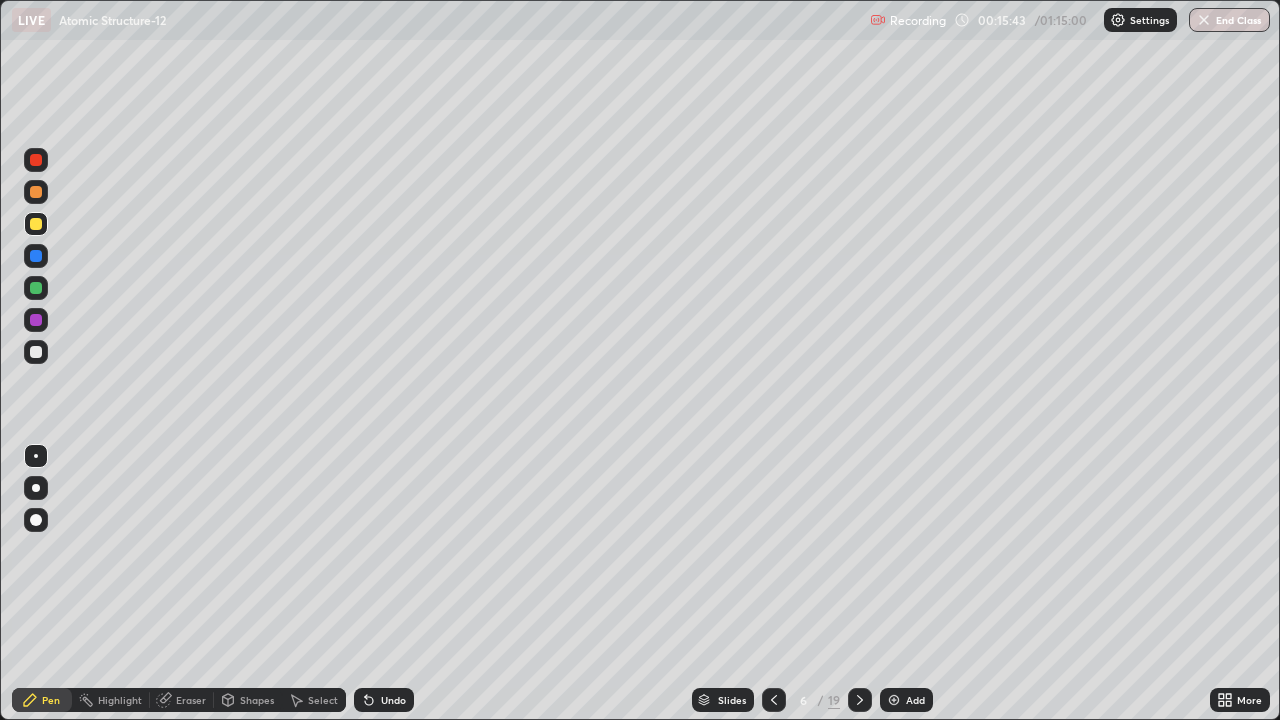 click at bounding box center (36, 352) 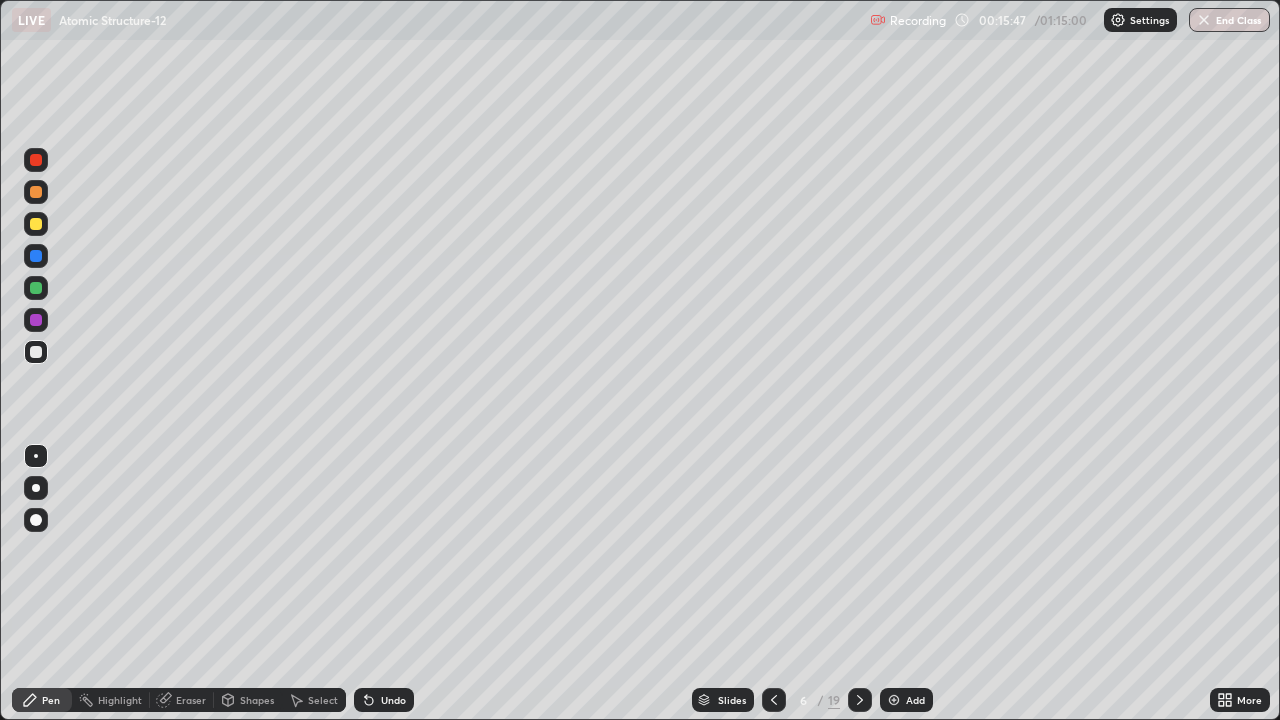 click at bounding box center [36, 256] 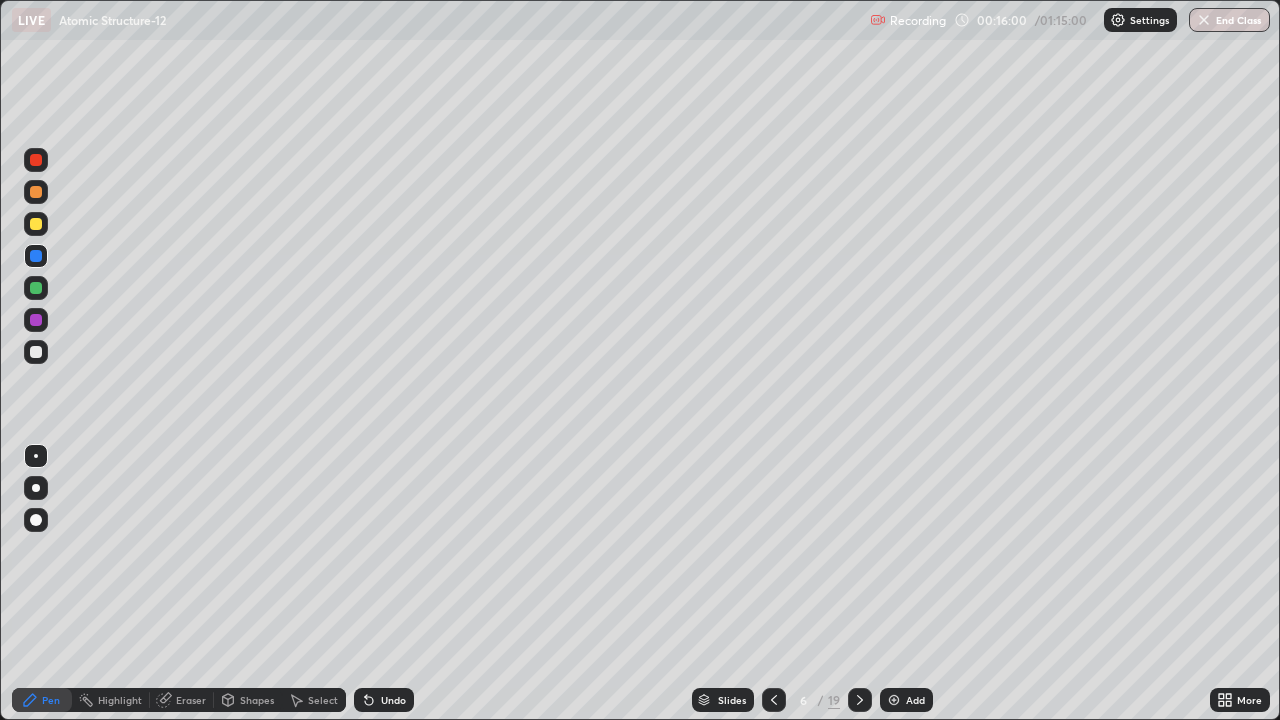 click at bounding box center (36, 288) 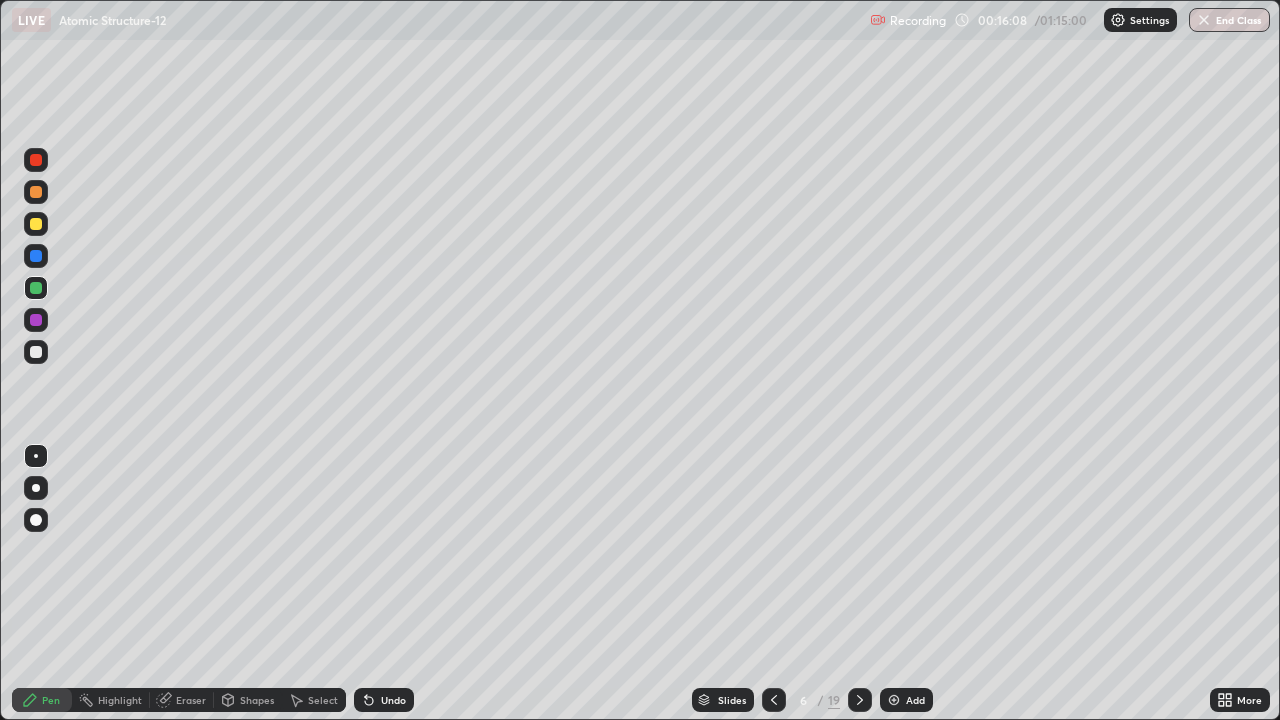 click at bounding box center [36, 320] 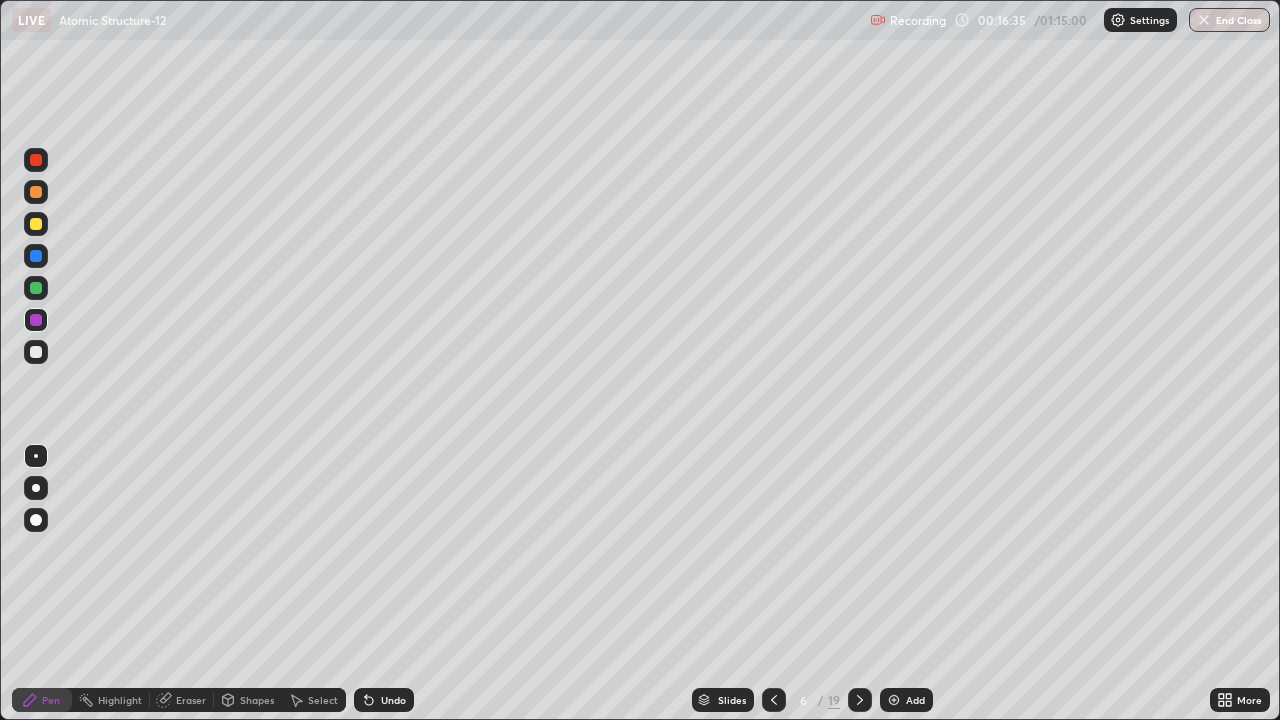 click on "Undo" at bounding box center (384, 700) 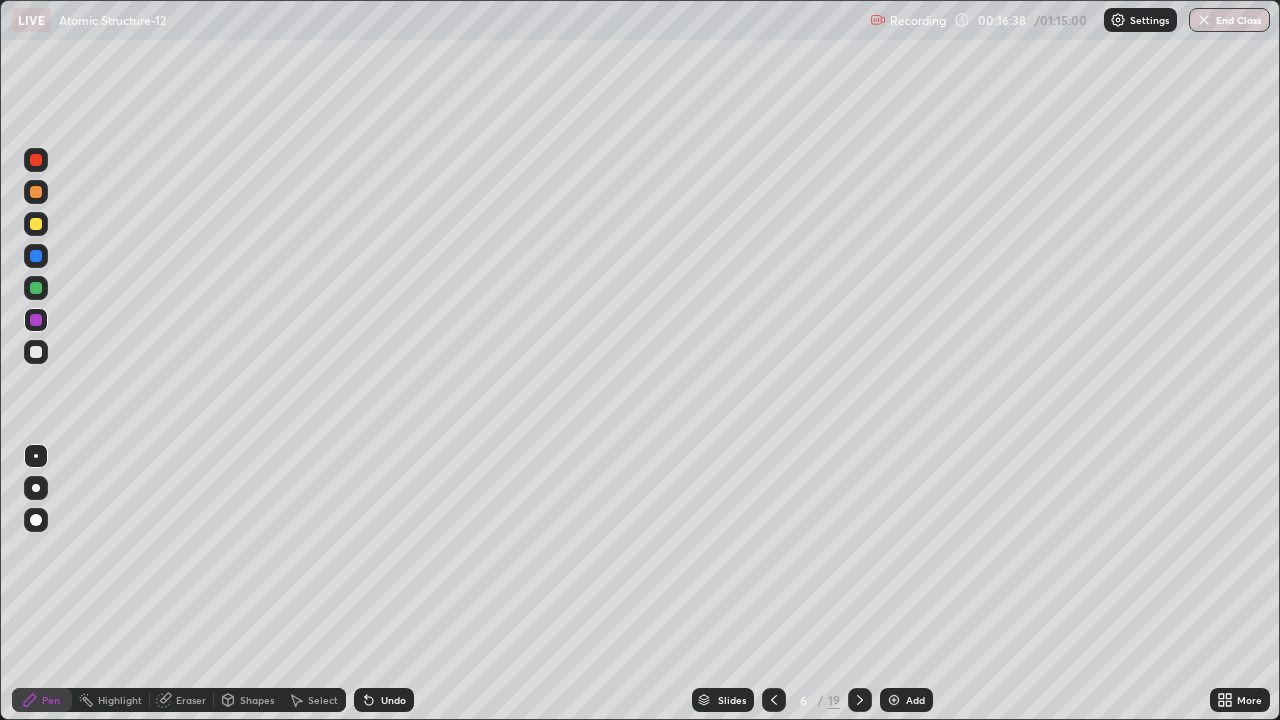 click at bounding box center (36, 288) 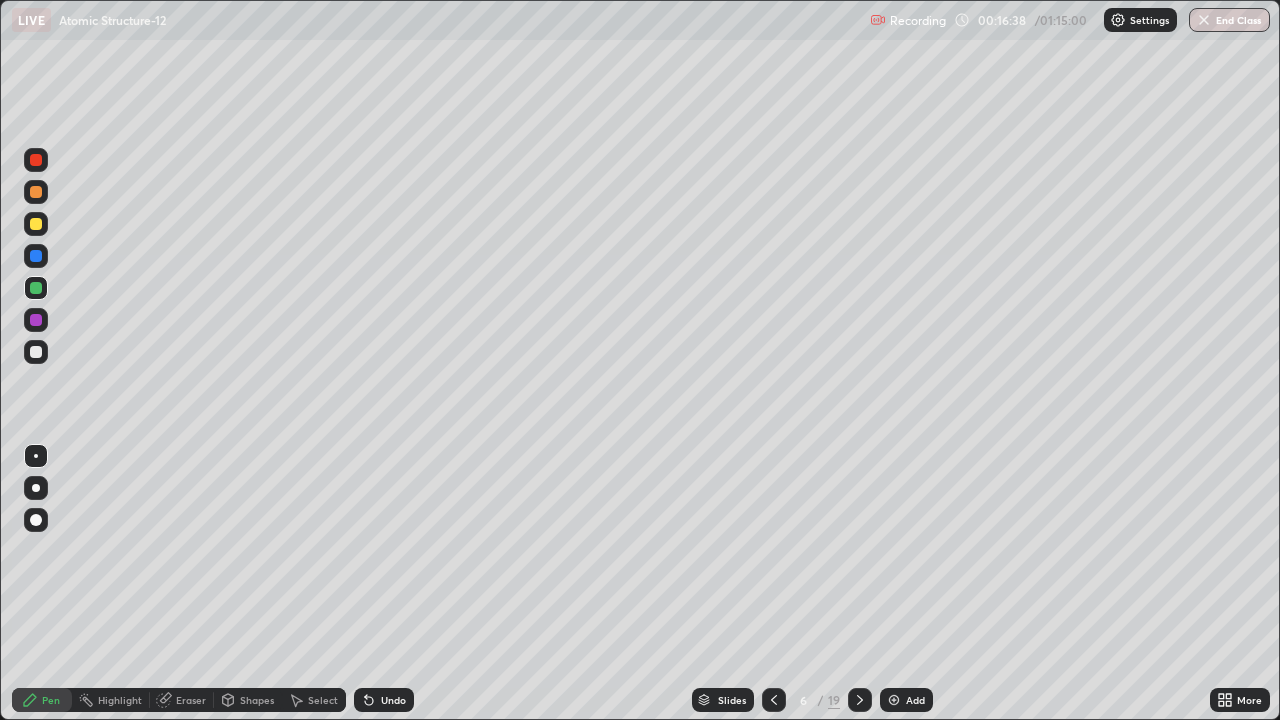 click at bounding box center (36, 256) 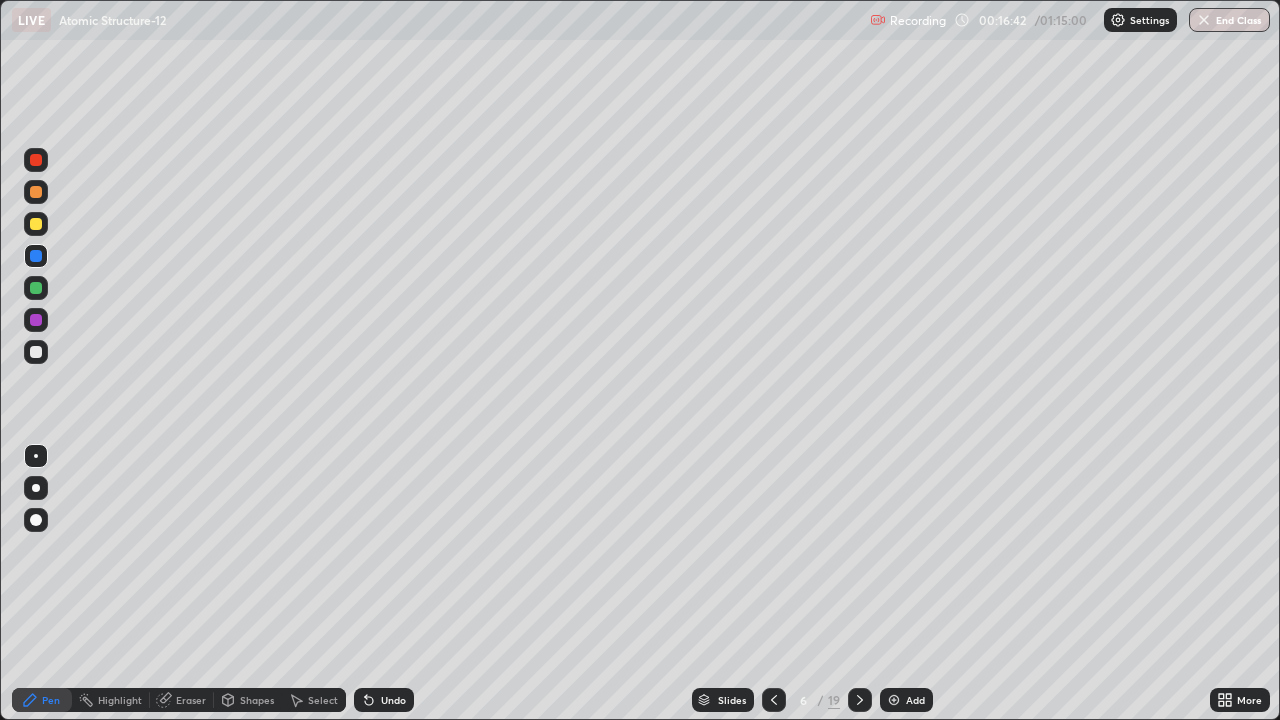 click at bounding box center (36, 288) 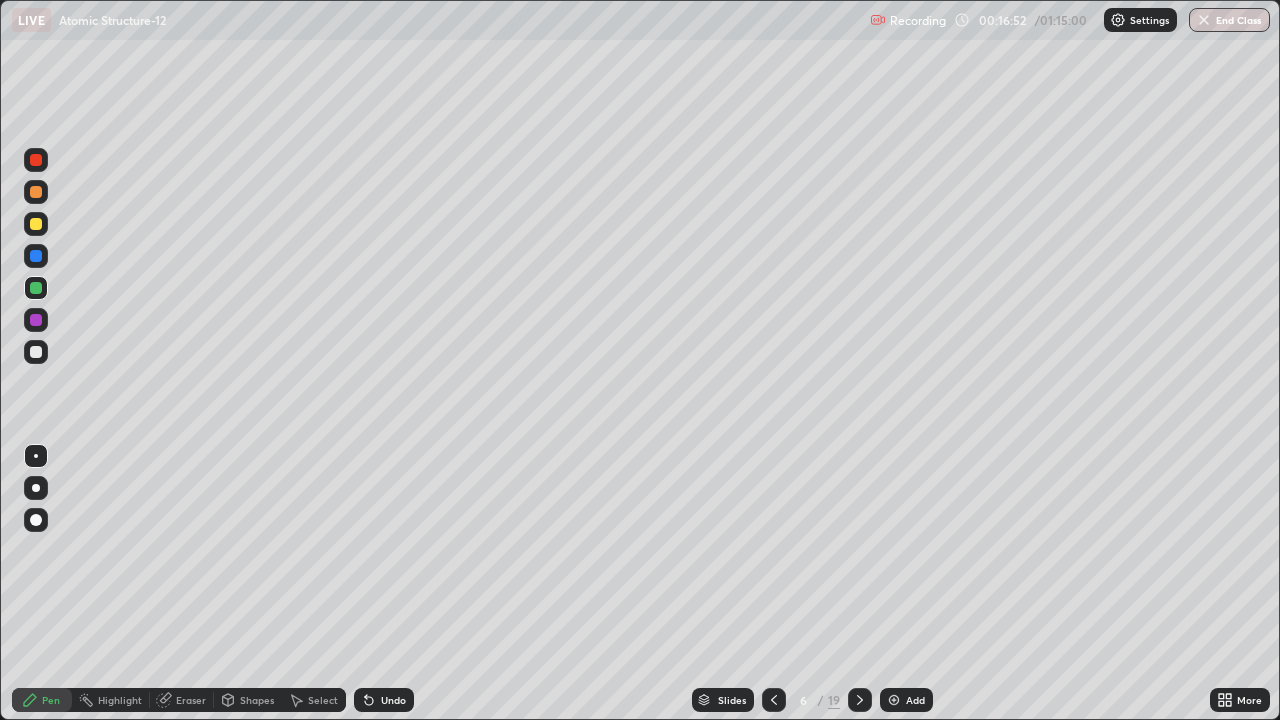 click at bounding box center [36, 320] 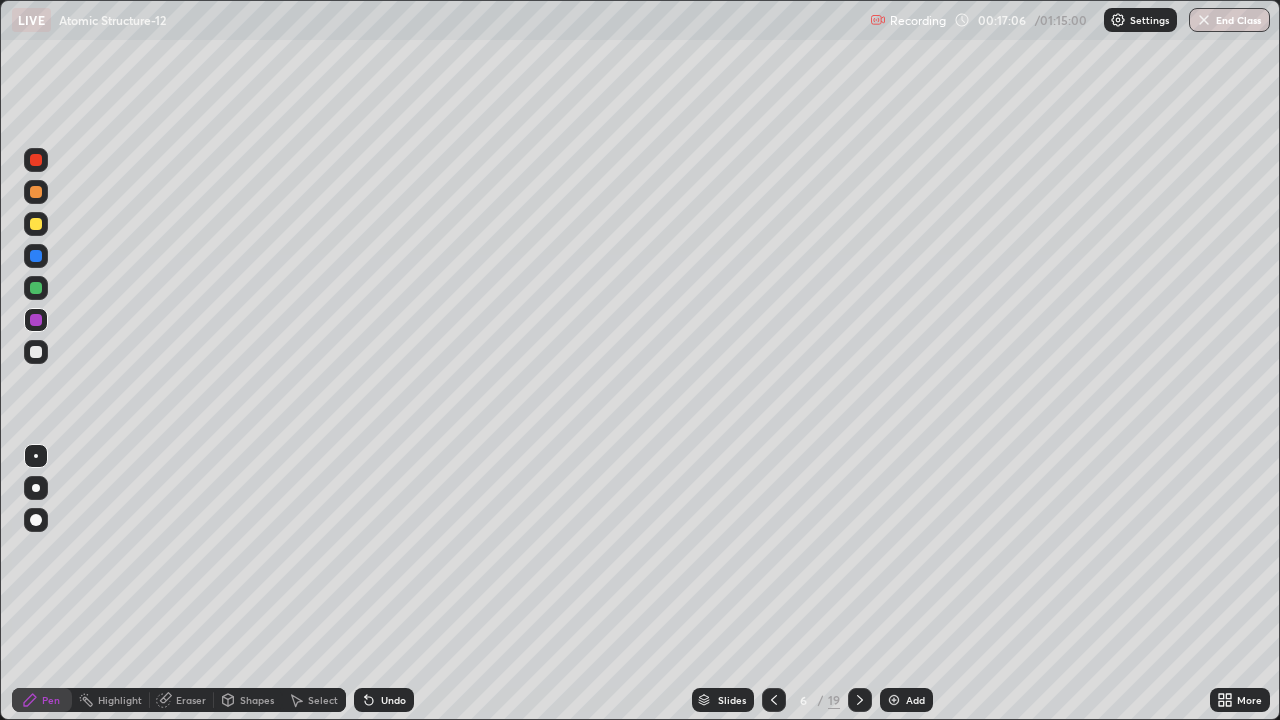 click at bounding box center [36, 256] 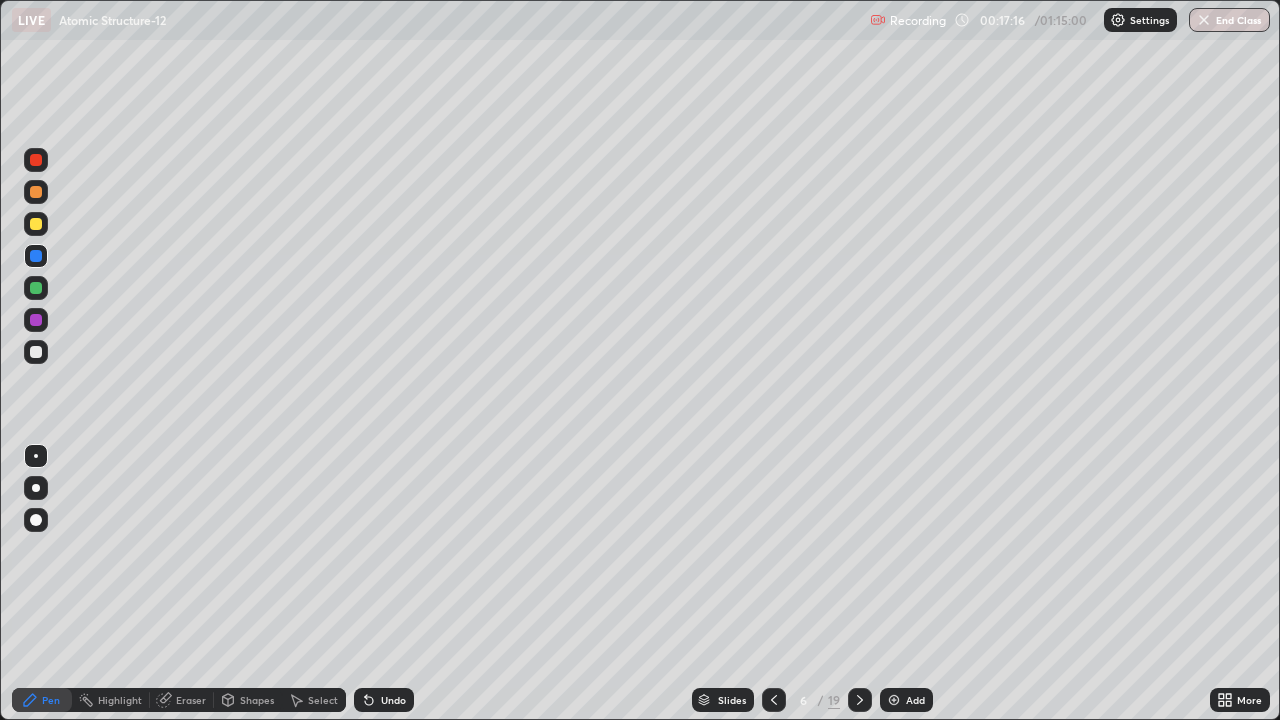 click at bounding box center (36, 320) 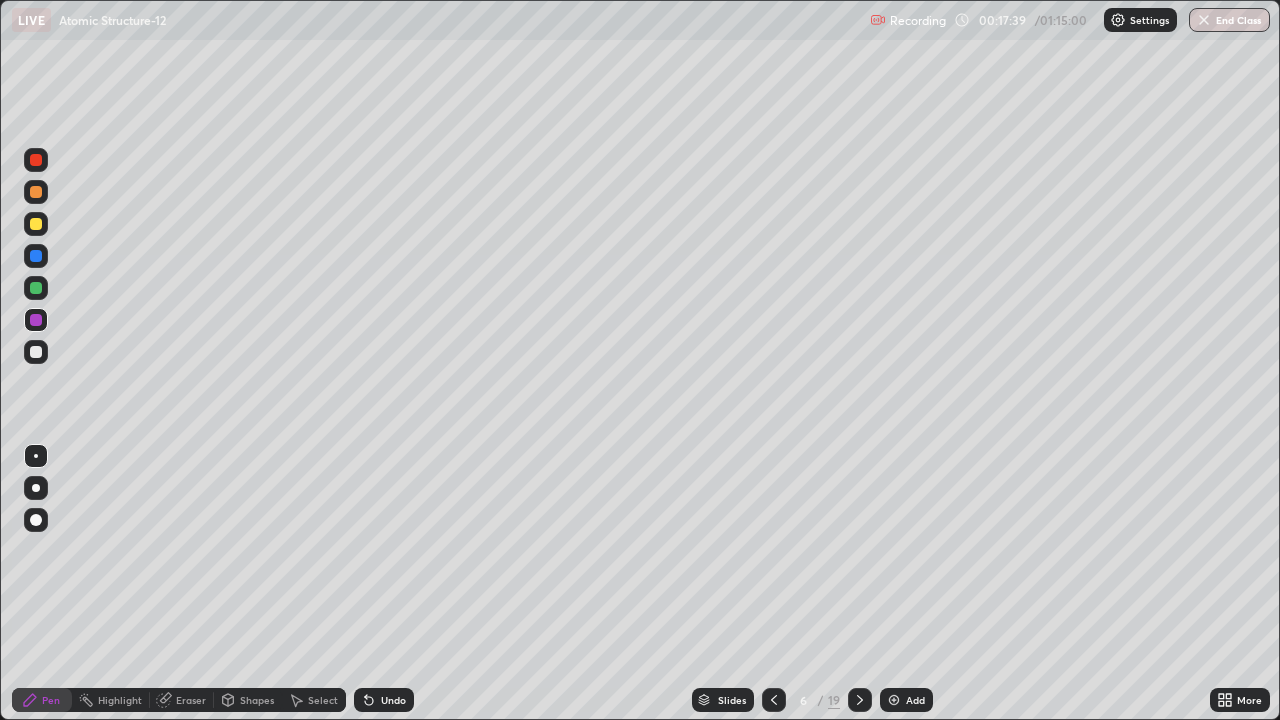 click at bounding box center (36, 256) 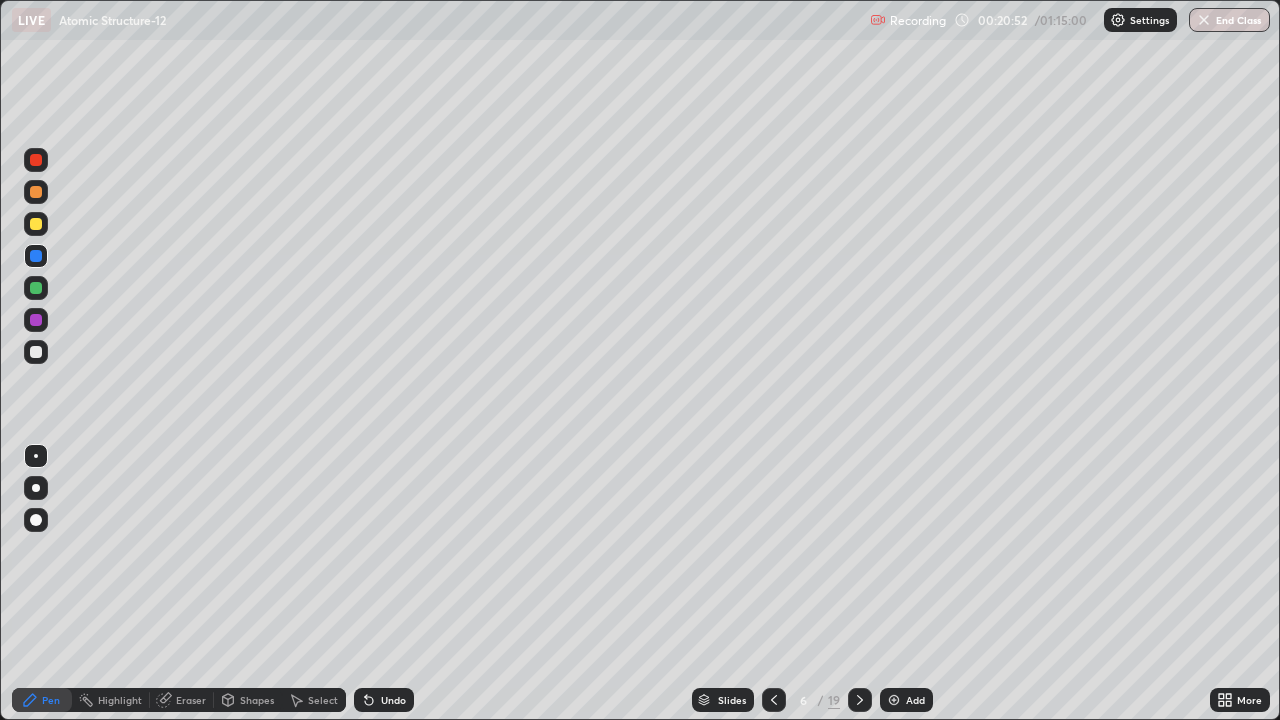 click 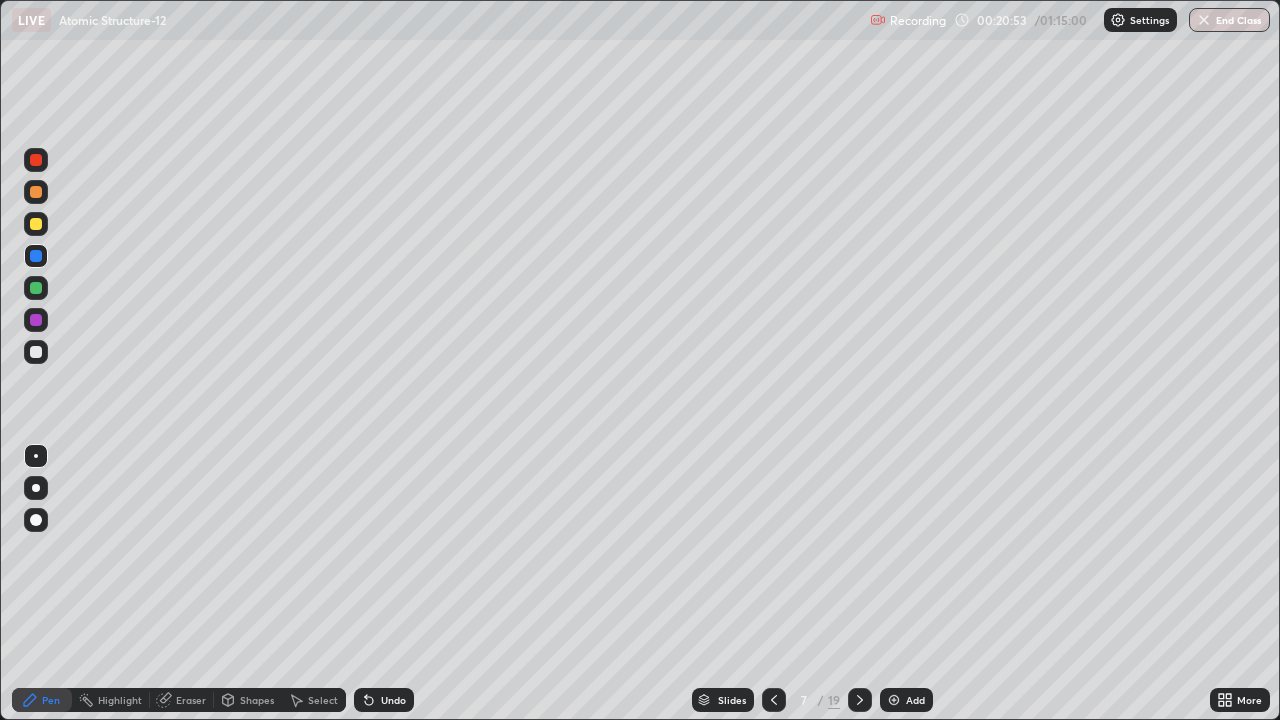 click at bounding box center (36, 224) 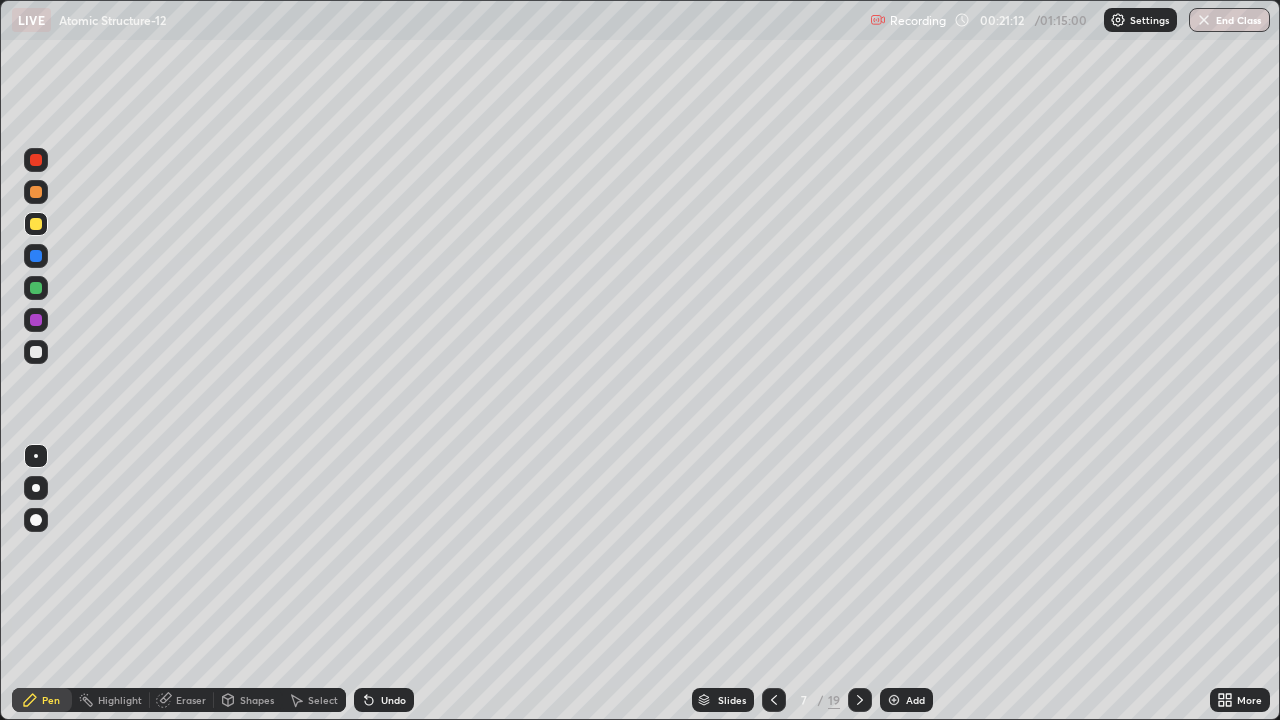 click at bounding box center (36, 288) 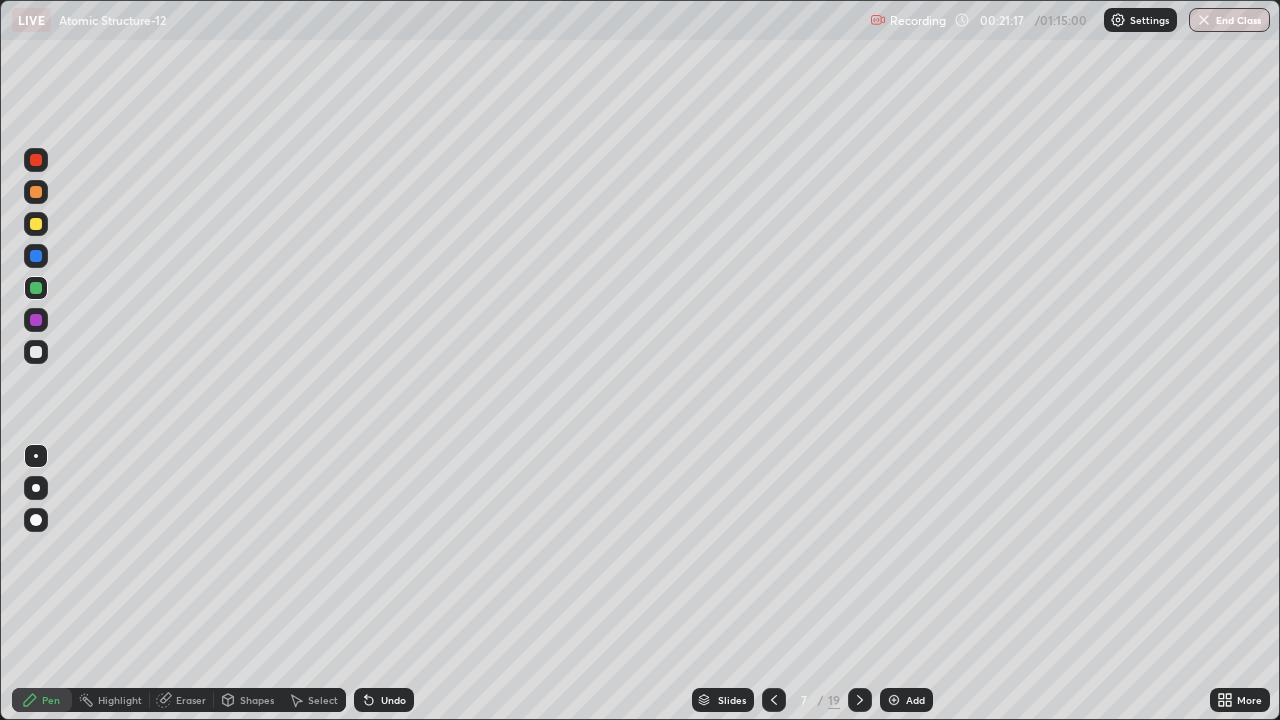 click at bounding box center [36, 352] 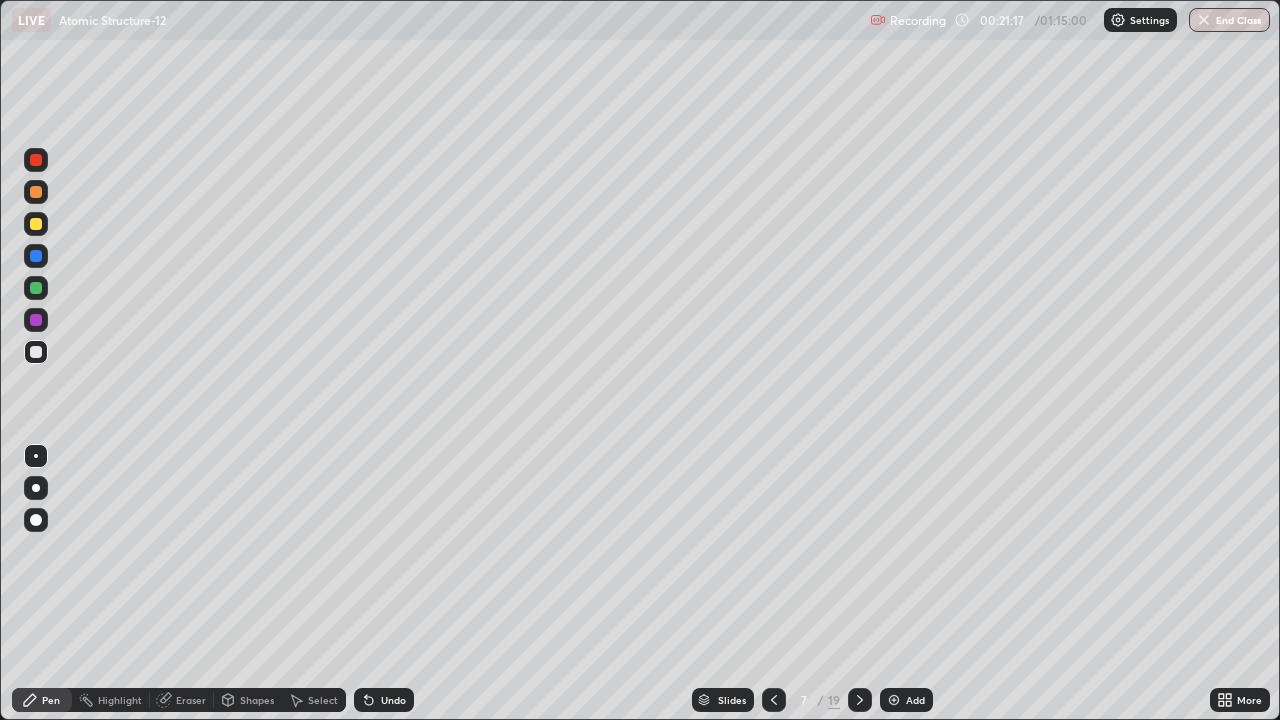 click on "Pen" at bounding box center (42, 700) 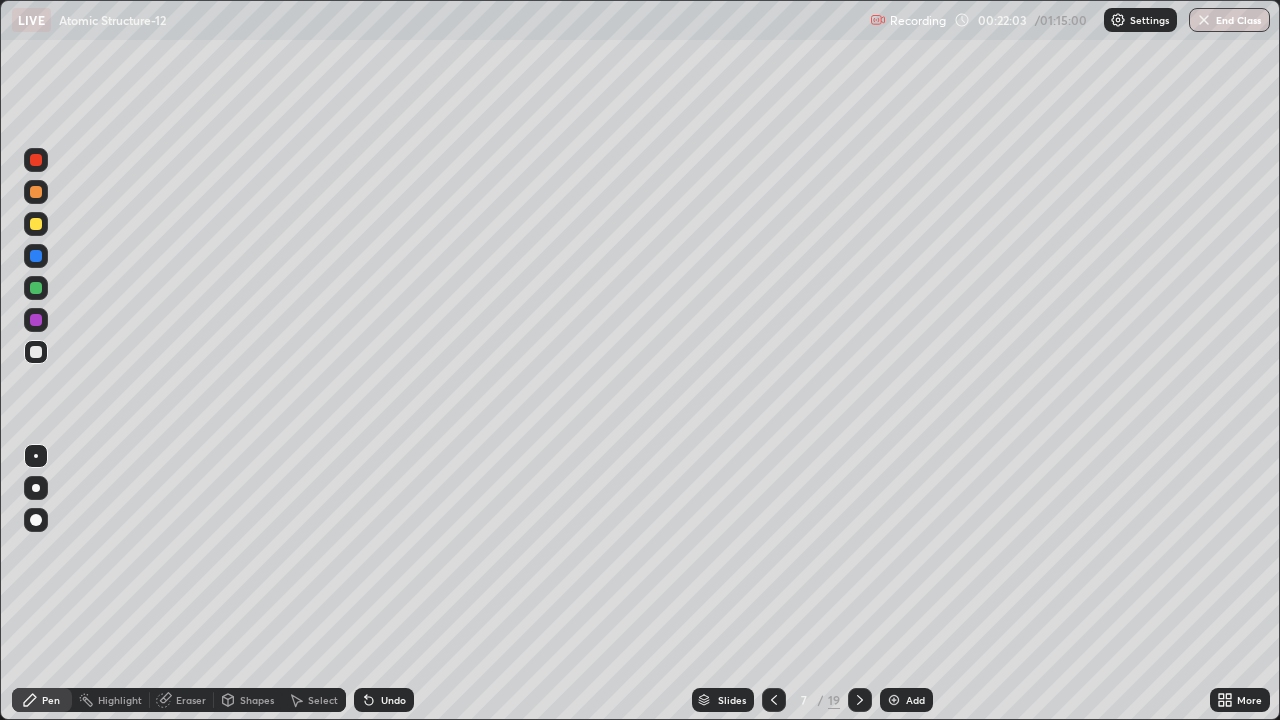 click at bounding box center (36, 288) 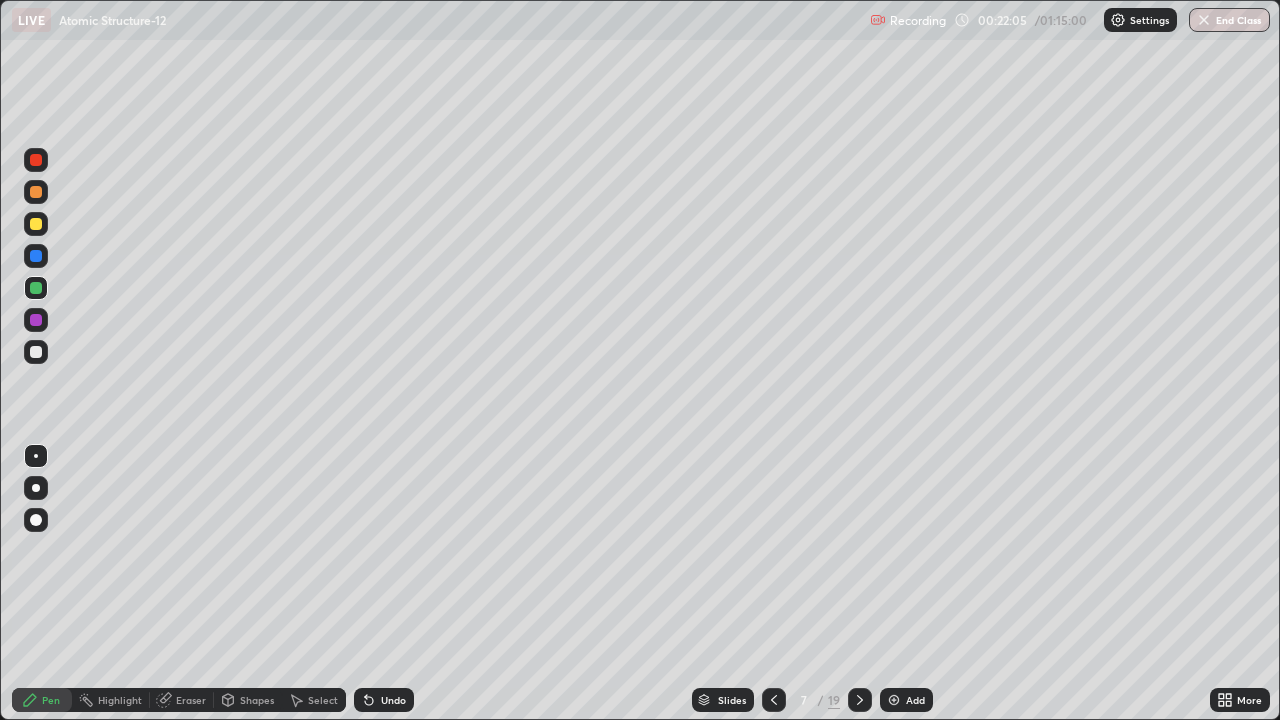 click at bounding box center [36, 224] 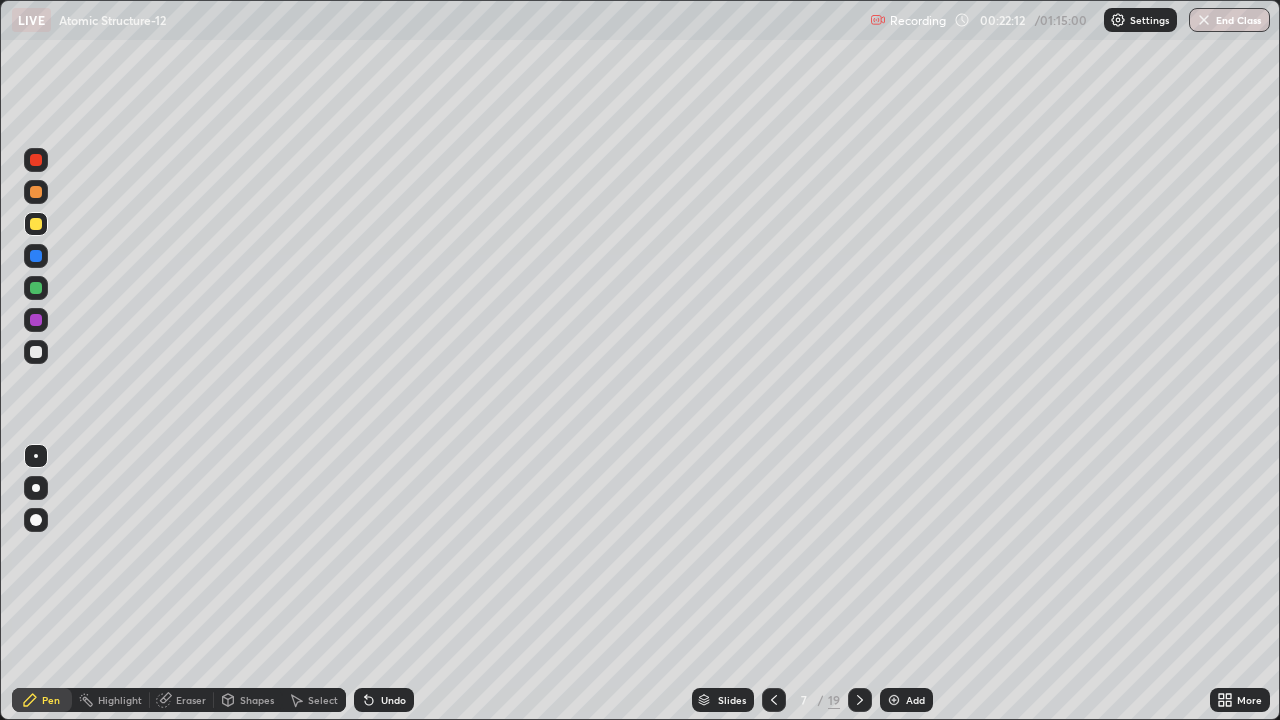 click at bounding box center [36, 352] 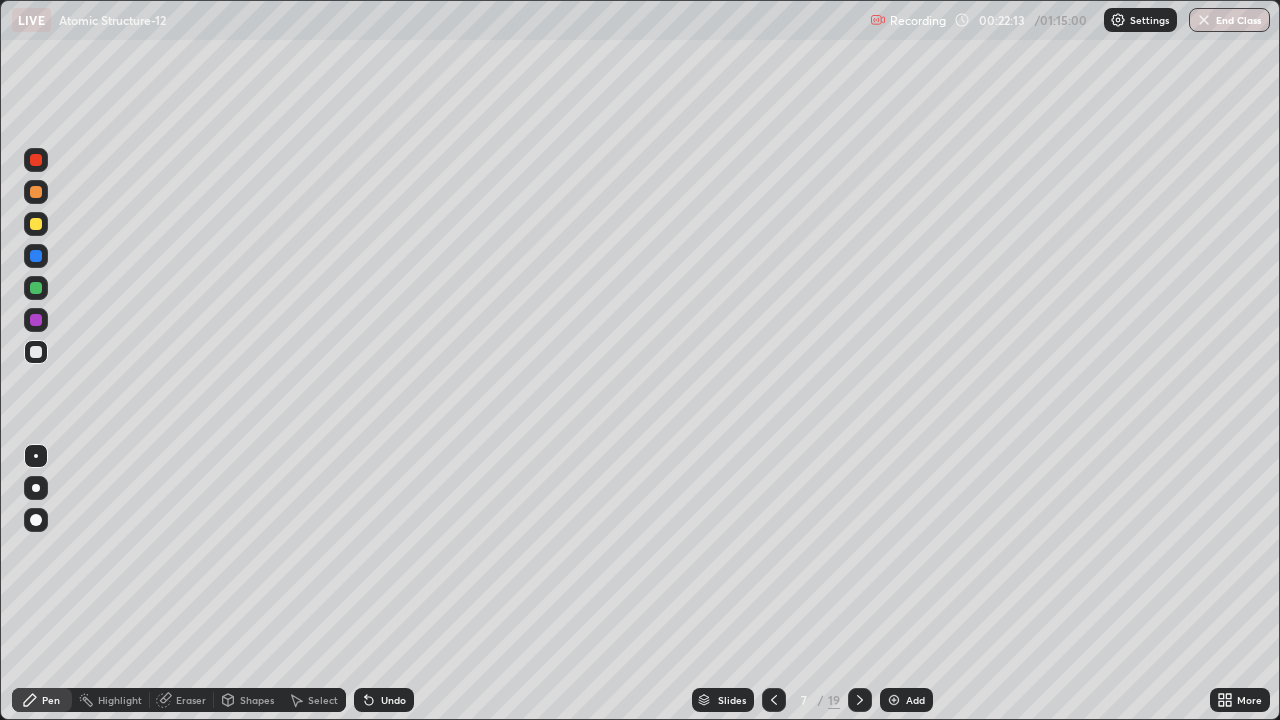click at bounding box center (36, 288) 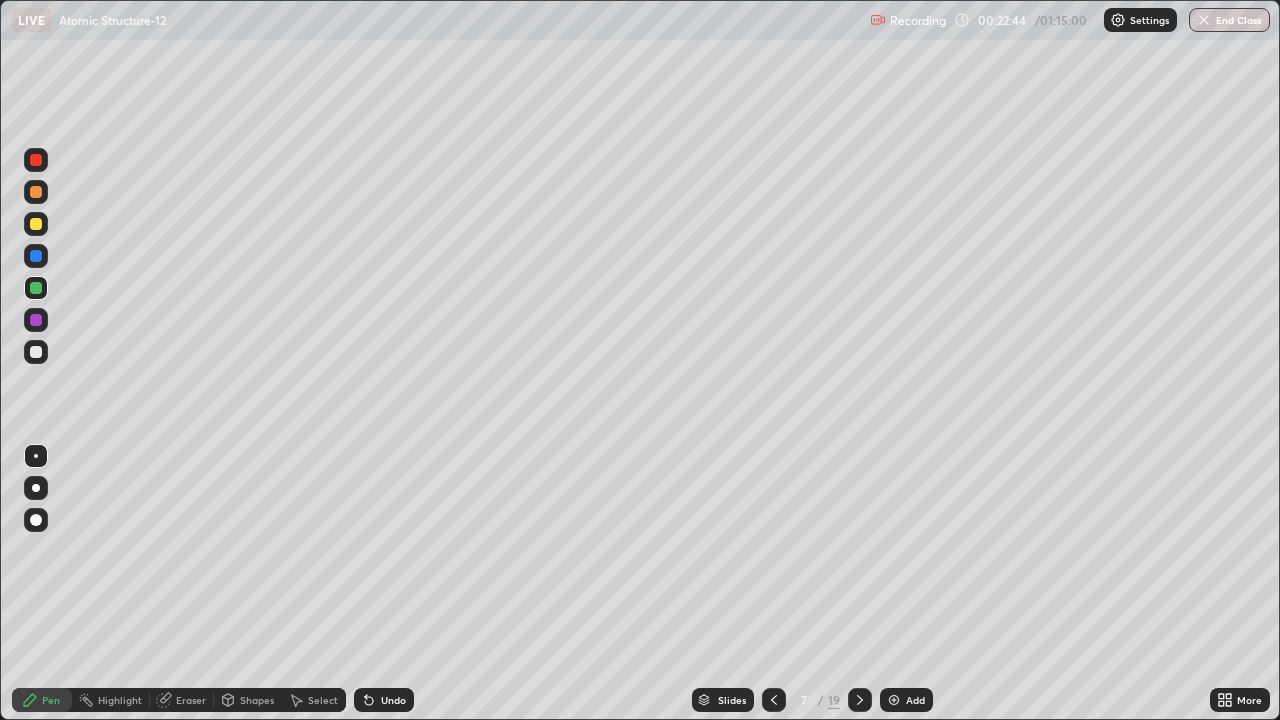 click at bounding box center (36, 256) 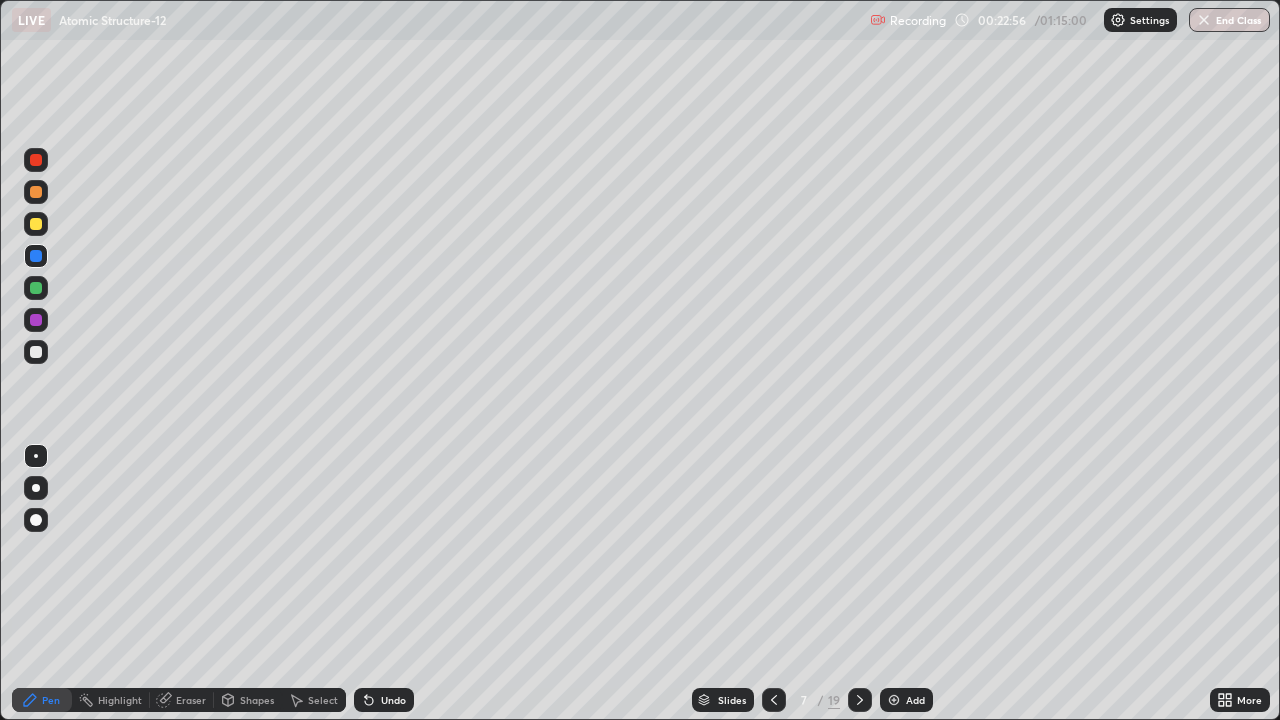 click on "Shapes" at bounding box center [257, 700] 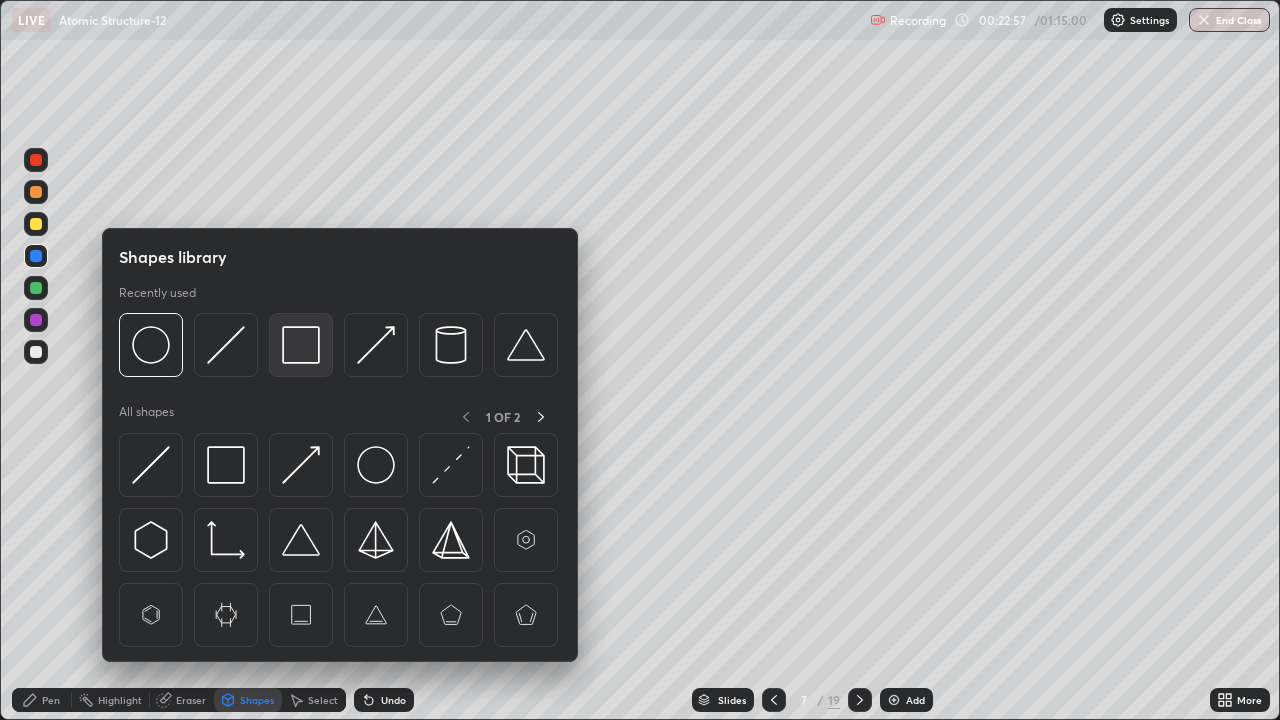 click at bounding box center [301, 345] 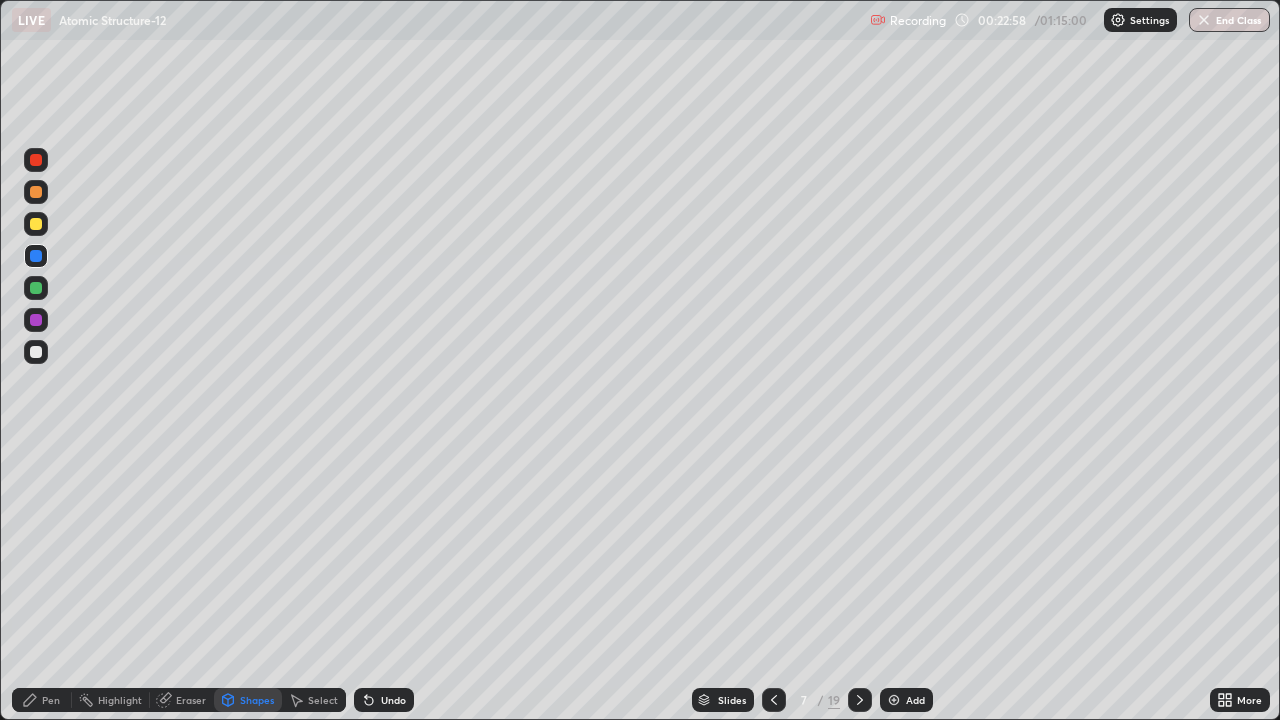click at bounding box center [36, 224] 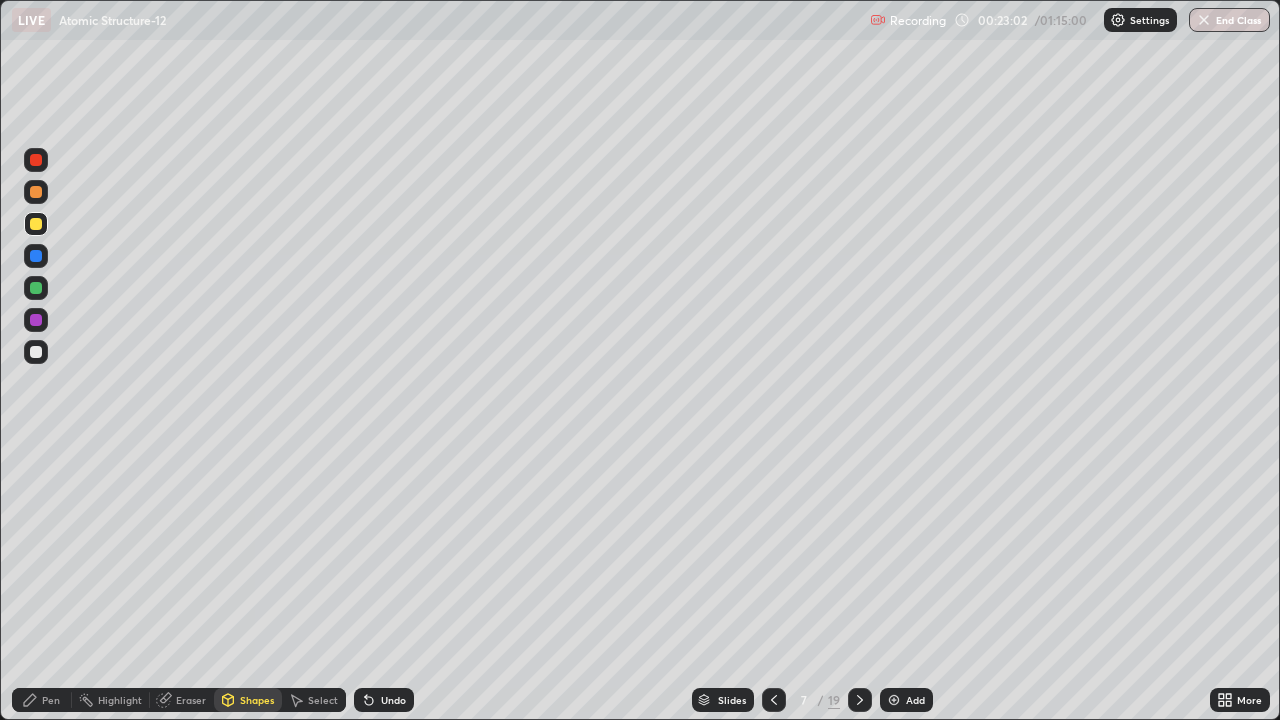 click on "Pen" at bounding box center (51, 700) 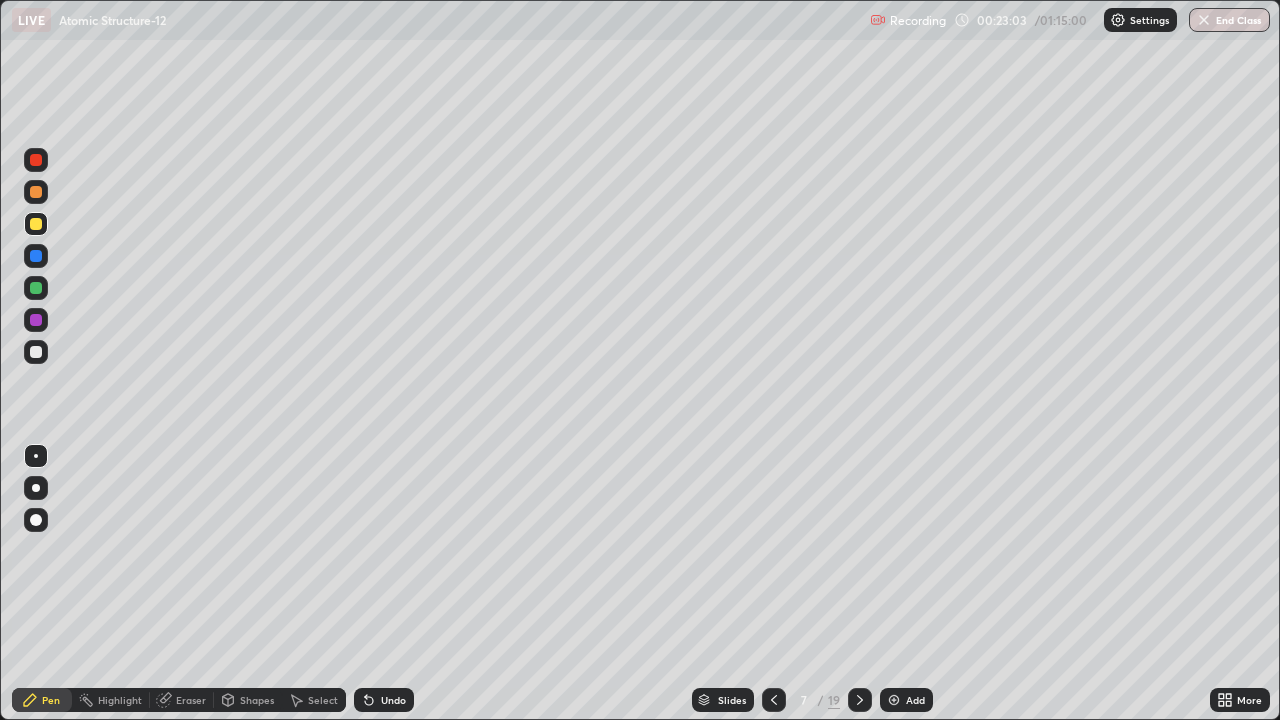click at bounding box center [36, 352] 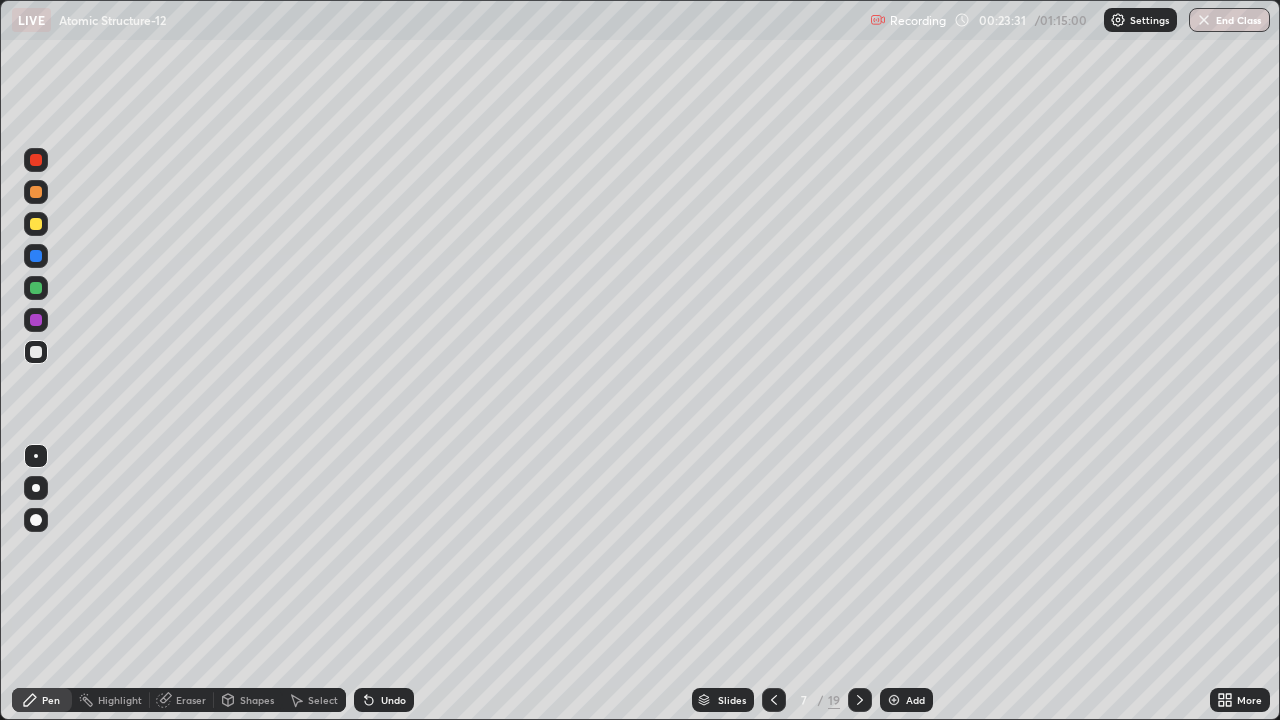 click on "Shapes" at bounding box center [257, 700] 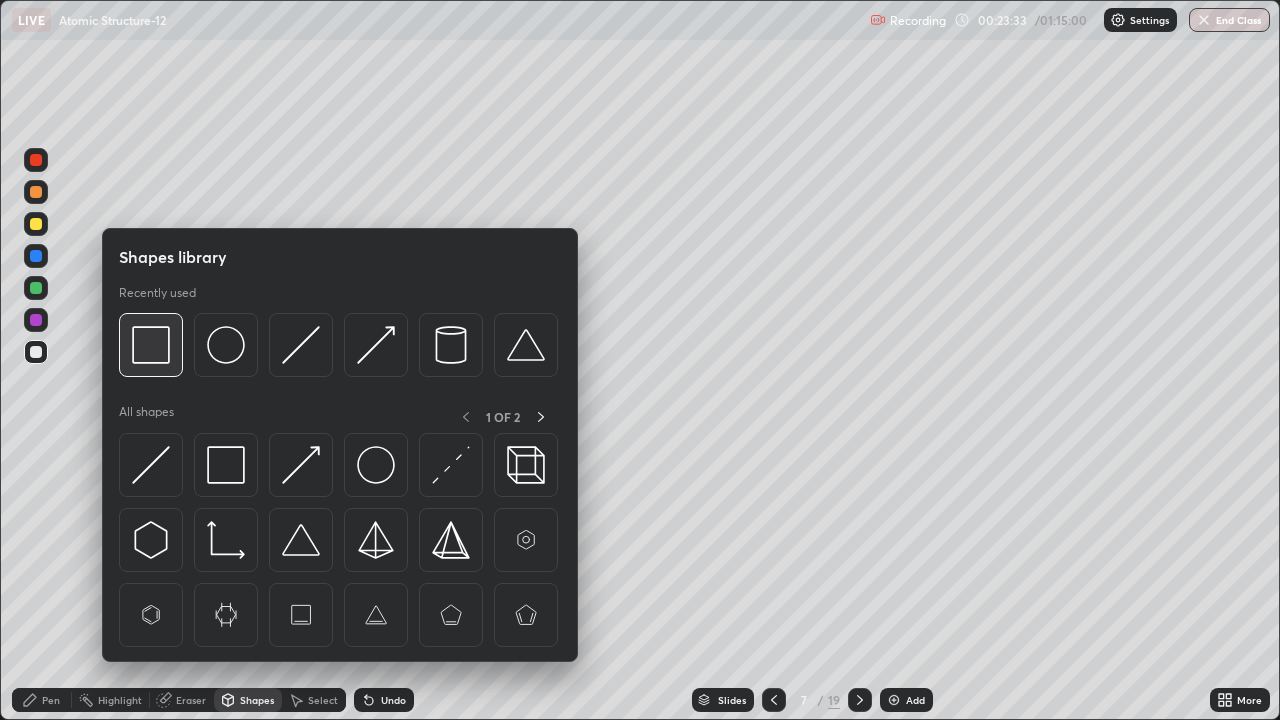 click at bounding box center [151, 345] 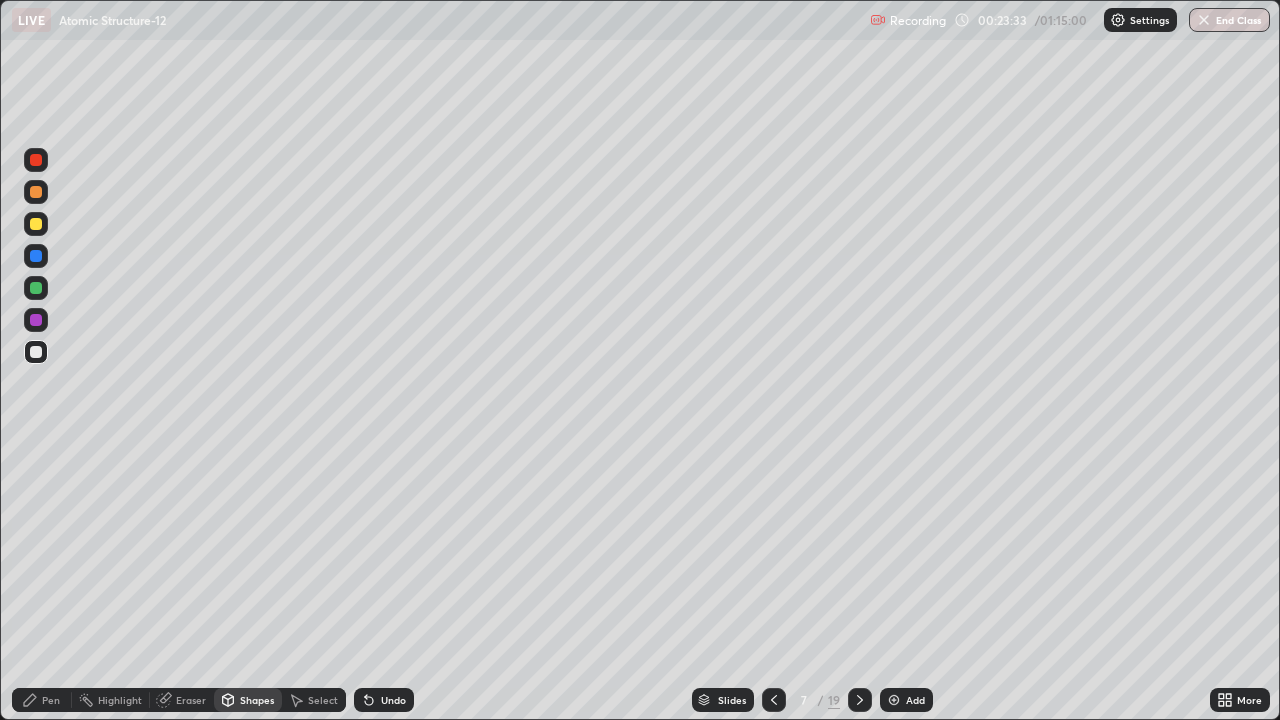 click at bounding box center [36, 224] 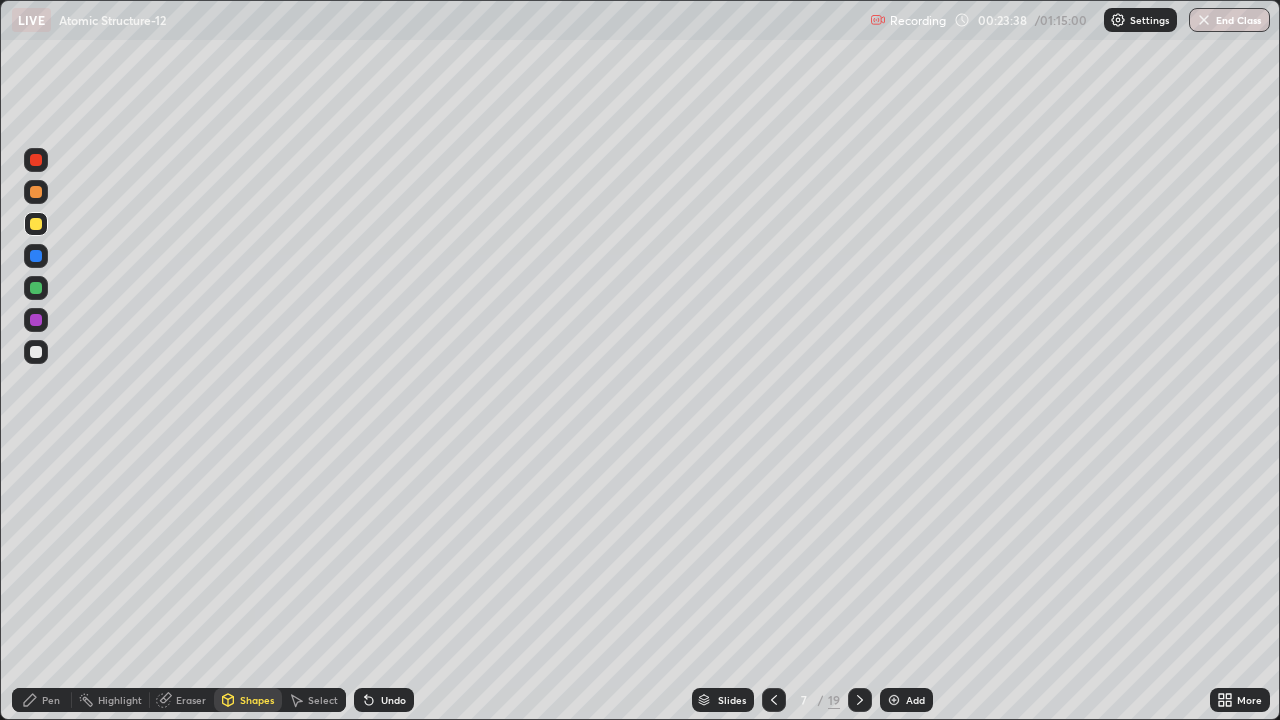 click on "Pen" at bounding box center (51, 700) 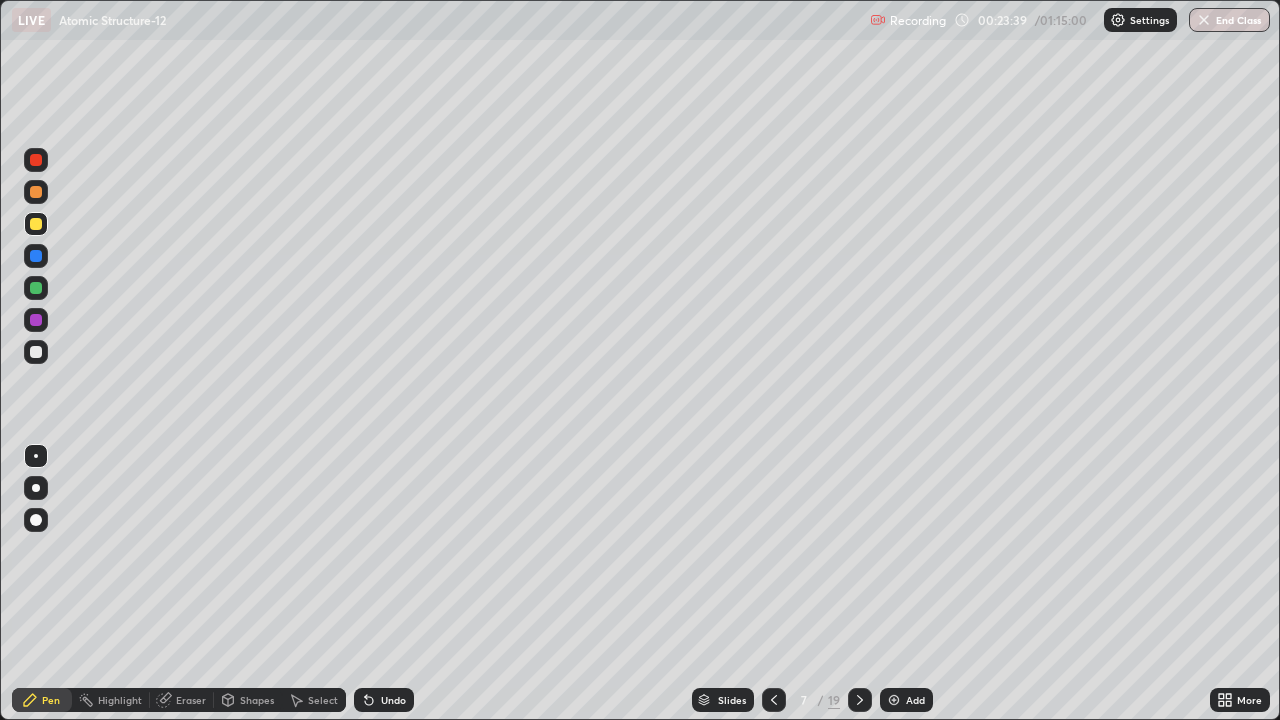 click at bounding box center (36, 352) 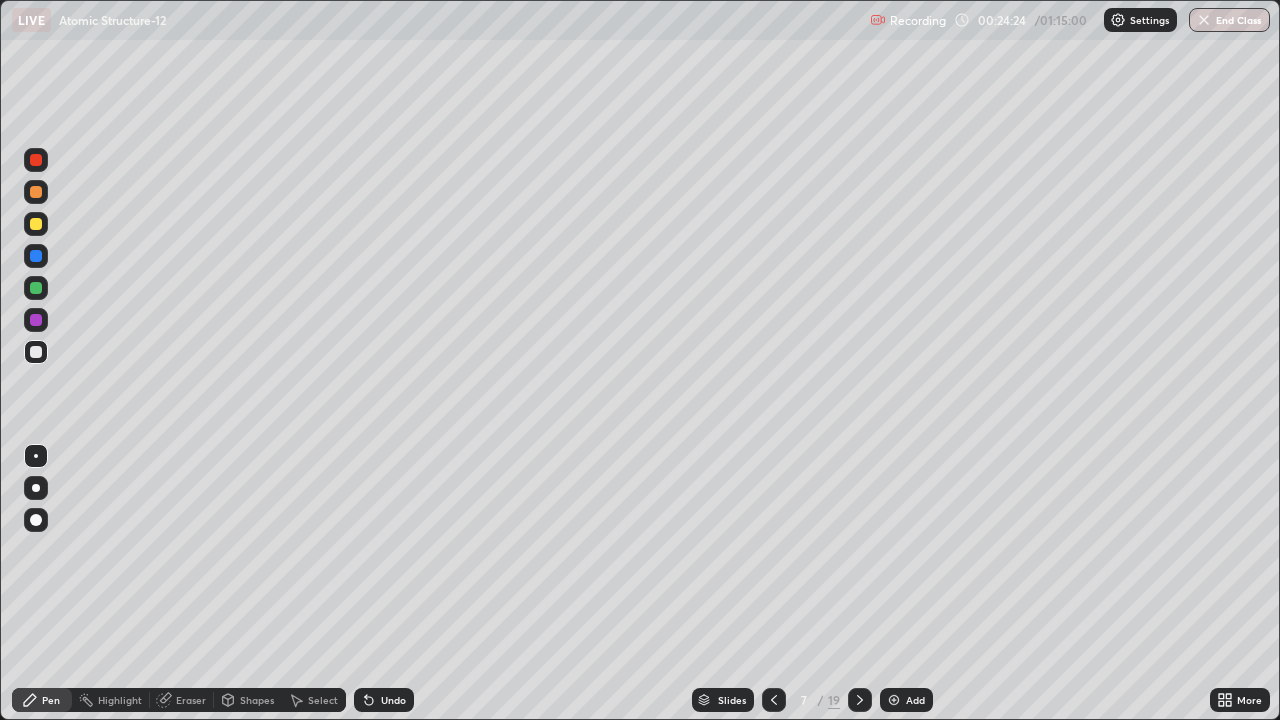 click on "Shapes" at bounding box center [257, 700] 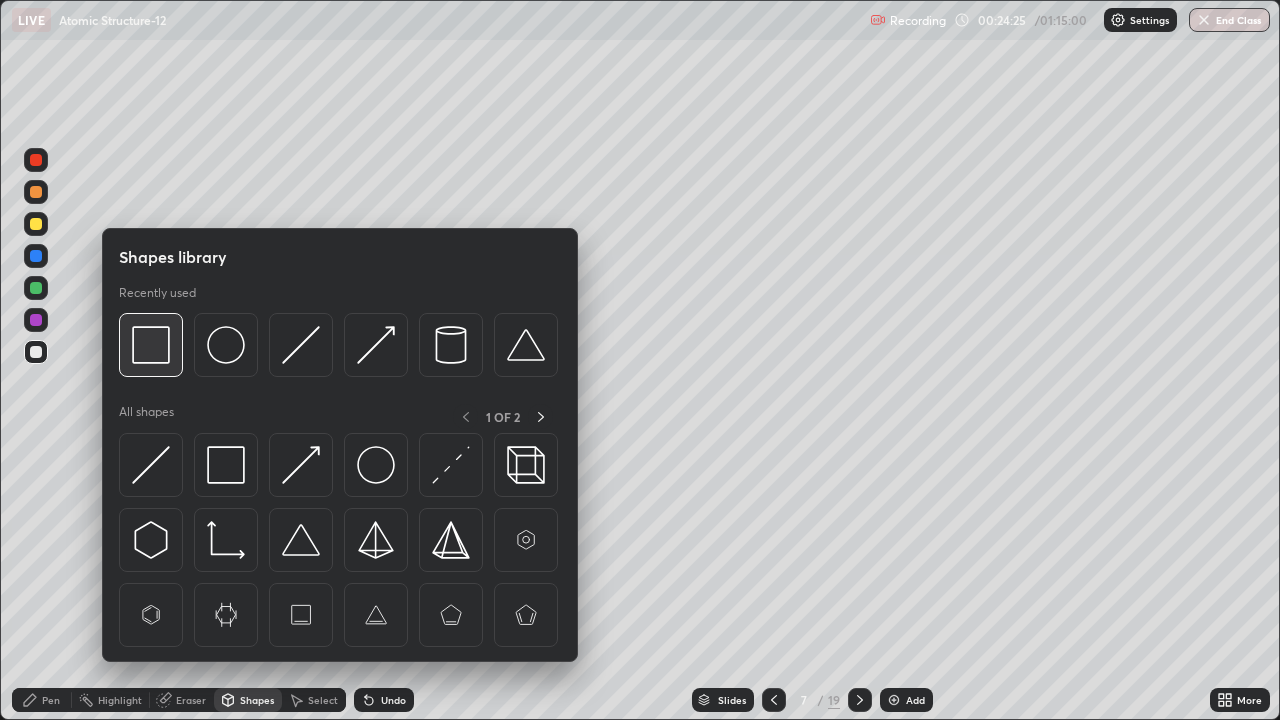 click at bounding box center [151, 345] 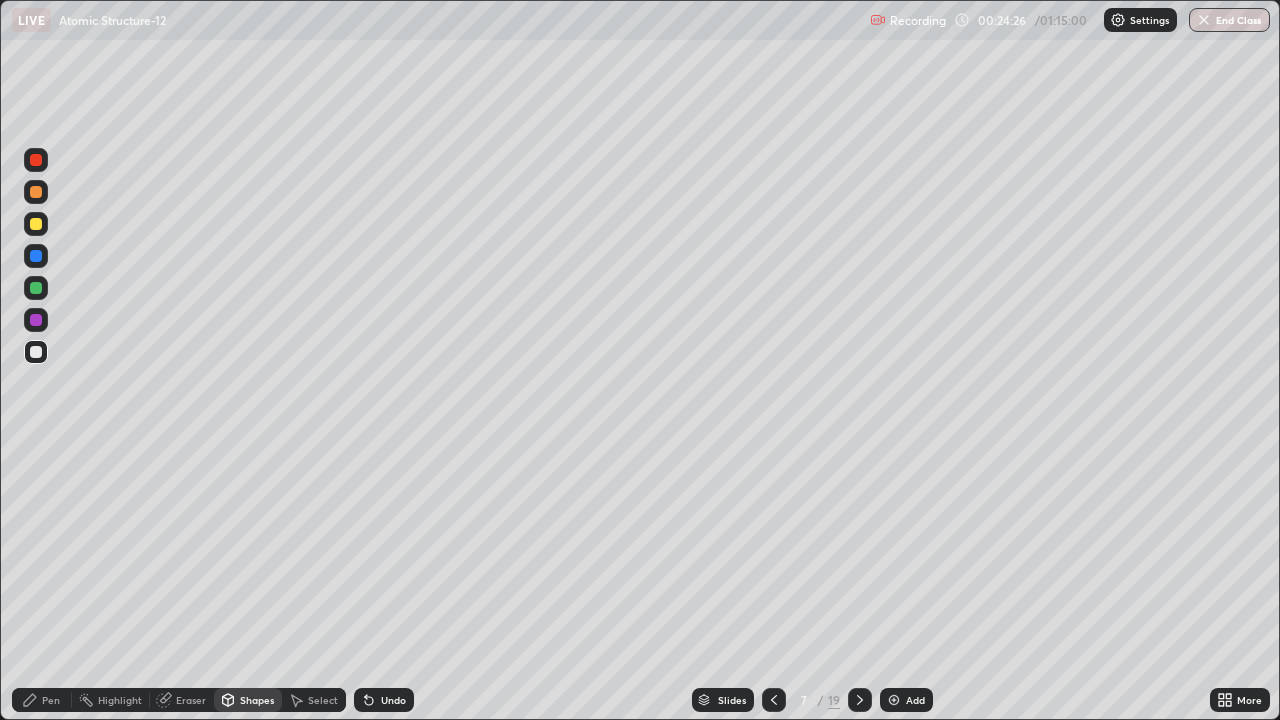 click at bounding box center [36, 224] 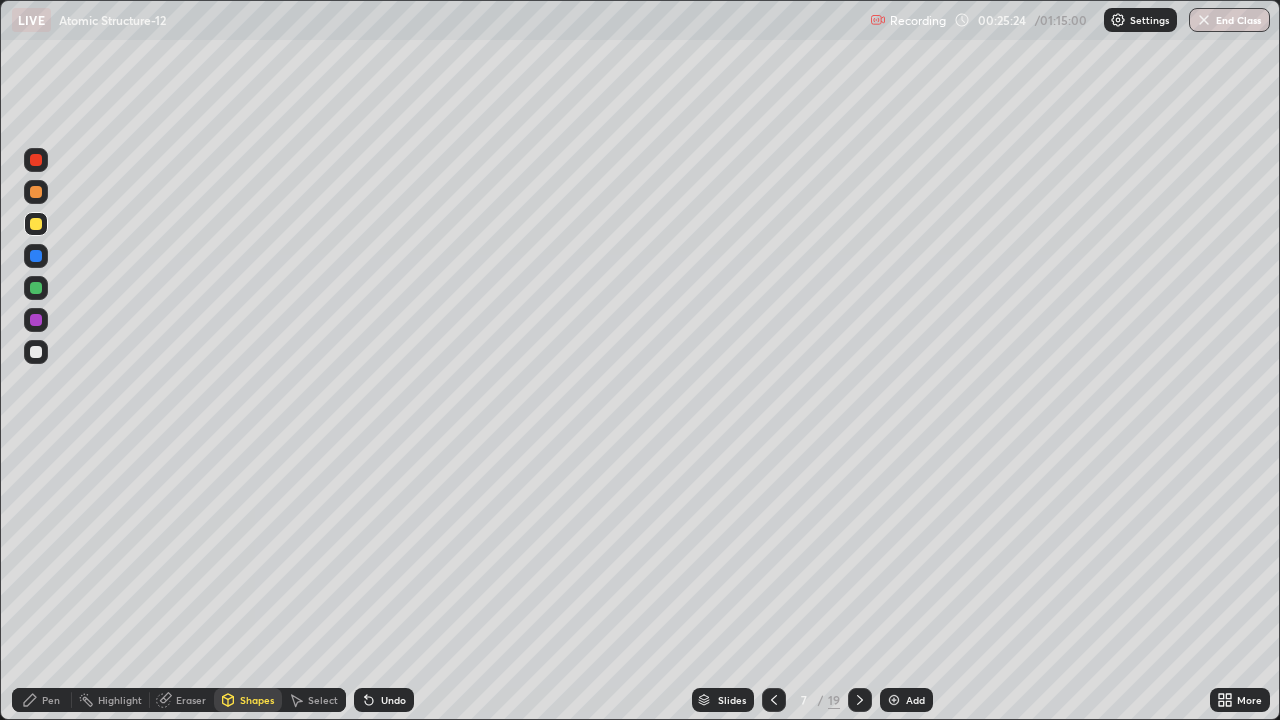 click on "Pen" at bounding box center [51, 700] 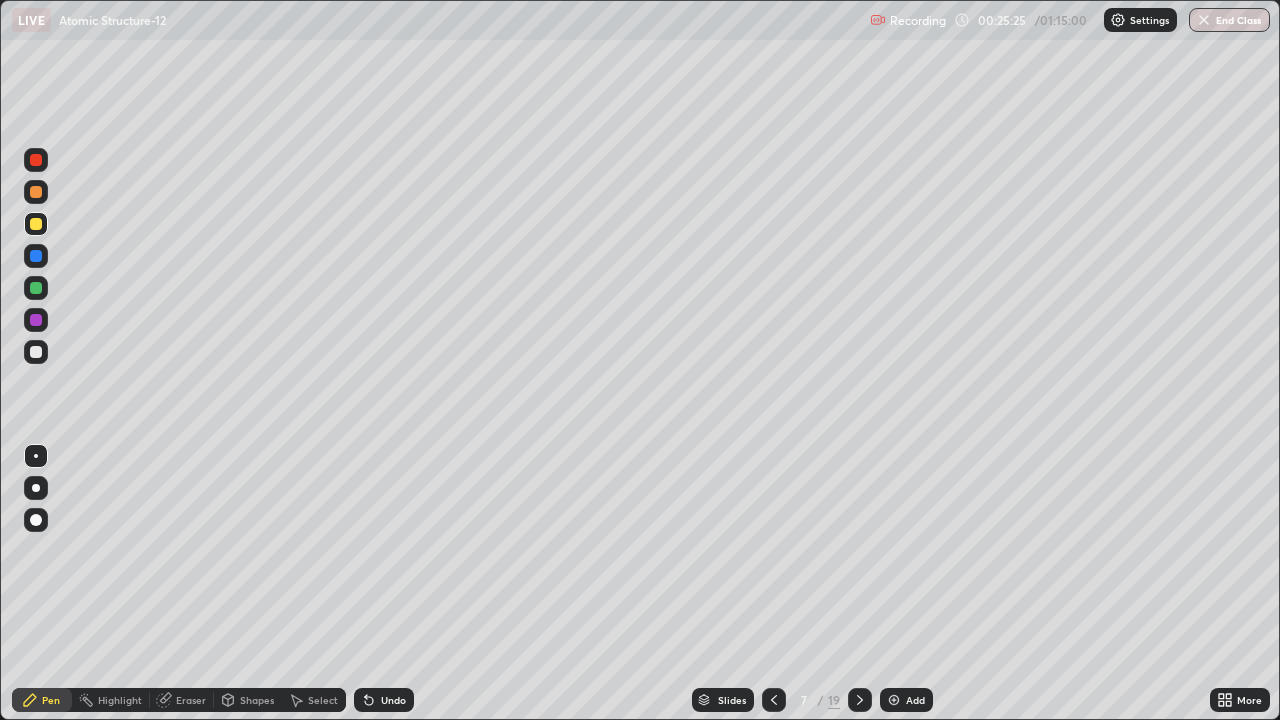 click at bounding box center [36, 256] 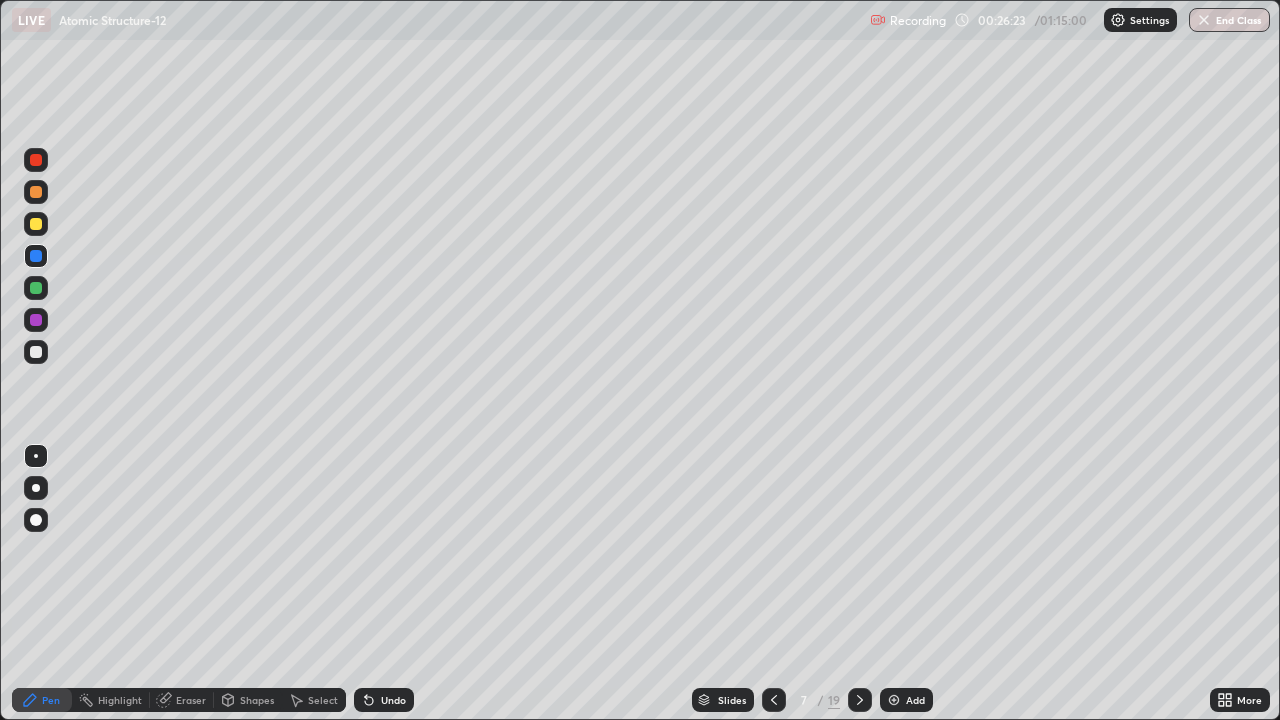 click 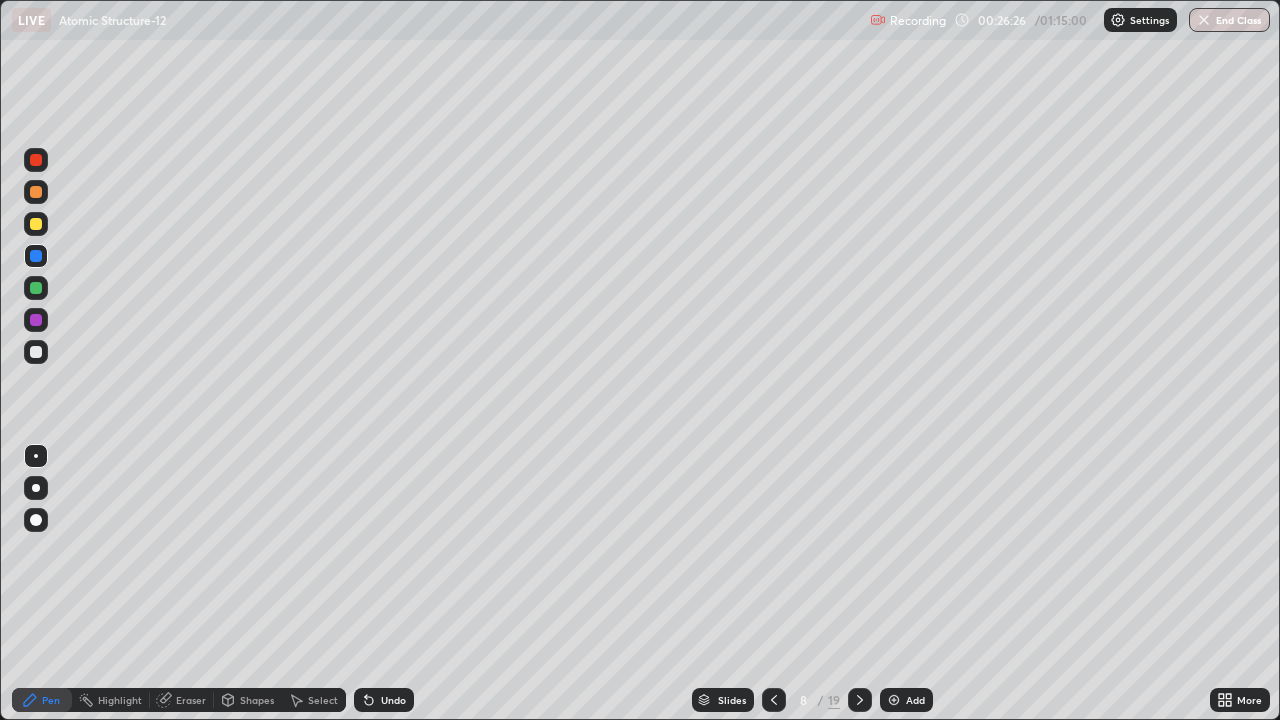 click at bounding box center [36, 160] 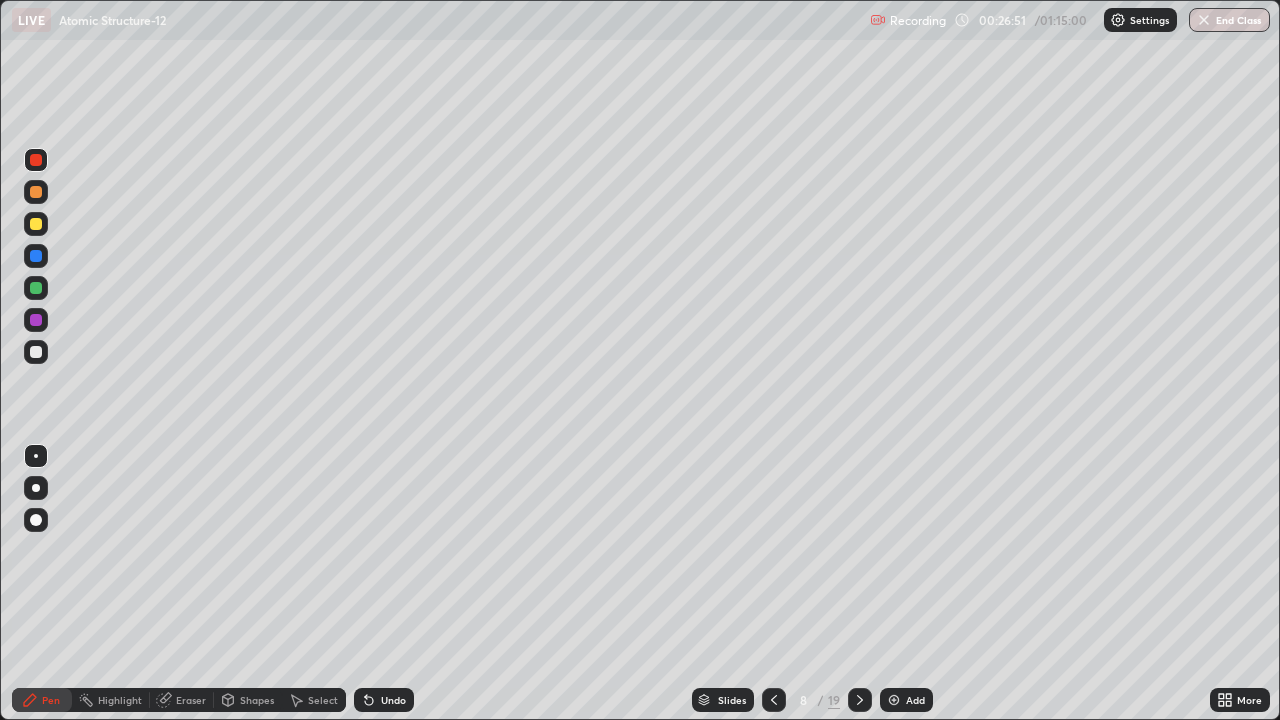 click at bounding box center [36, 288] 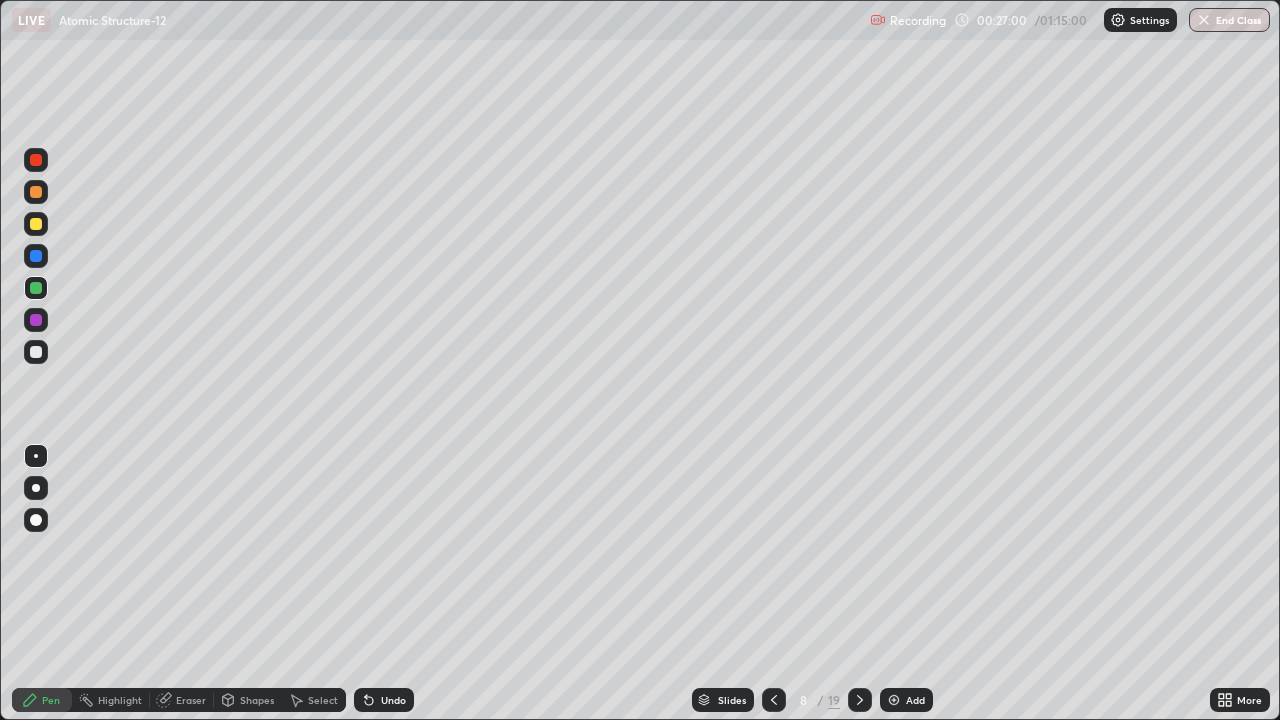 click at bounding box center [36, 192] 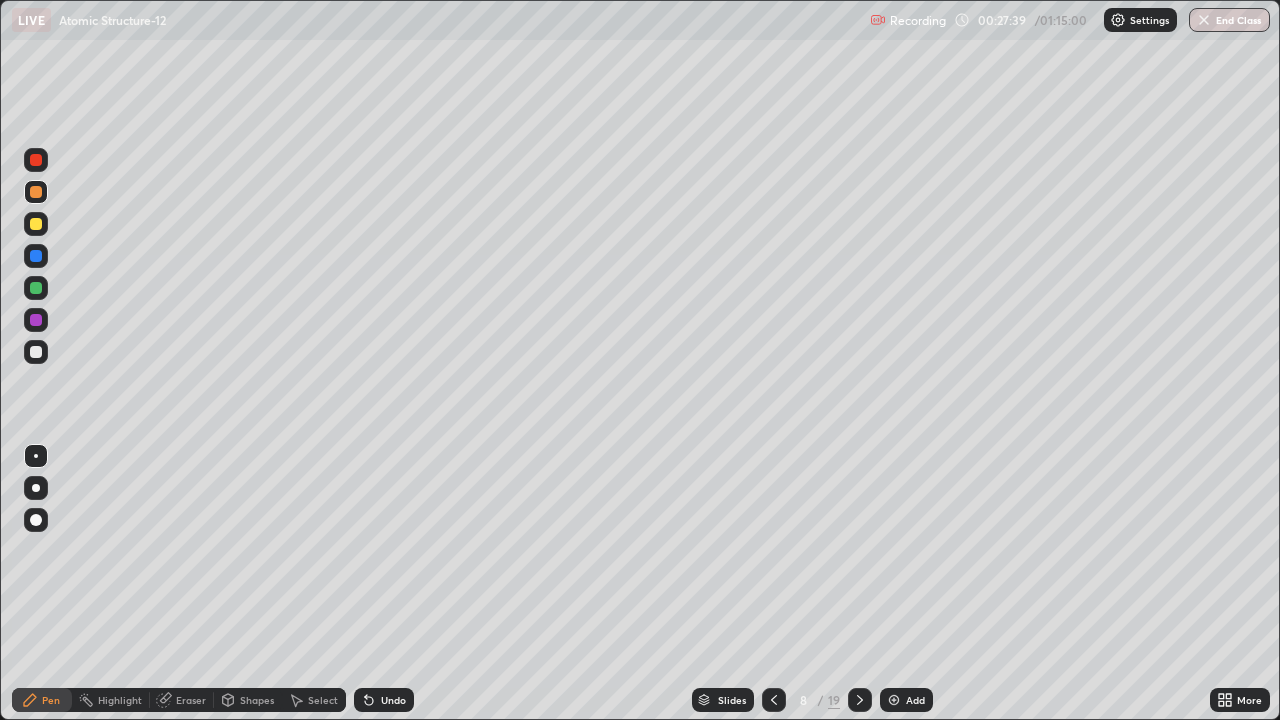 click at bounding box center (36, 320) 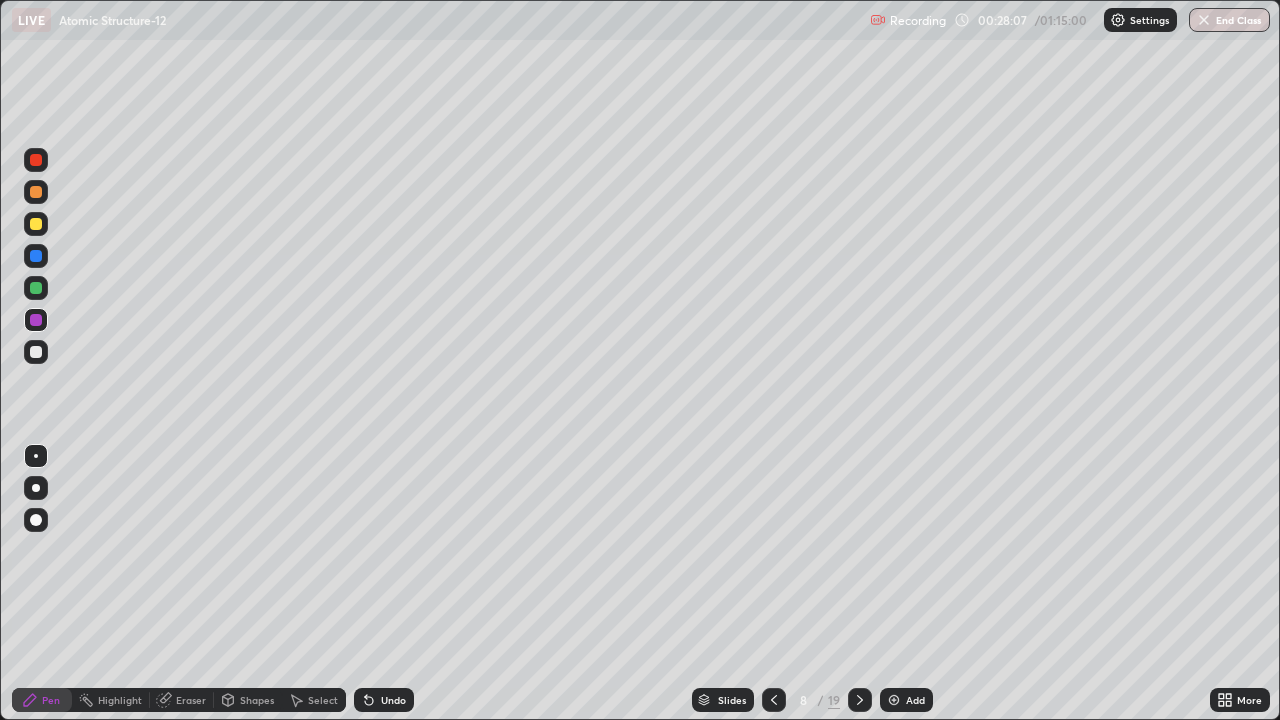 click at bounding box center (36, 352) 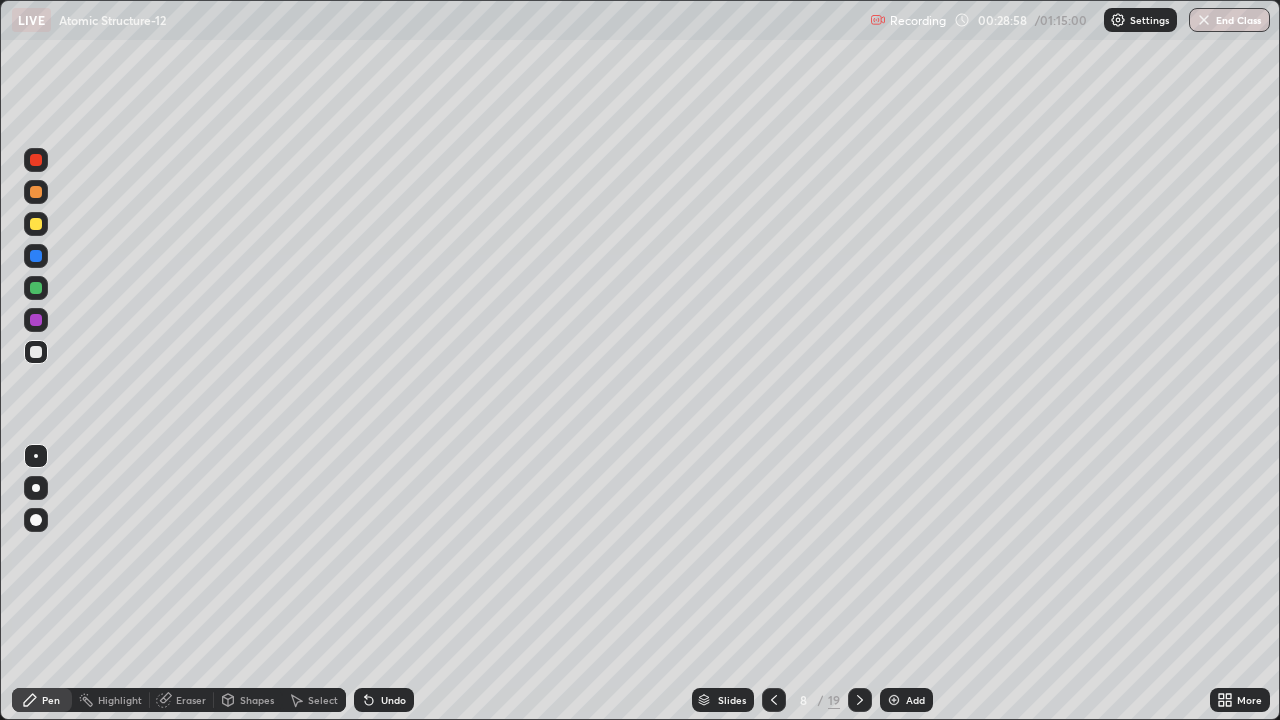 click 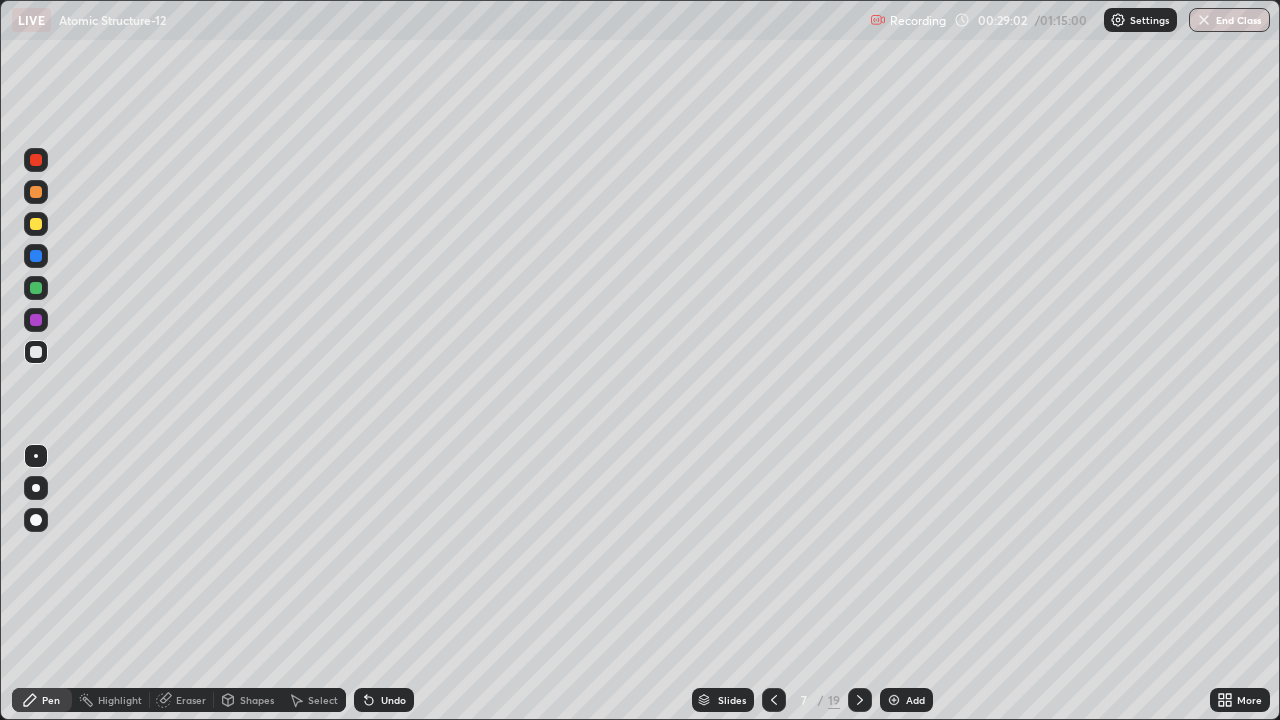 click on "Highlight" at bounding box center [120, 700] 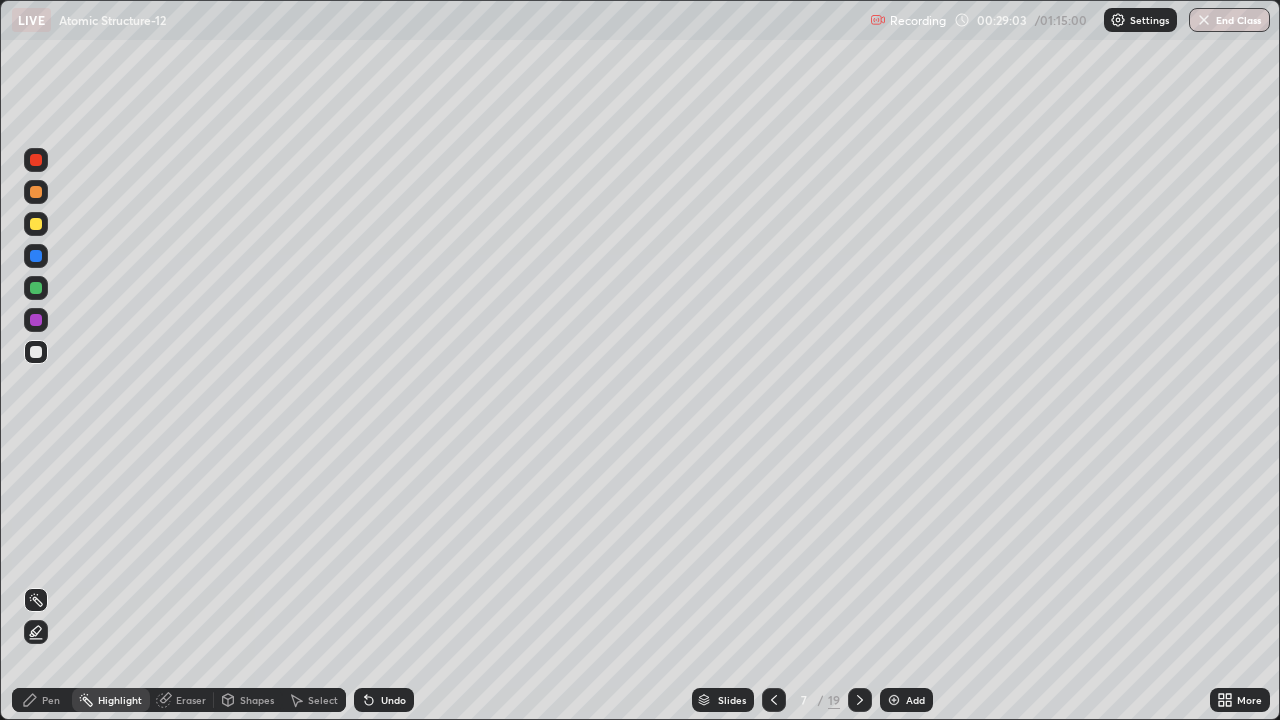 click at bounding box center (36, 320) 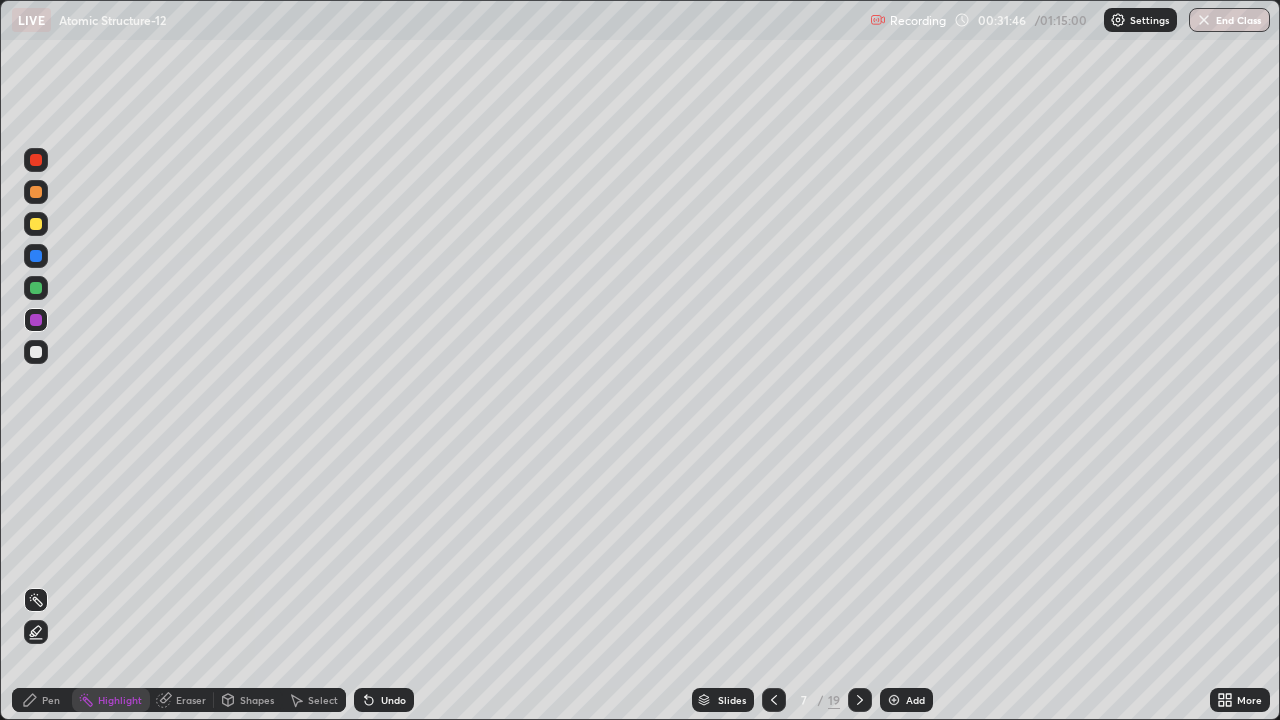 click on "Pen" at bounding box center [51, 700] 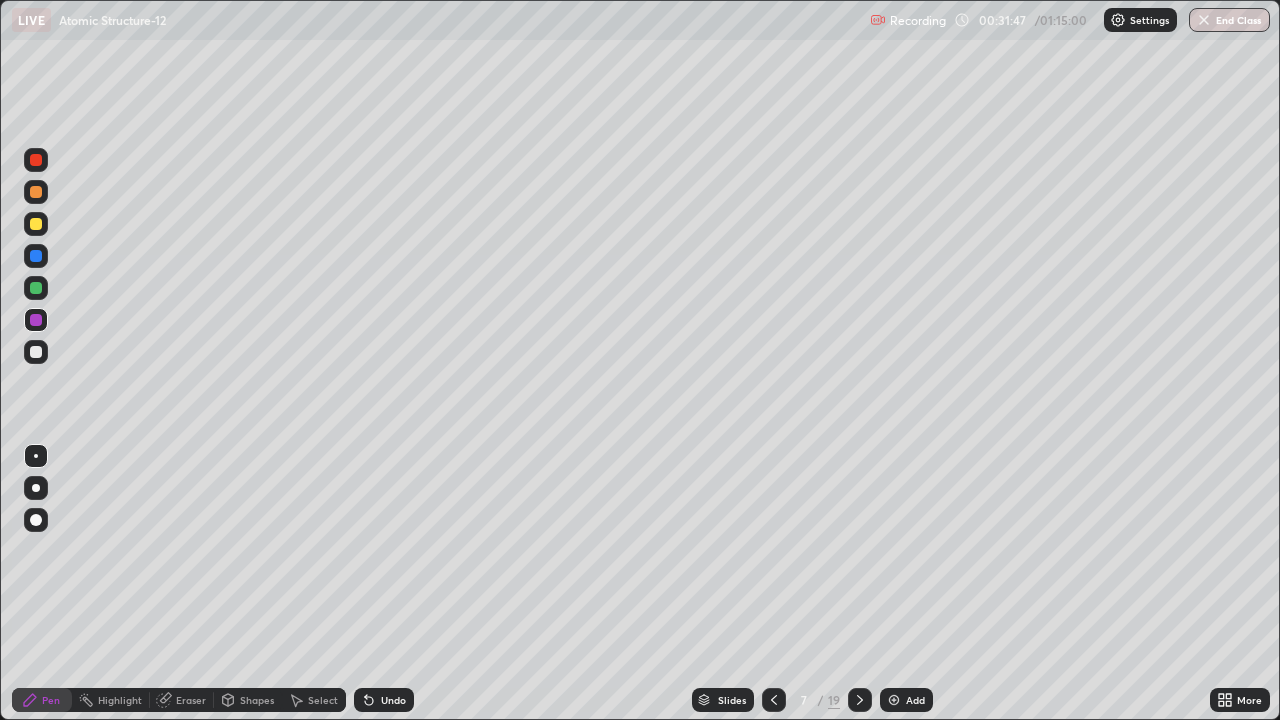 click at bounding box center [36, 256] 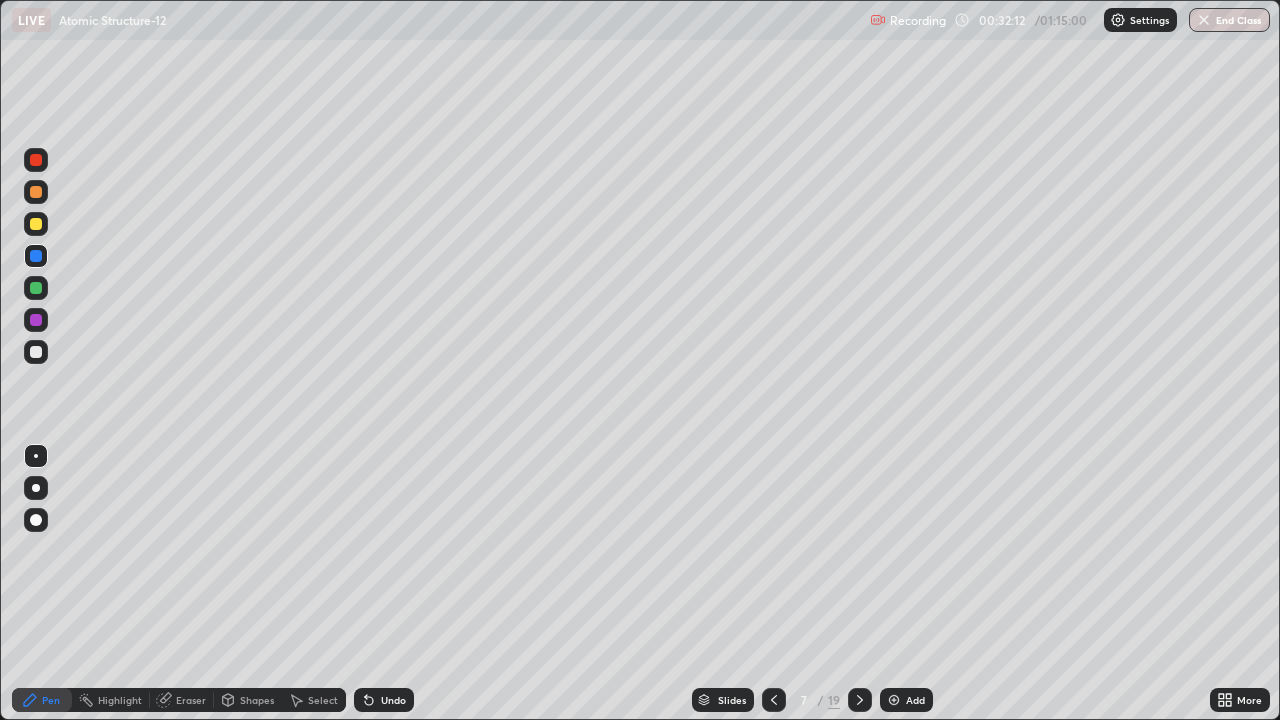 click at bounding box center [36, 352] 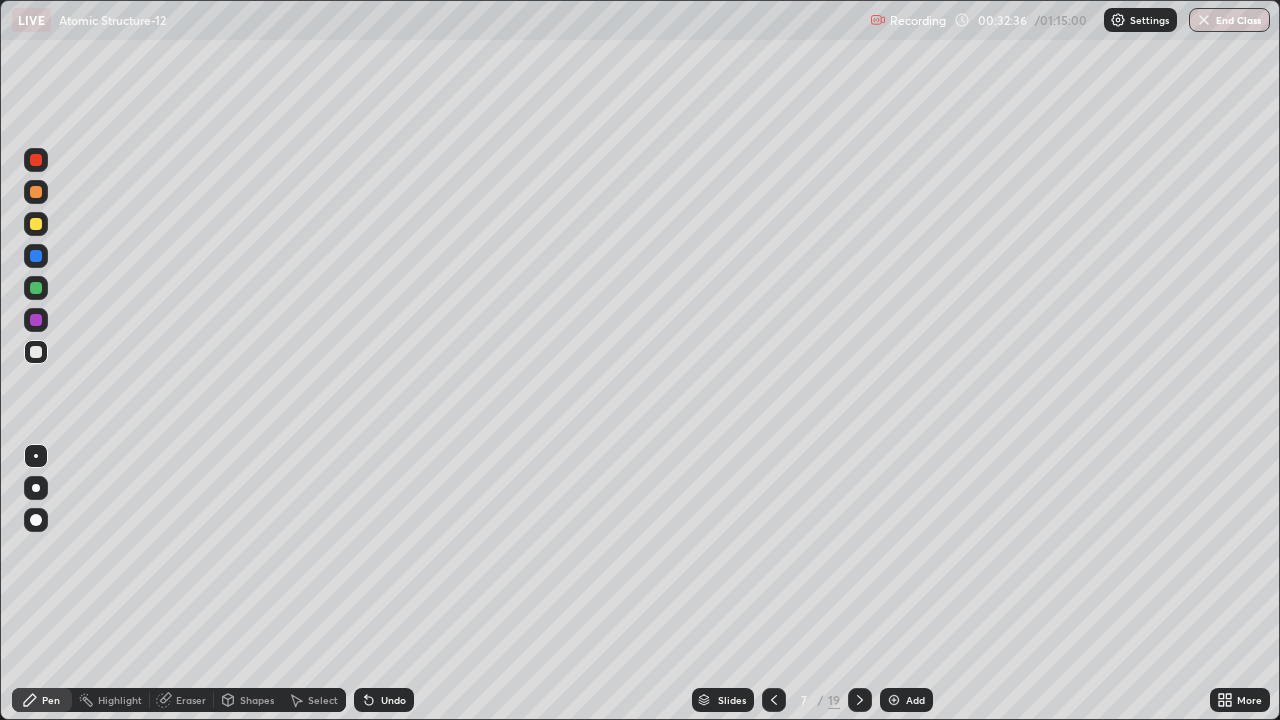 click on "Highlight" at bounding box center (120, 700) 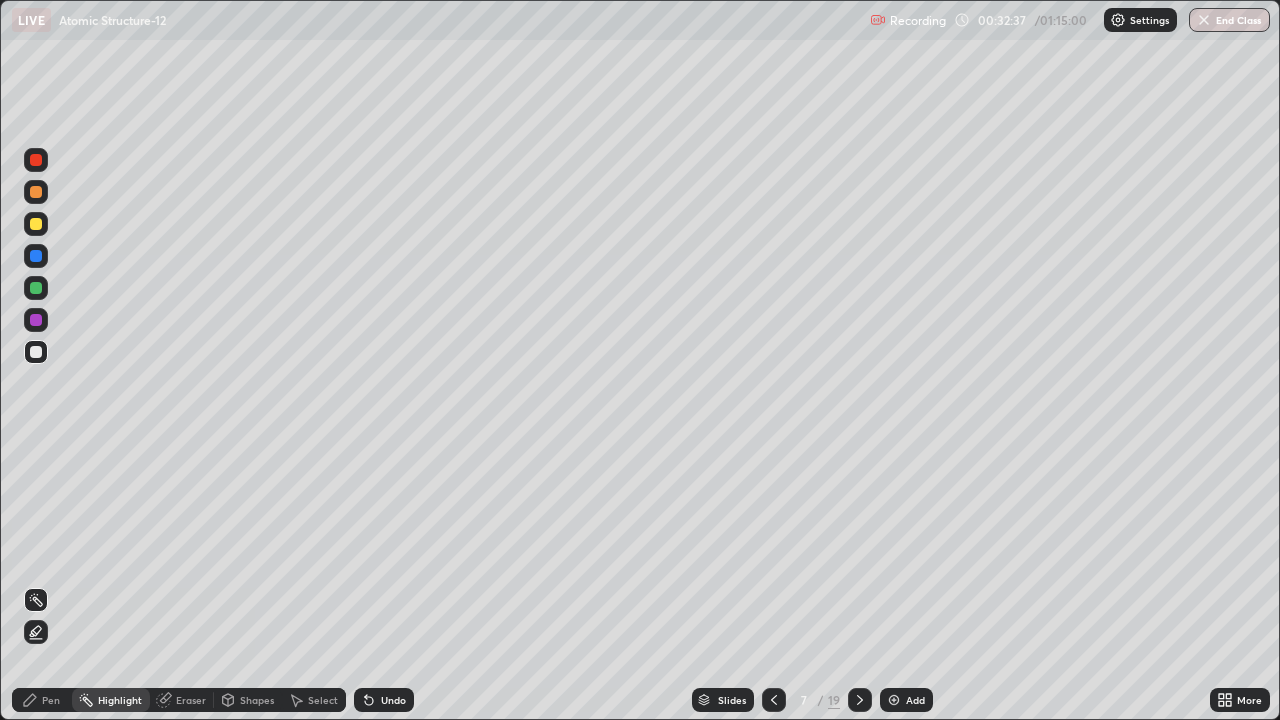 click on "Pen" at bounding box center [51, 700] 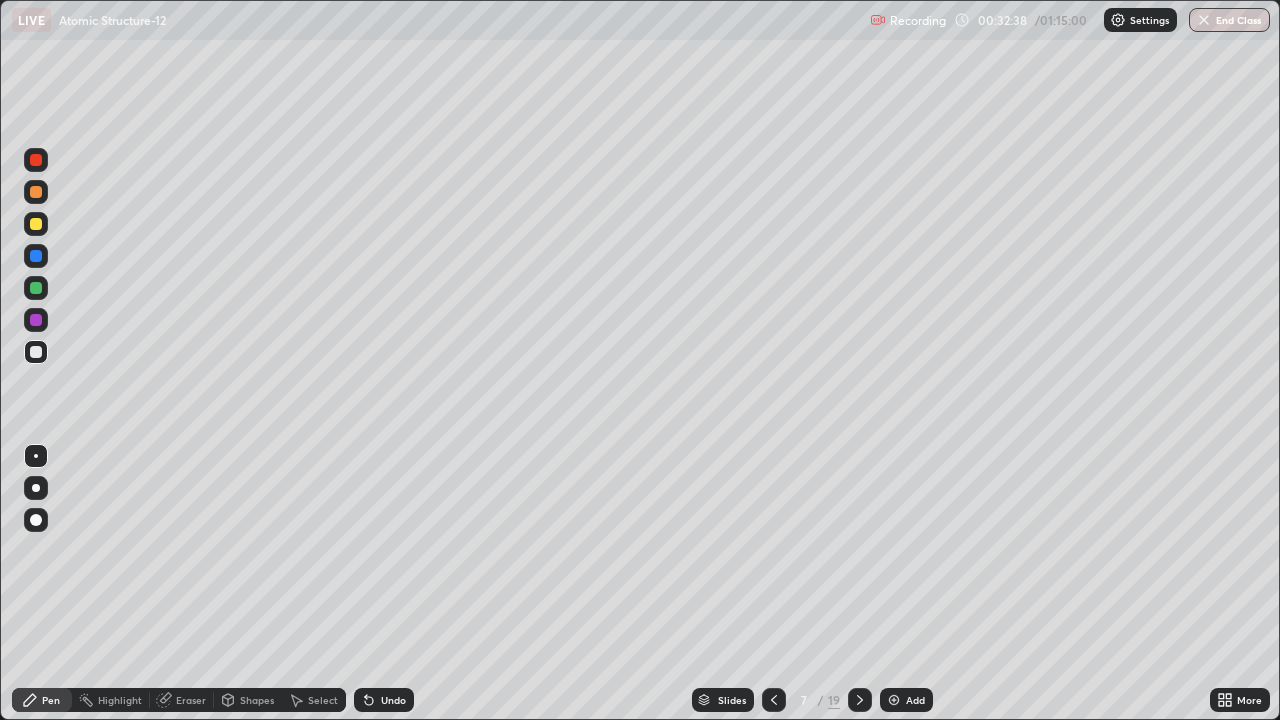 click on "Highlight" at bounding box center (120, 700) 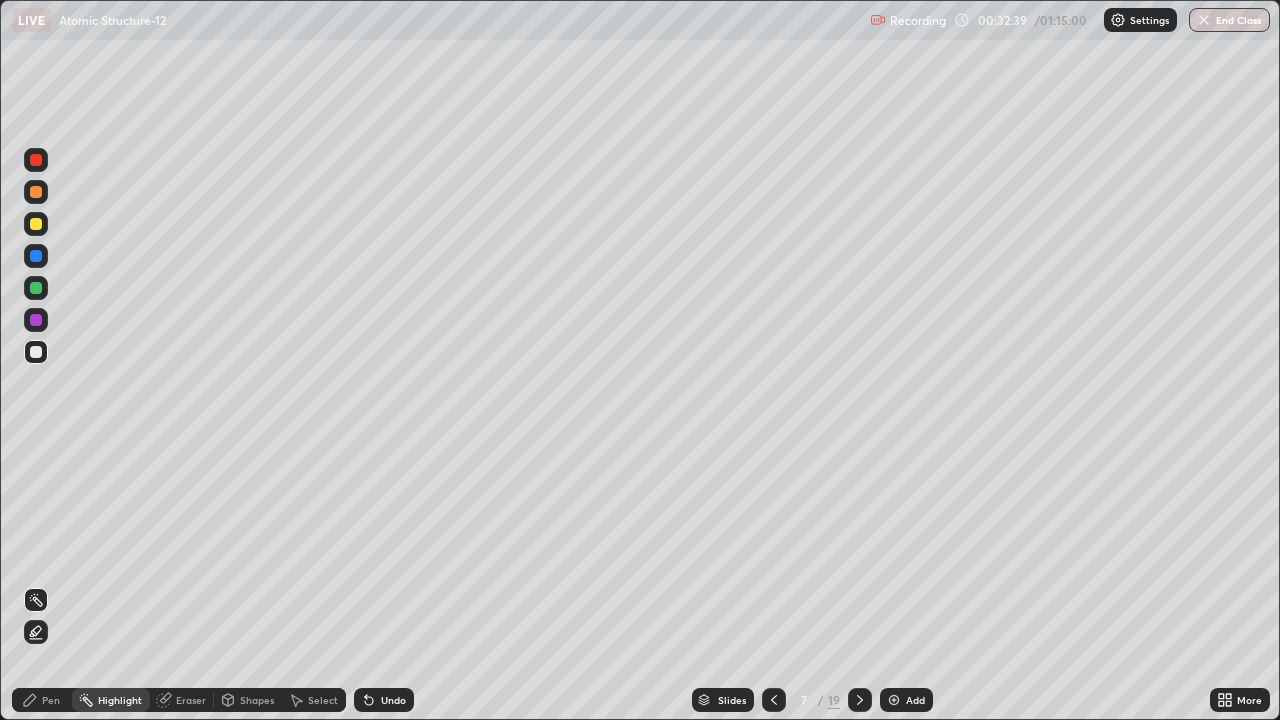 click at bounding box center [36, 632] 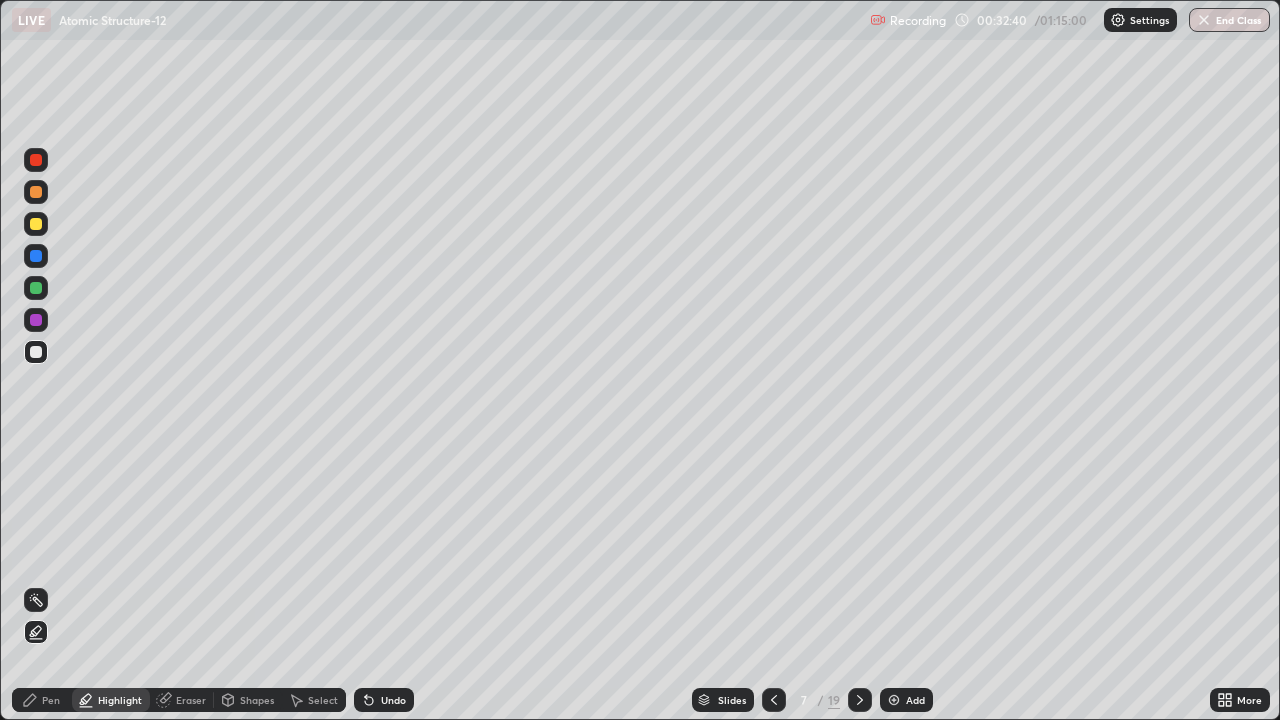 click at bounding box center (36, 320) 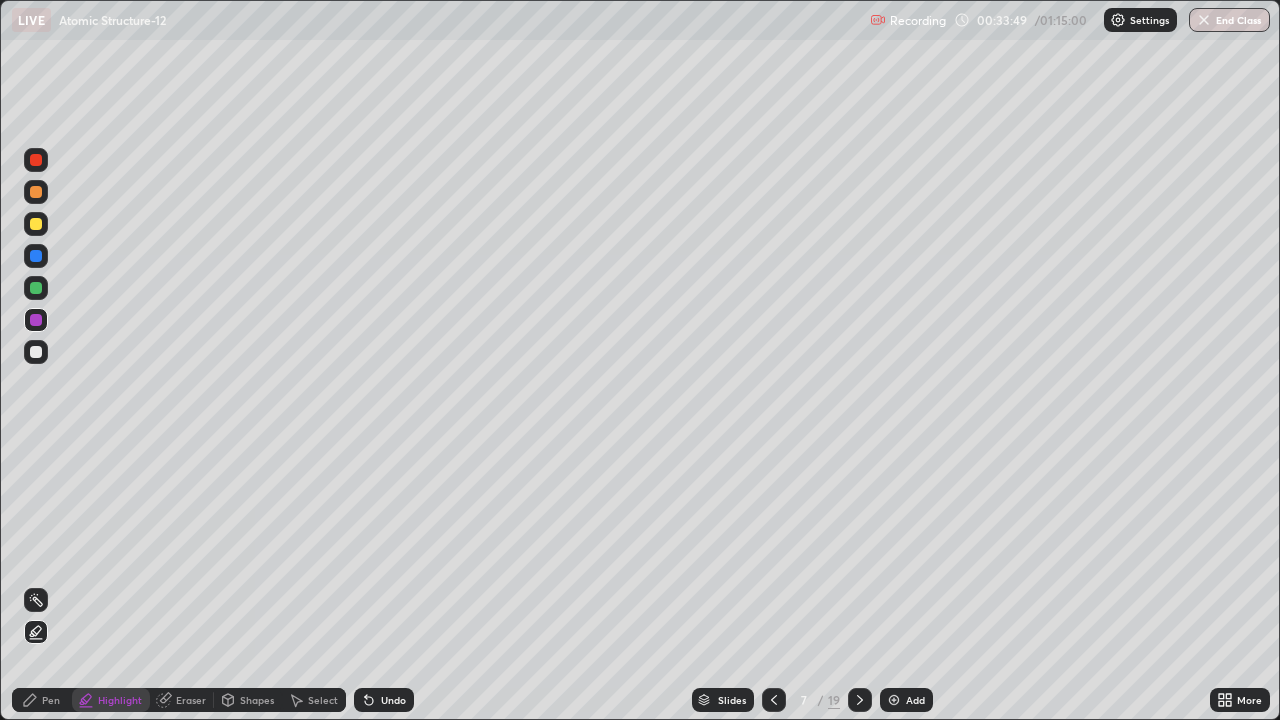 click at bounding box center [860, 700] 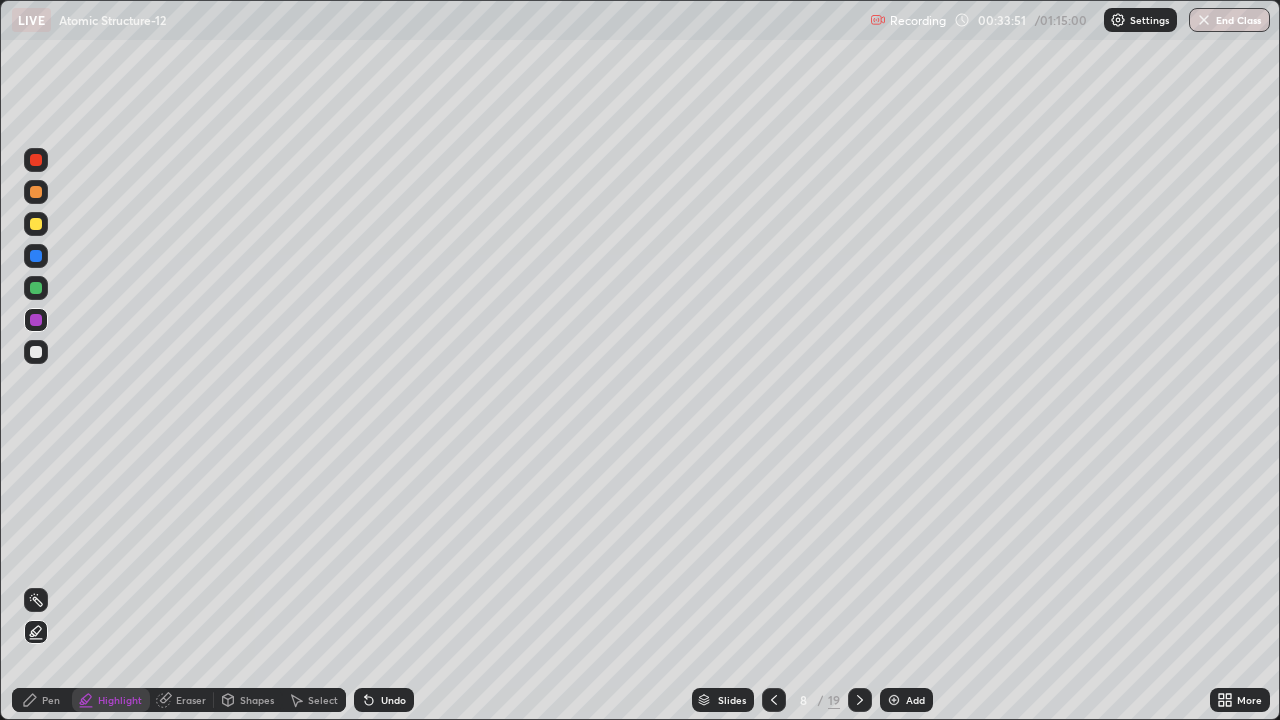 click on "Eraser" at bounding box center [182, 700] 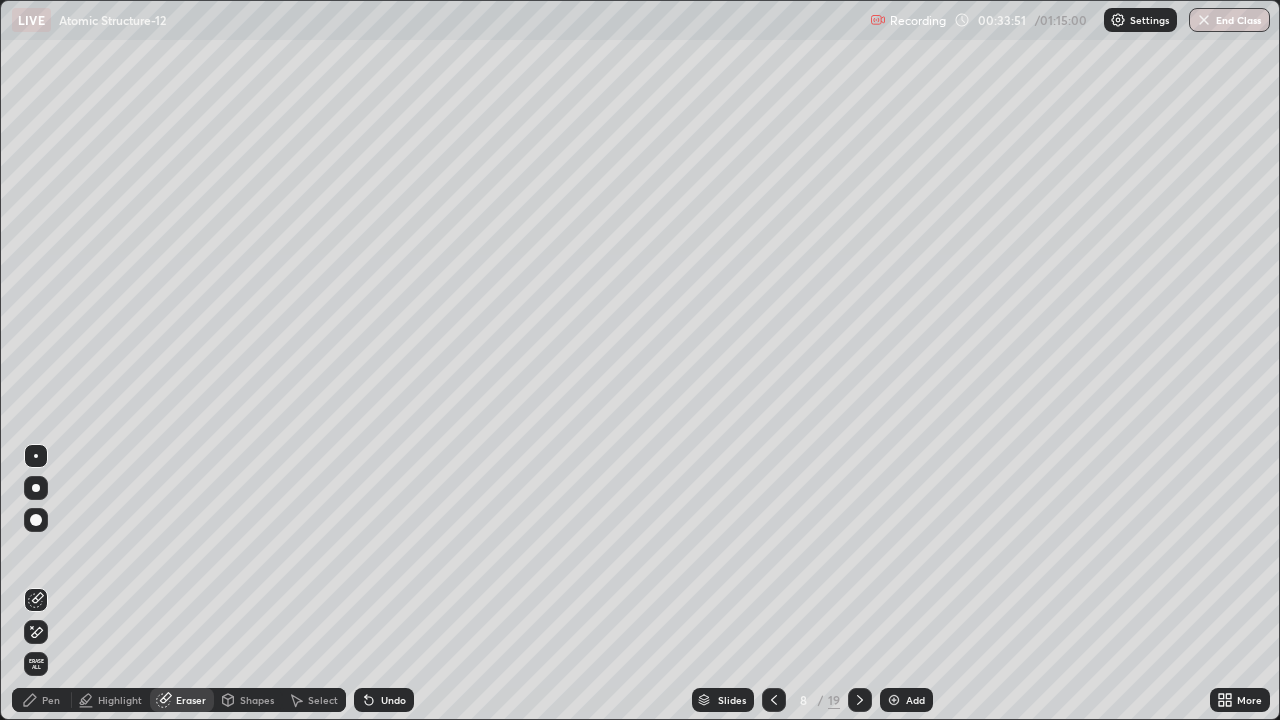 click on "Erase all" at bounding box center [36, 664] 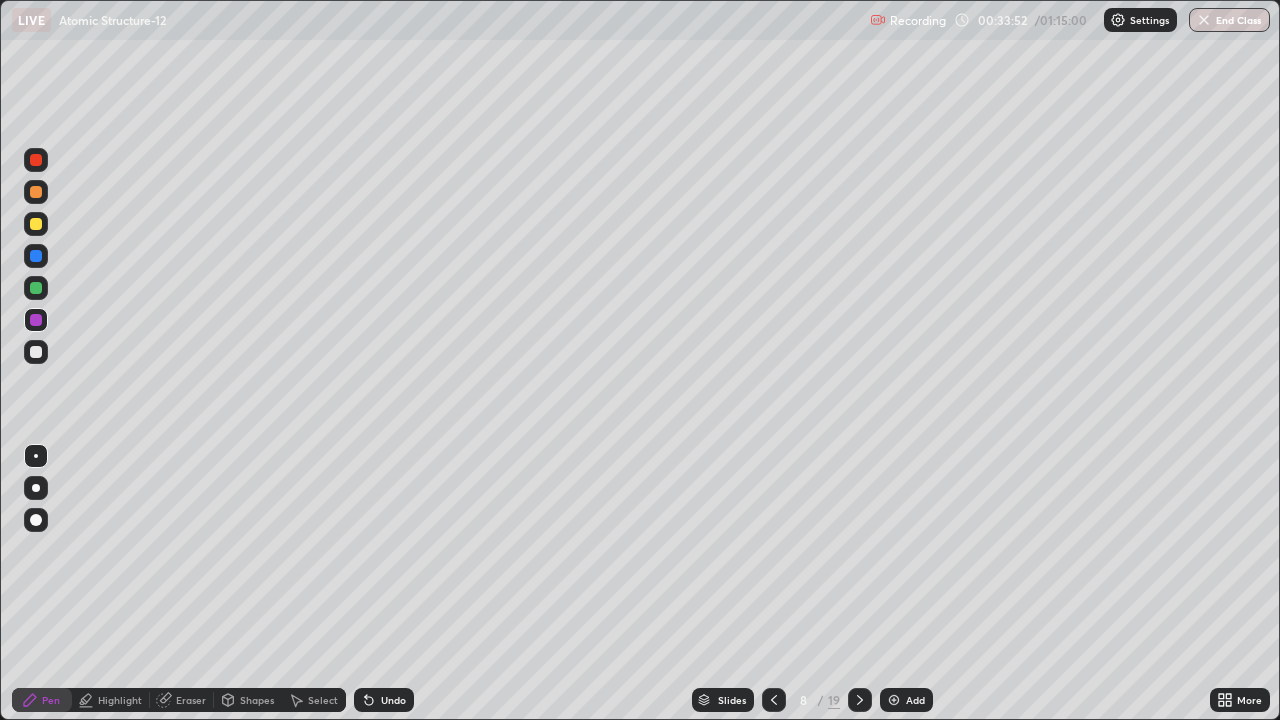 click on "Pen" at bounding box center [42, 700] 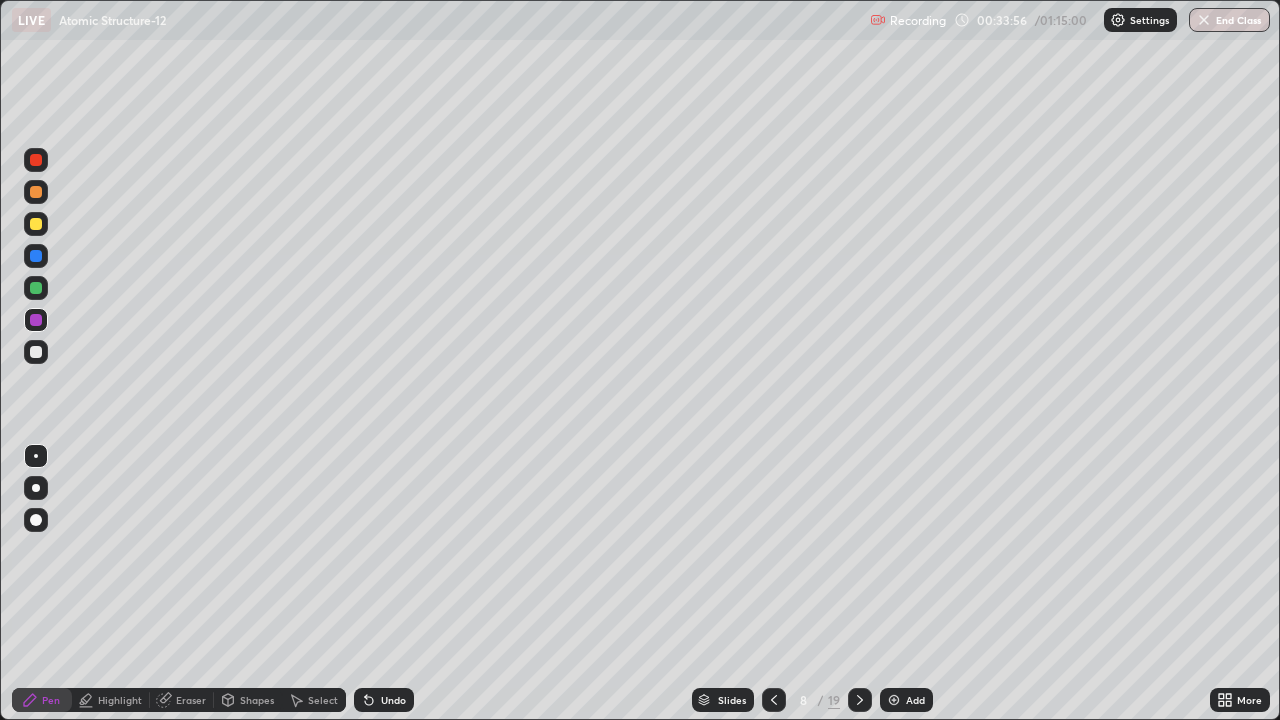 click at bounding box center [36, 192] 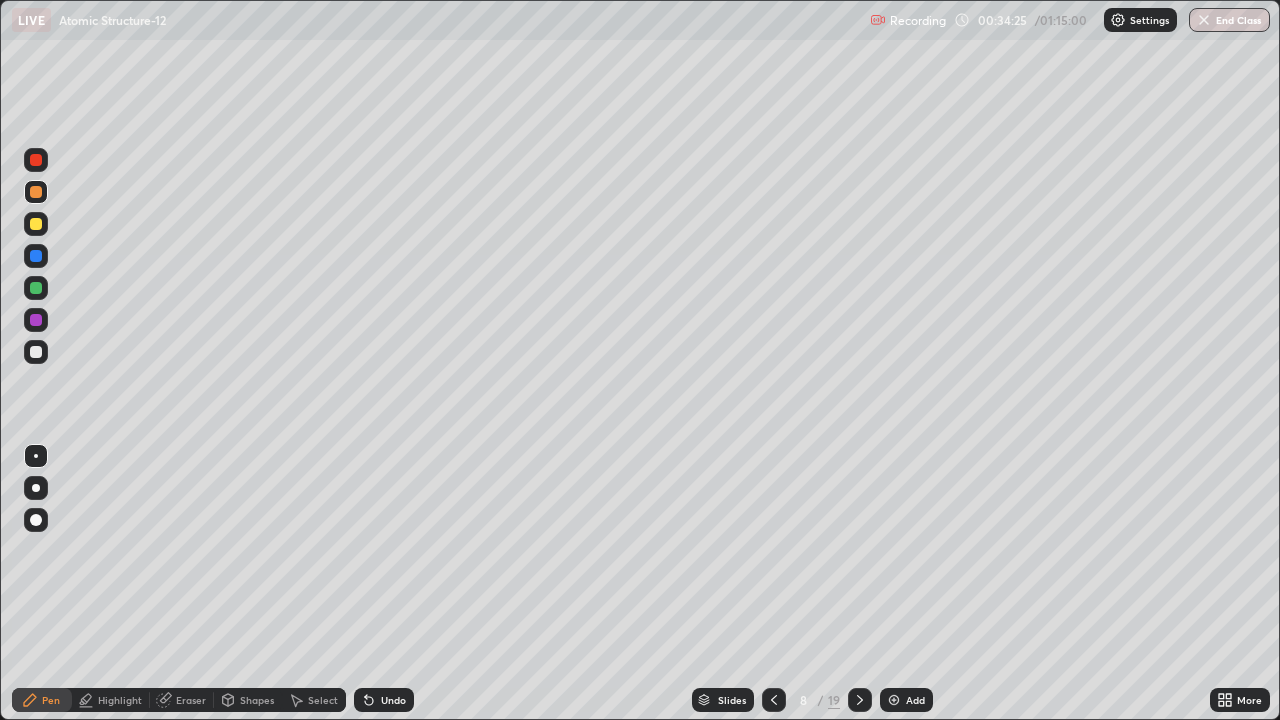 click 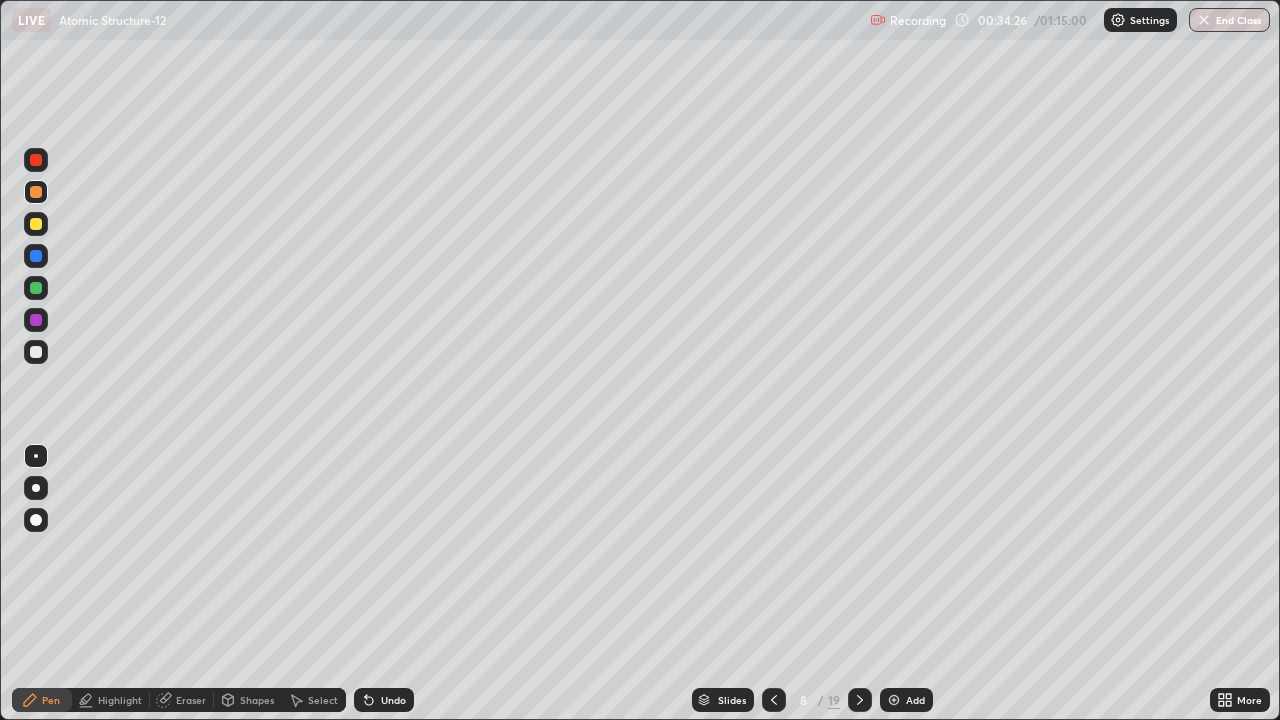 click on "Undo" at bounding box center [384, 700] 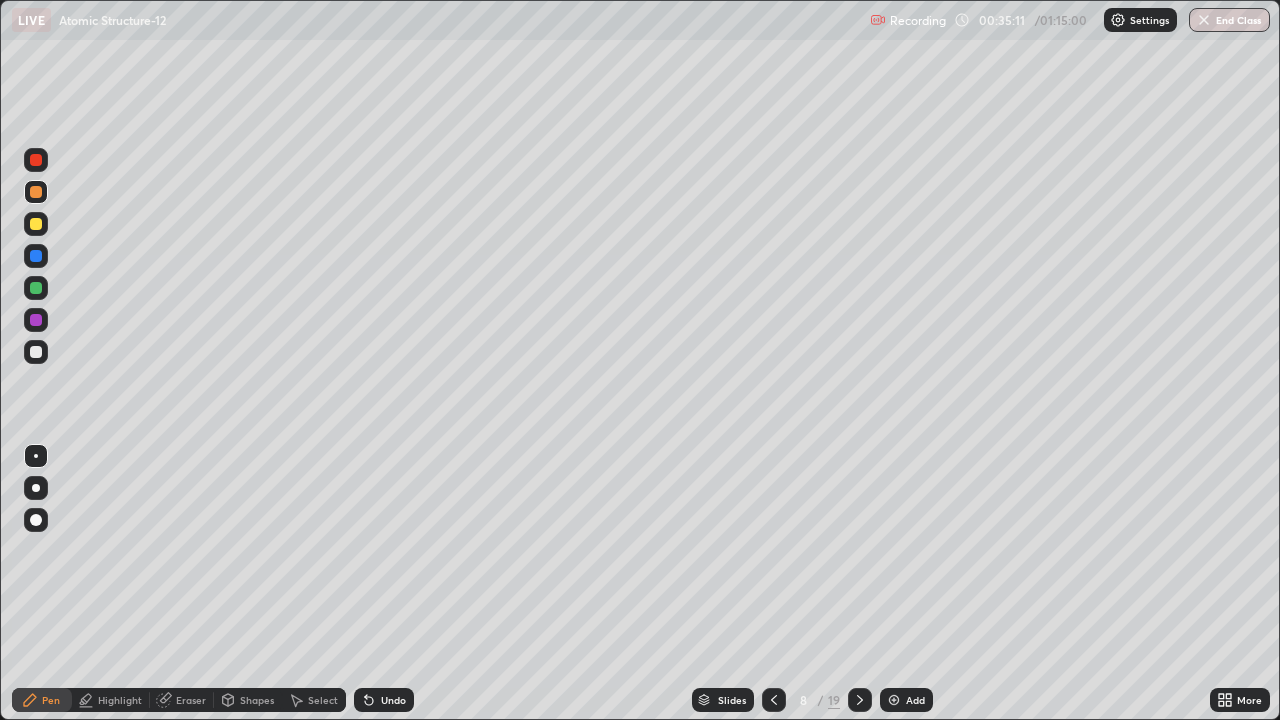 click on "Undo" at bounding box center [384, 700] 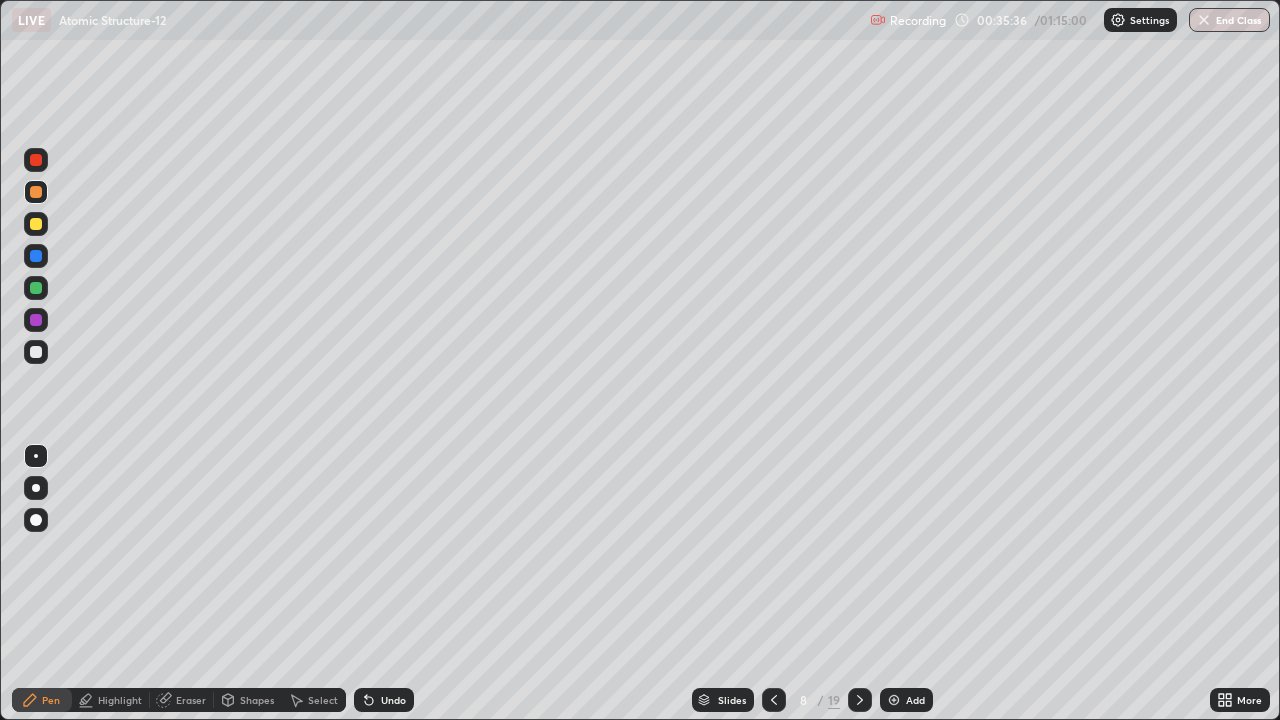 click at bounding box center (36, 352) 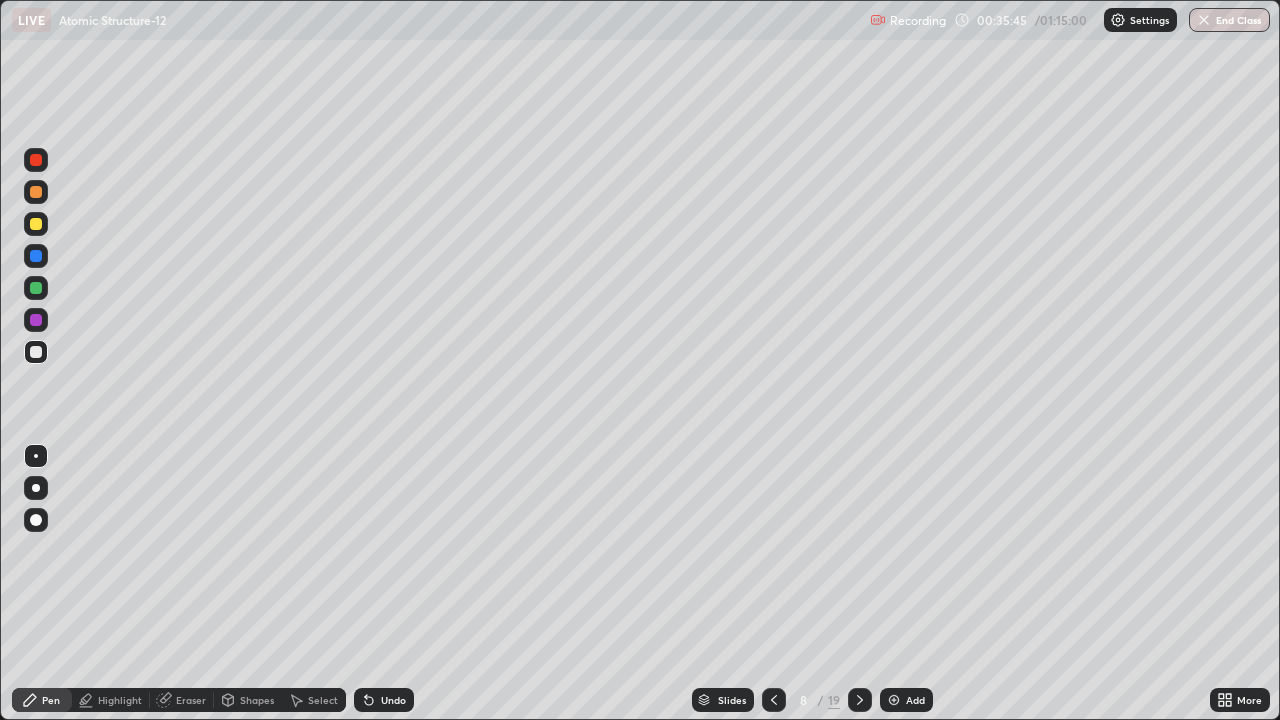 click at bounding box center [36, 288] 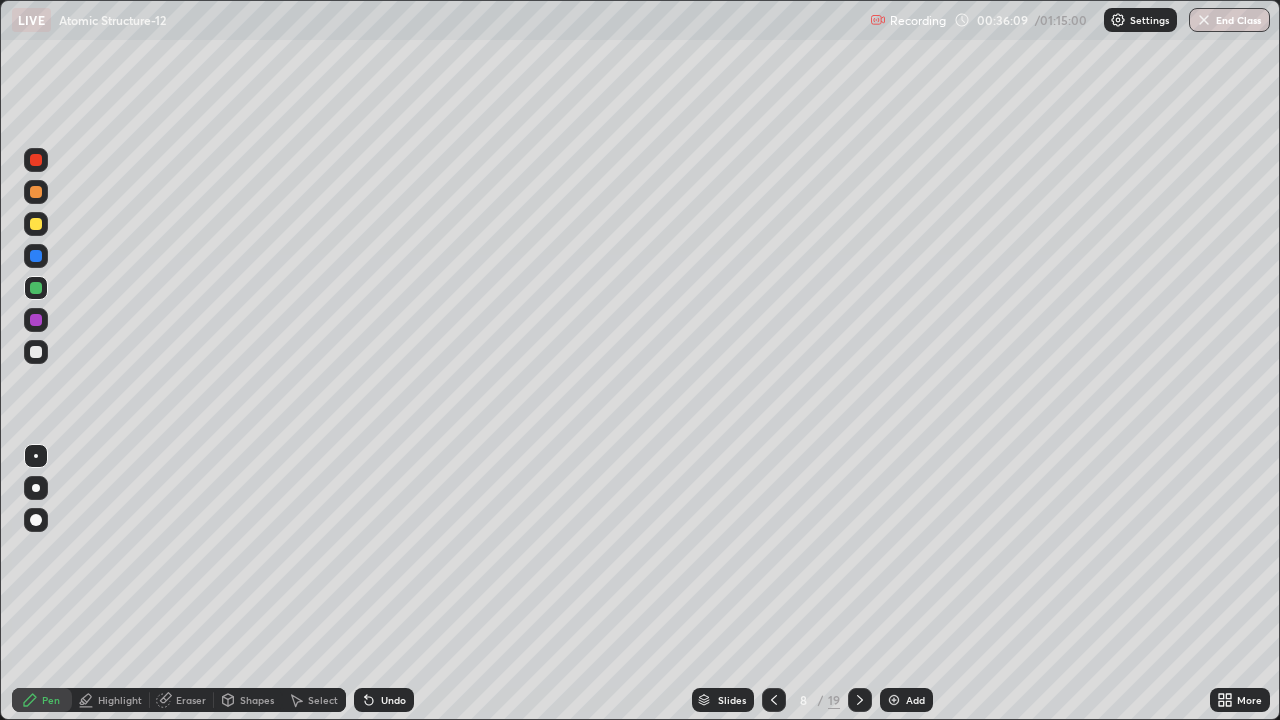 click at bounding box center [36, 352] 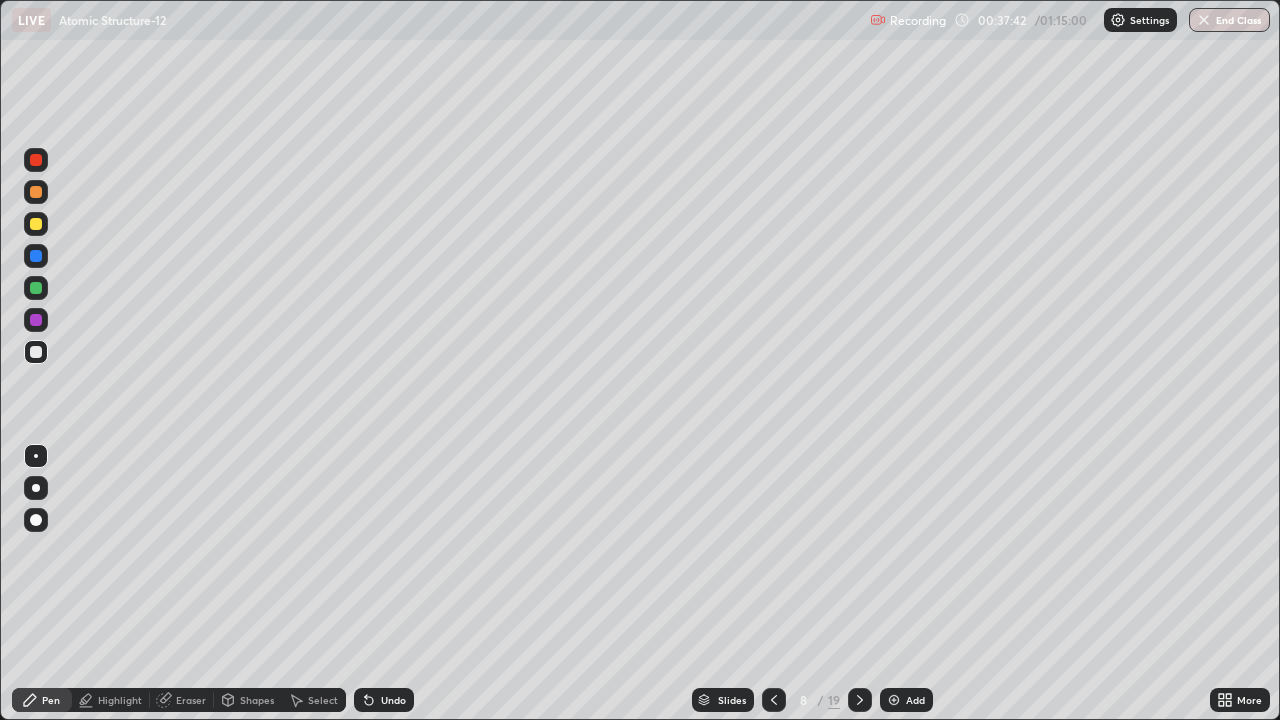 click at bounding box center (36, 256) 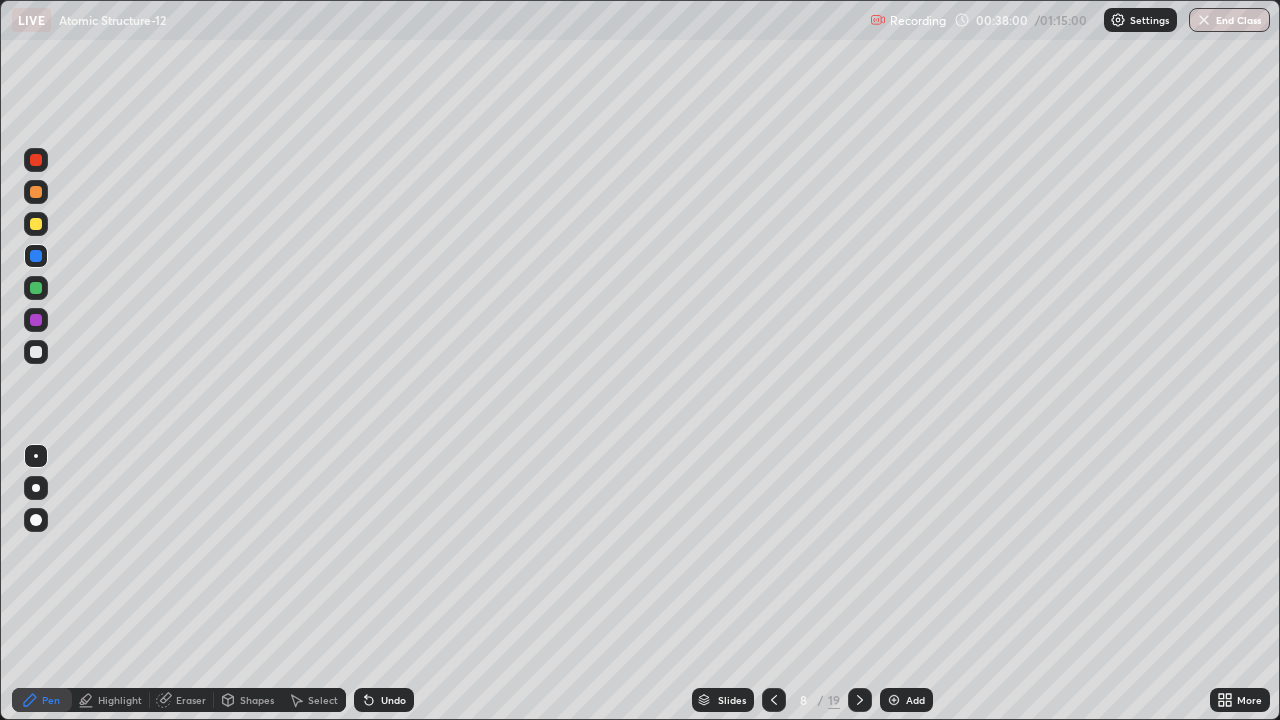 click at bounding box center [36, 352] 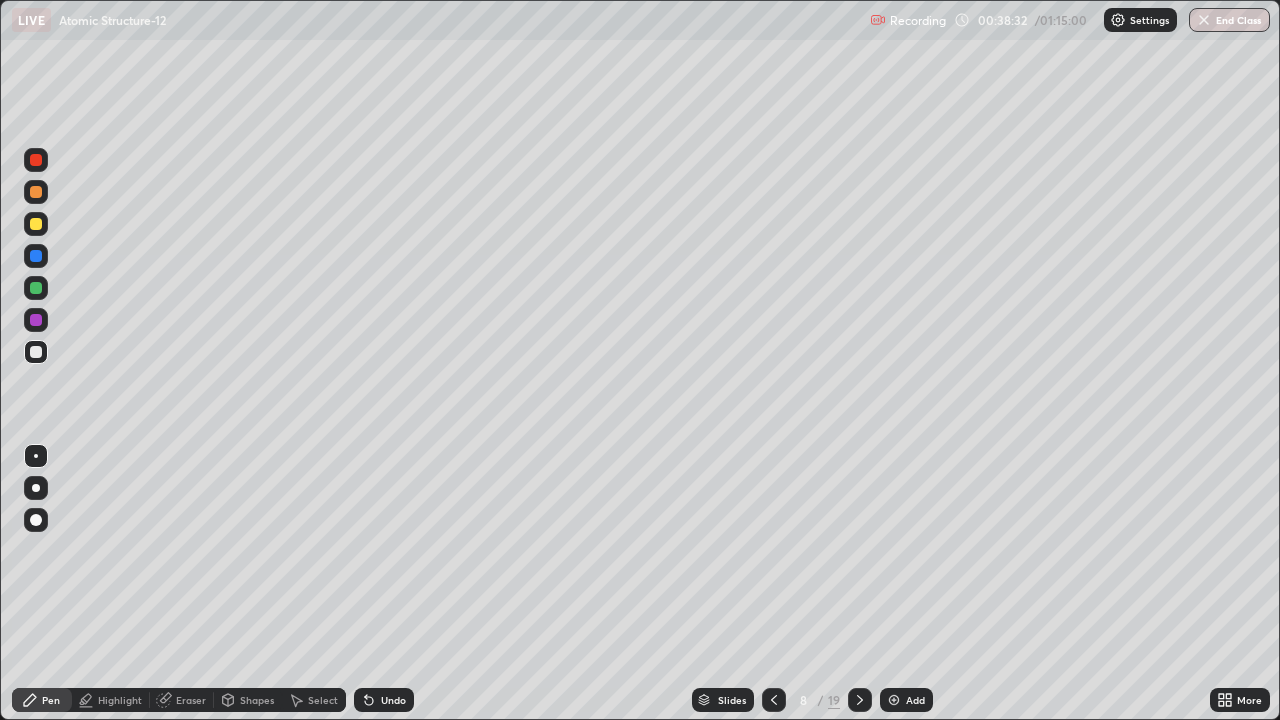 click at bounding box center (36, 320) 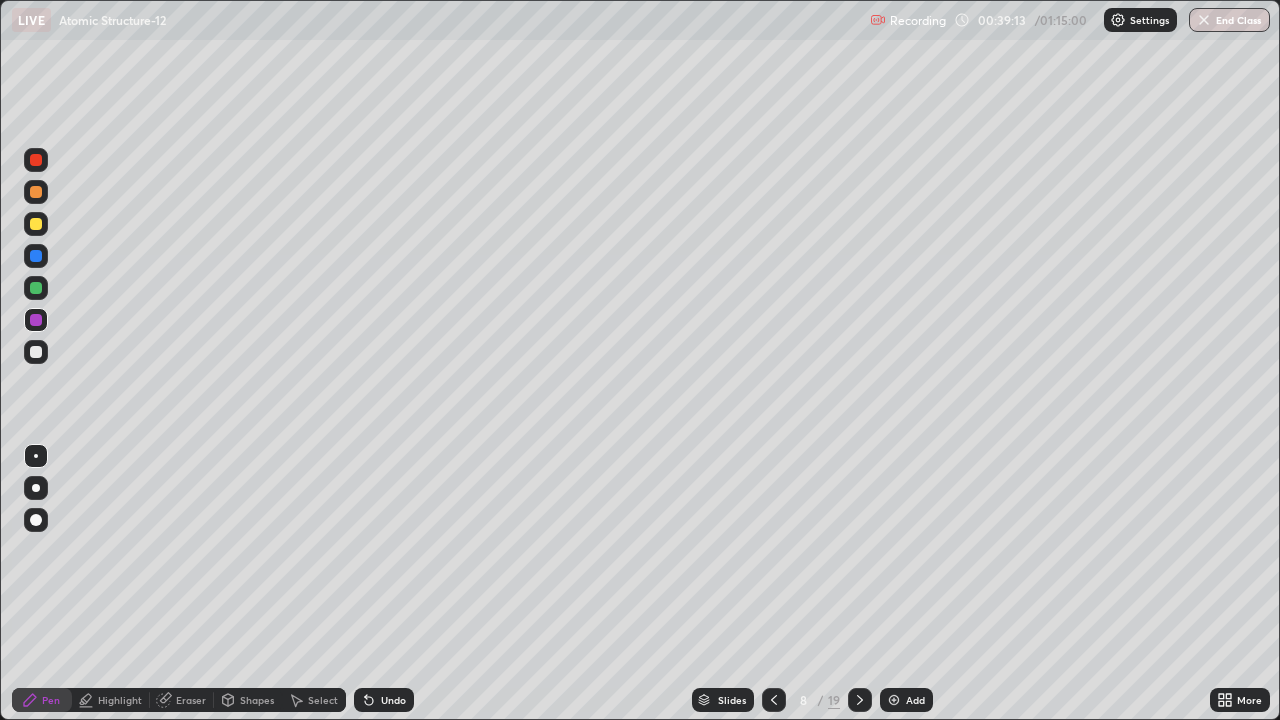 click on "Select" at bounding box center [314, 700] 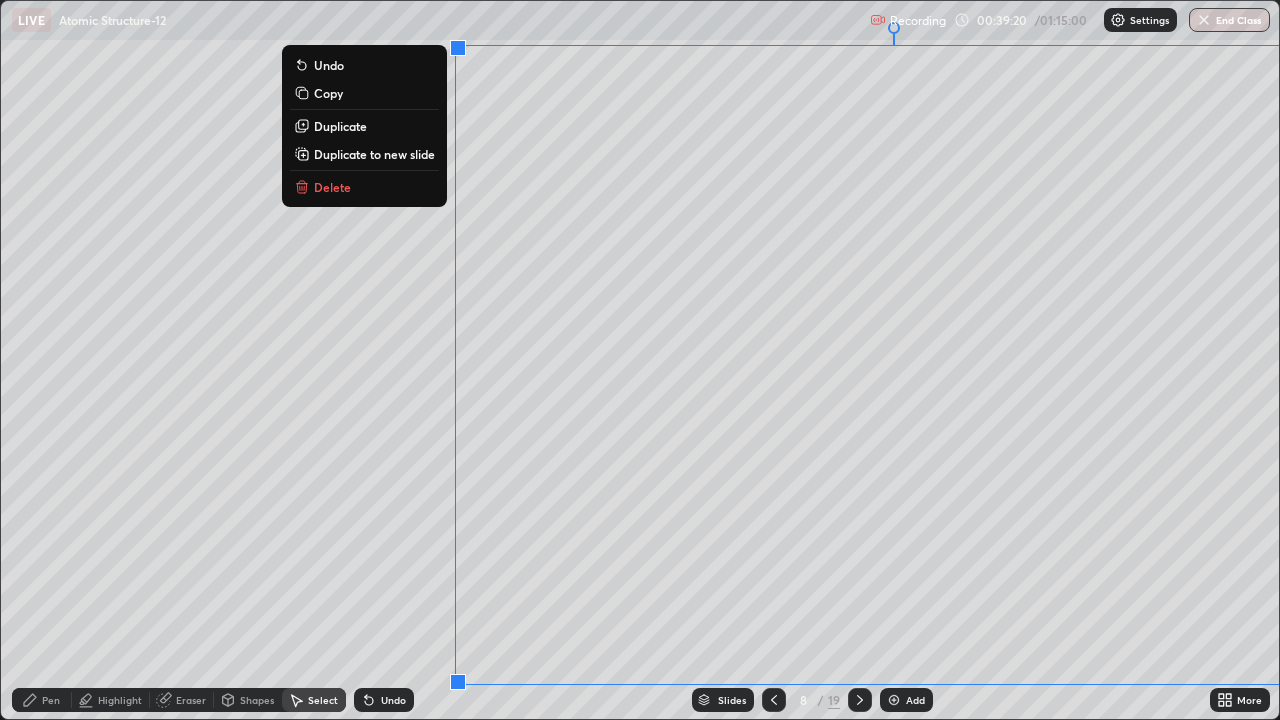 click on "Undo" at bounding box center (393, 700) 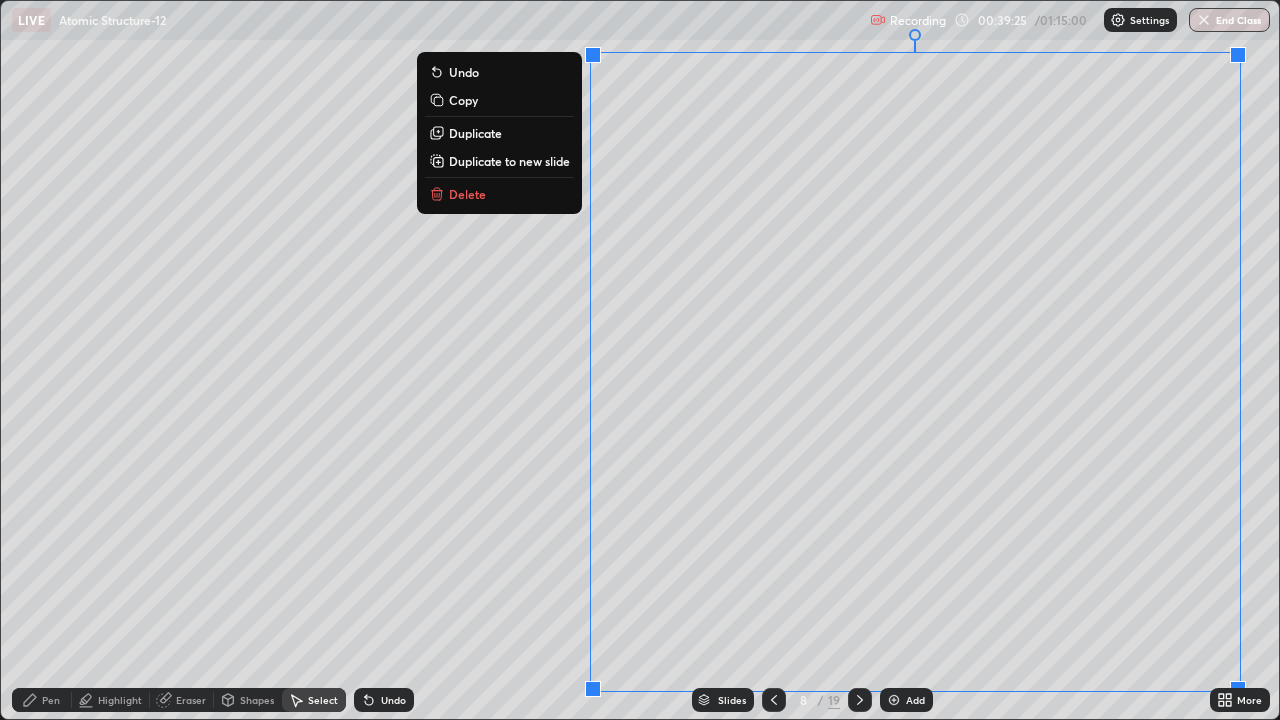 click on "Duplicate to new slide" at bounding box center [509, 161] 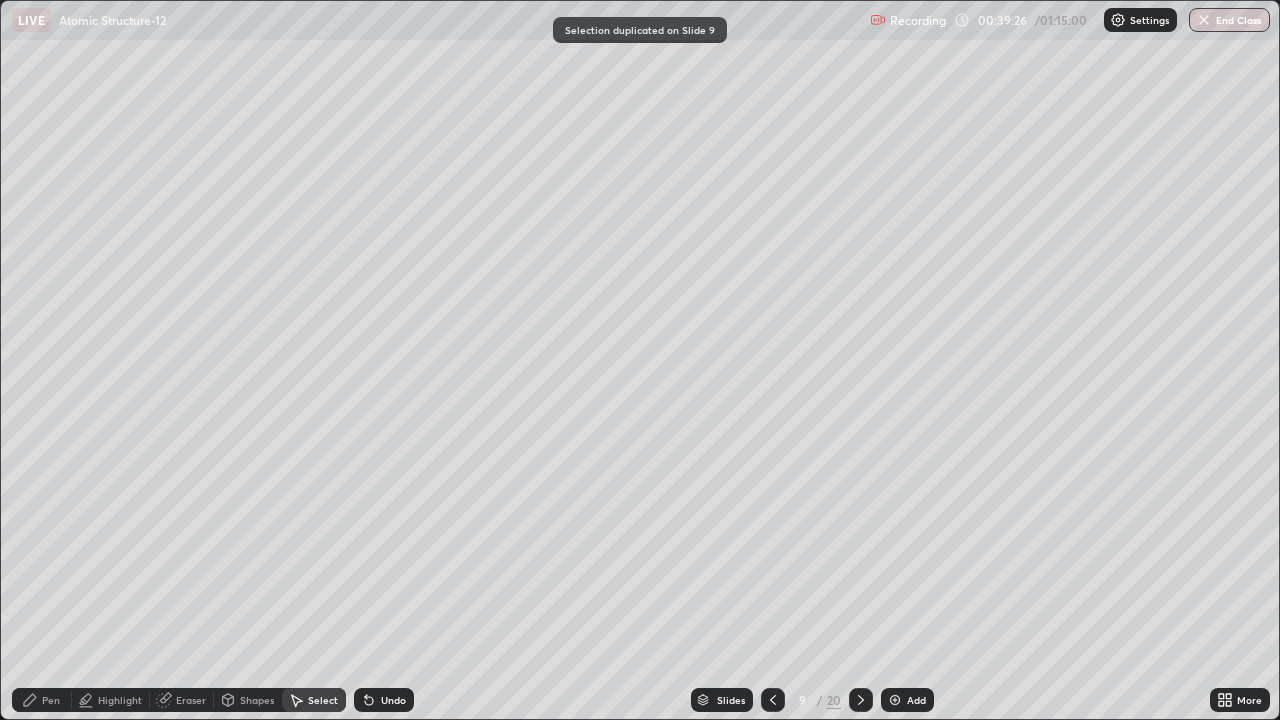 click on "Pen" at bounding box center [51, 700] 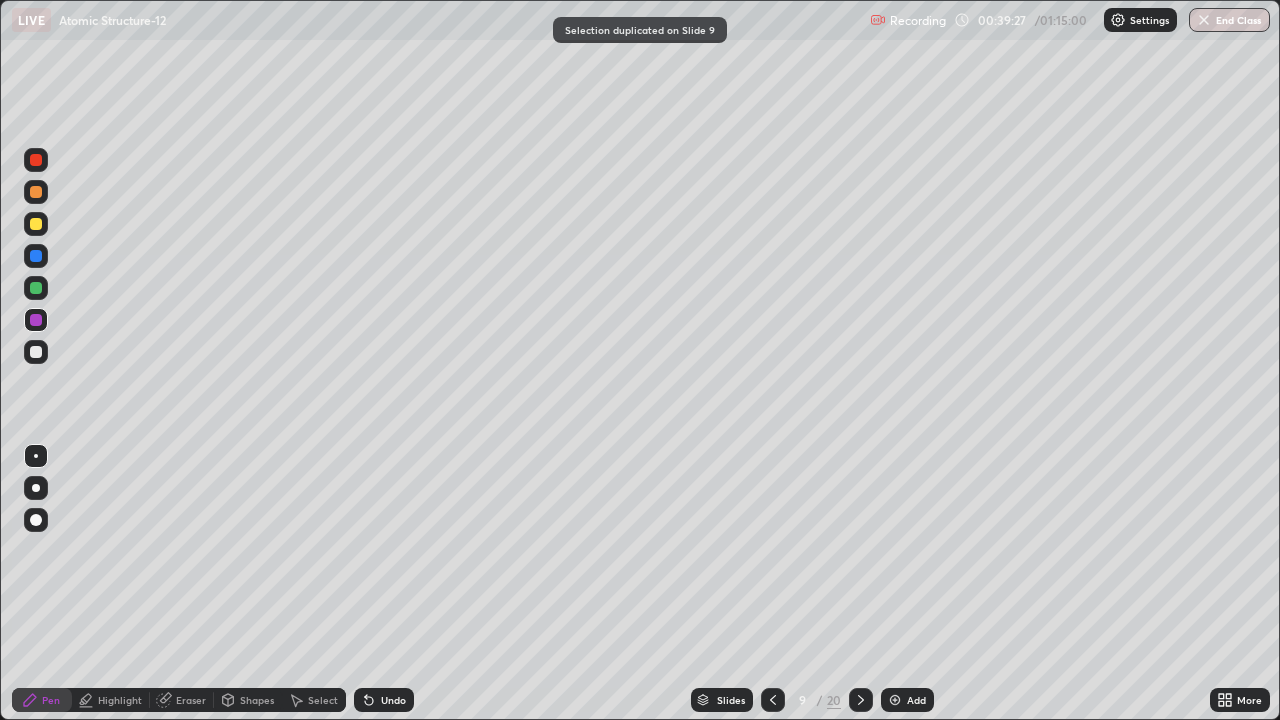 click at bounding box center [36, 192] 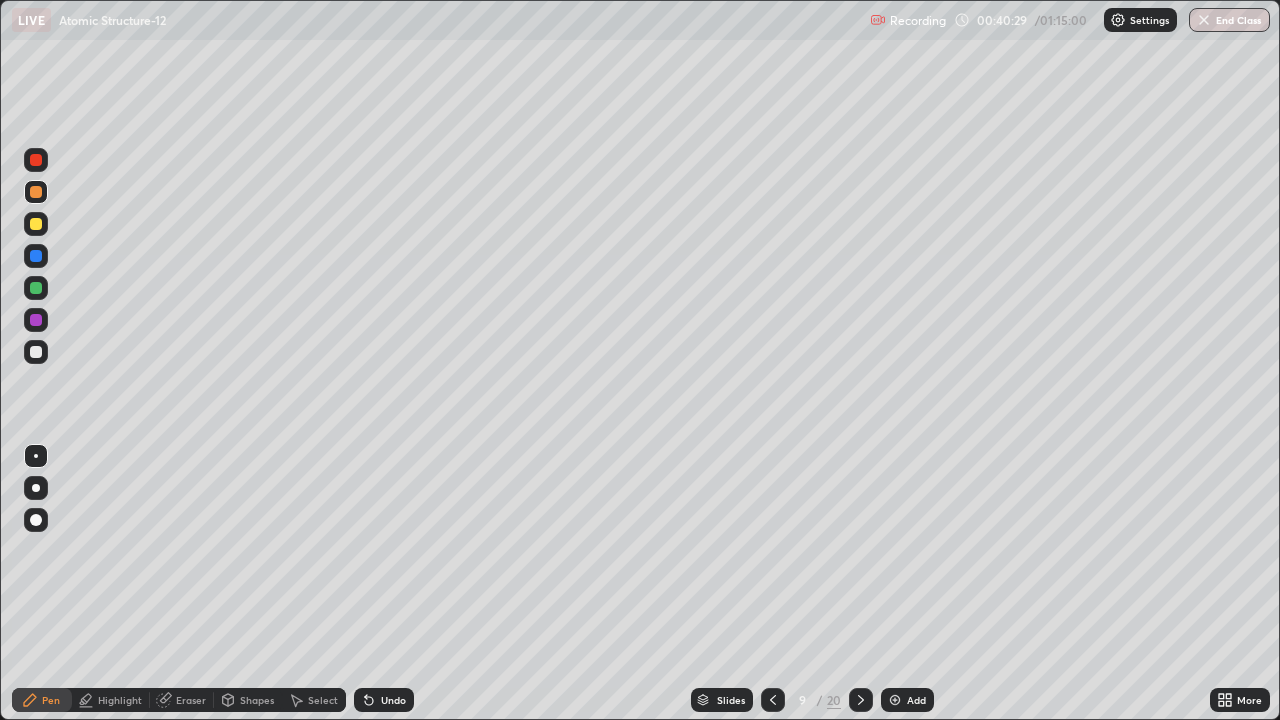 click at bounding box center [36, 352] 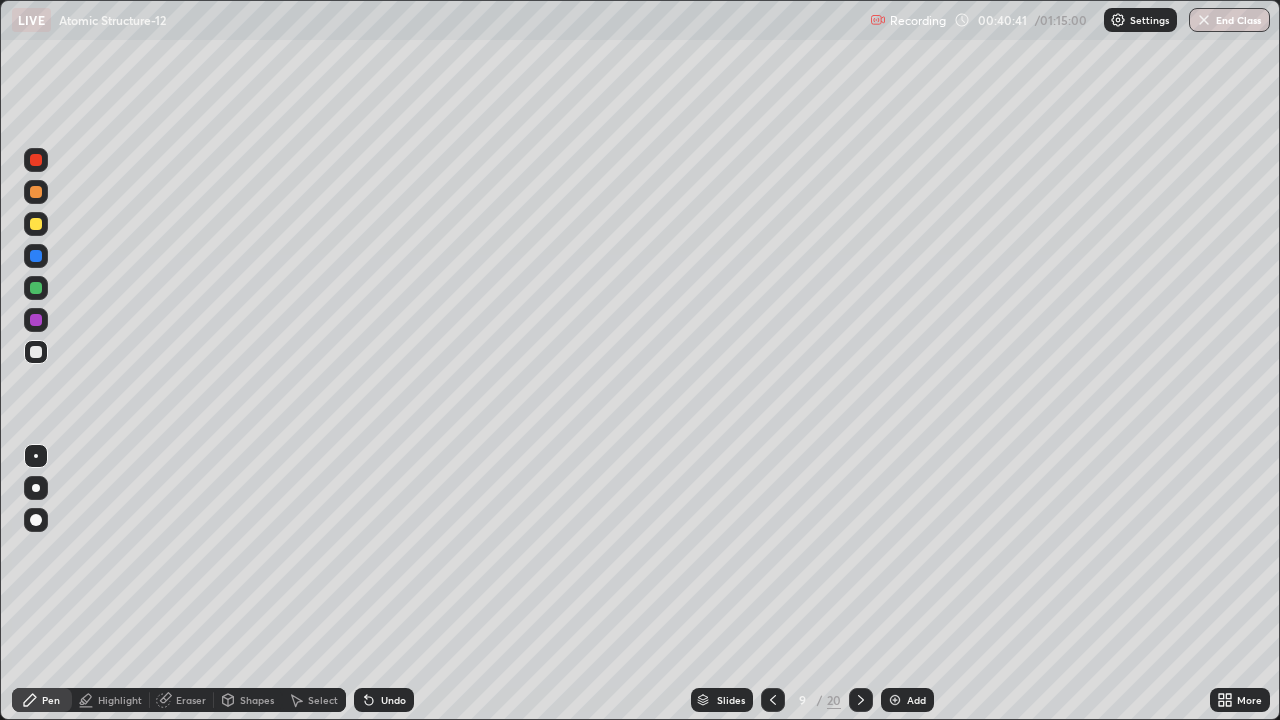 click at bounding box center [36, 256] 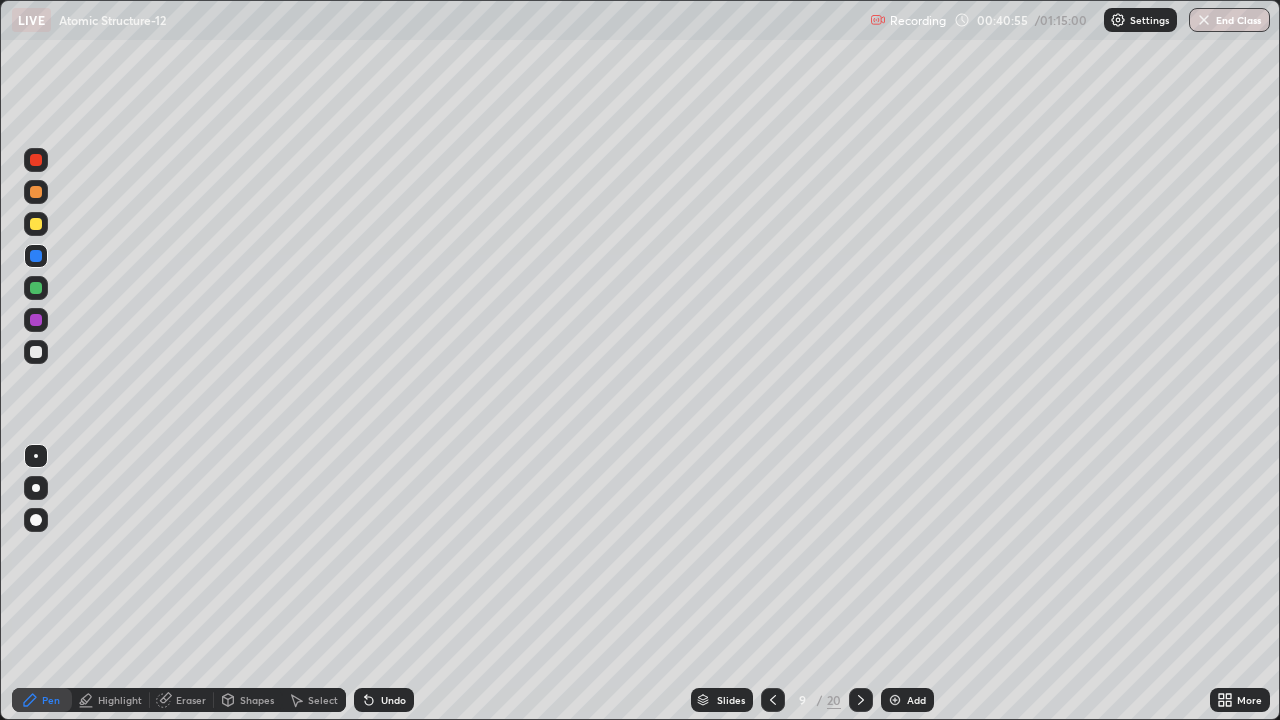 click at bounding box center (36, 352) 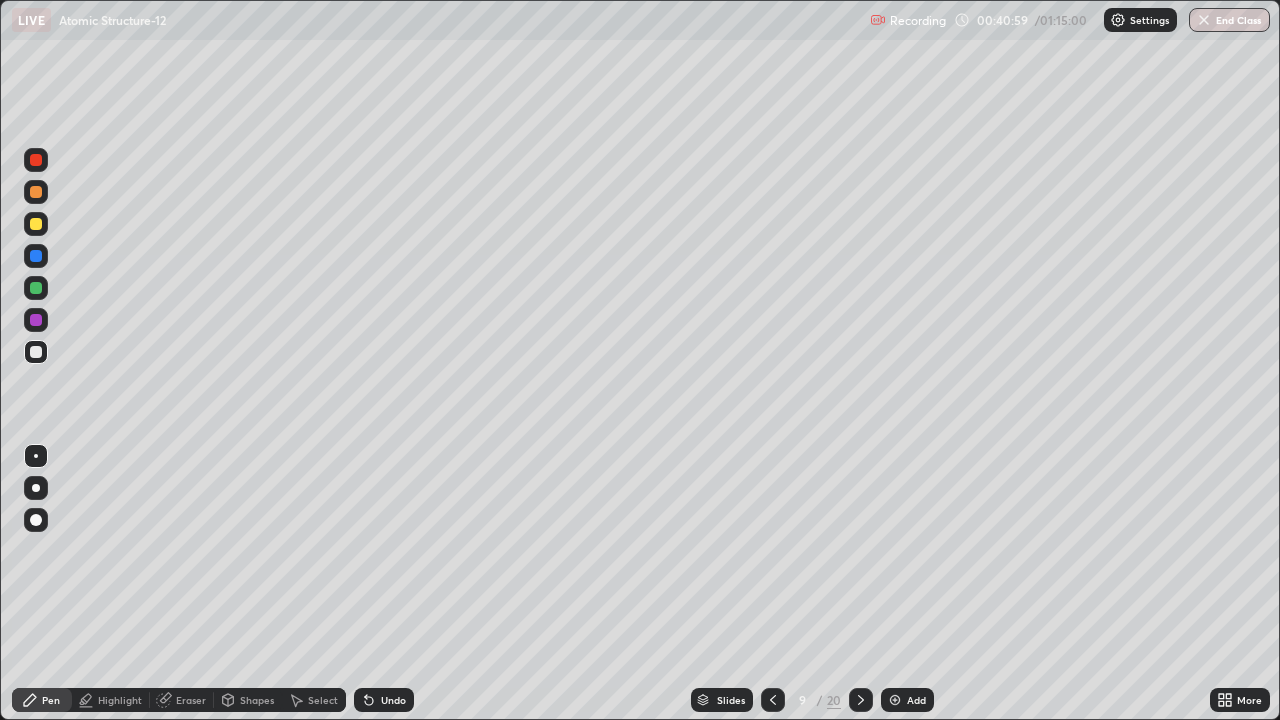 click on "Undo" at bounding box center [384, 700] 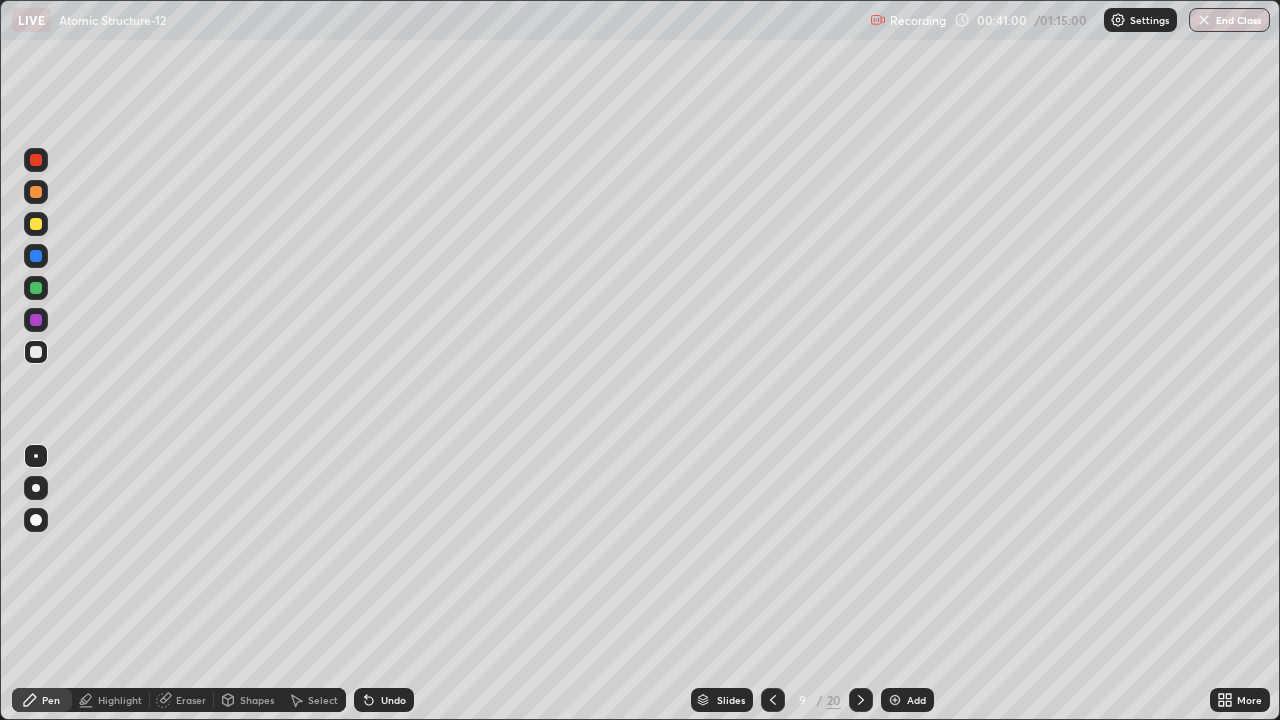 click 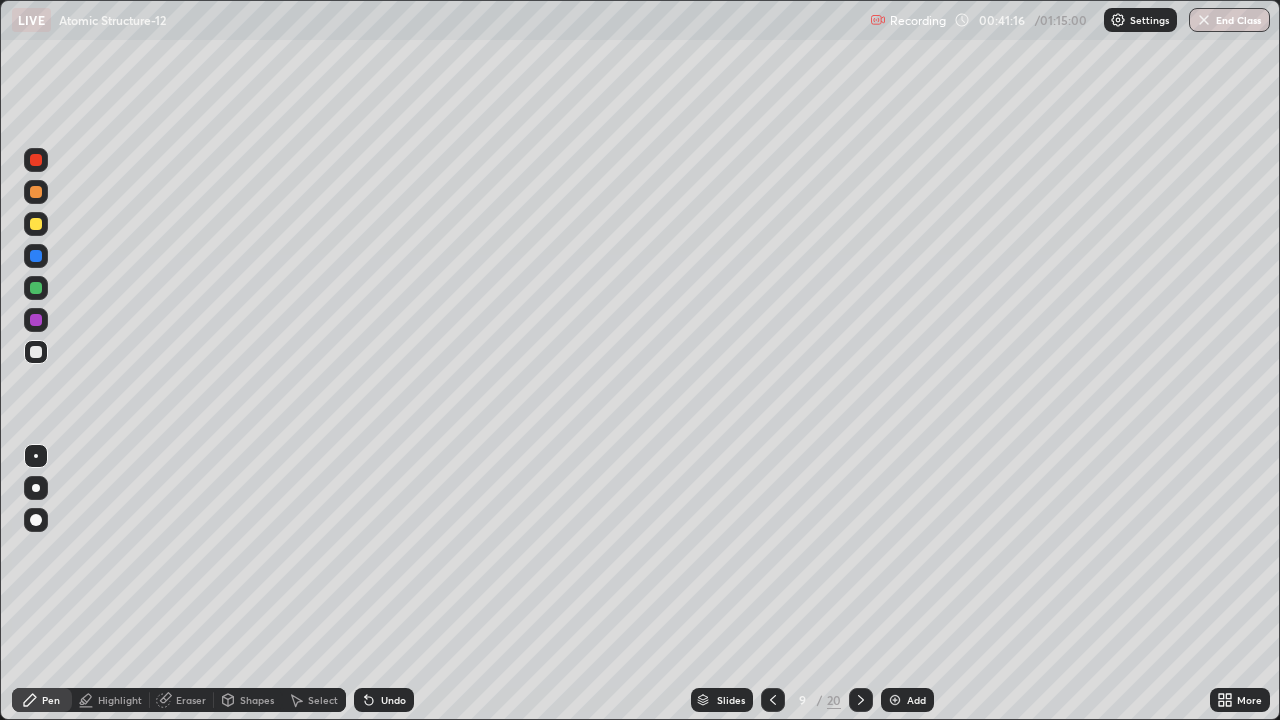 click on "Undo" at bounding box center (393, 700) 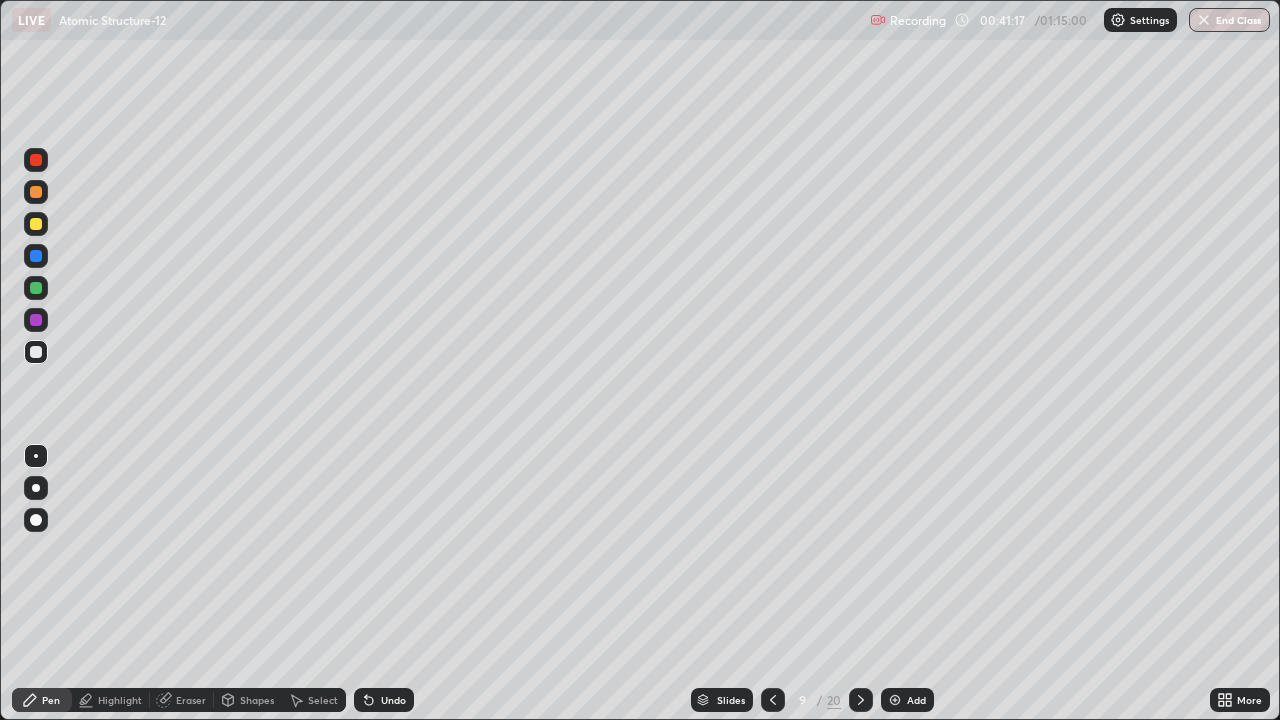 click 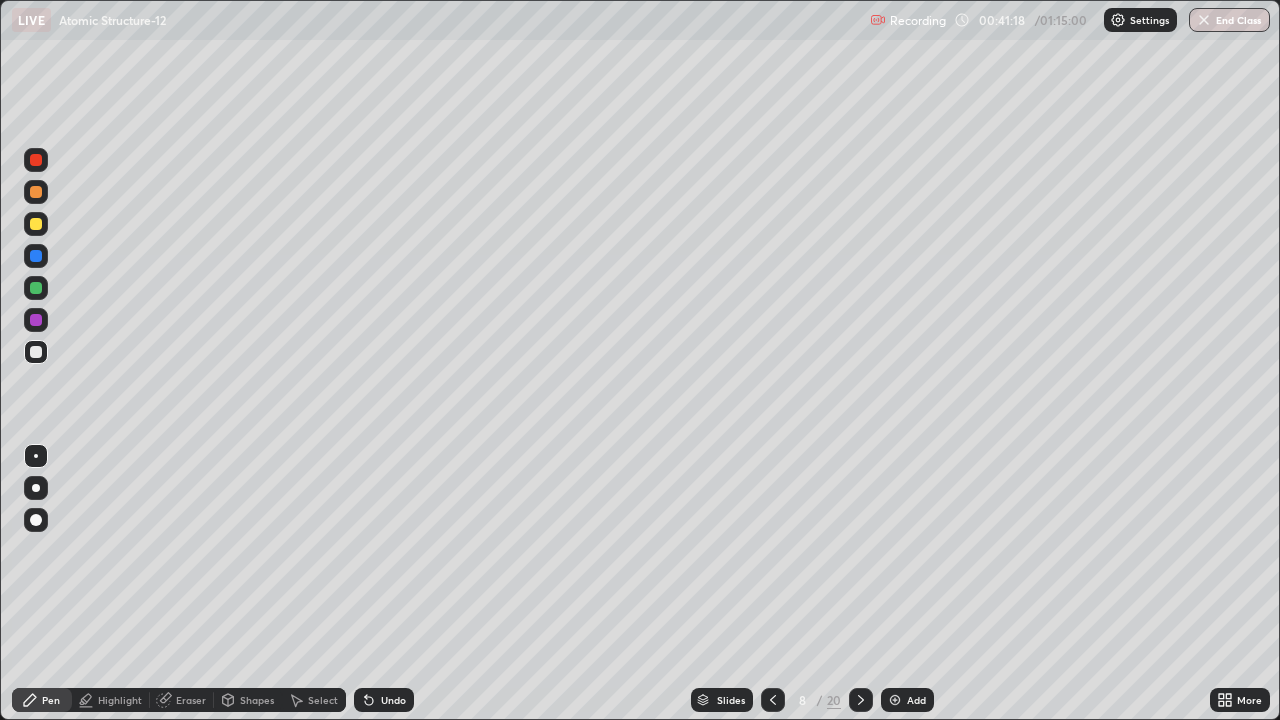 click 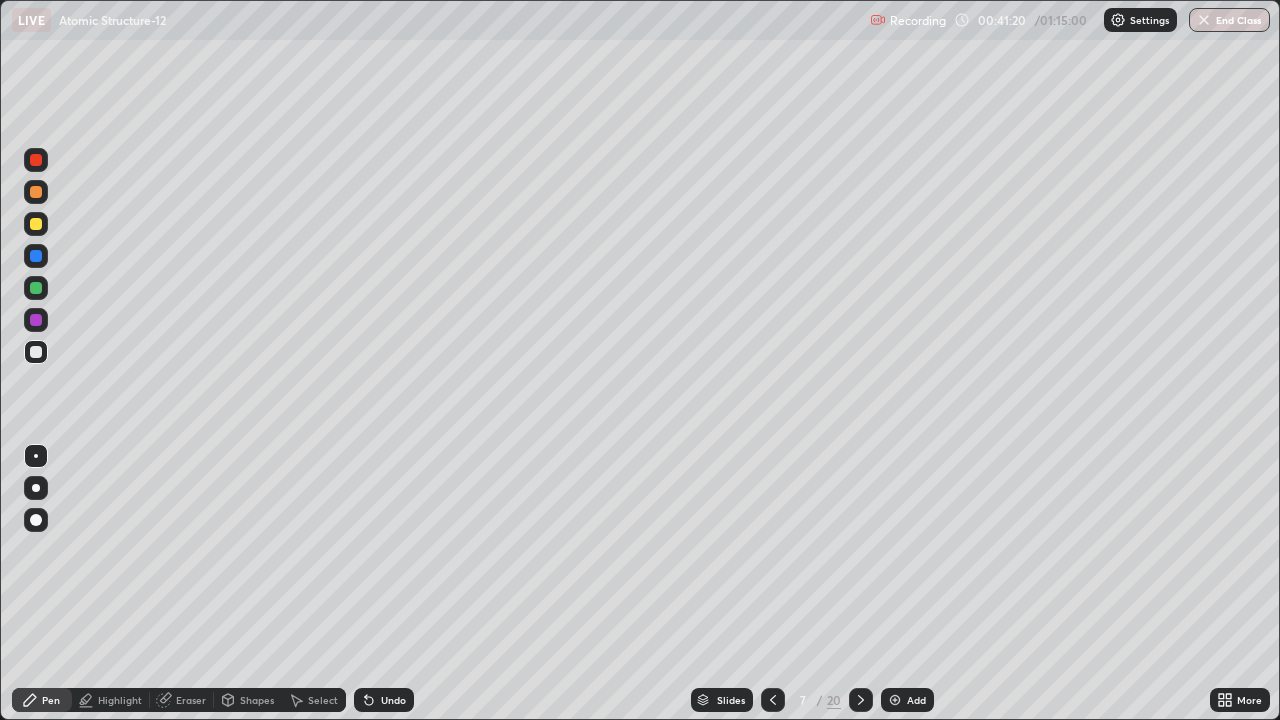 click 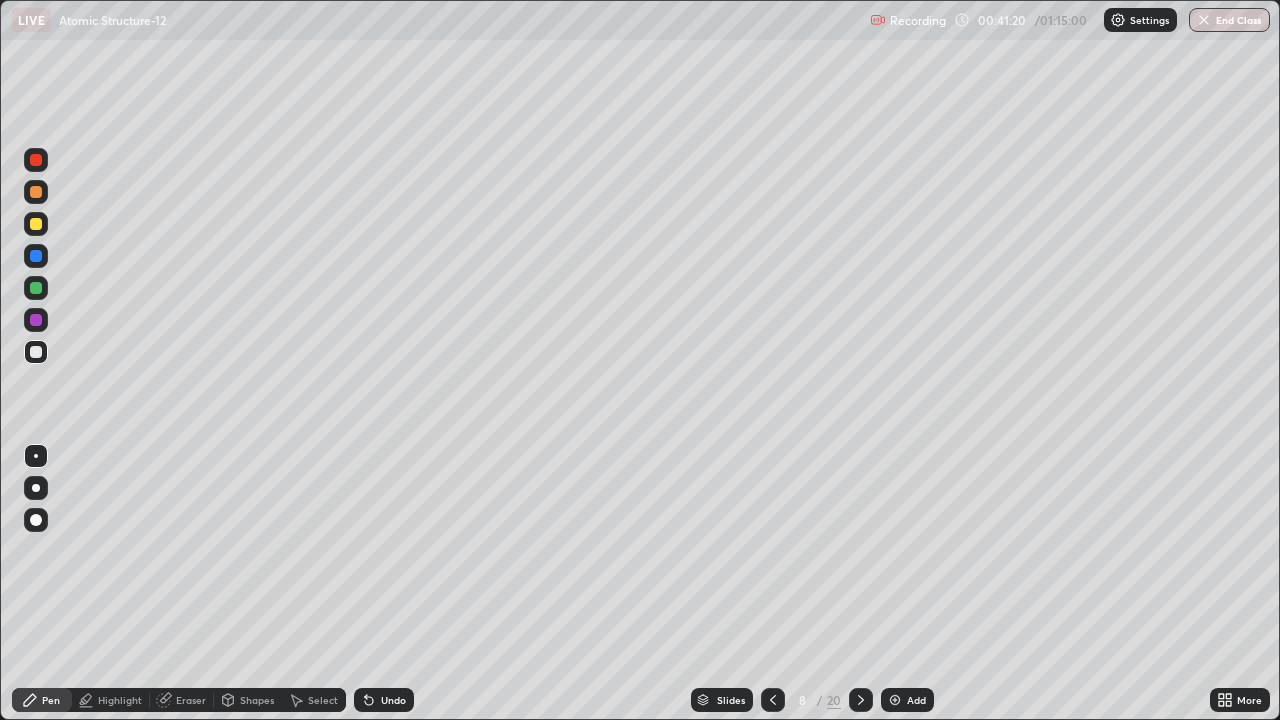 click 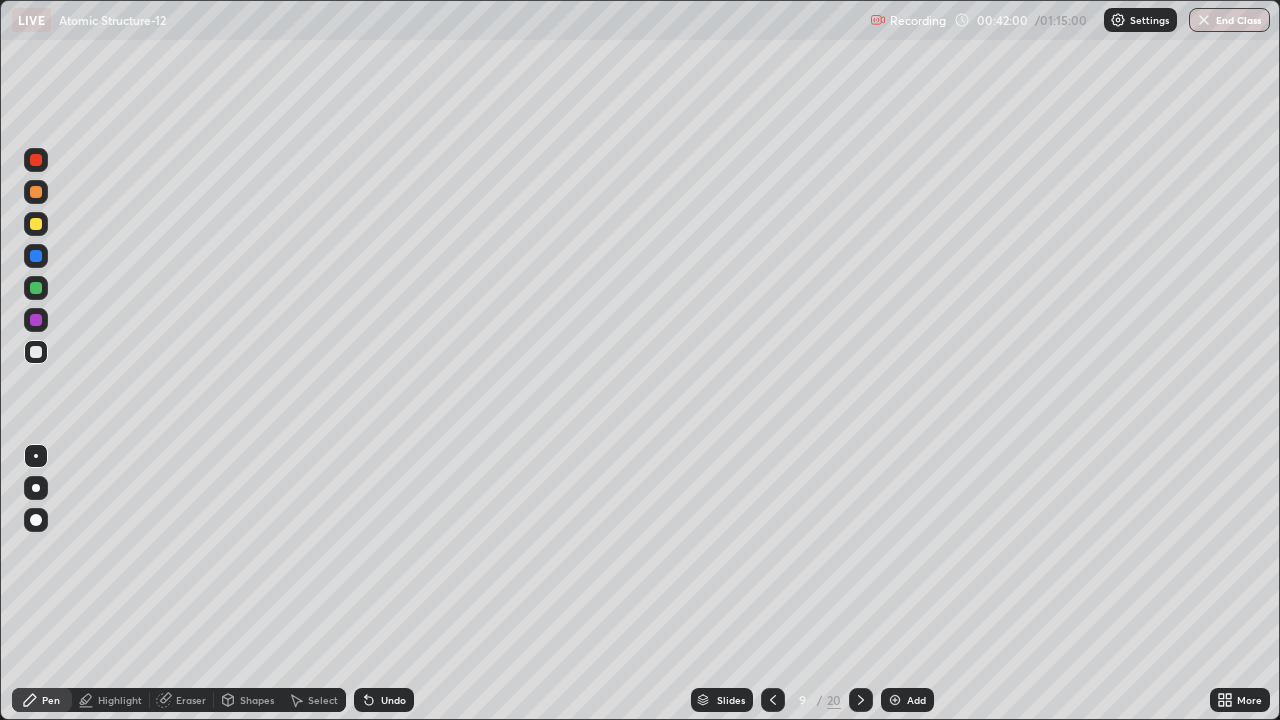 click on "Select" at bounding box center (323, 700) 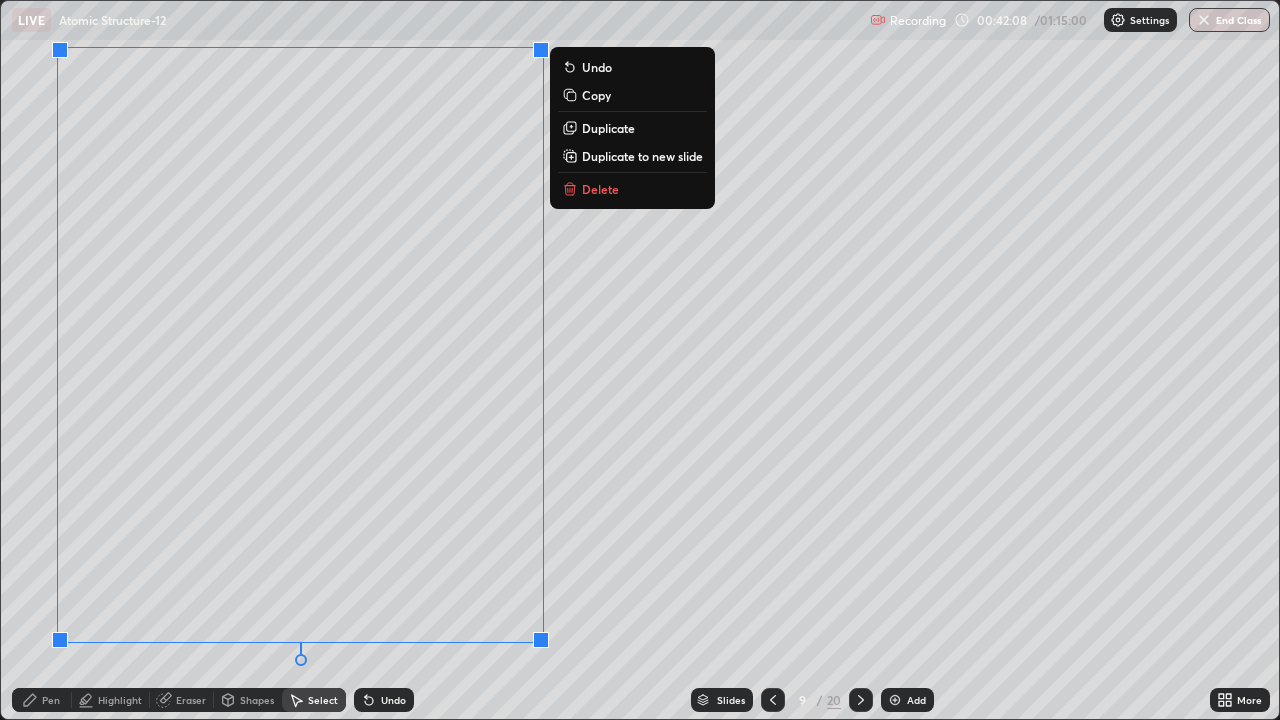 click on "Duplicate to new slide" at bounding box center [642, 156] 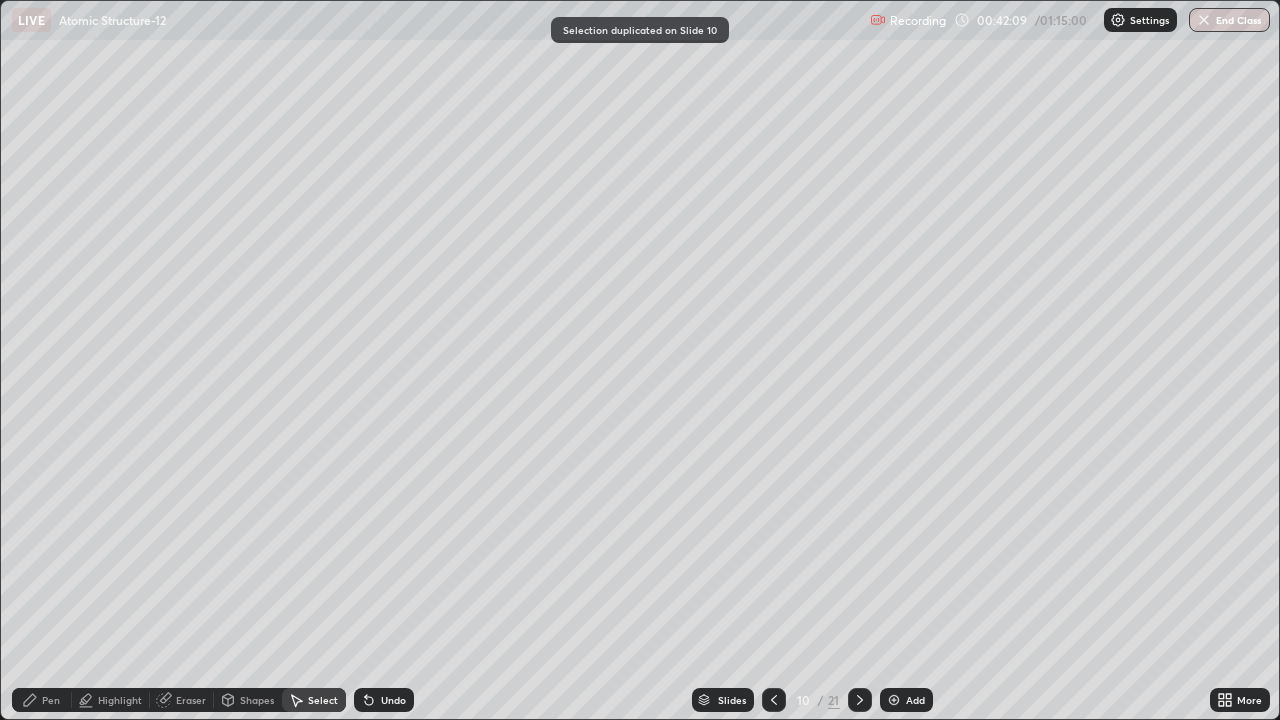click on "Pen" at bounding box center [51, 700] 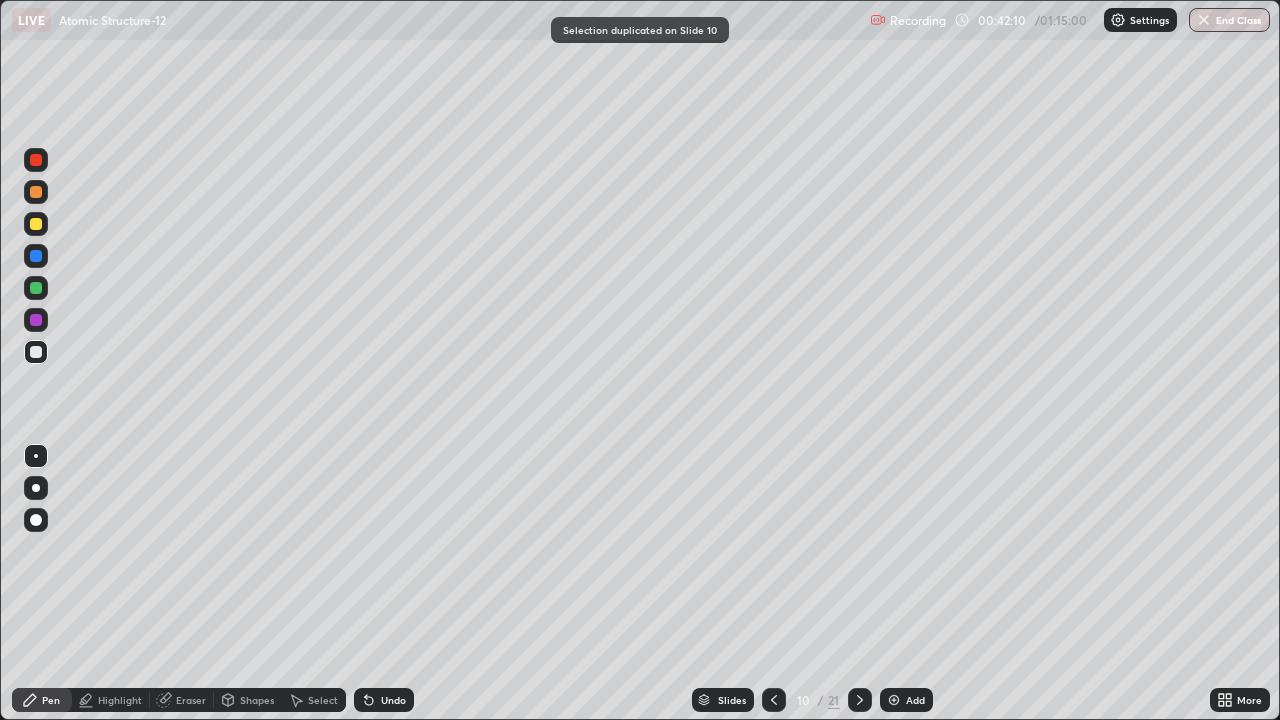 click at bounding box center (36, 192) 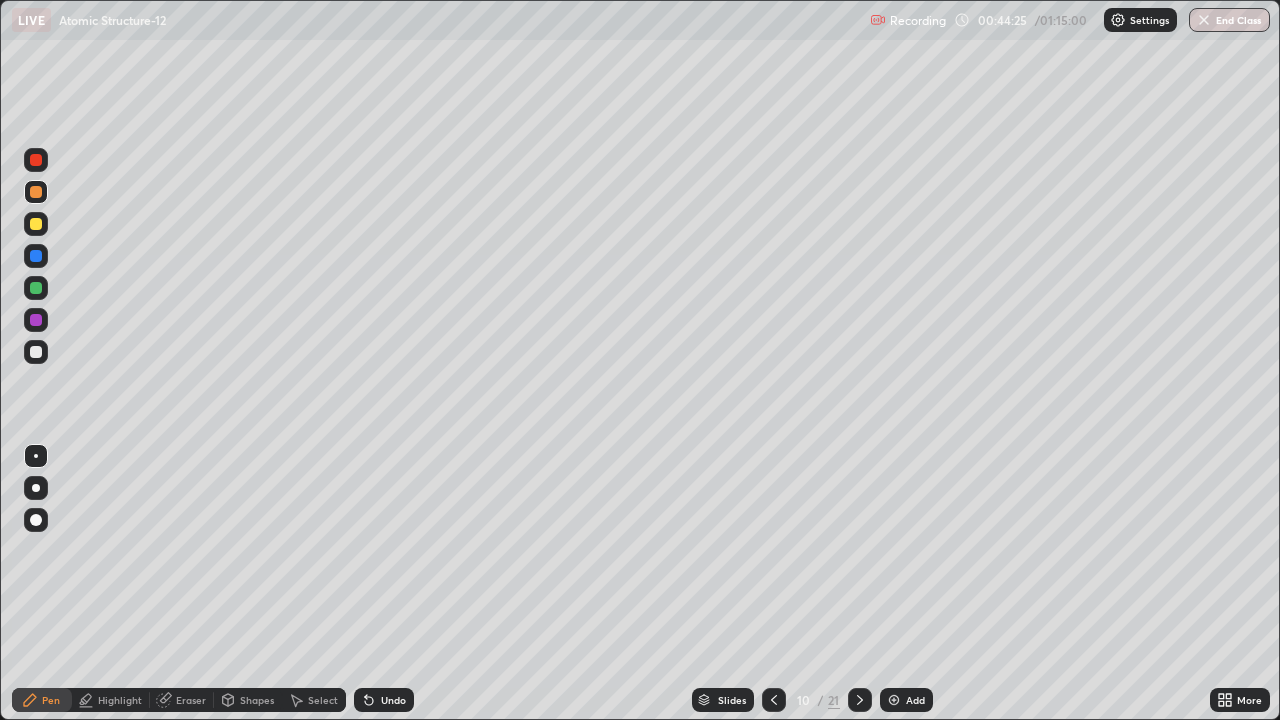 click on "Select" at bounding box center (323, 700) 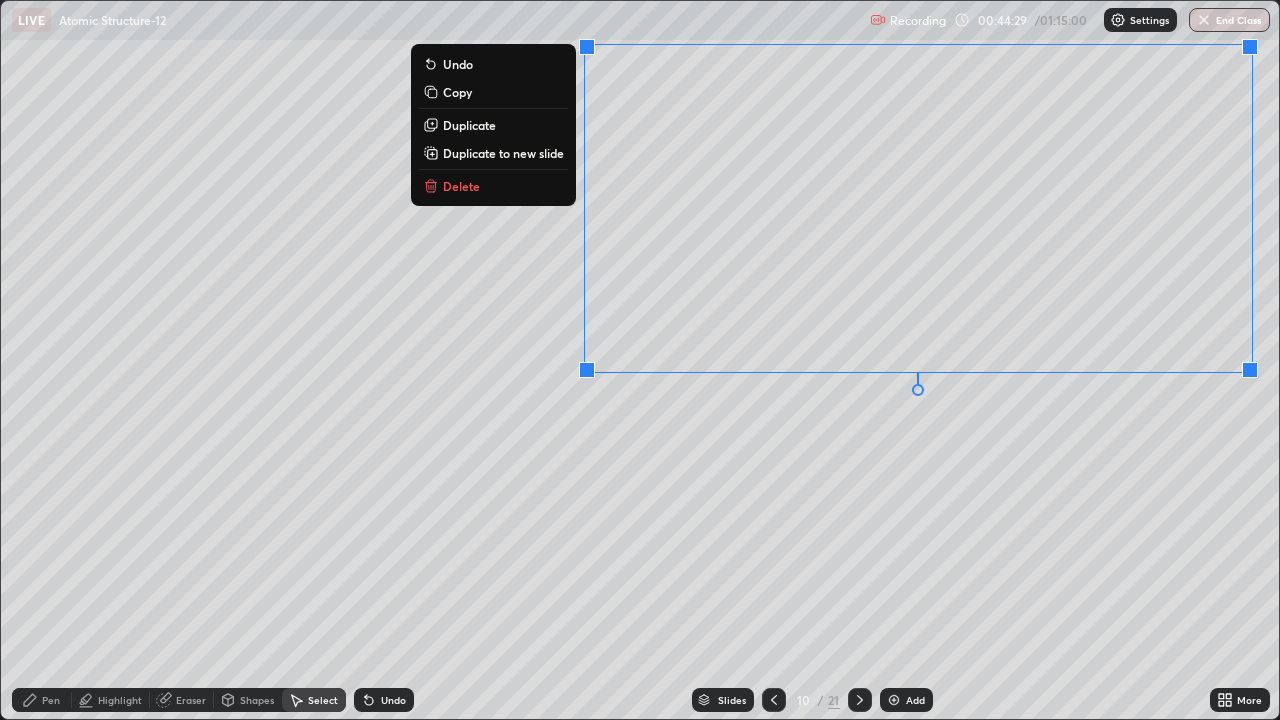 click on "Duplicate to new slide" at bounding box center [503, 153] 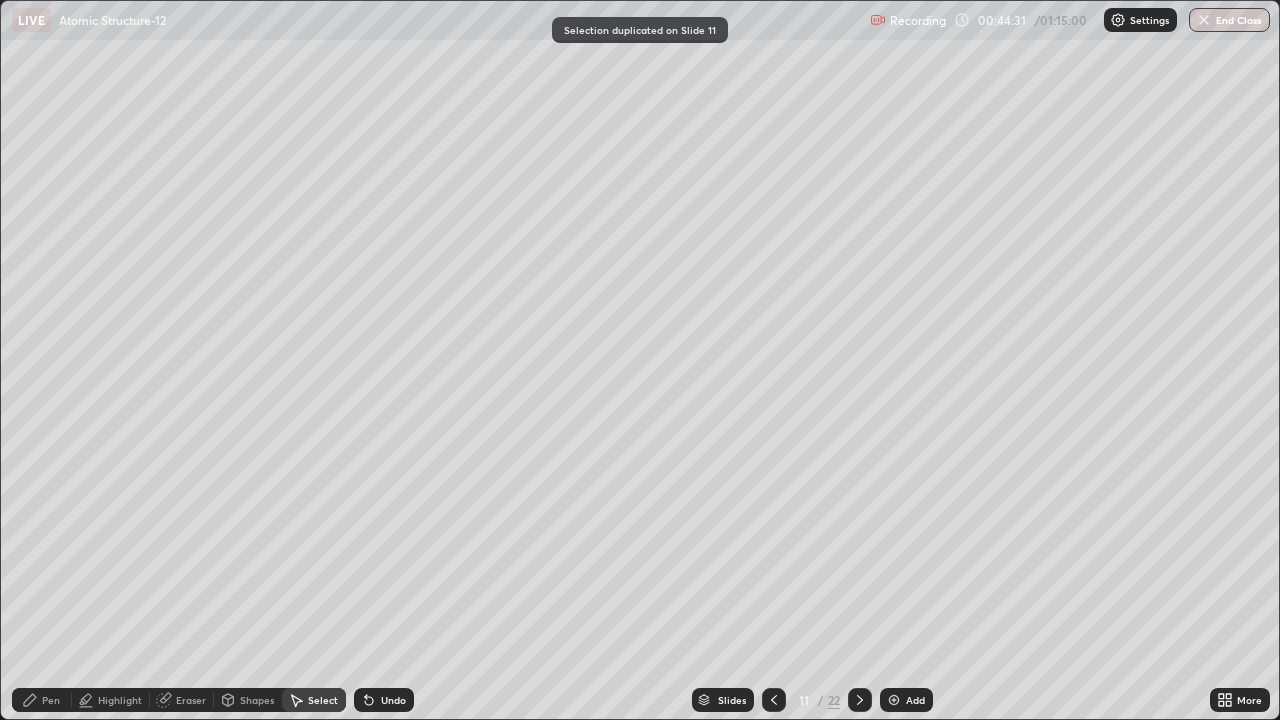 click on "Pen" at bounding box center (51, 700) 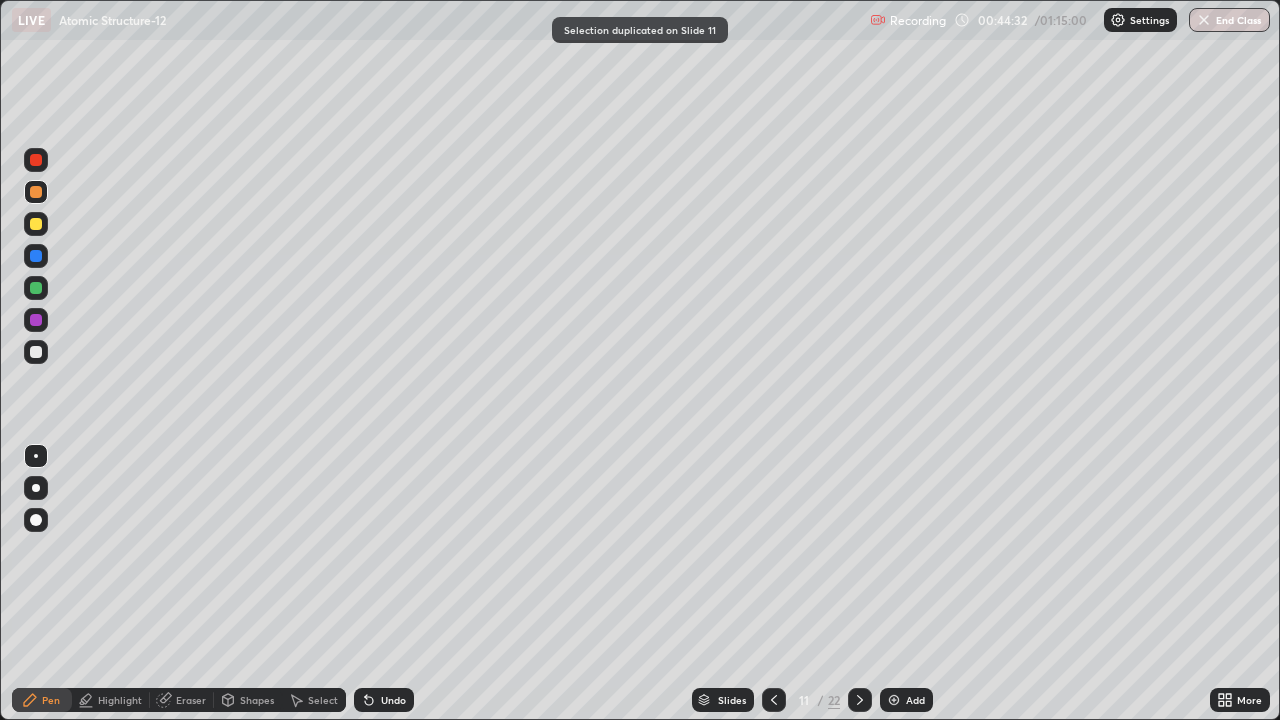 click at bounding box center (36, 256) 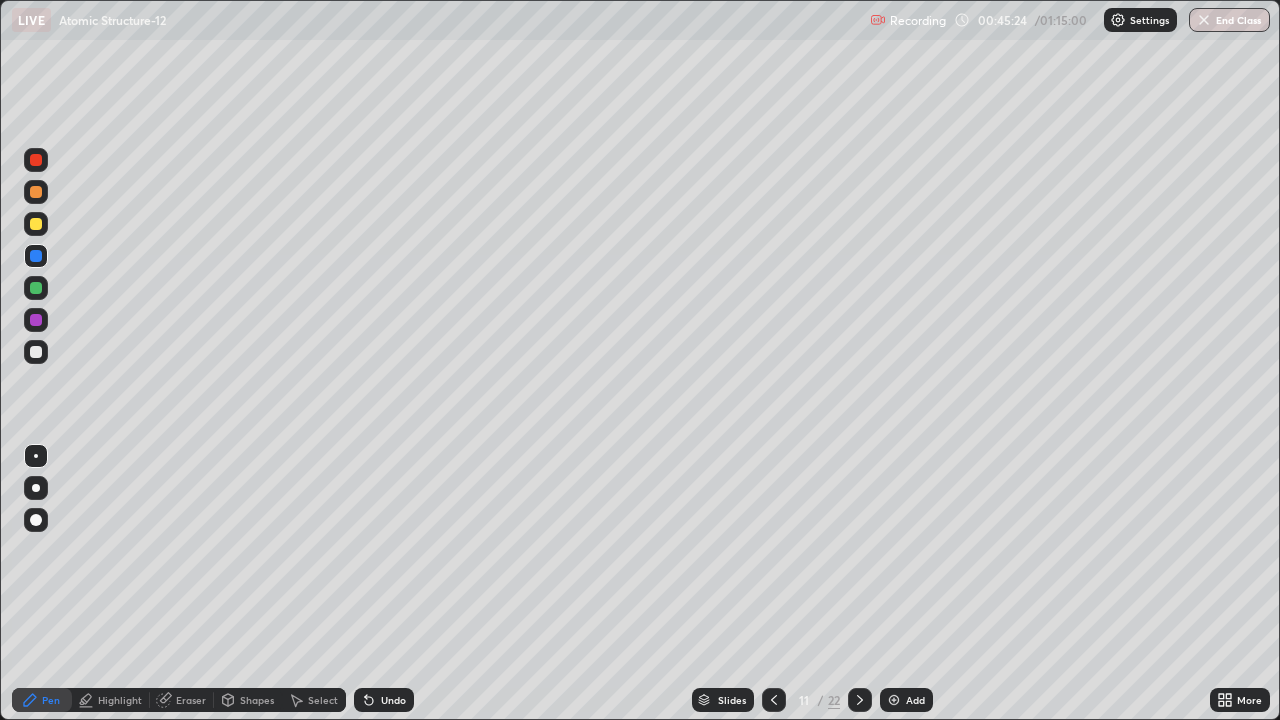 click at bounding box center [36, 288] 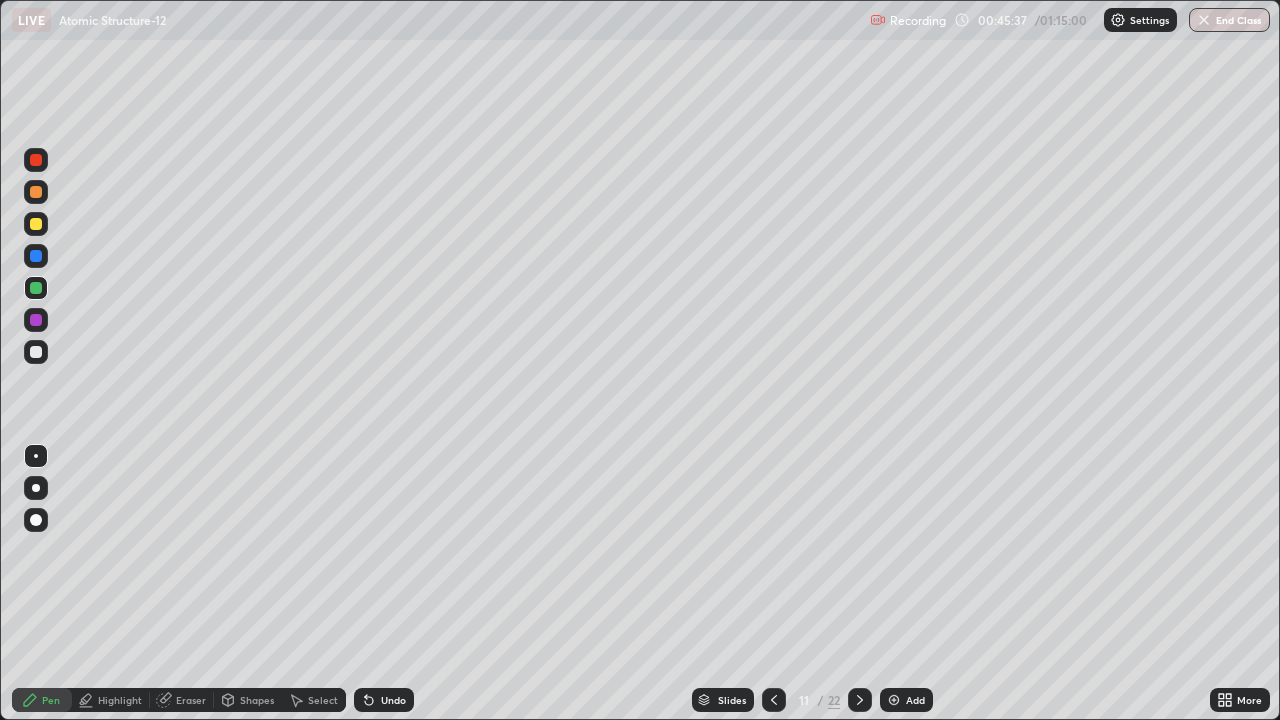 click at bounding box center (36, 352) 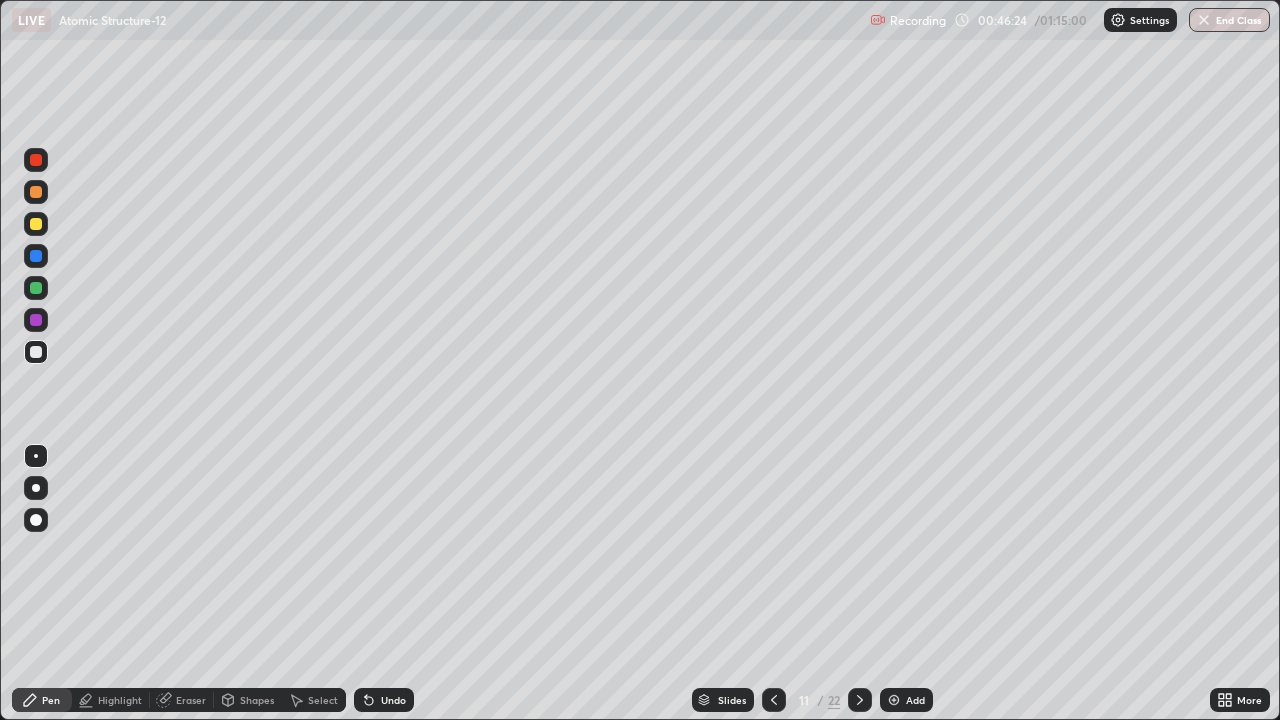 click at bounding box center (36, 256) 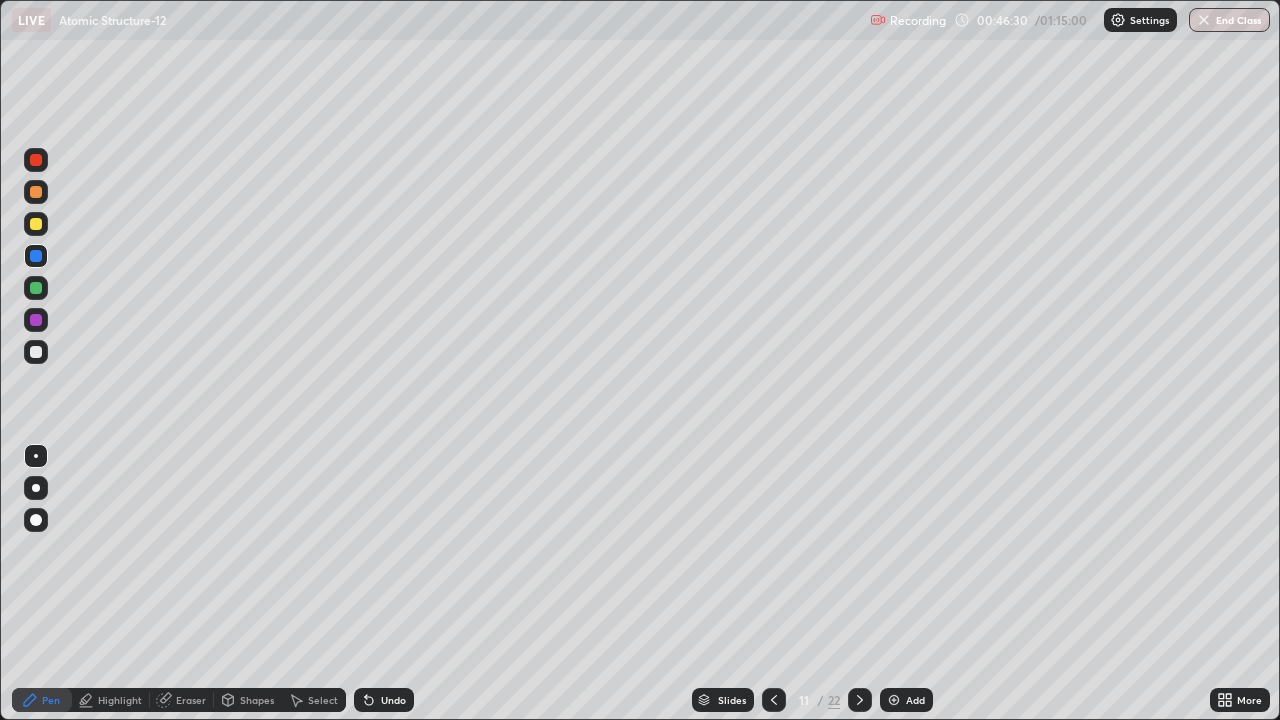 click at bounding box center [36, 352] 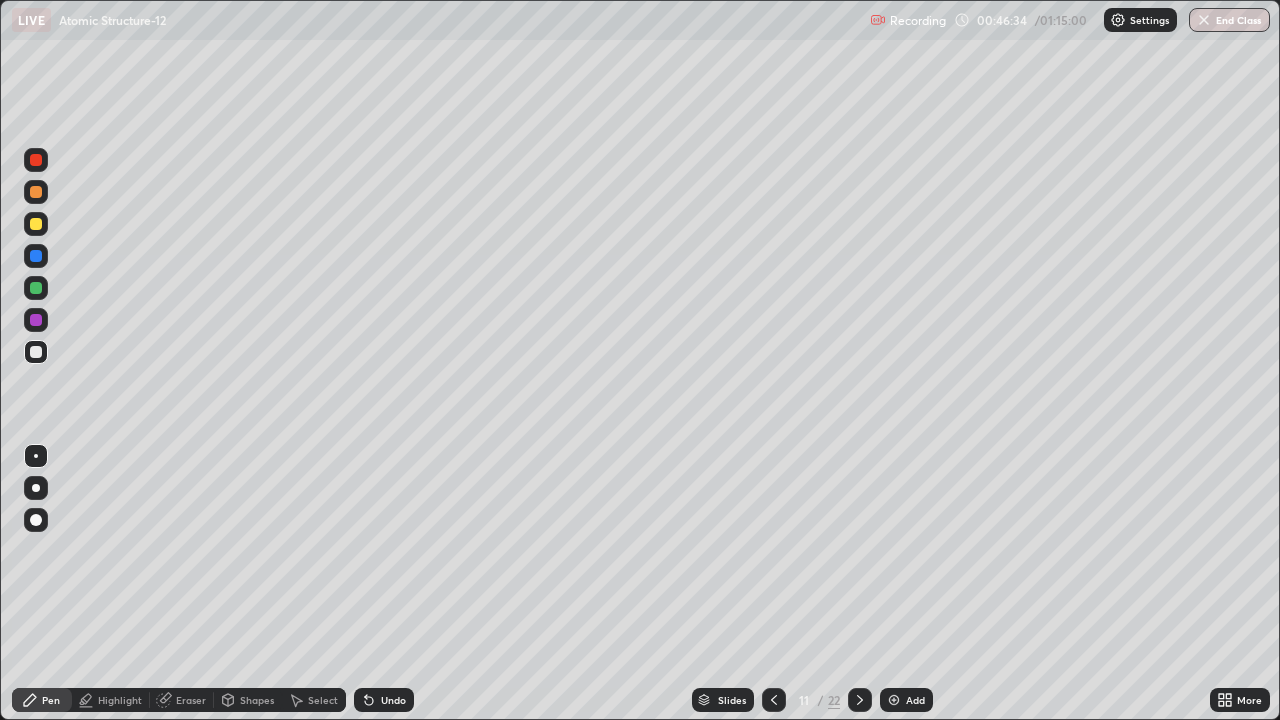 click 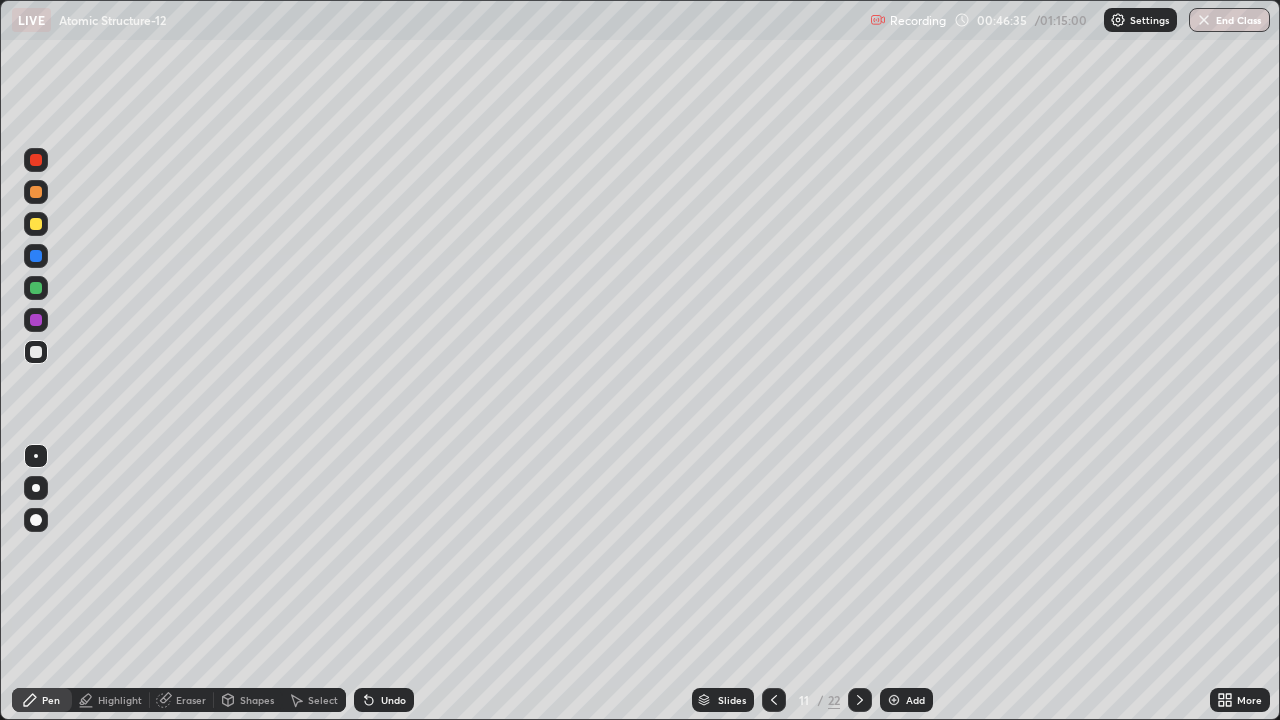 click on "Undo" at bounding box center [384, 700] 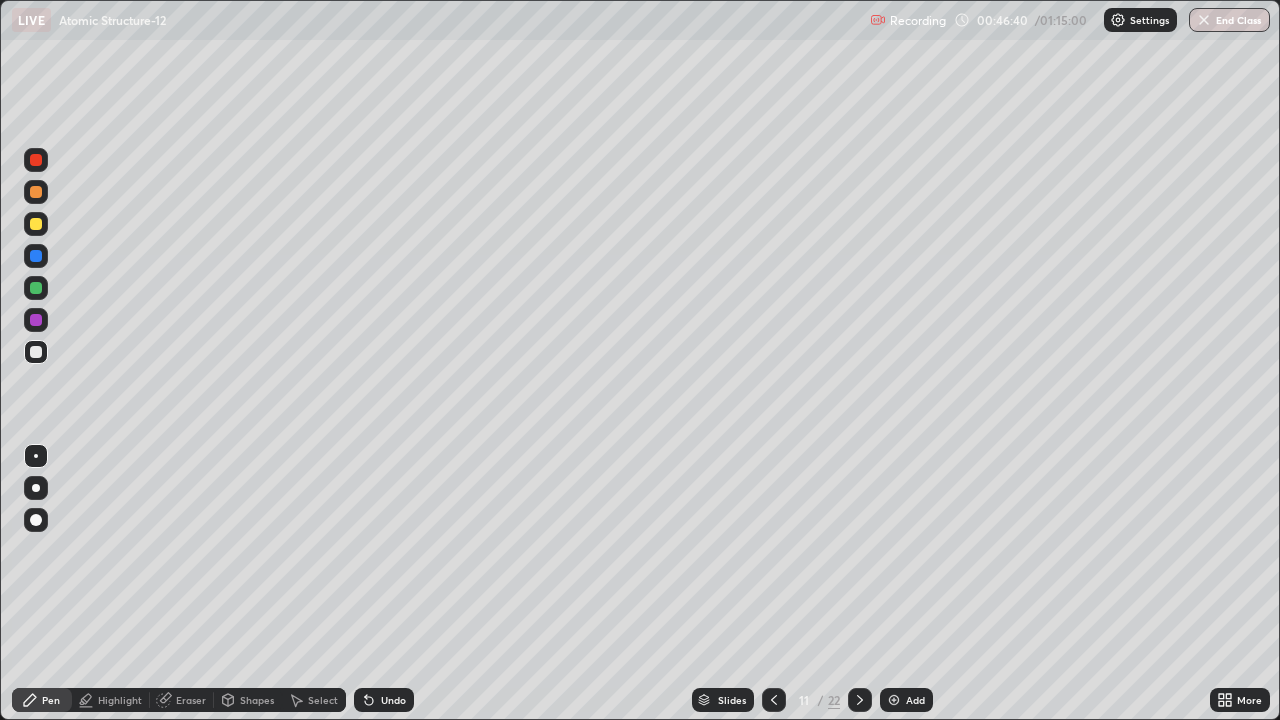 click at bounding box center (36, 288) 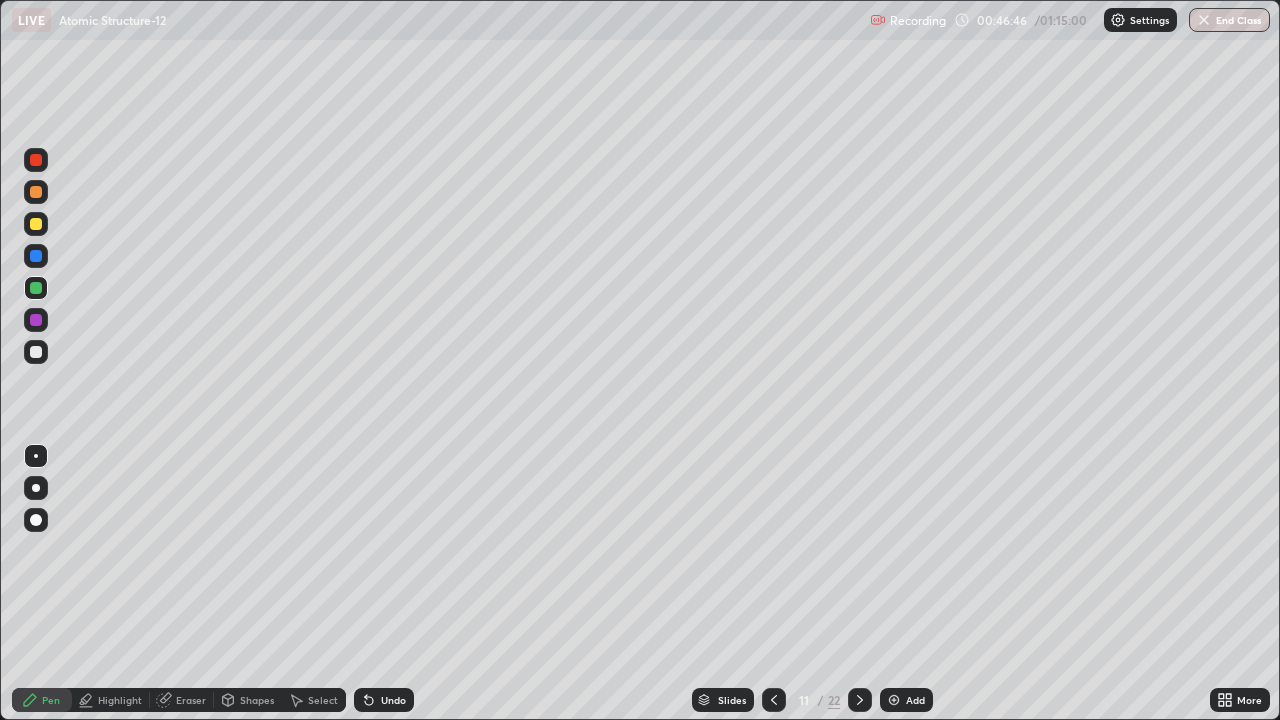 click 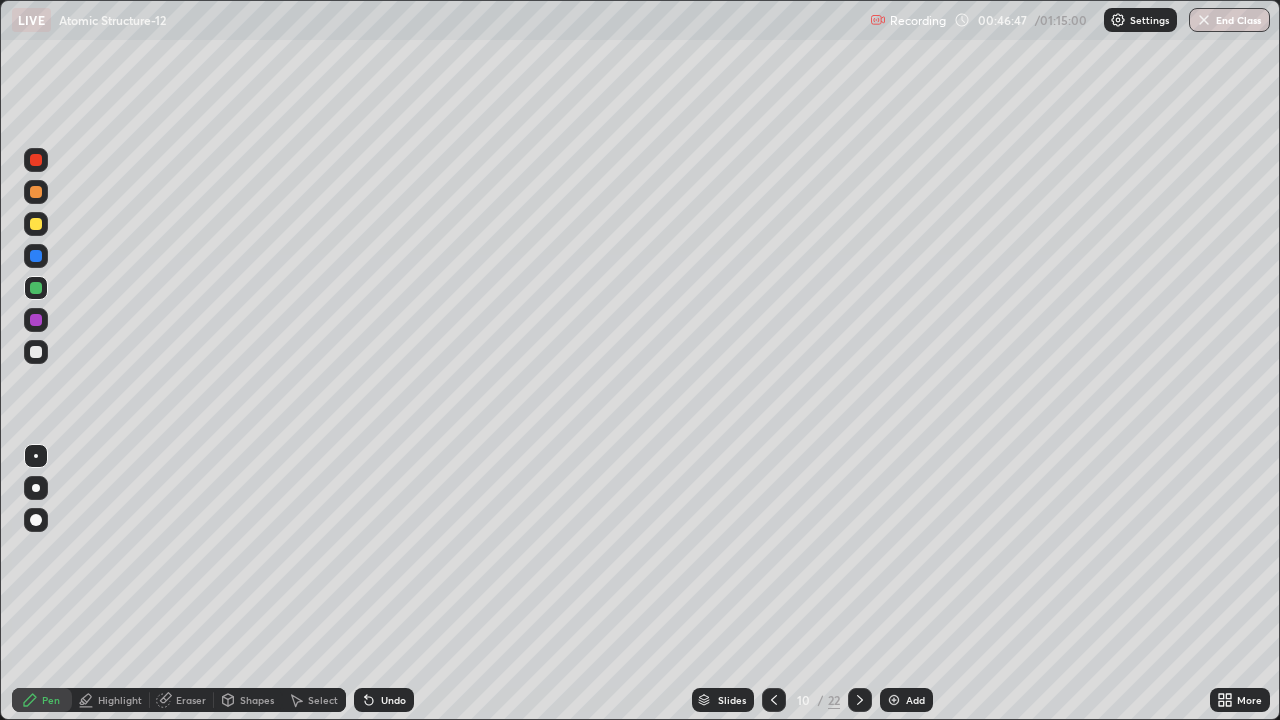 click 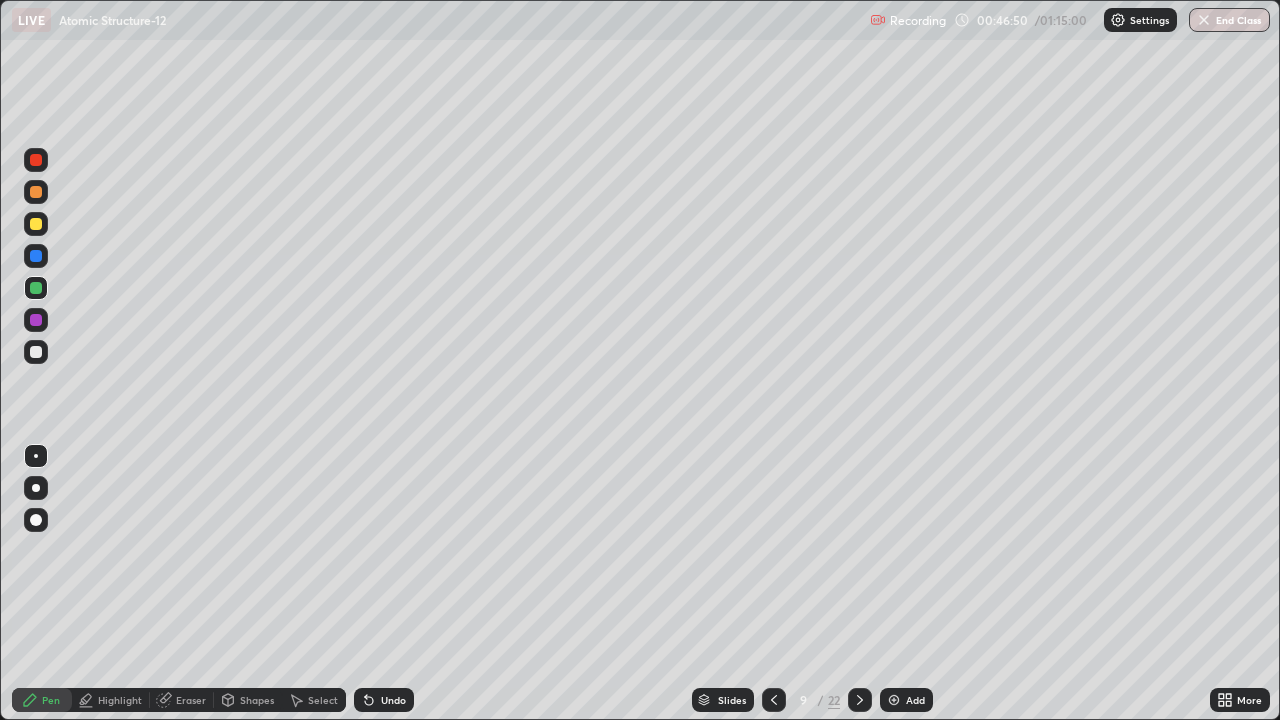 click 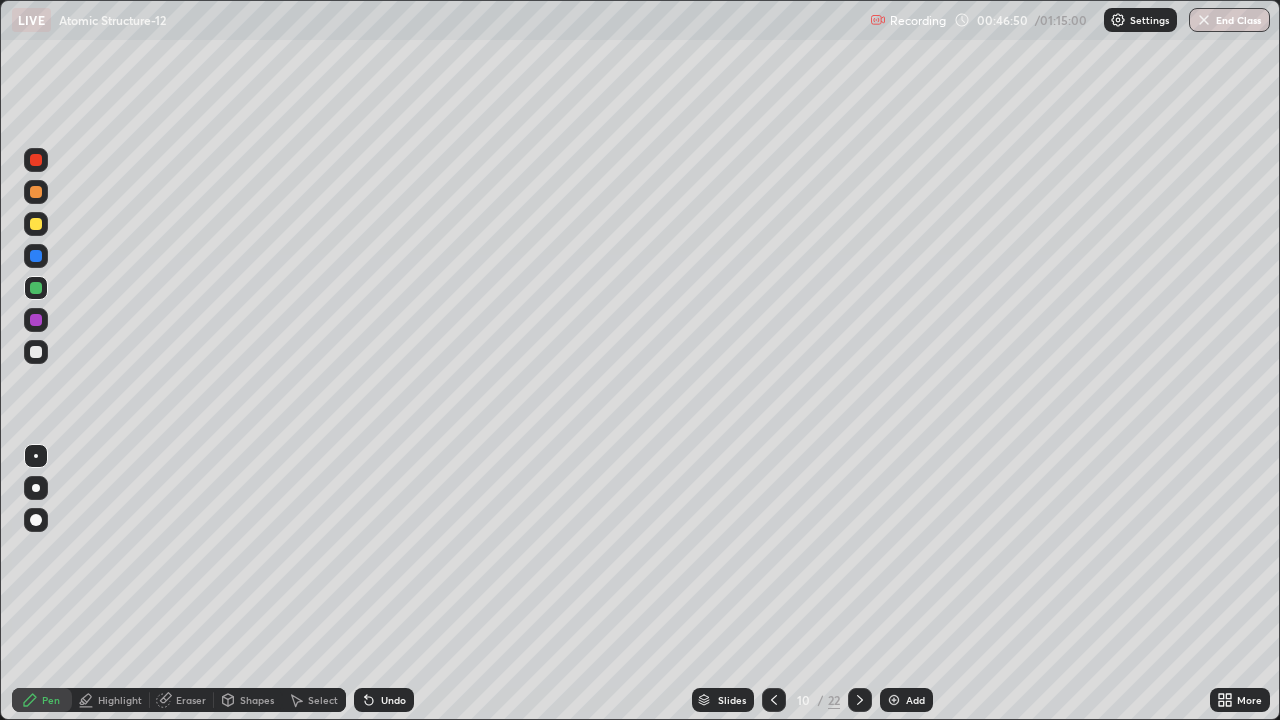 click 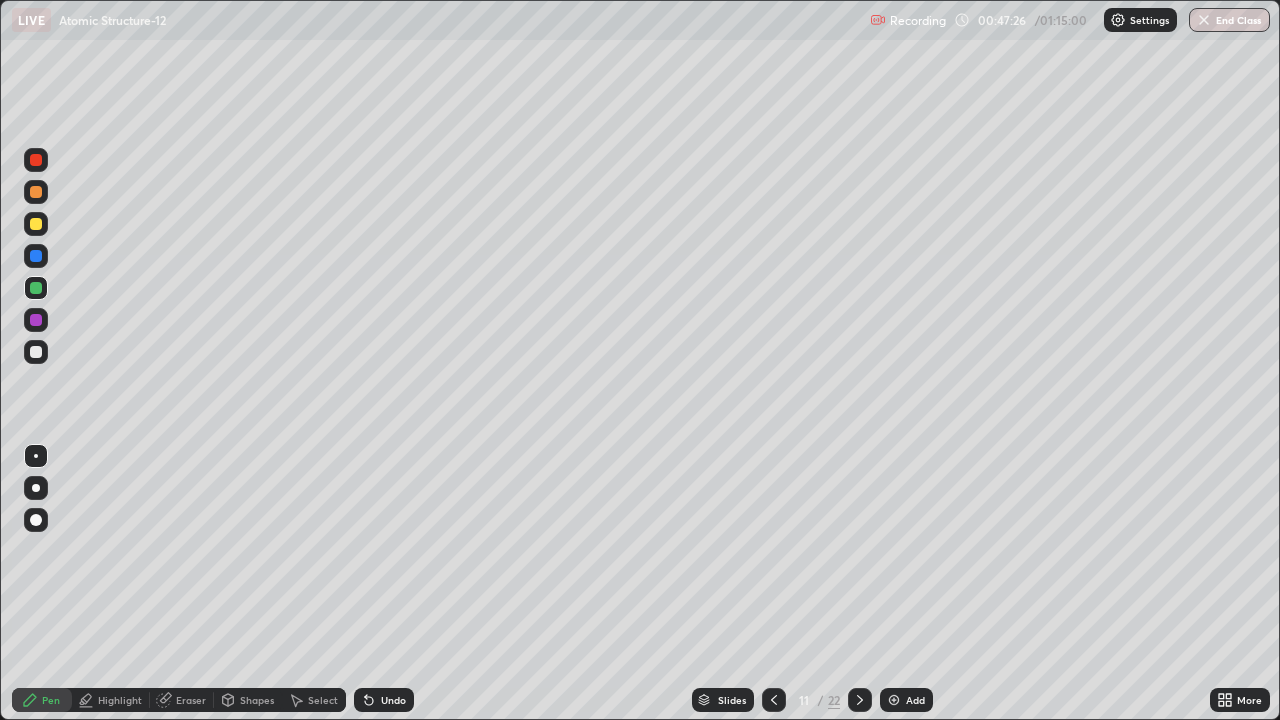 click on "Undo" at bounding box center [384, 700] 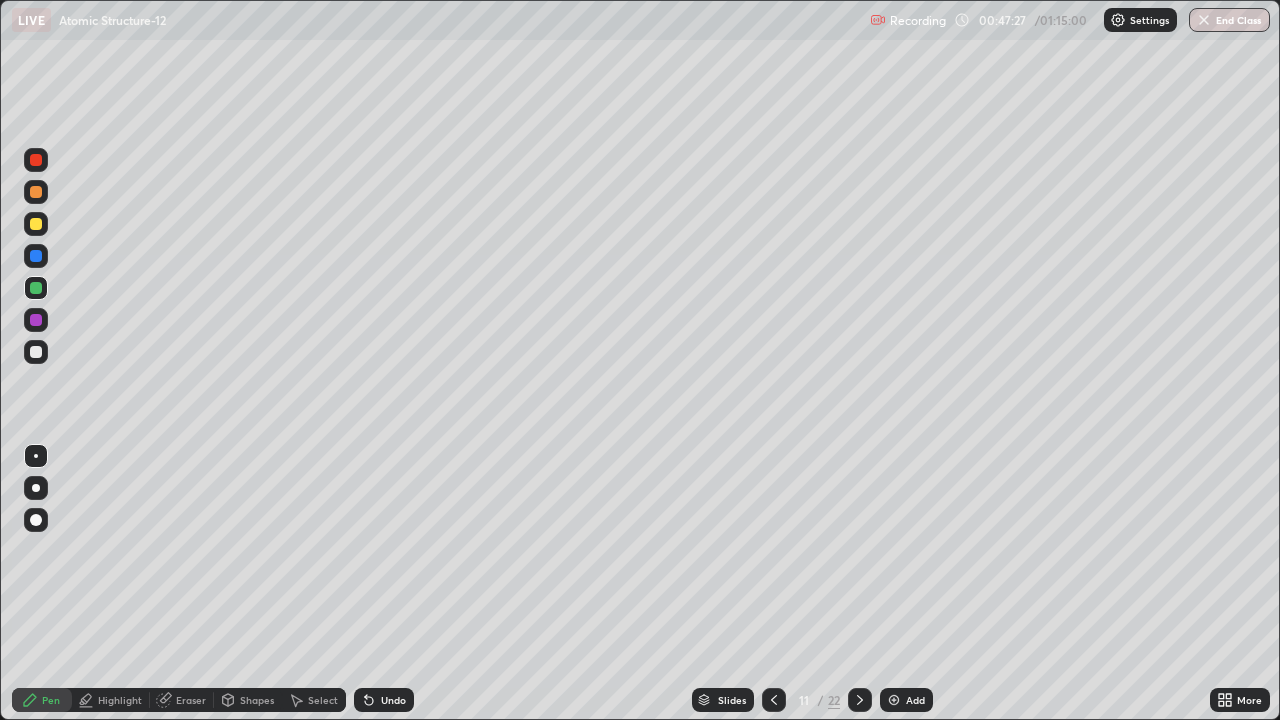 click on "Undo" at bounding box center (384, 700) 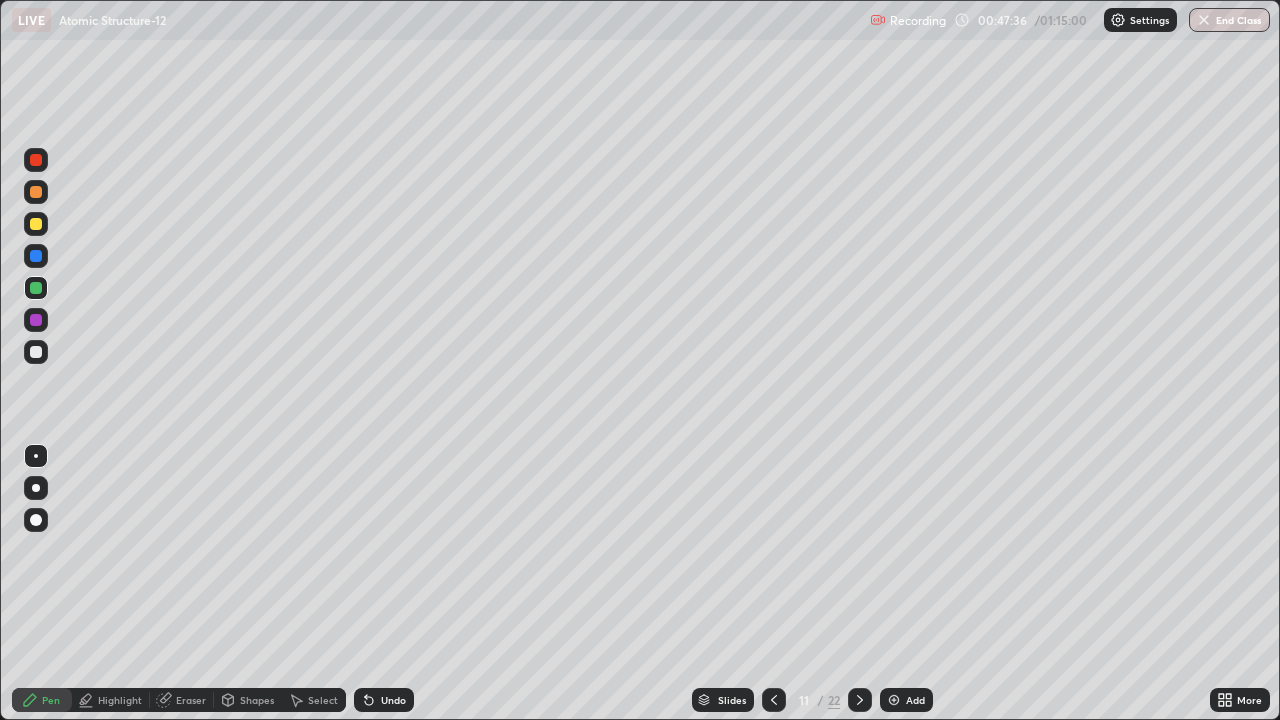 click on "Undo" at bounding box center [384, 700] 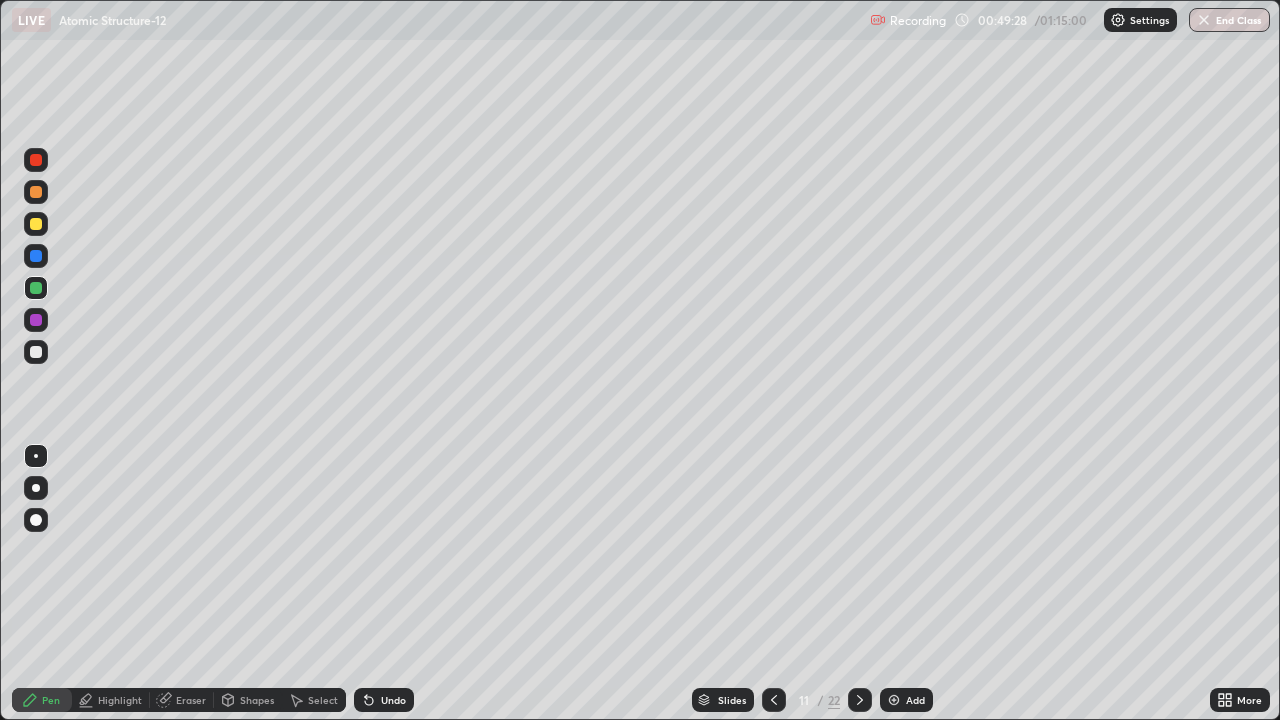 click at bounding box center [36, 224] 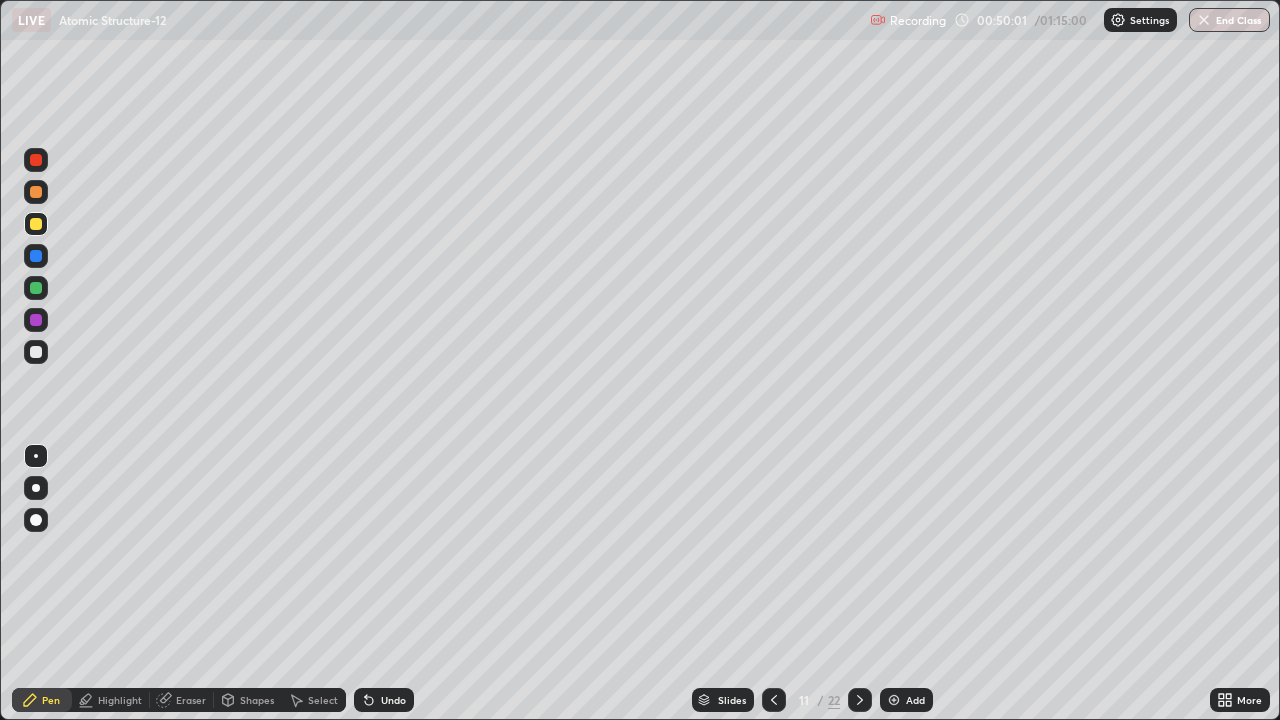 click 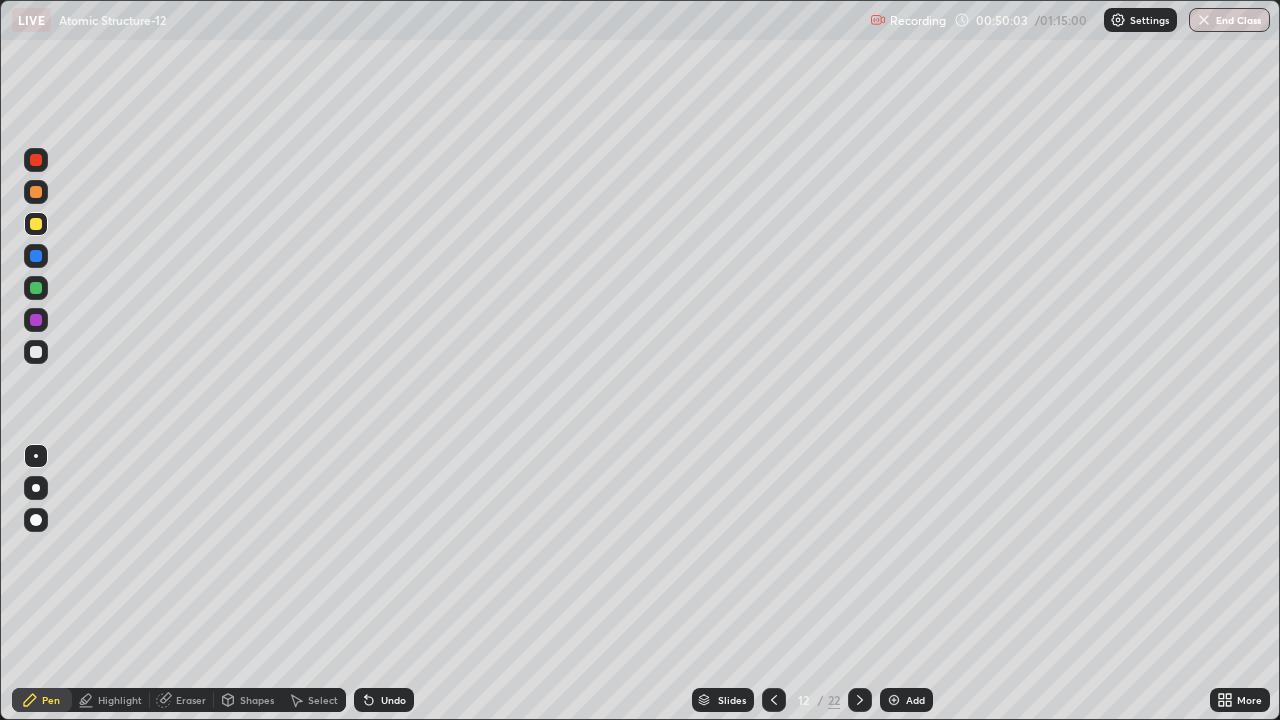 click at bounding box center (36, 192) 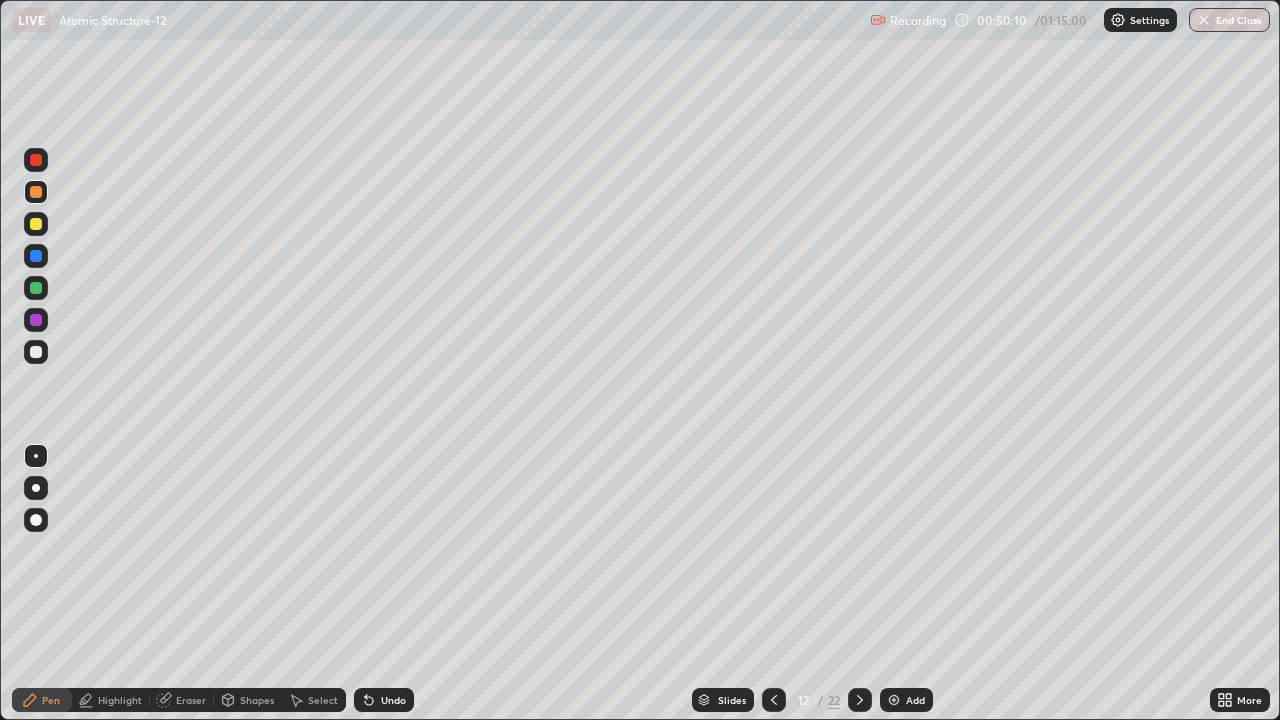 click 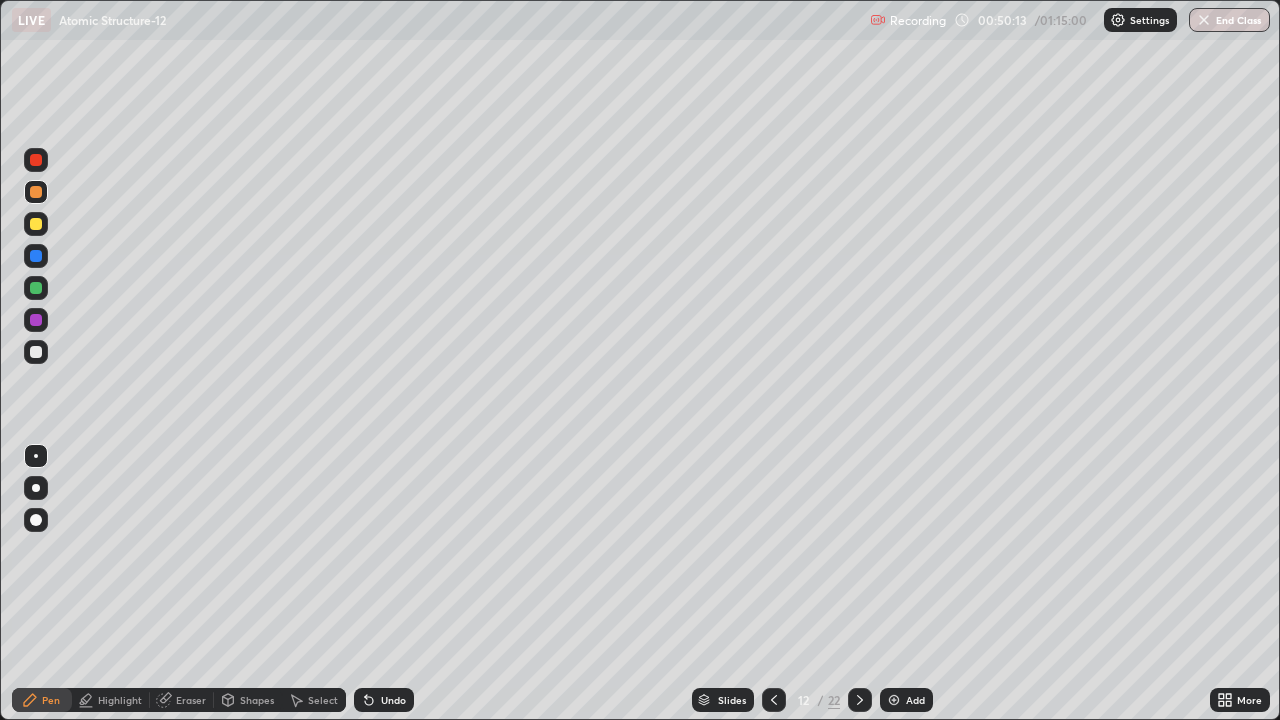 click on "Undo" at bounding box center [384, 700] 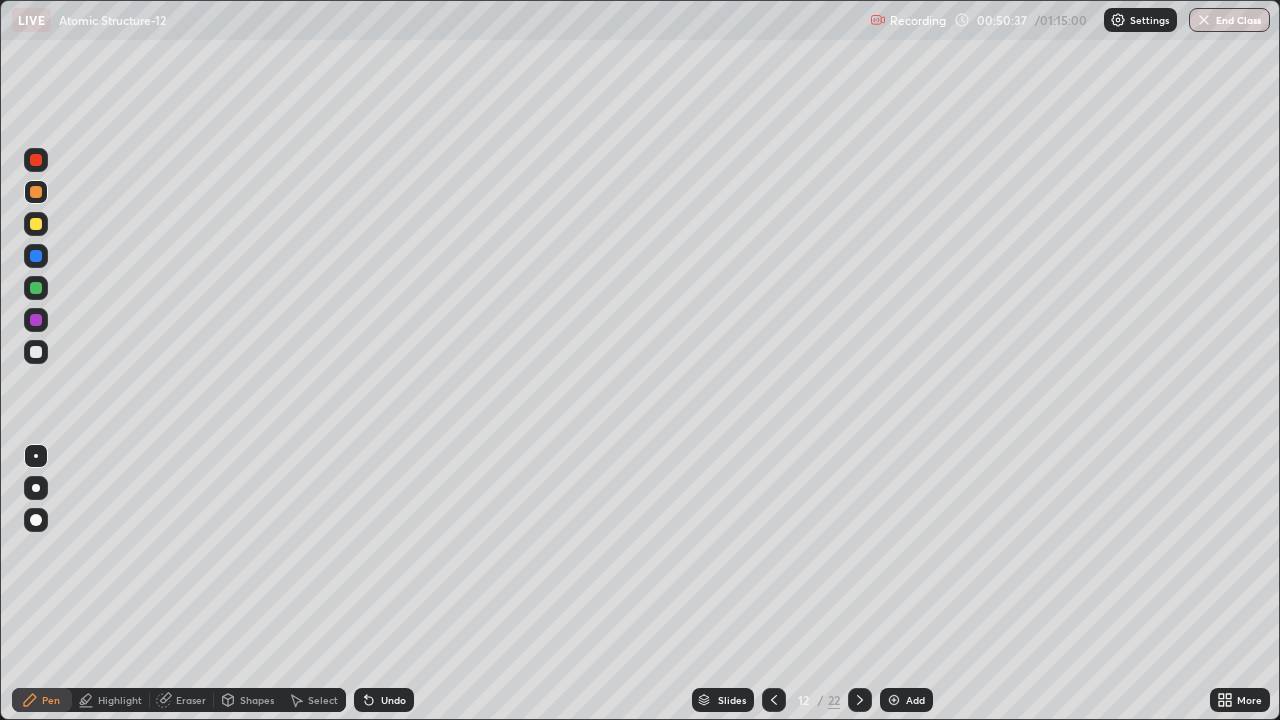 click on "Shapes" at bounding box center (257, 700) 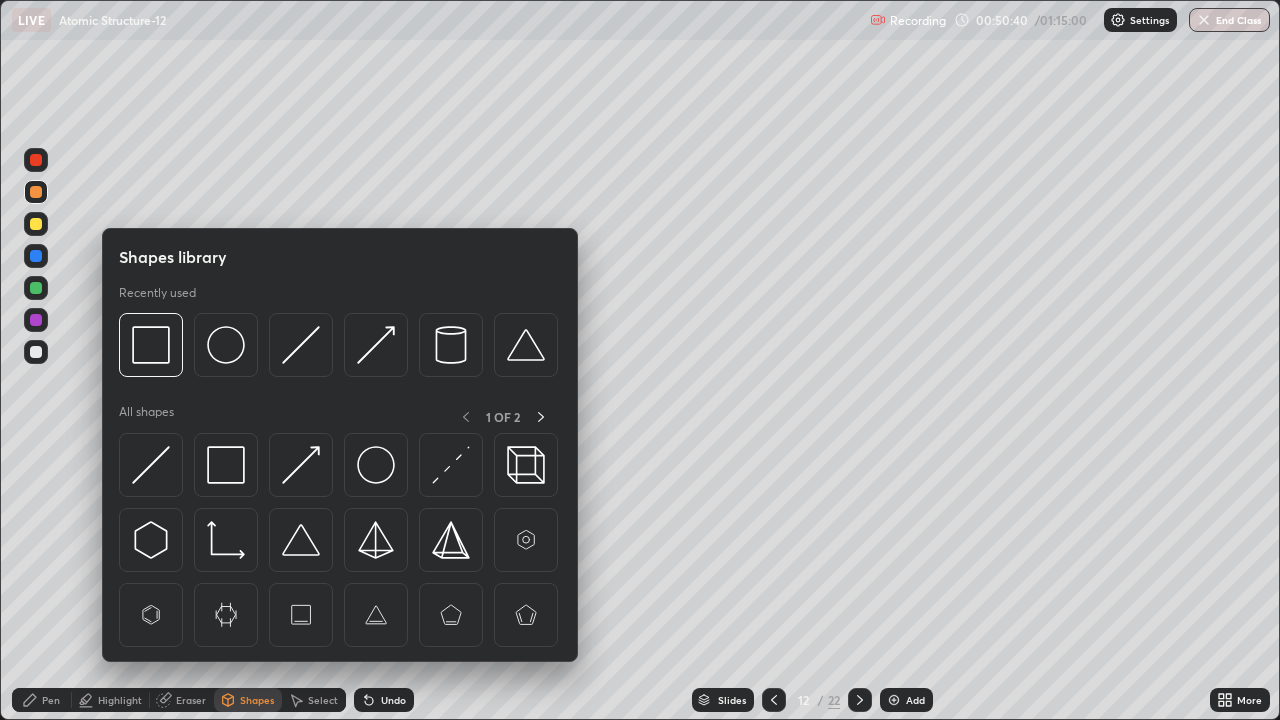 click at bounding box center [36, 288] 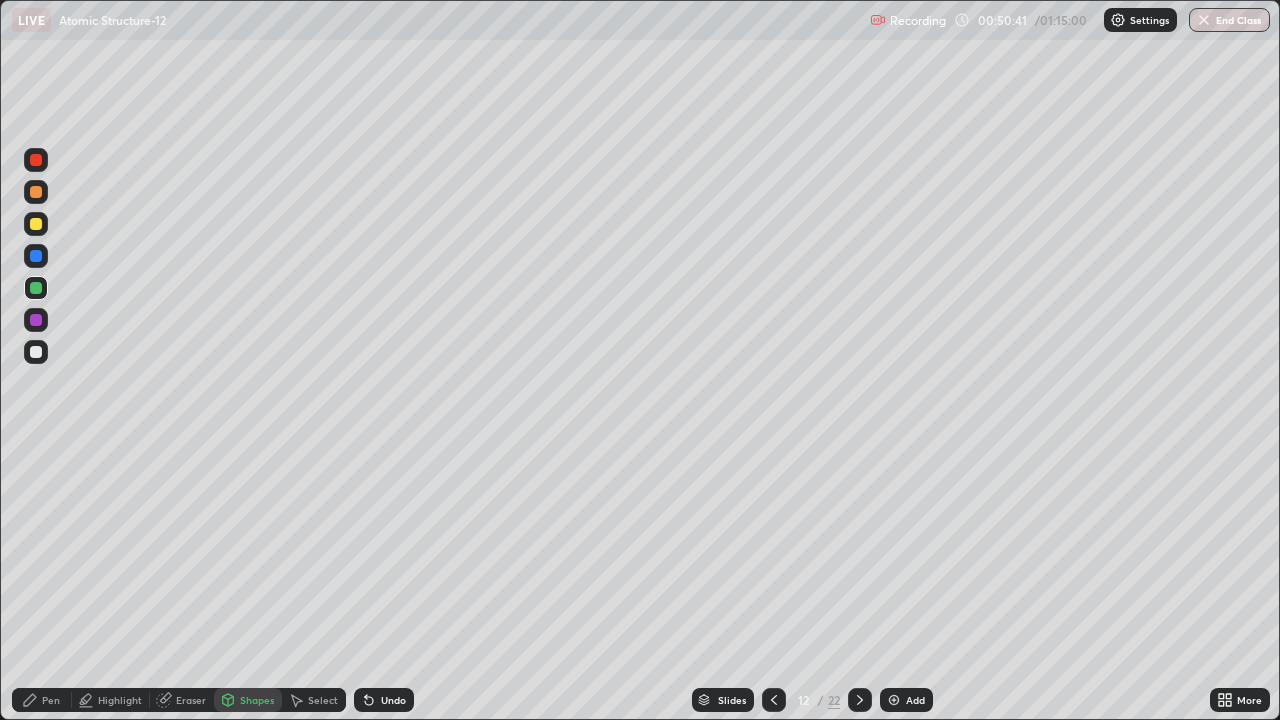 click on "Shapes" at bounding box center (257, 700) 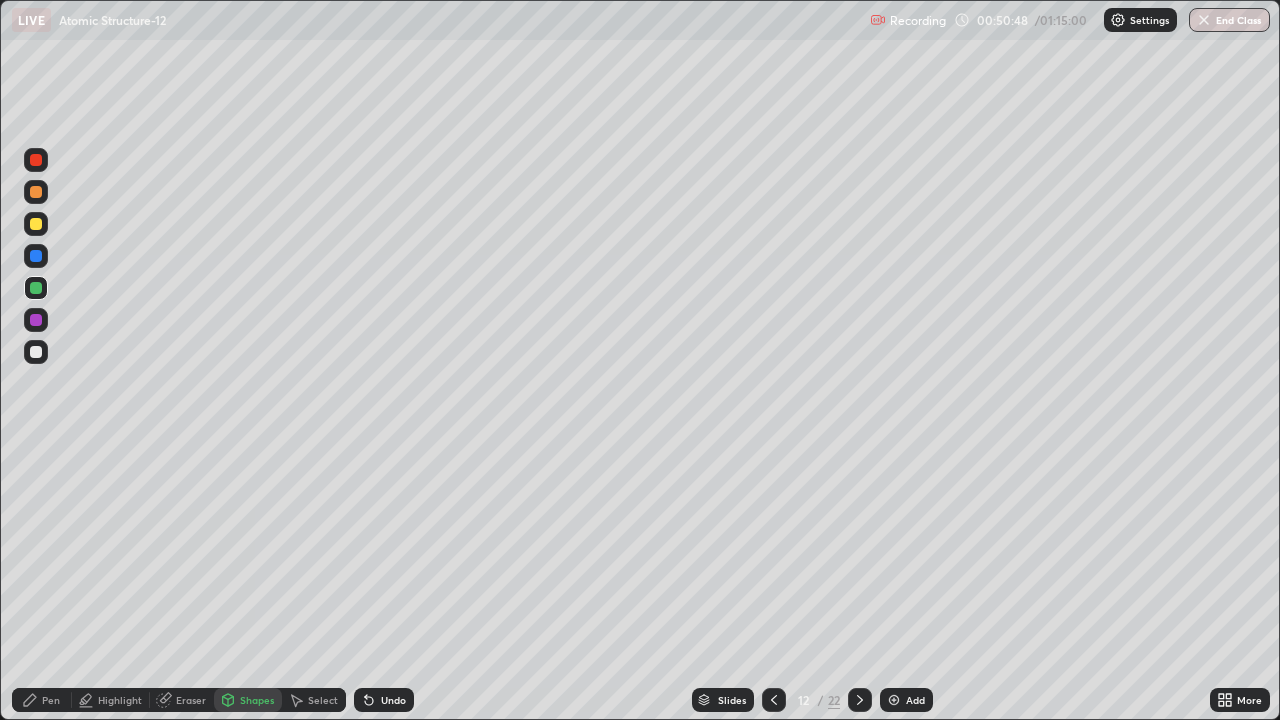 click on "Pen" at bounding box center (51, 700) 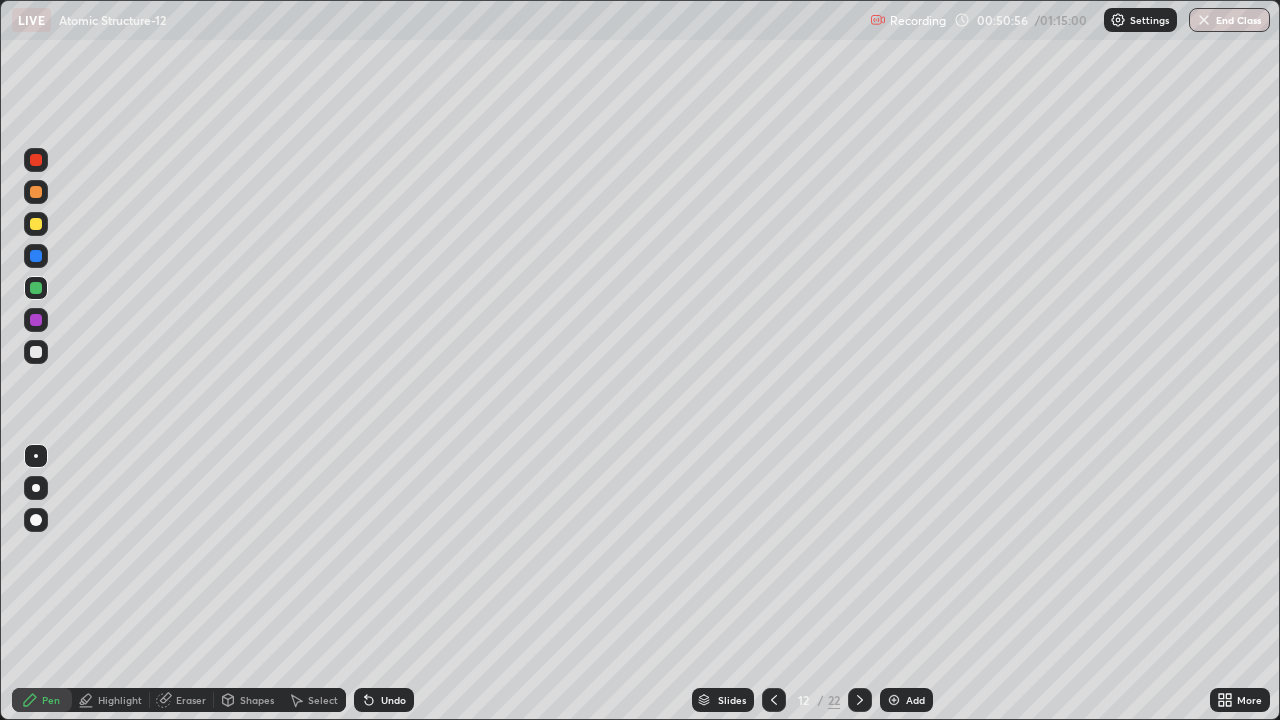 click at bounding box center (36, 320) 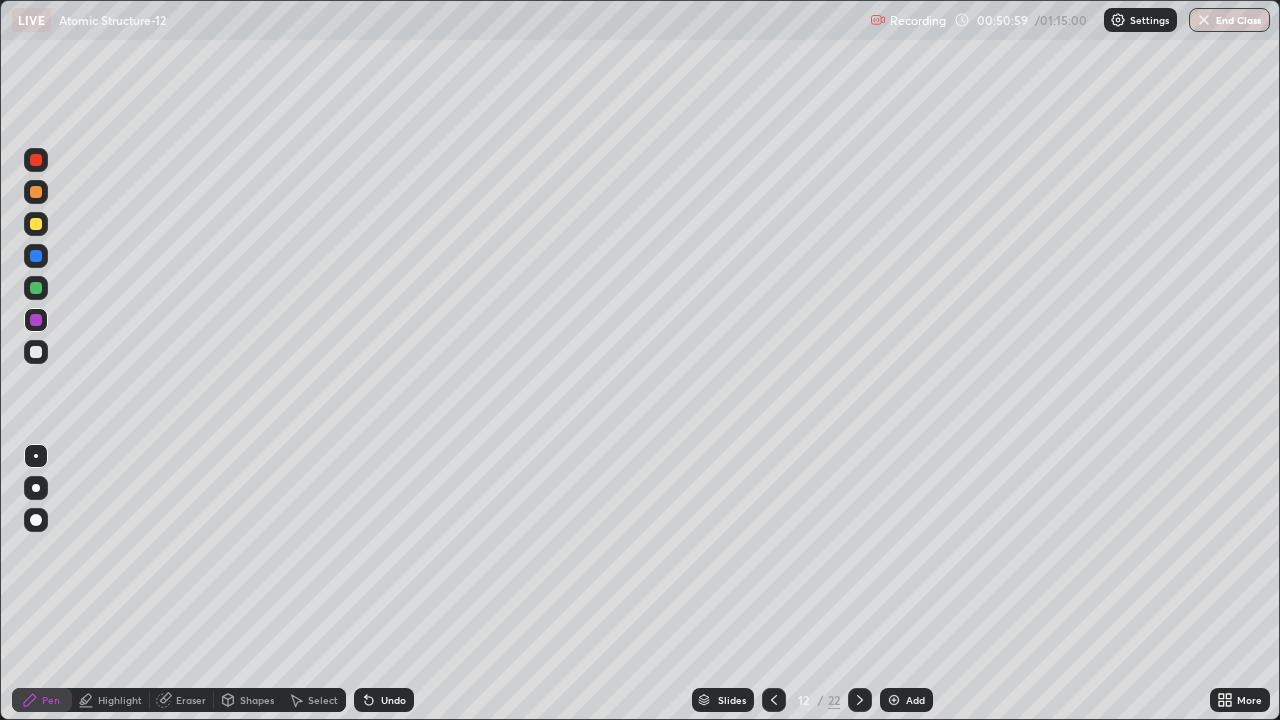 click 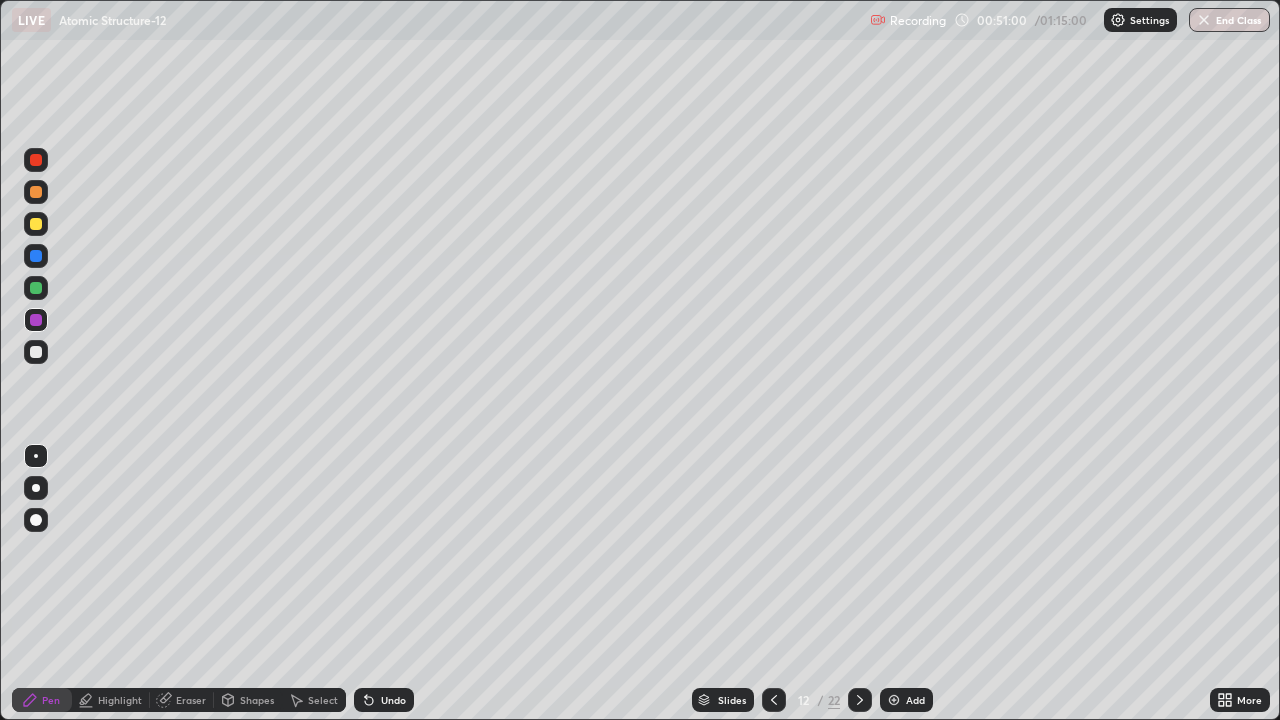 click on "Undo" at bounding box center [384, 700] 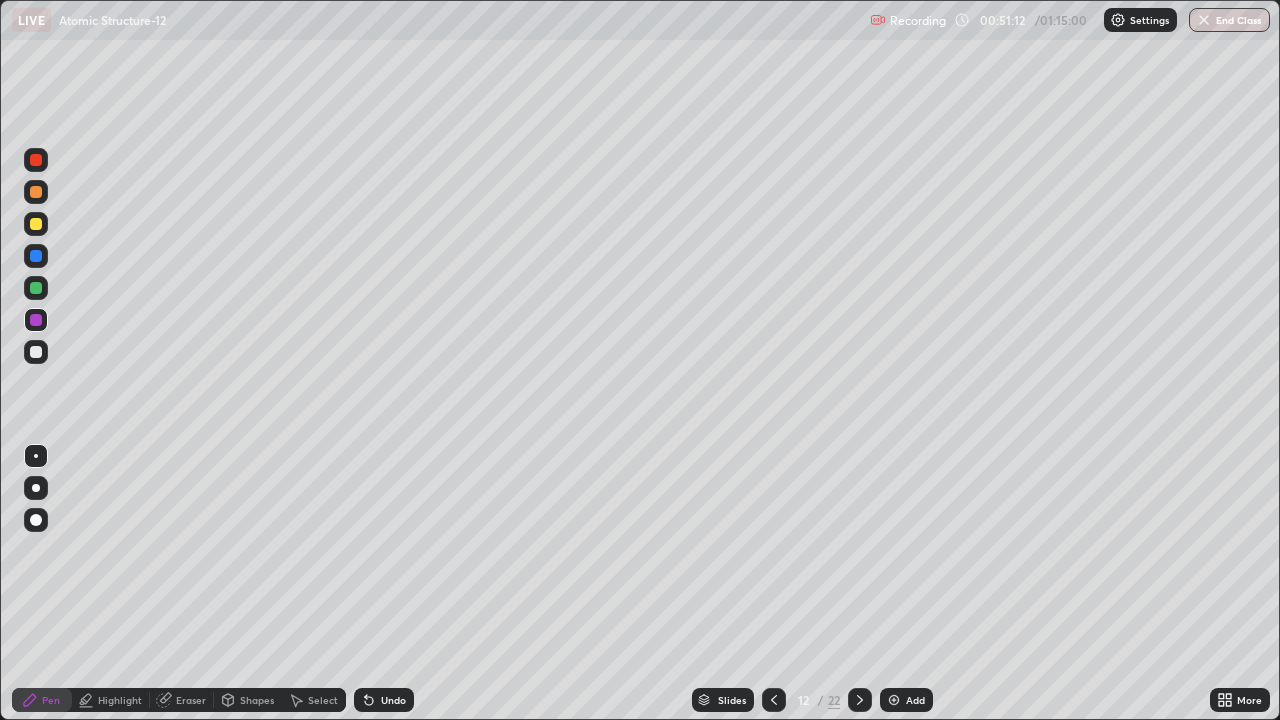 click at bounding box center (36, 288) 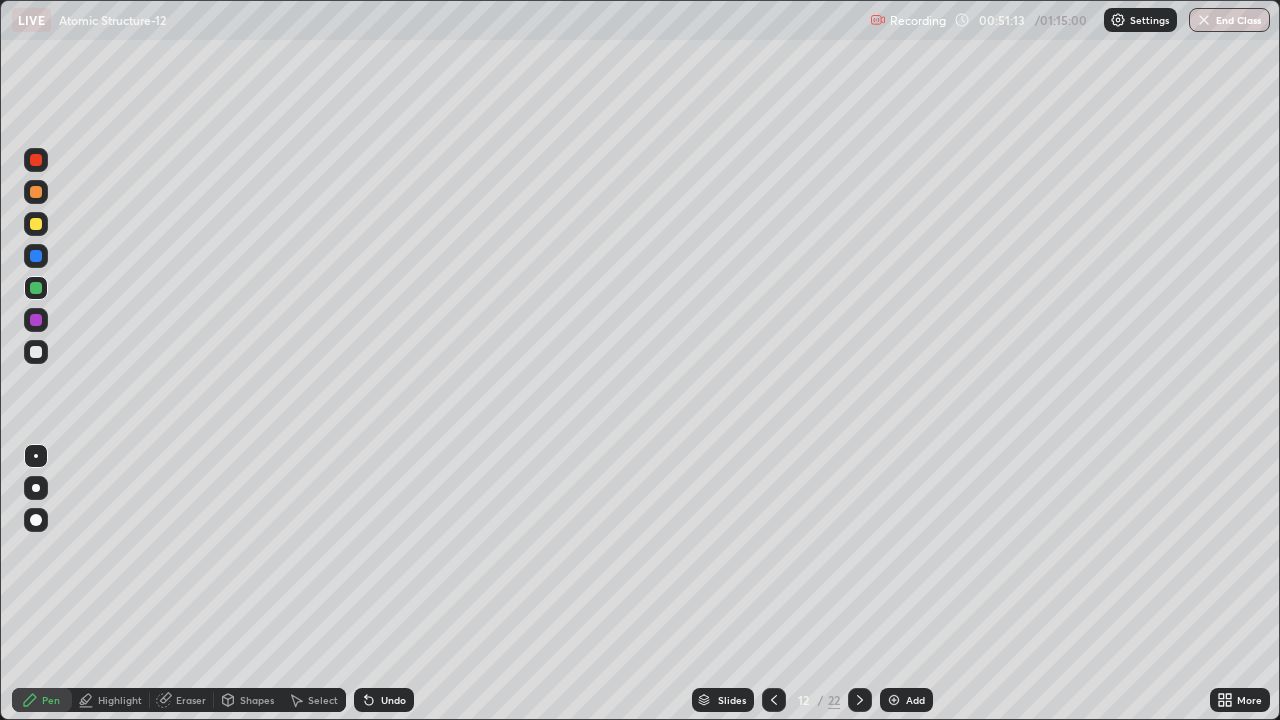 click at bounding box center [36, 224] 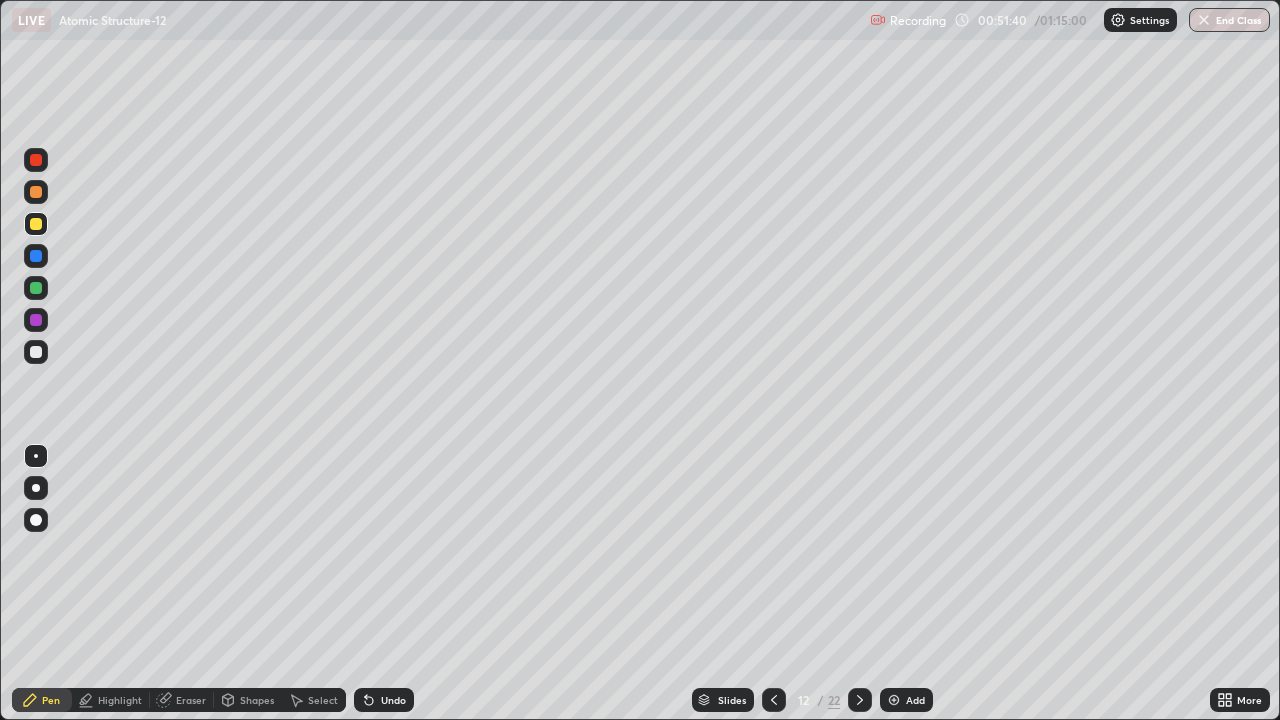 click at bounding box center [36, 352] 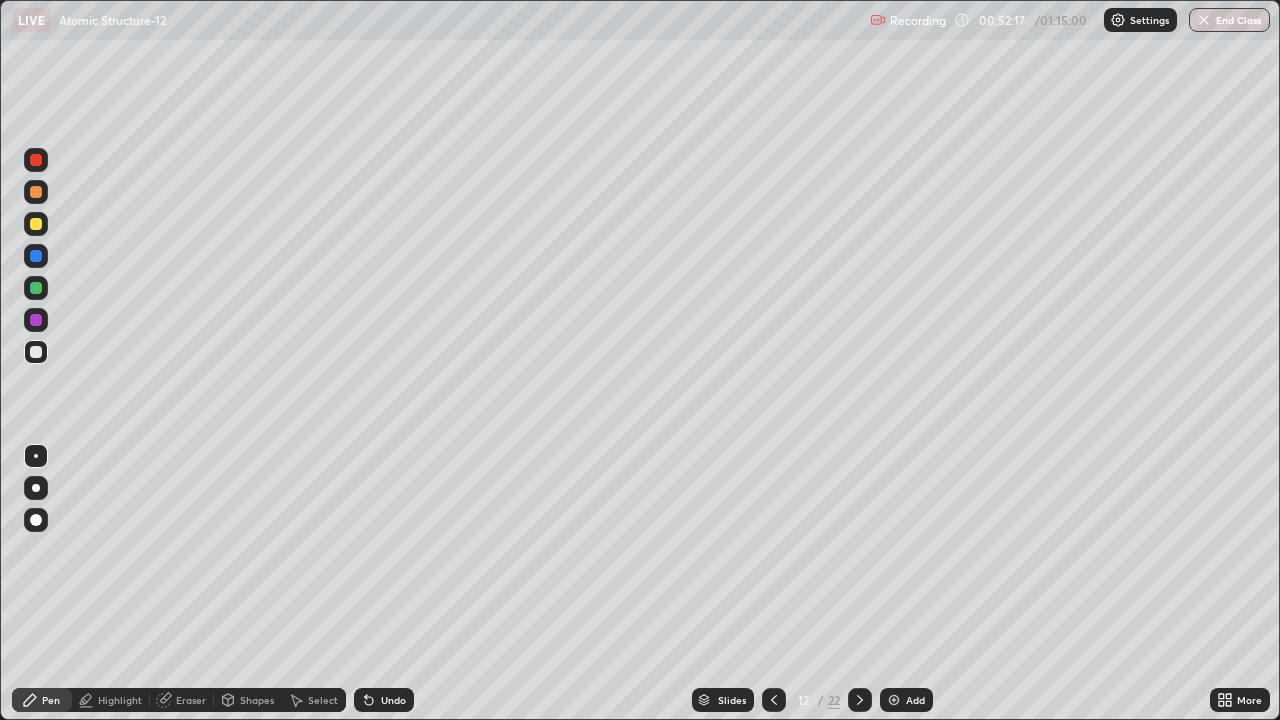click at bounding box center (36, 288) 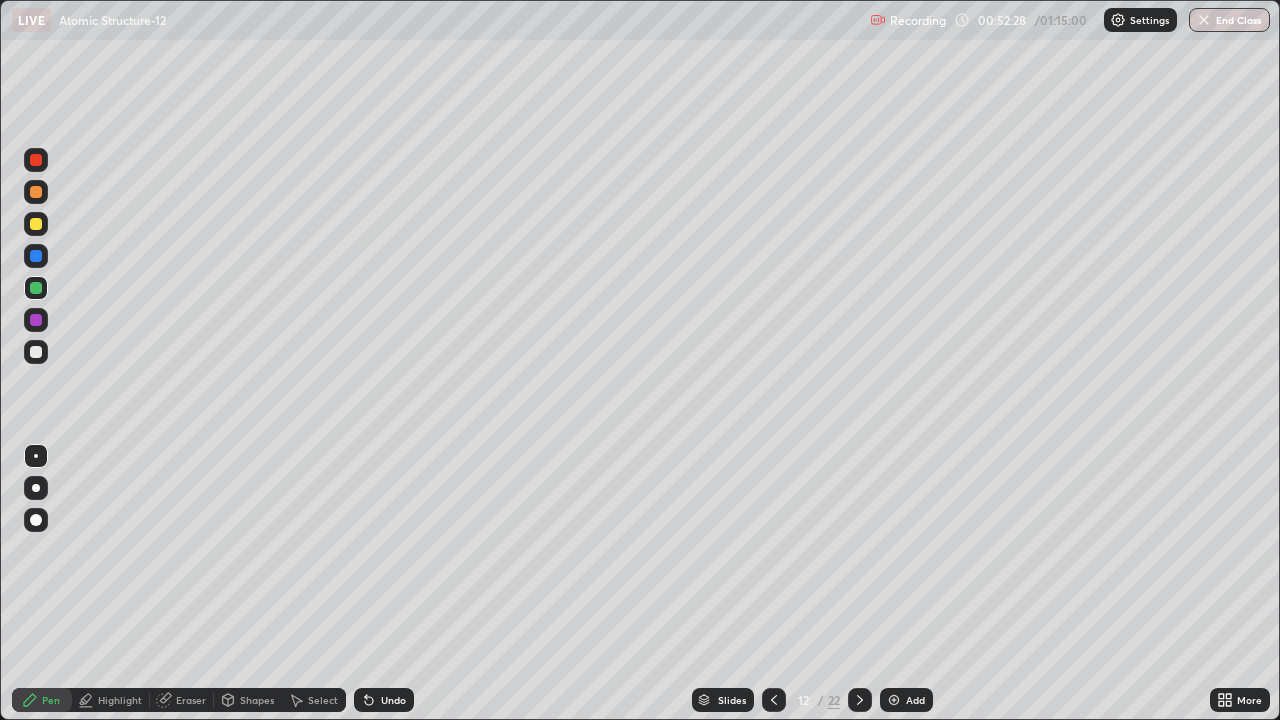 click at bounding box center (36, 256) 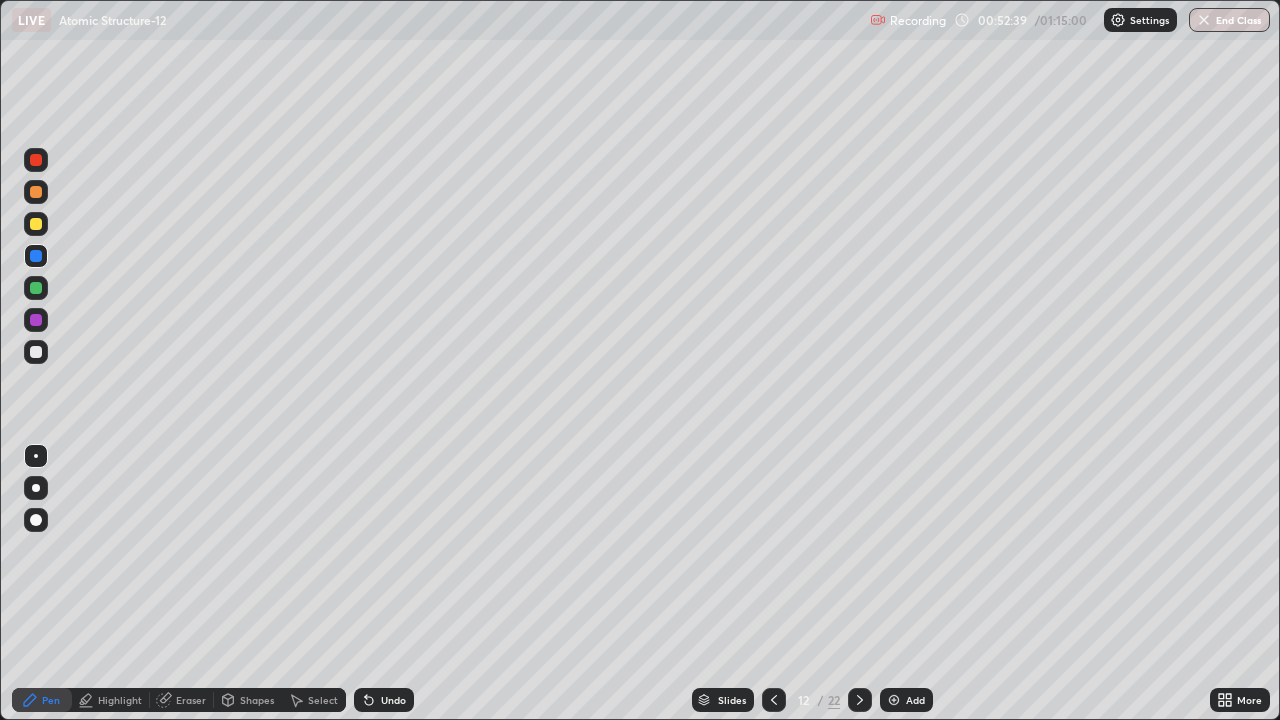 click on "Undo" at bounding box center [393, 700] 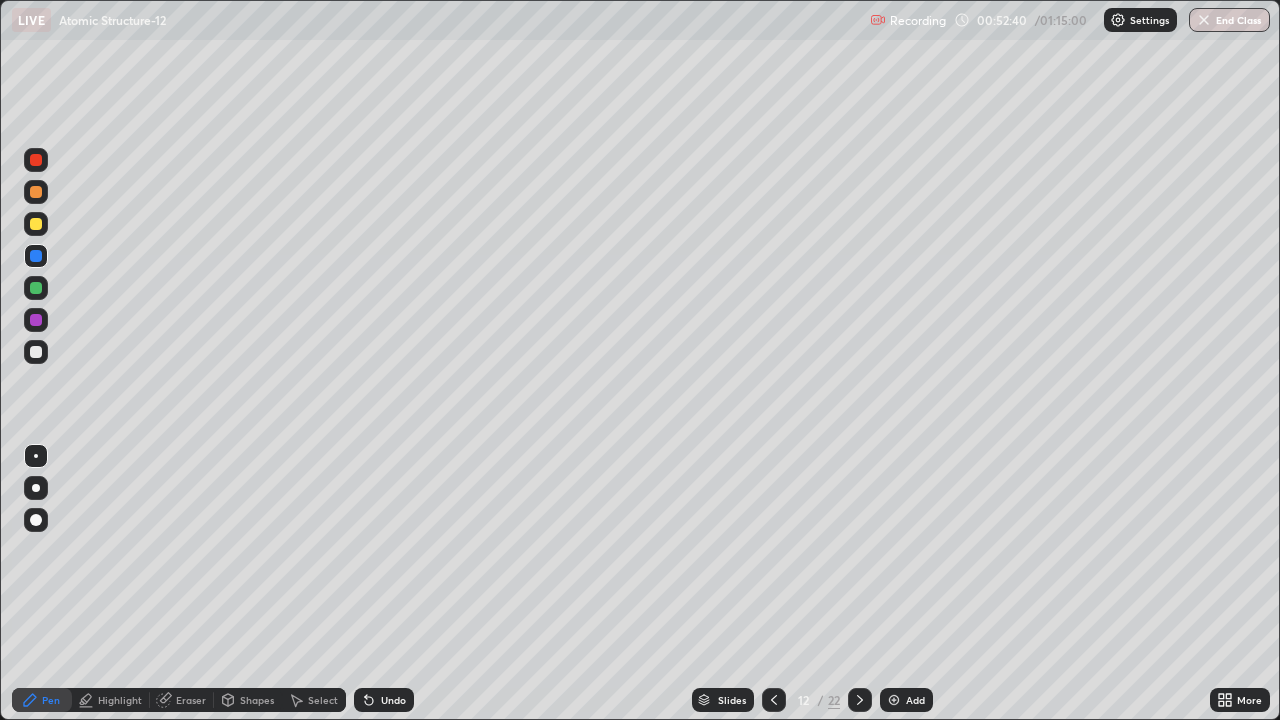 click on "Undo" at bounding box center [393, 700] 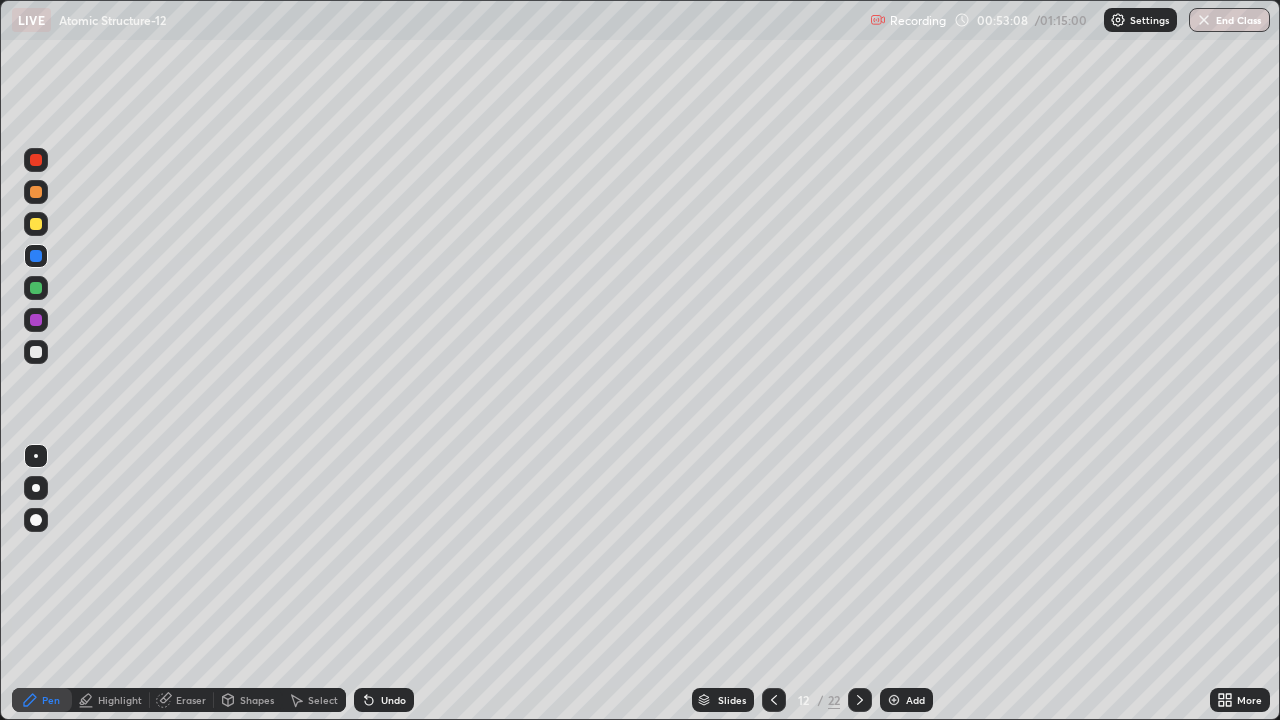 click at bounding box center [36, 192] 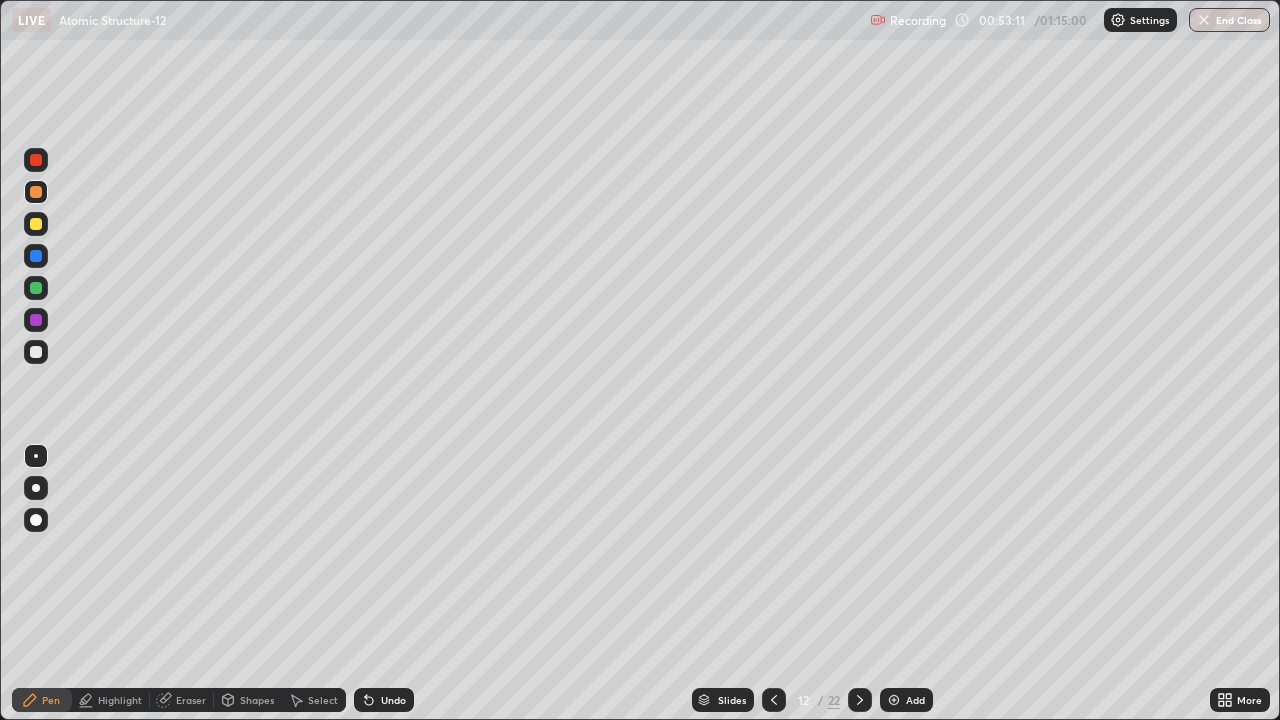 click at bounding box center (36, 352) 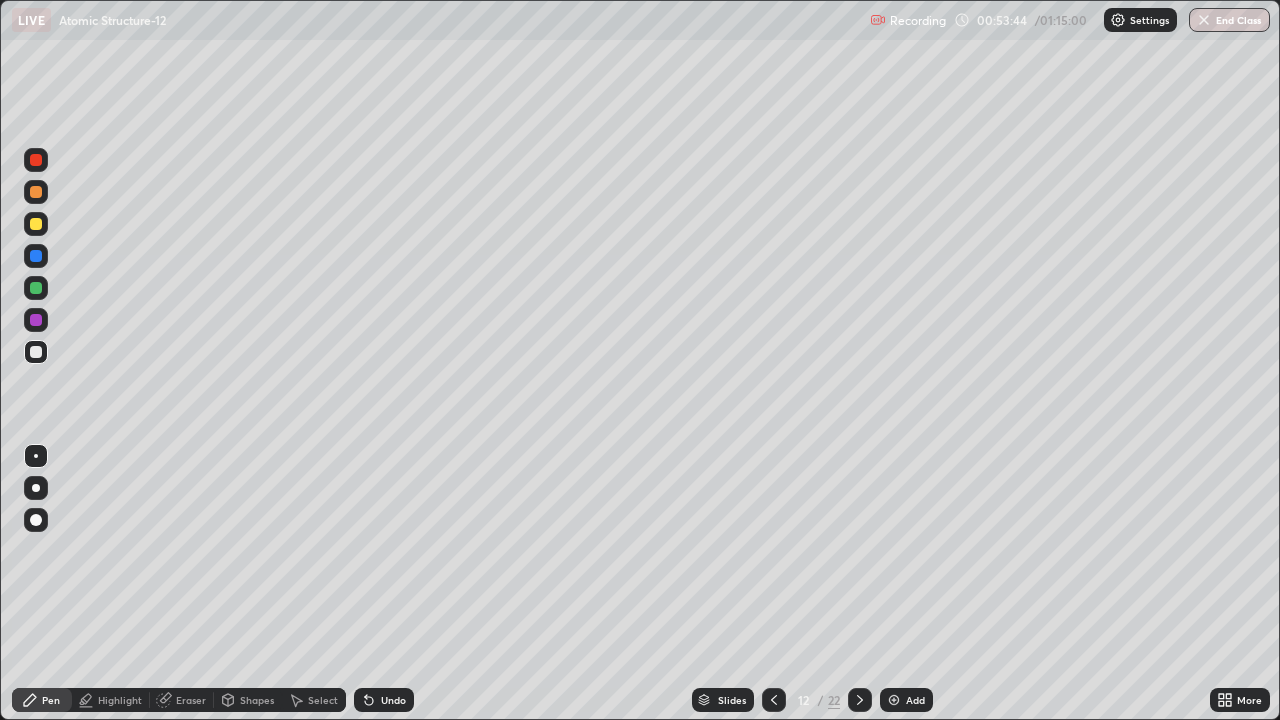 click at bounding box center [36, 320] 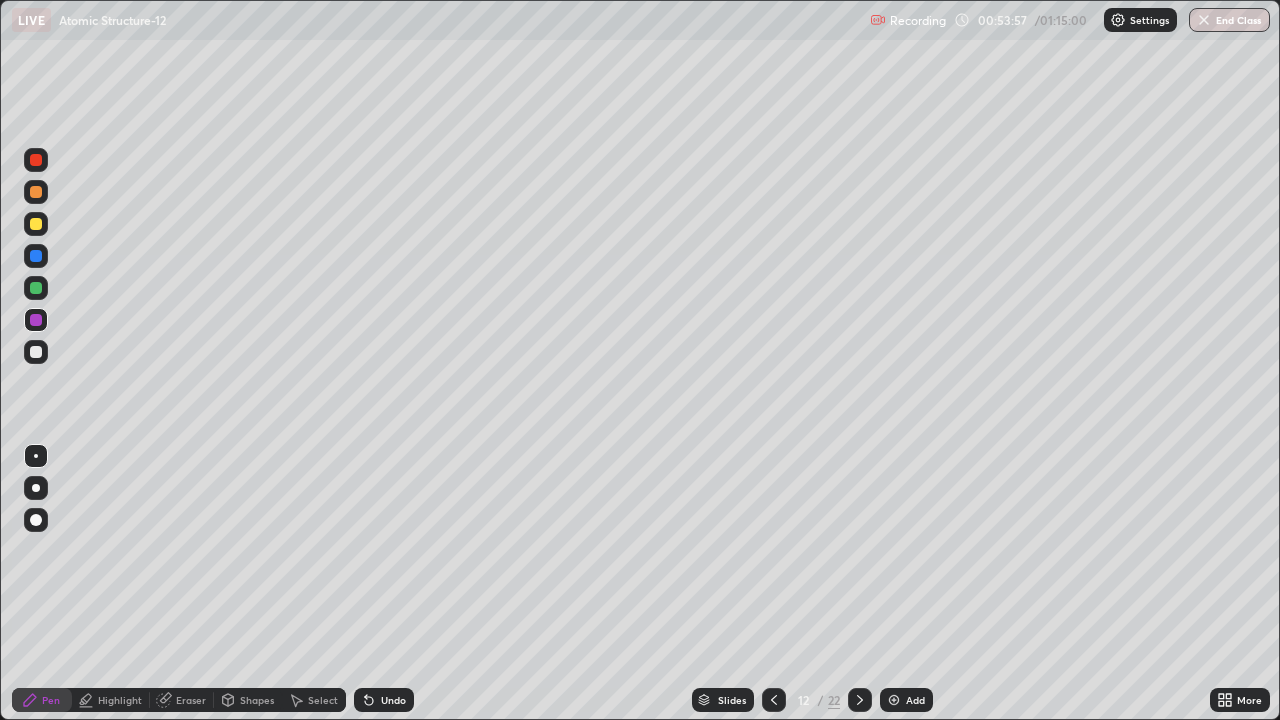 click at bounding box center (36, 192) 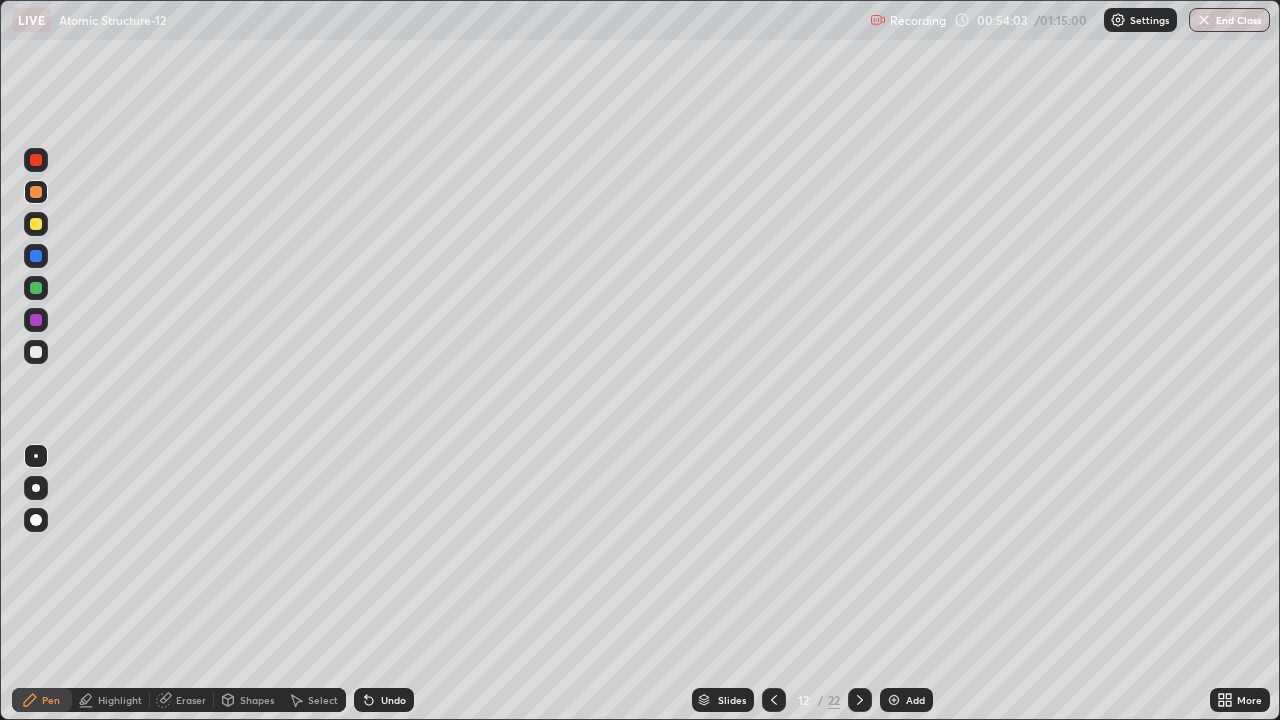 click on "Undo" at bounding box center (393, 700) 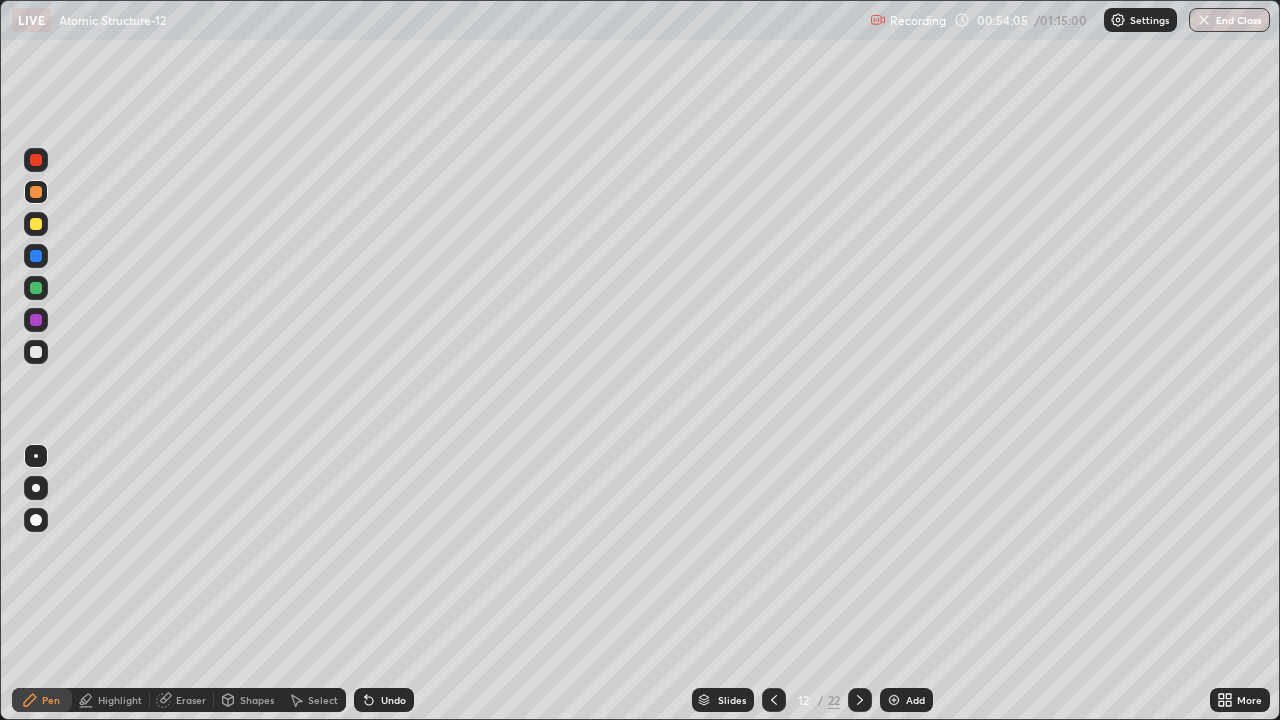 click on "Undo" at bounding box center (384, 700) 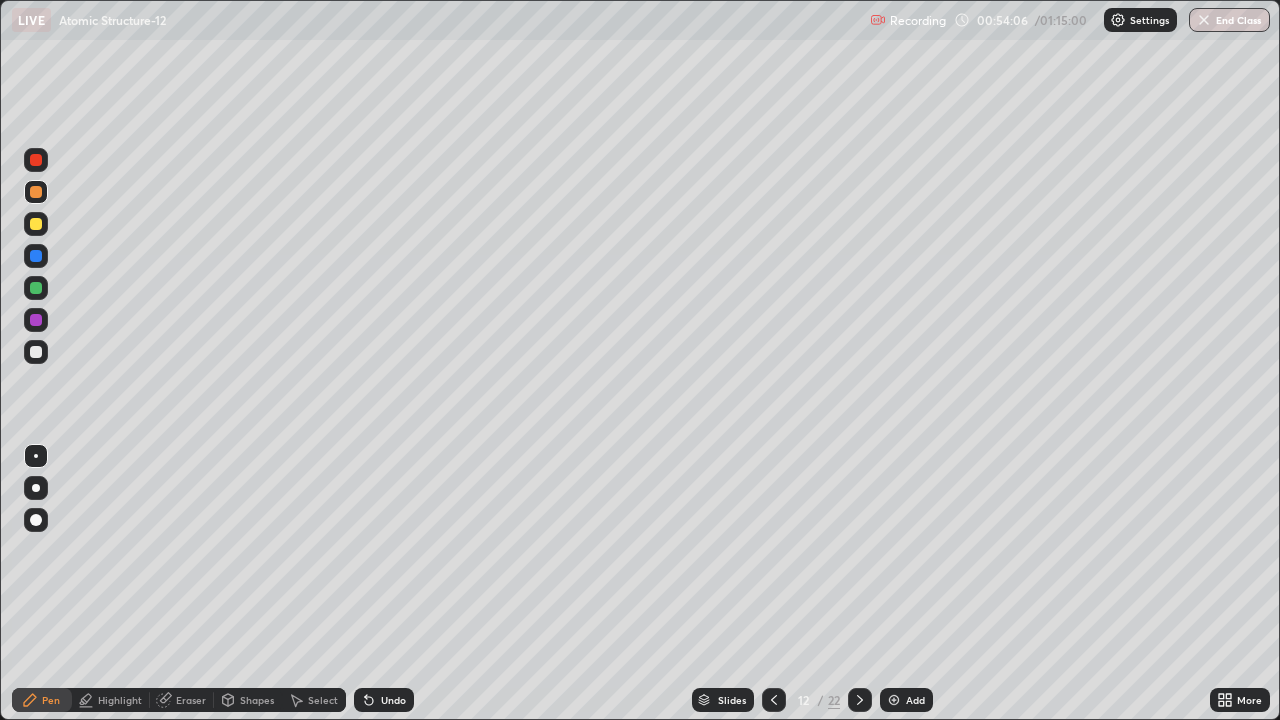 click on "Undo" at bounding box center [384, 700] 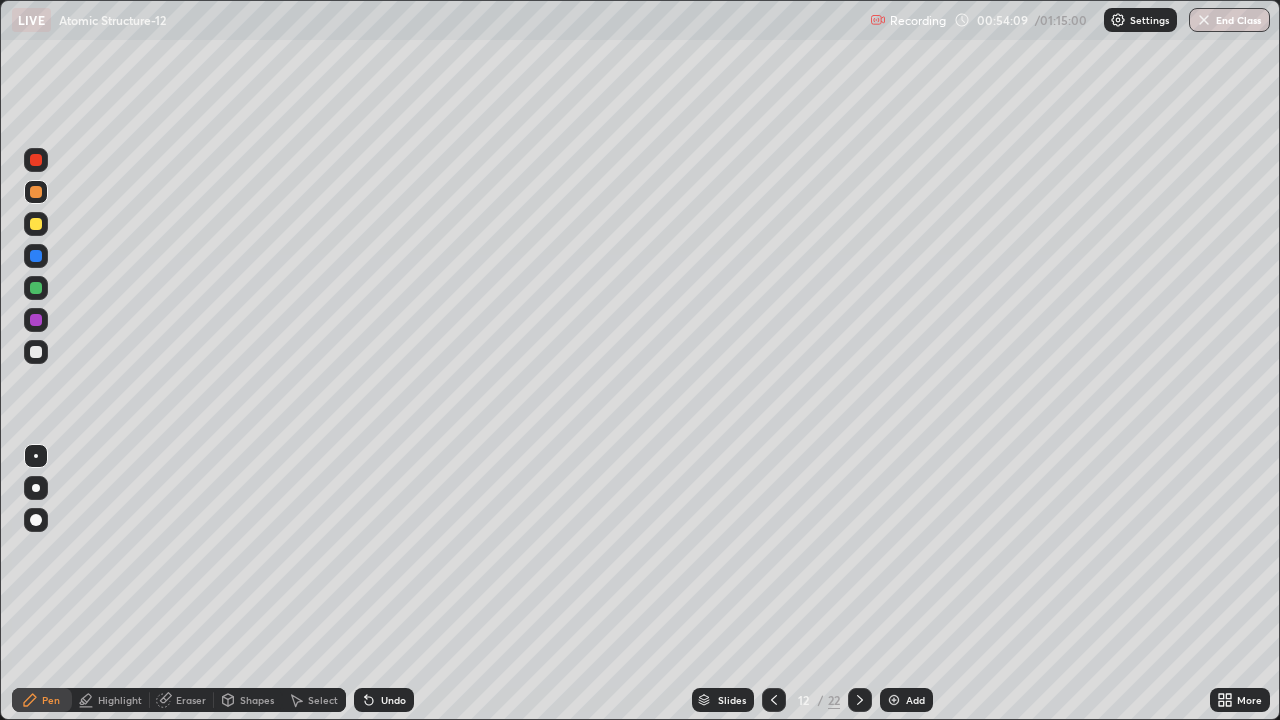 click 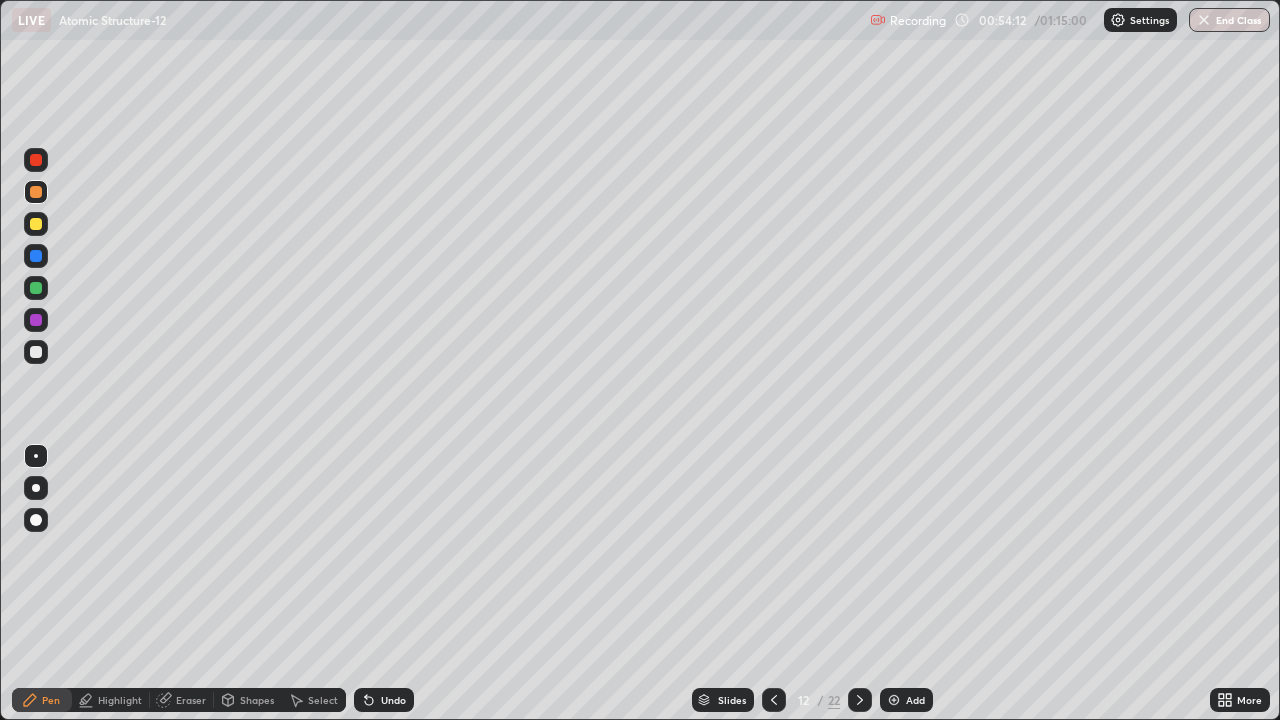click 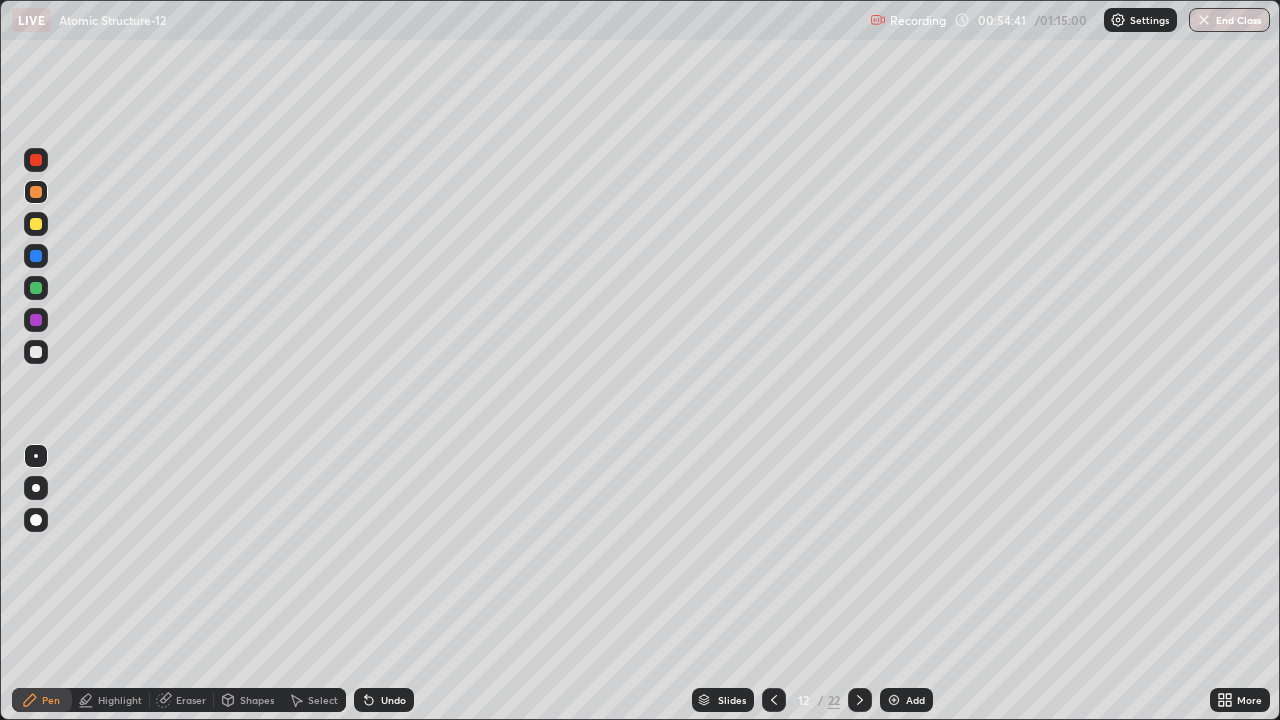 click on "Undo" at bounding box center [393, 700] 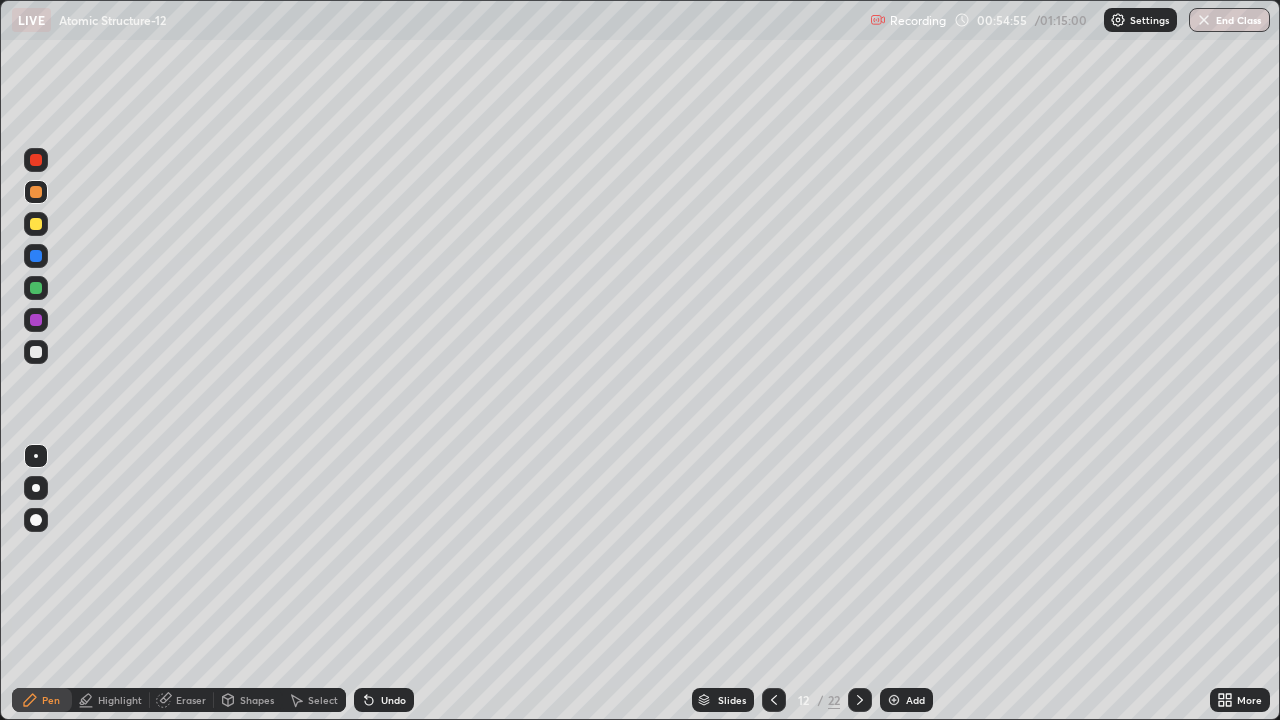 click on "Shapes" at bounding box center [257, 700] 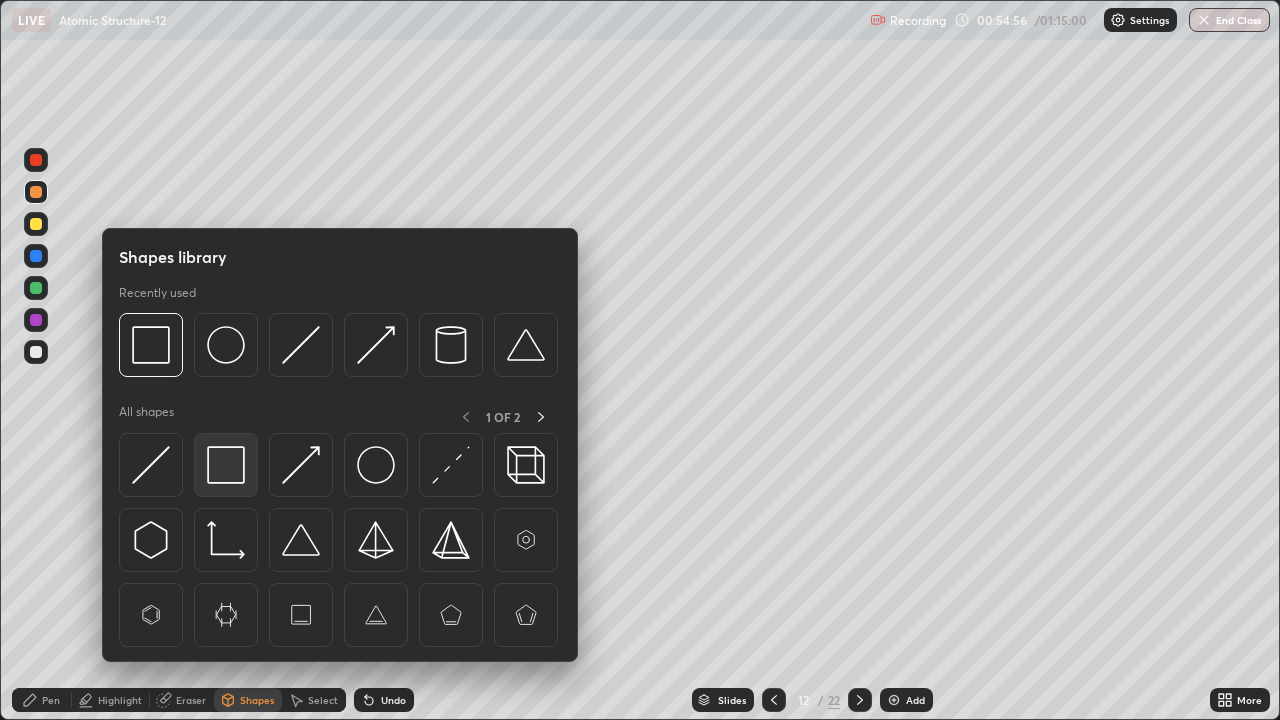 click at bounding box center [226, 465] 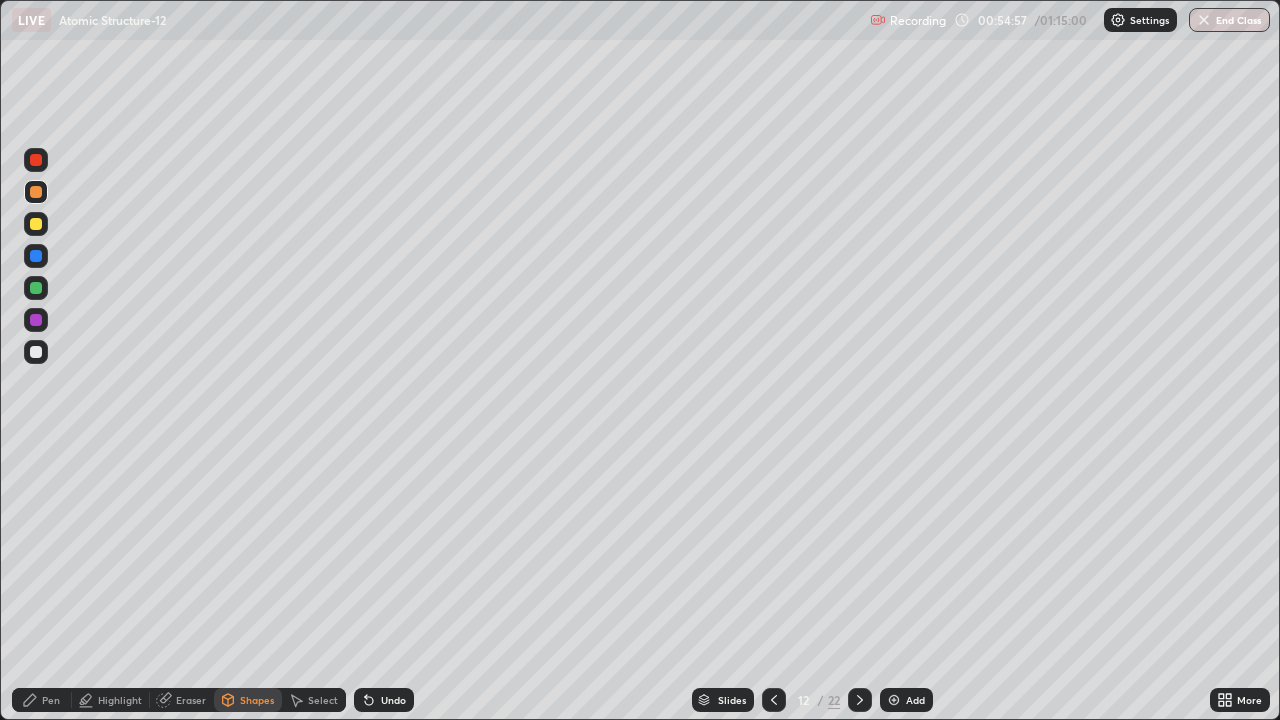 click at bounding box center [36, 320] 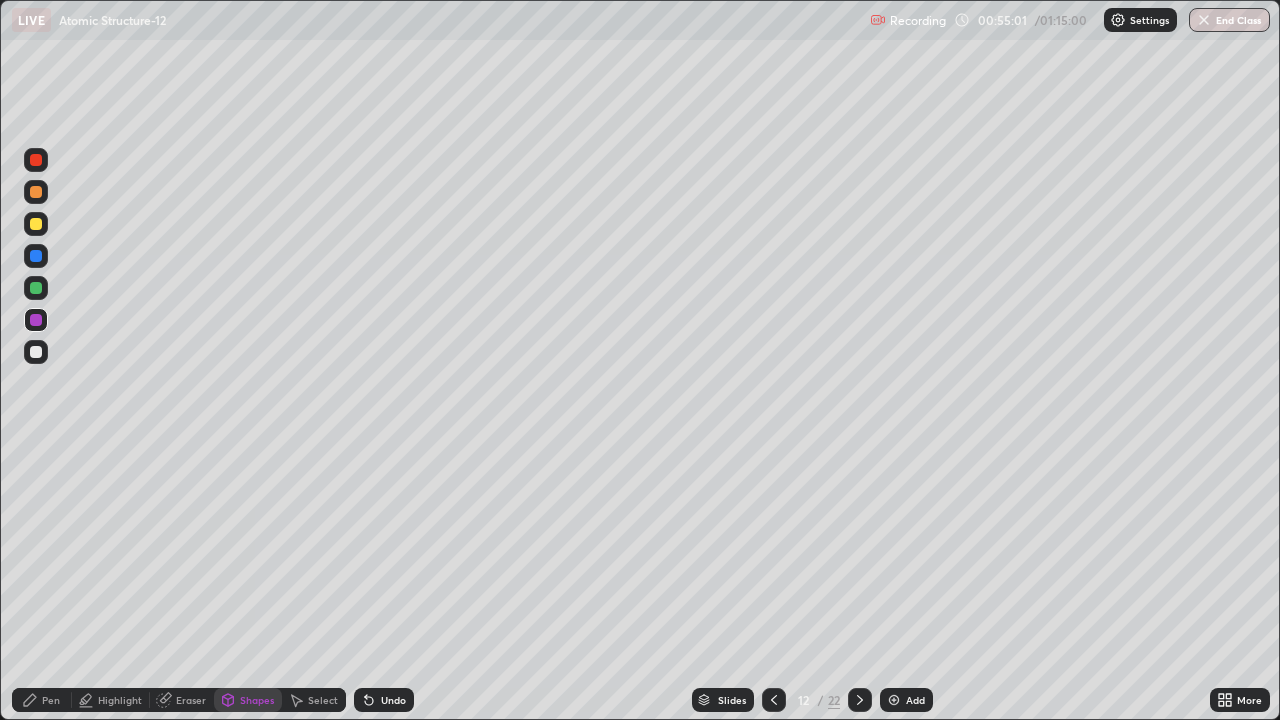 click on "Undo" at bounding box center (393, 700) 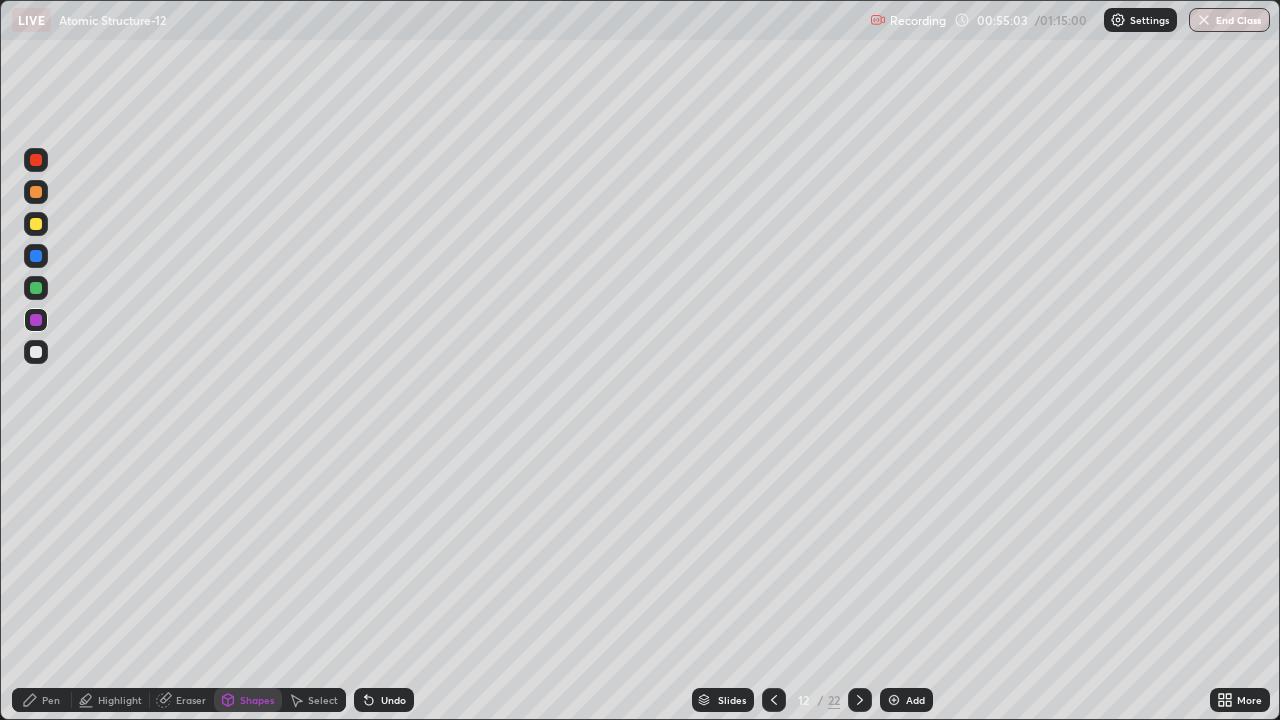 click on "Select" at bounding box center (323, 700) 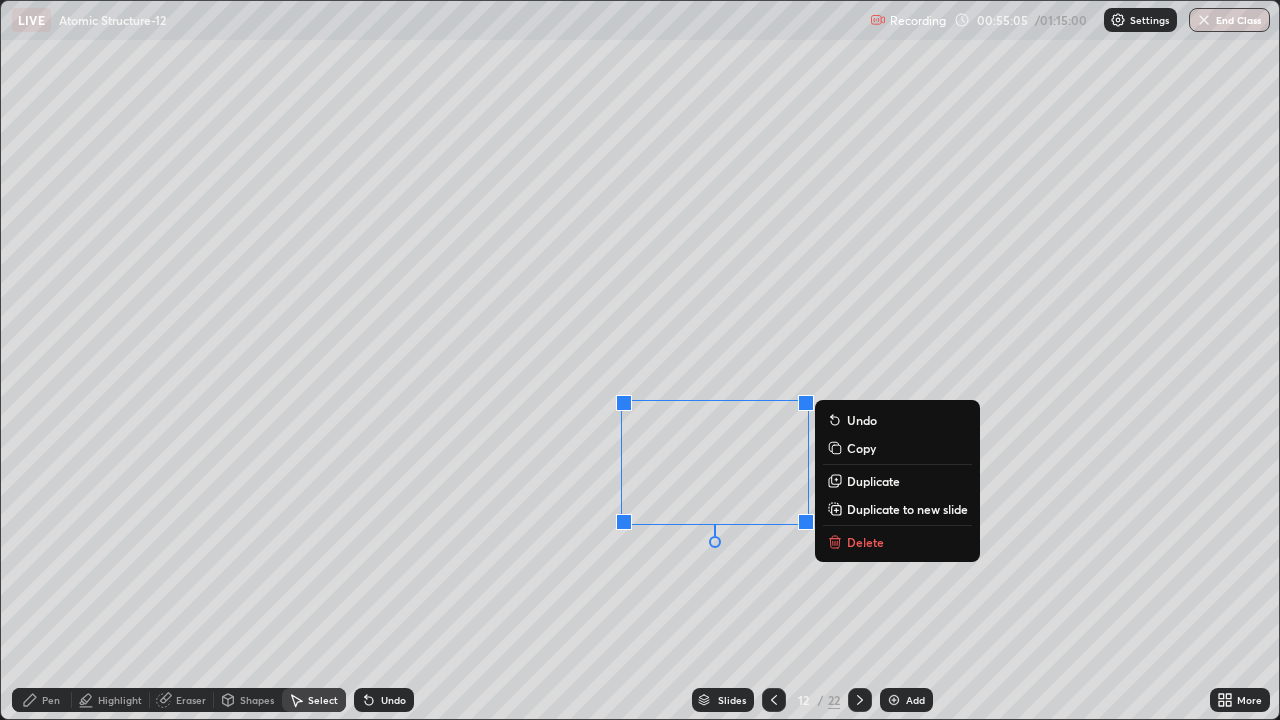 click on "0 ° Undo Copy Duplicate Duplicate to new slide Delete" at bounding box center (640, 360) 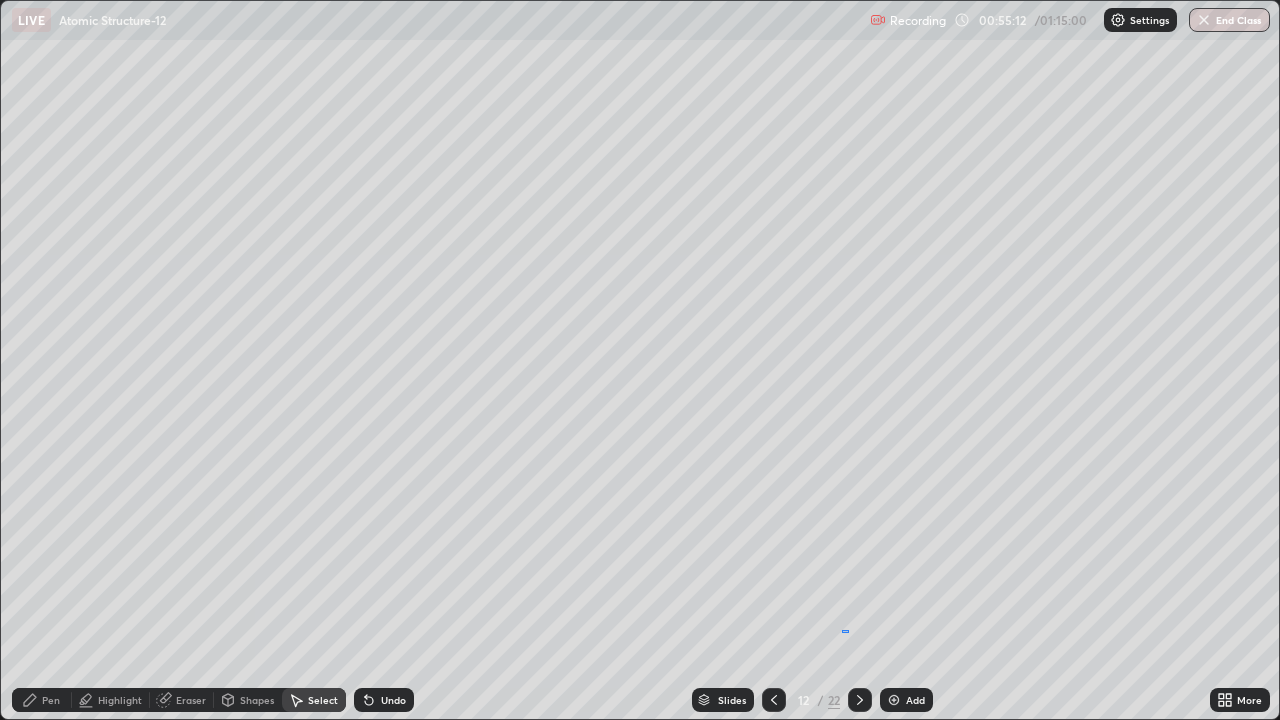 click on "0 ° Undo Copy Duplicate Duplicate to new slide Delete" at bounding box center [640, 360] 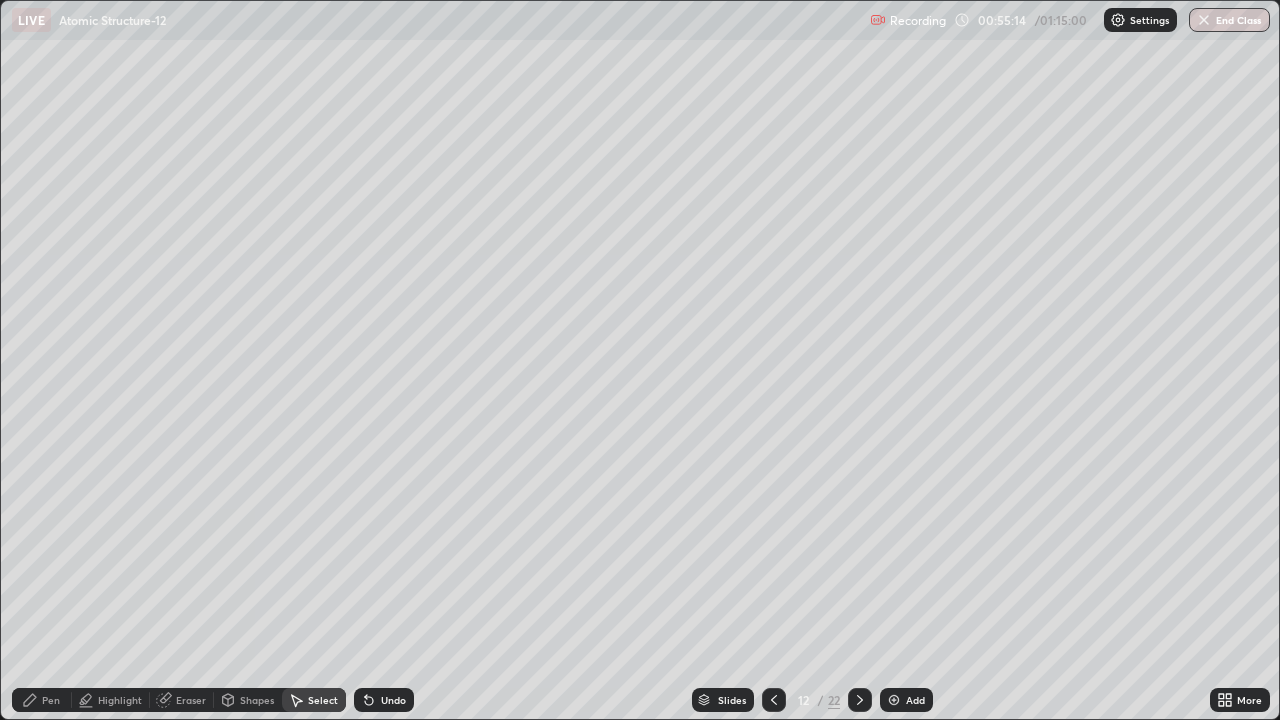 click on "Shapes" at bounding box center [257, 700] 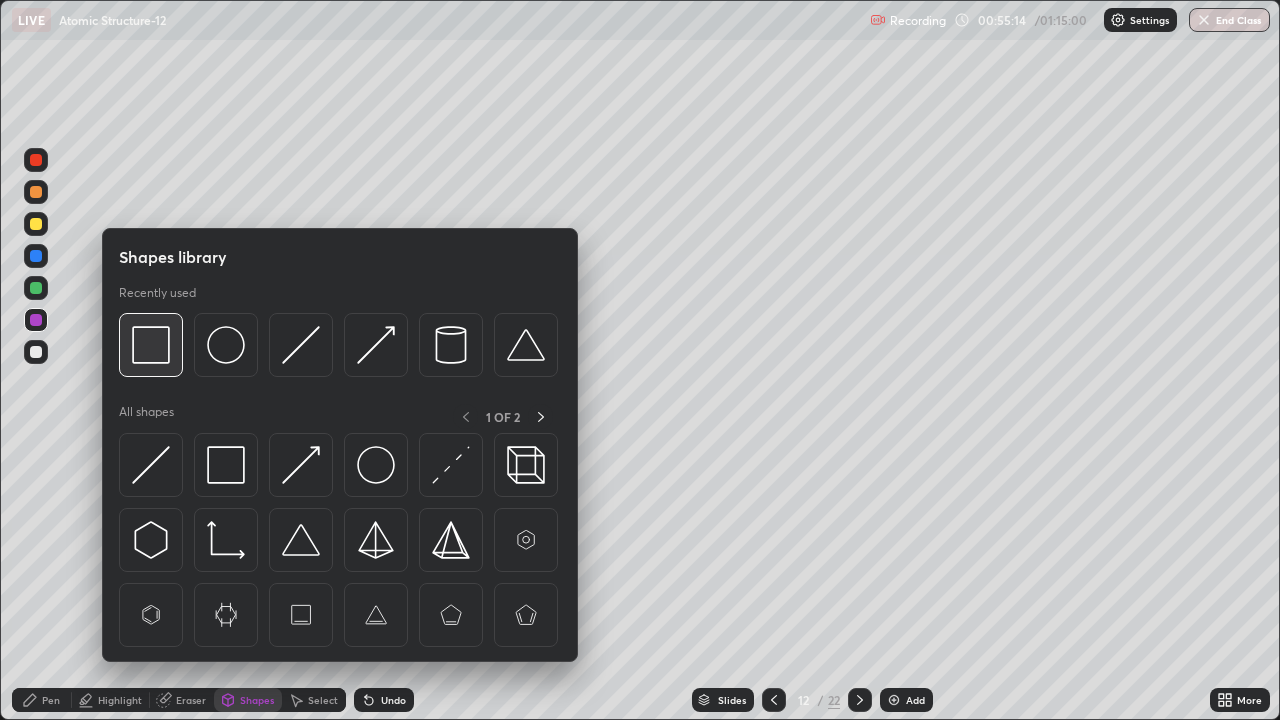 click at bounding box center [151, 345] 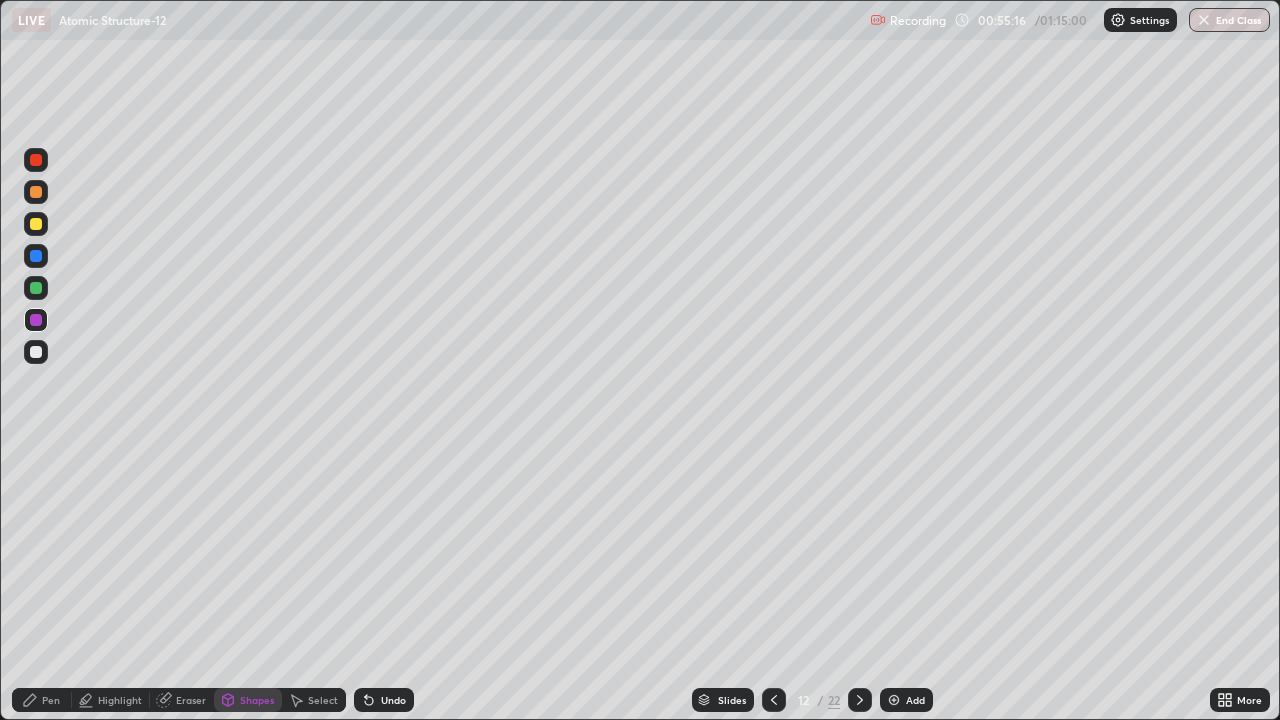 click at bounding box center (36, 160) 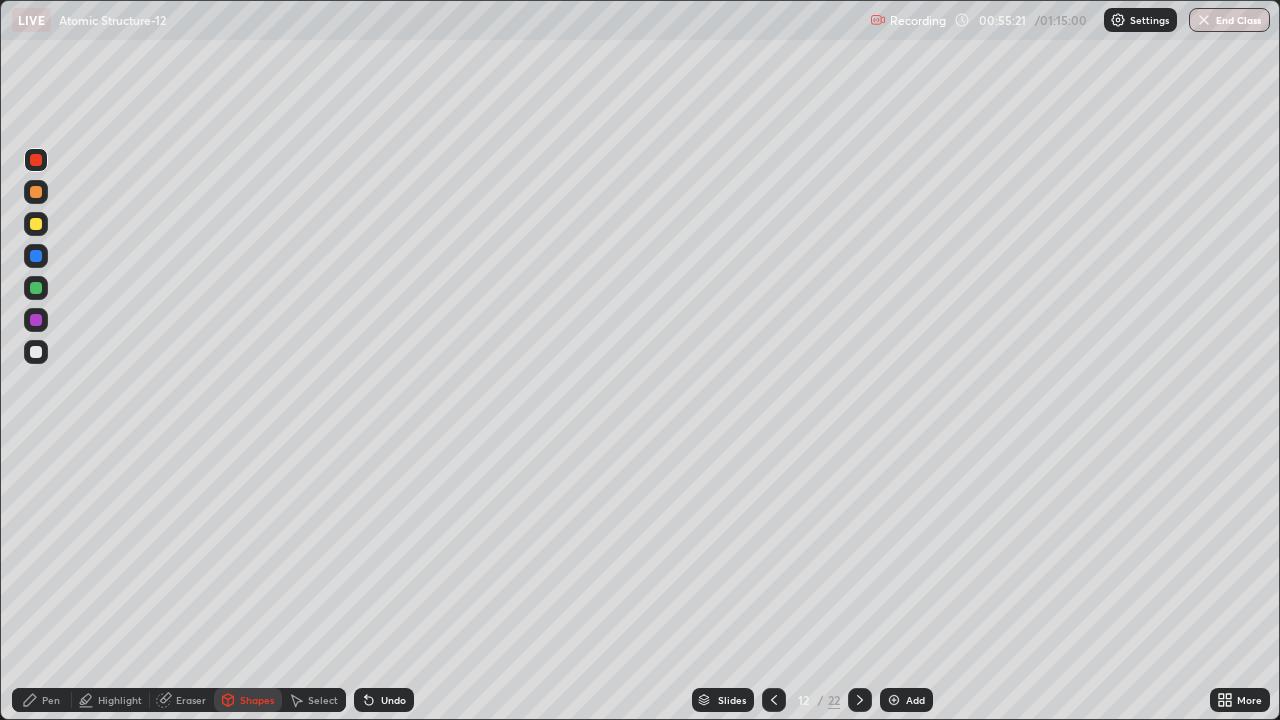 click on "Pen" at bounding box center [51, 700] 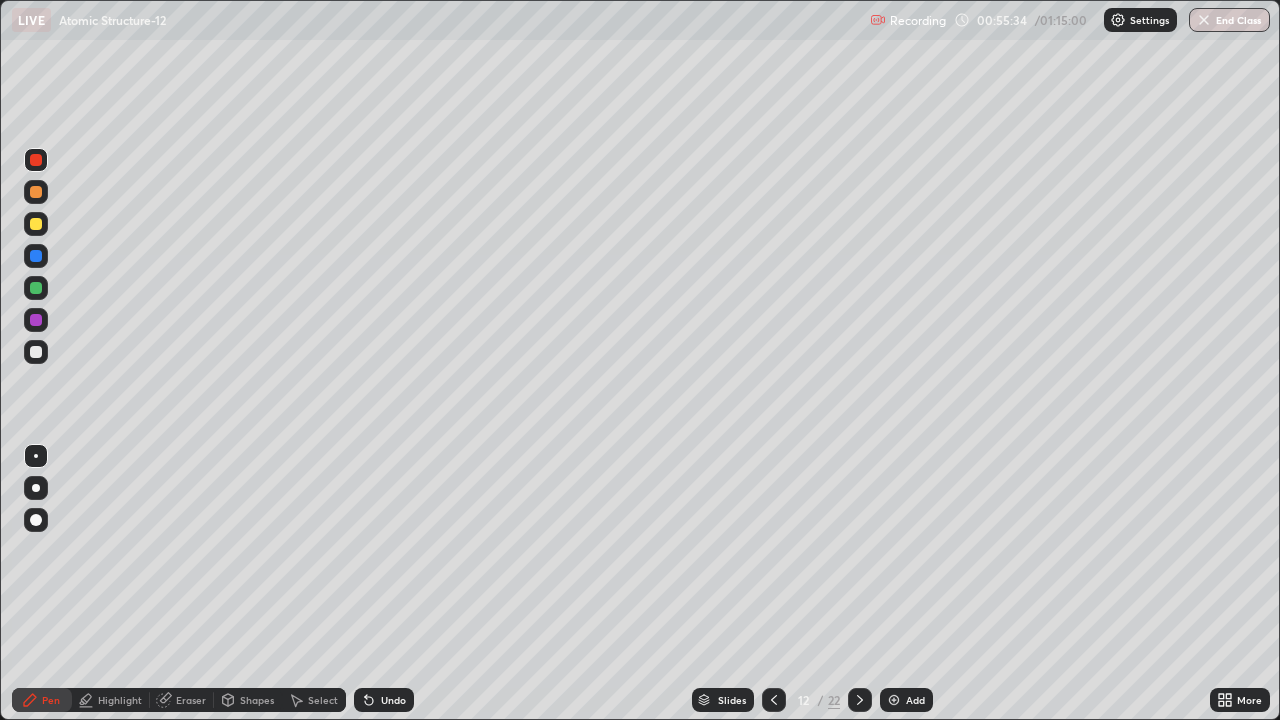 click at bounding box center (36, 288) 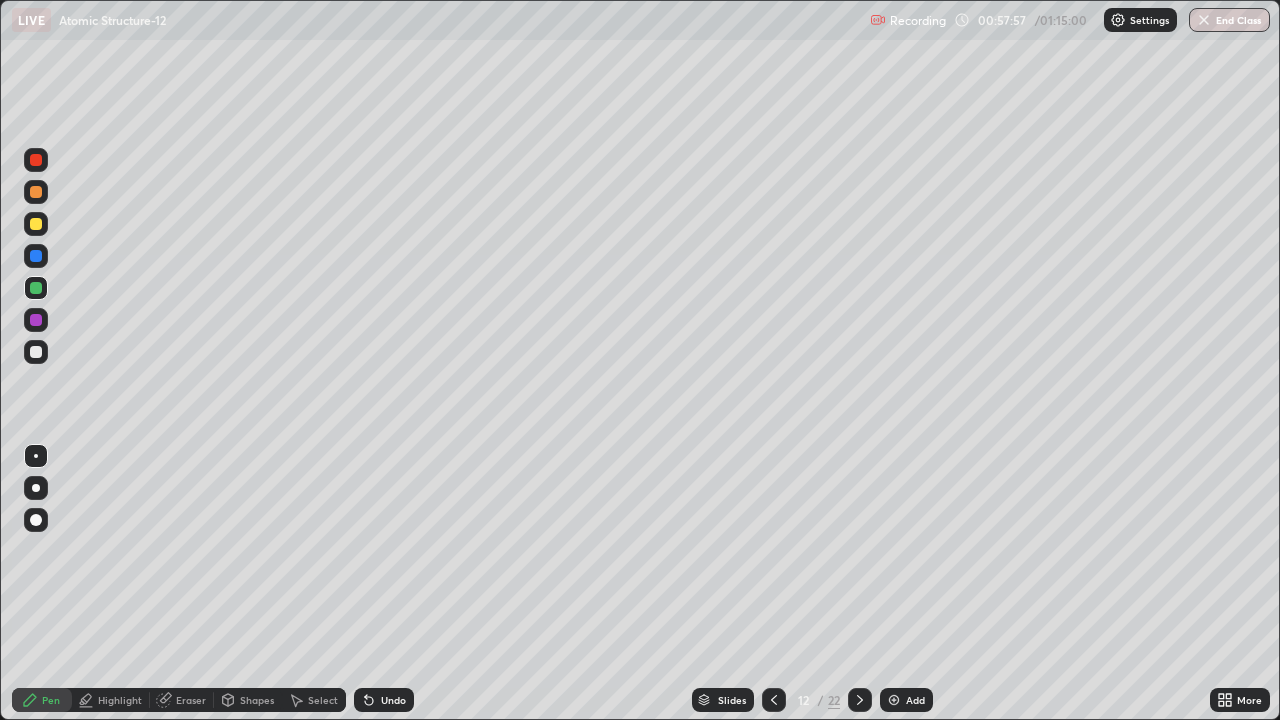 click 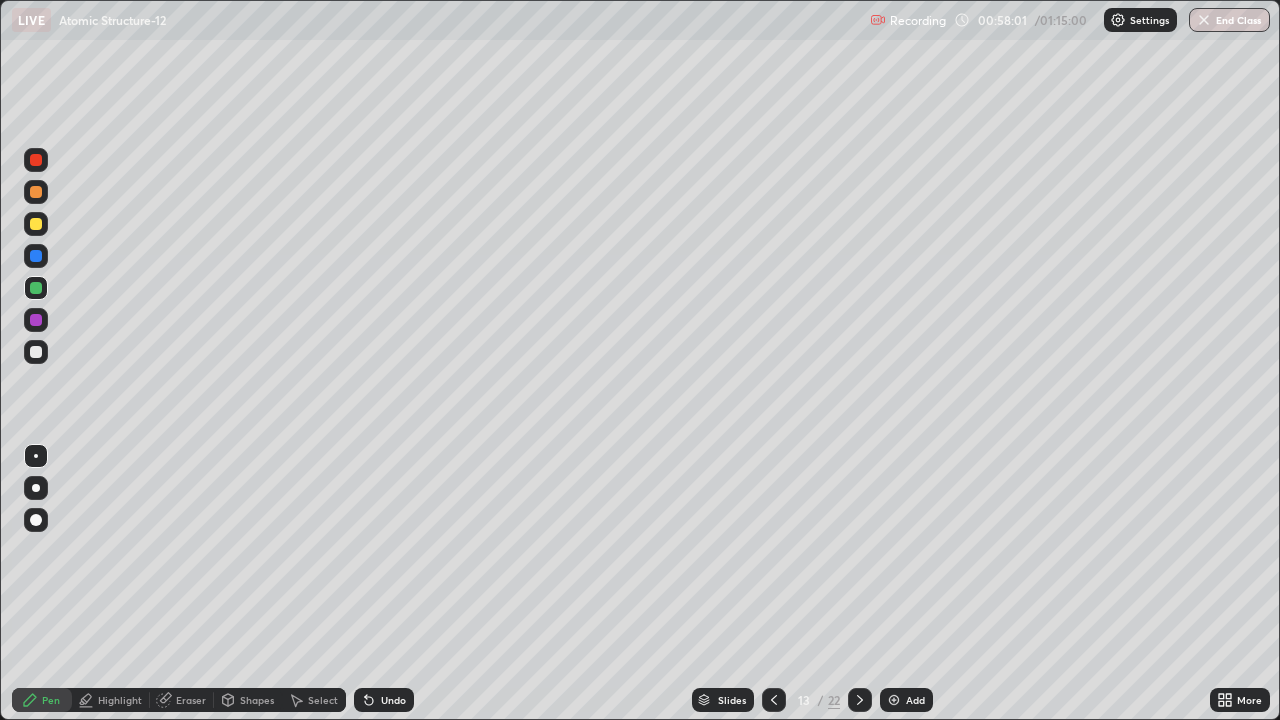 click at bounding box center (36, 224) 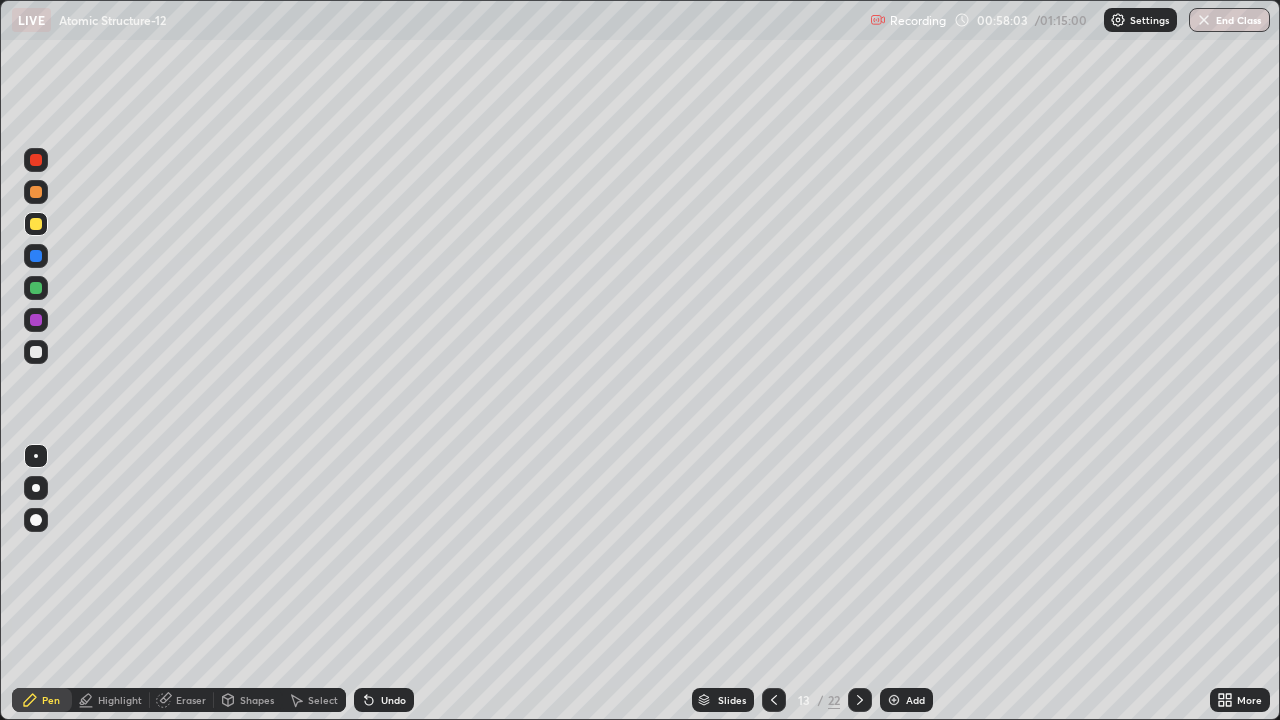 click on "Undo" at bounding box center [384, 700] 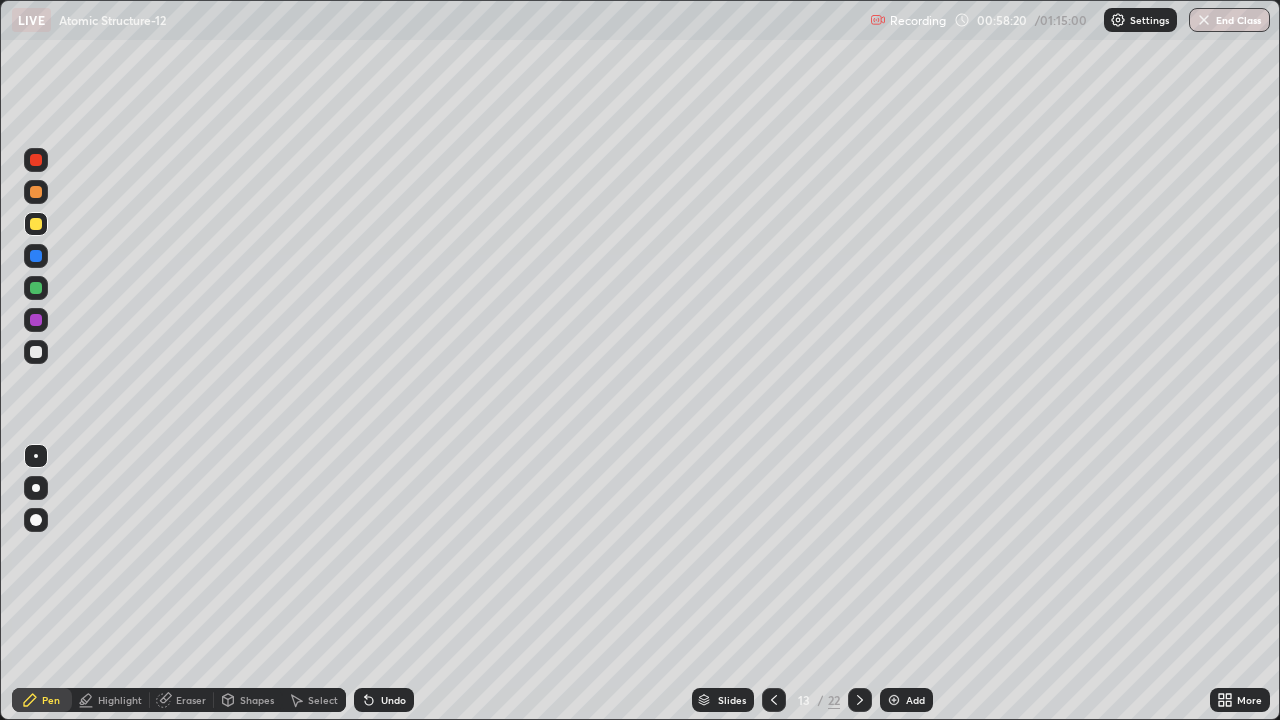 click at bounding box center [36, 192] 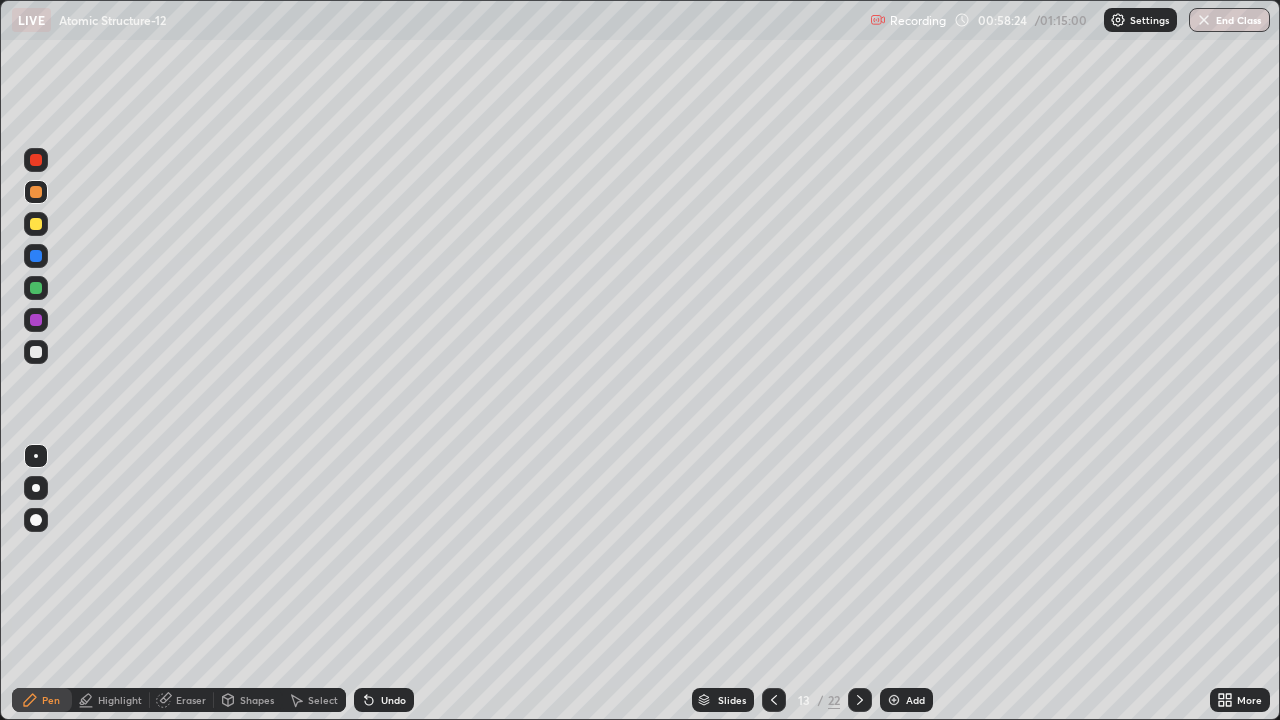 click at bounding box center [36, 288] 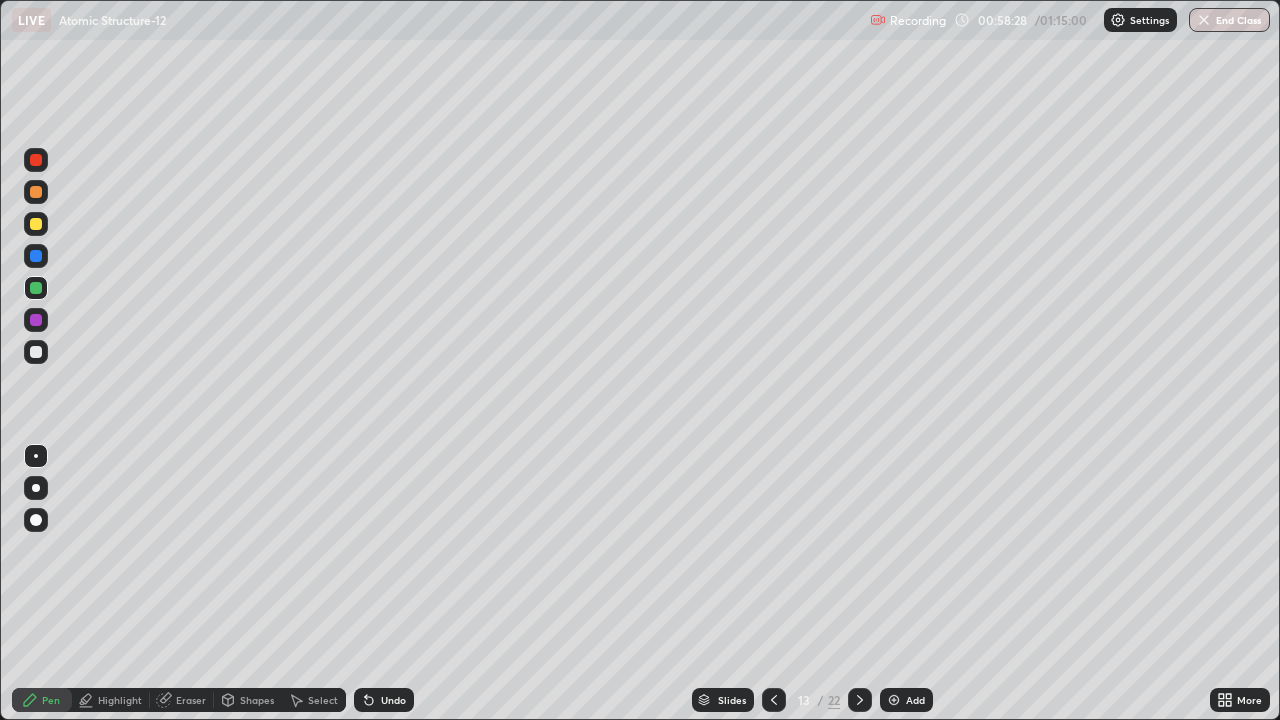 click at bounding box center [36, 352] 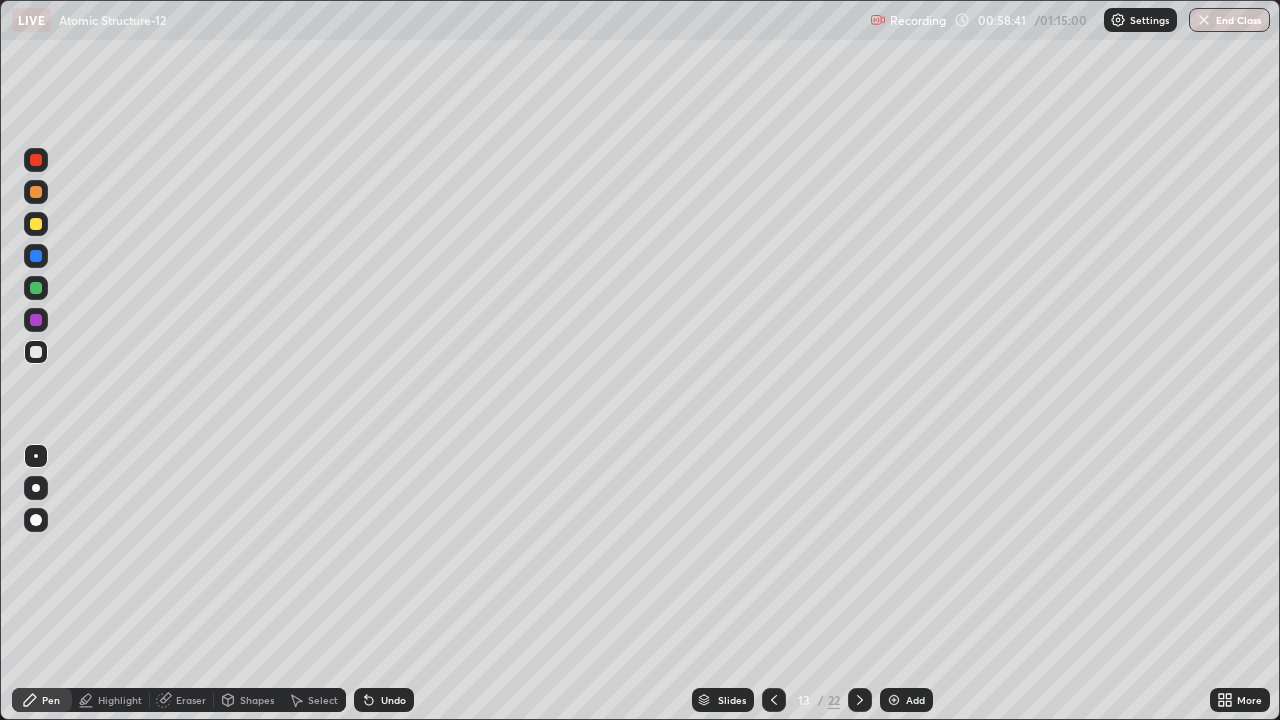 click at bounding box center [36, 192] 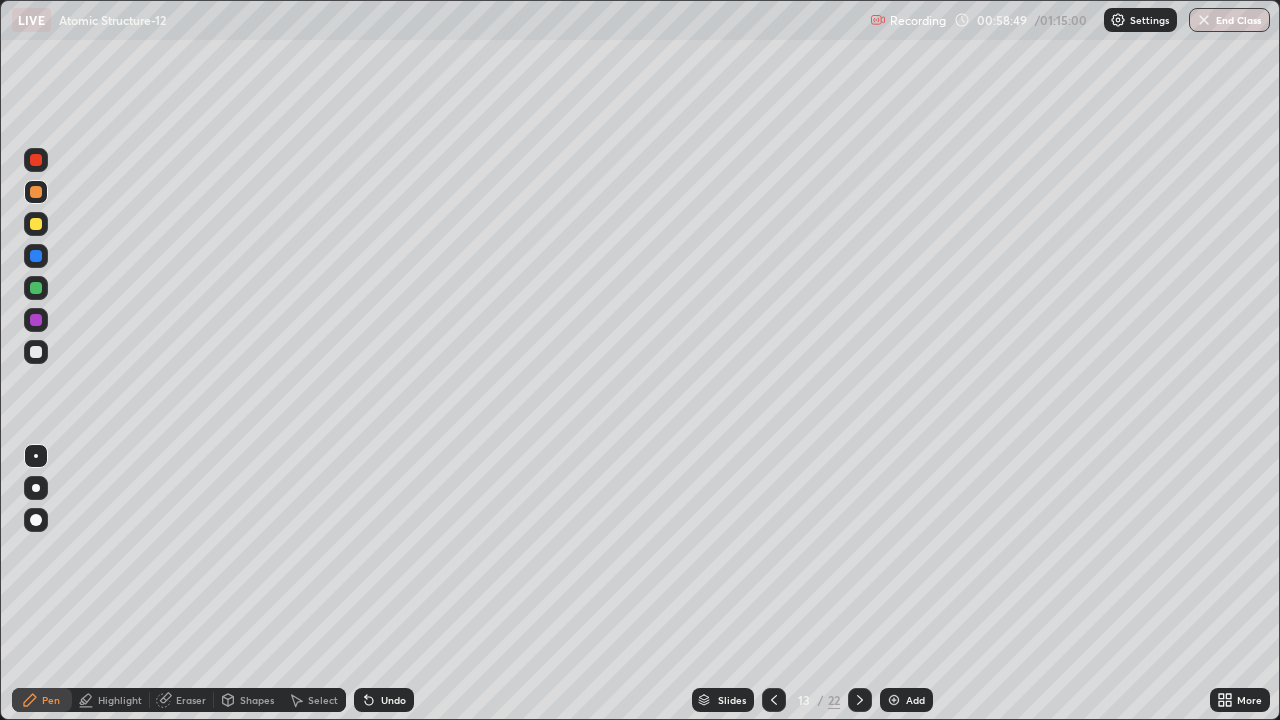 click at bounding box center [36, 352] 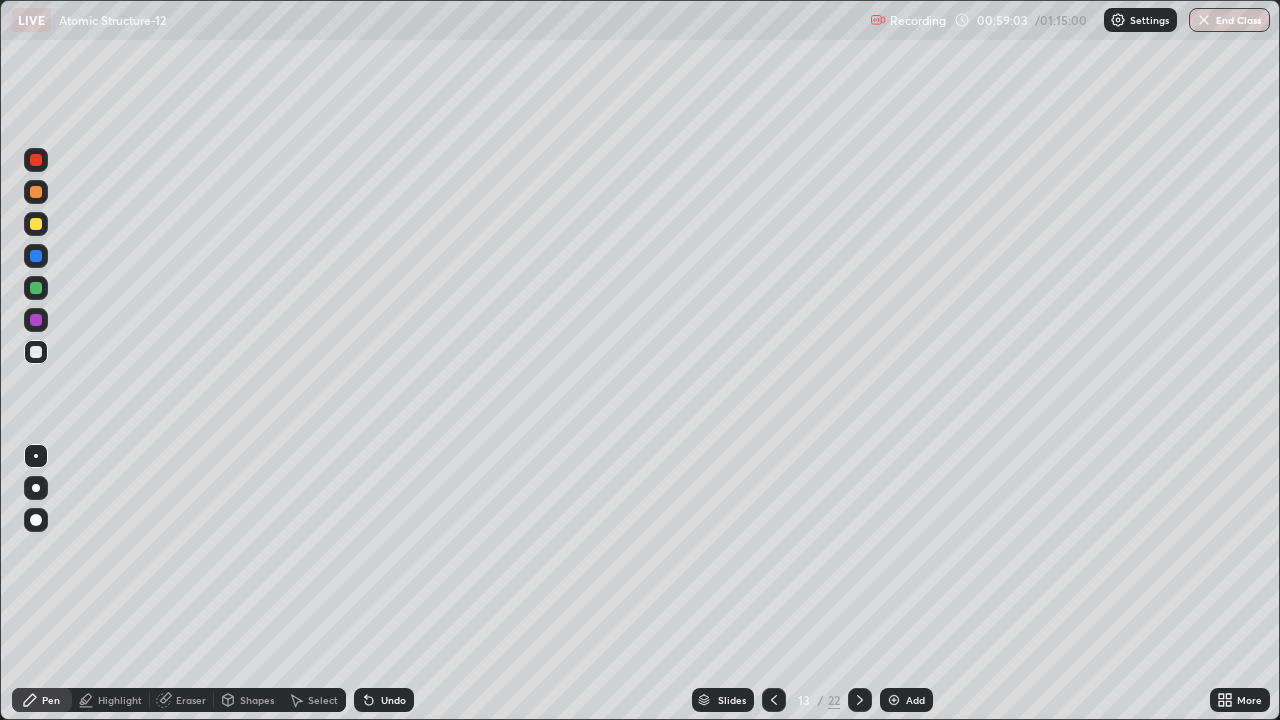 click 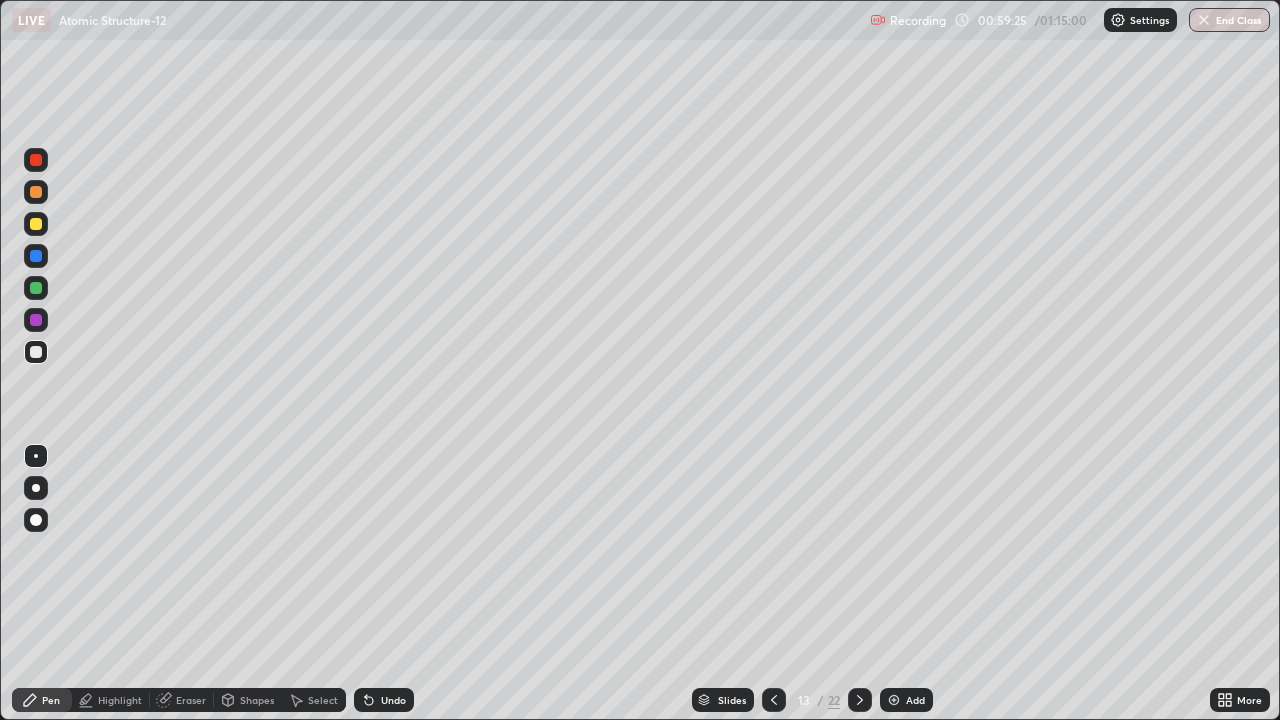 click at bounding box center (36, 192) 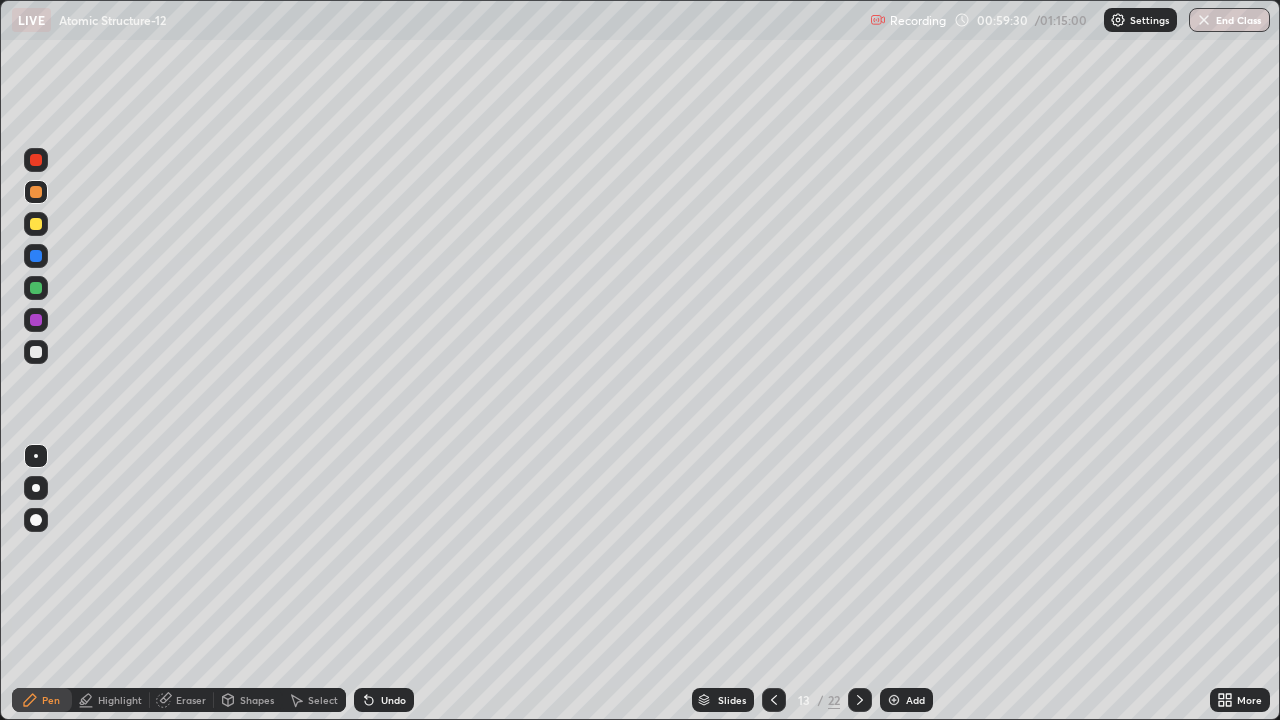 click at bounding box center (36, 352) 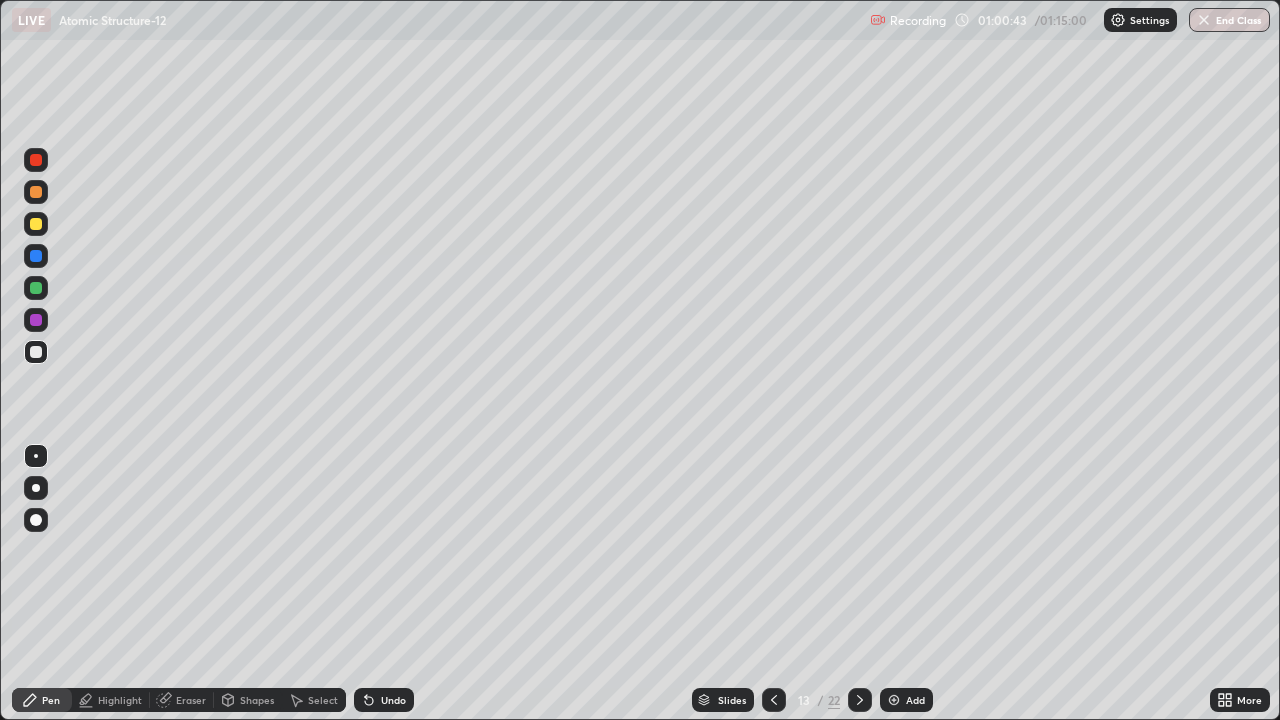 click 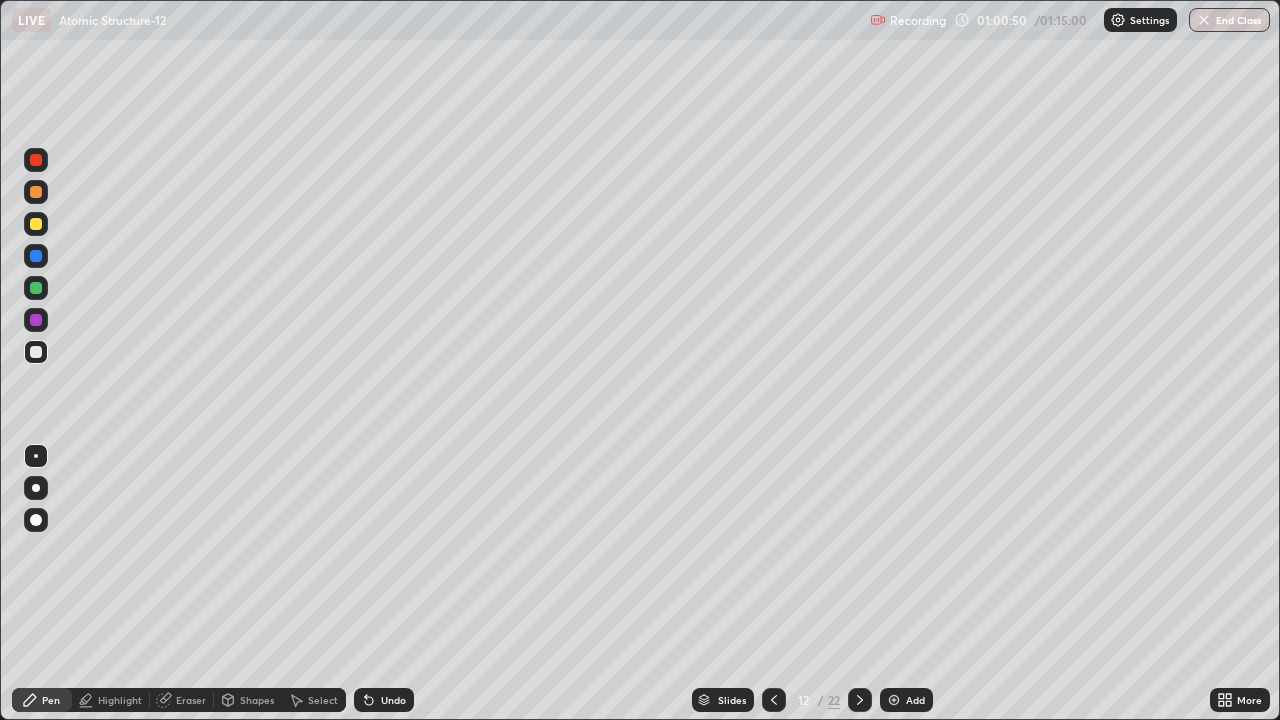 click at bounding box center [894, 700] 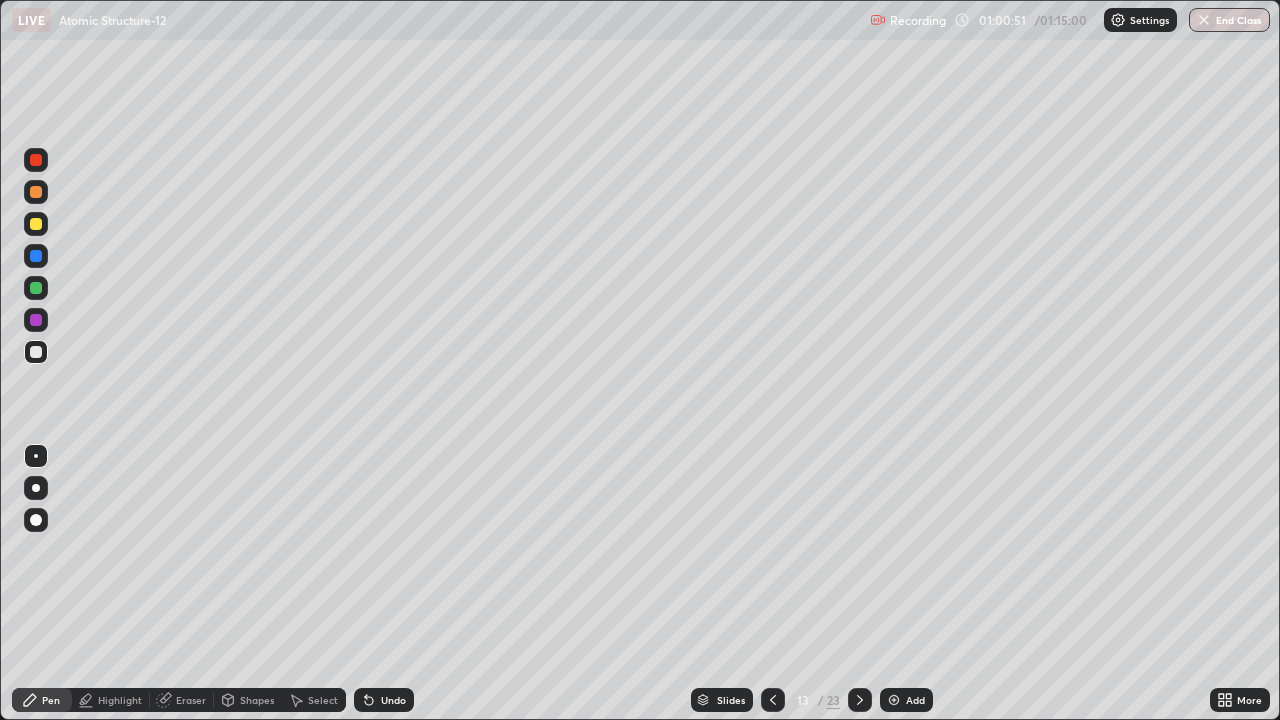 click at bounding box center (36, 288) 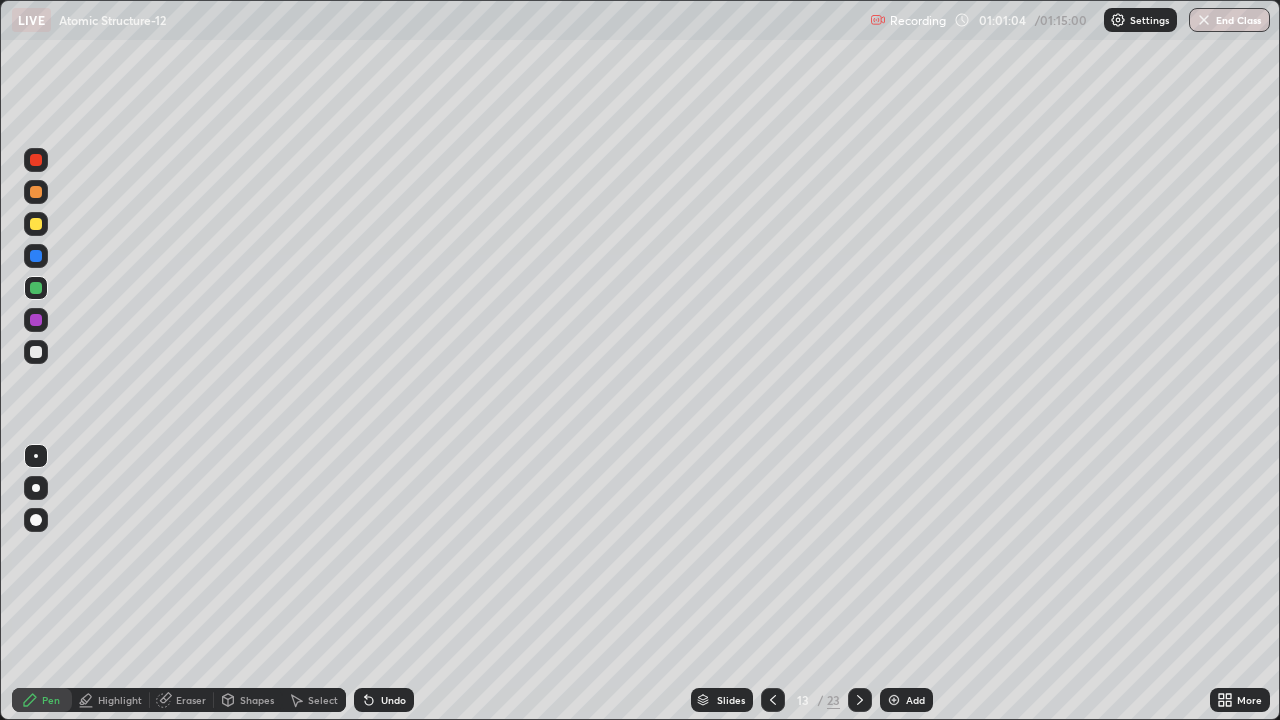 click at bounding box center [36, 192] 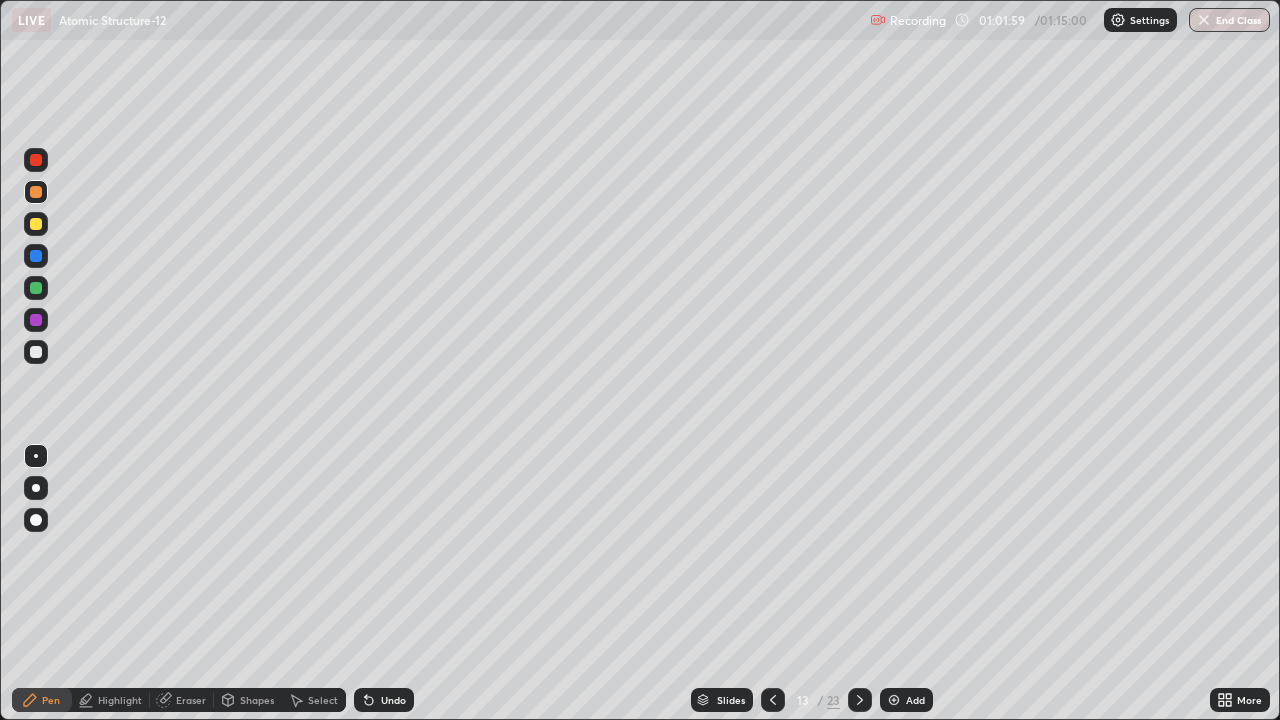 click at bounding box center [36, 352] 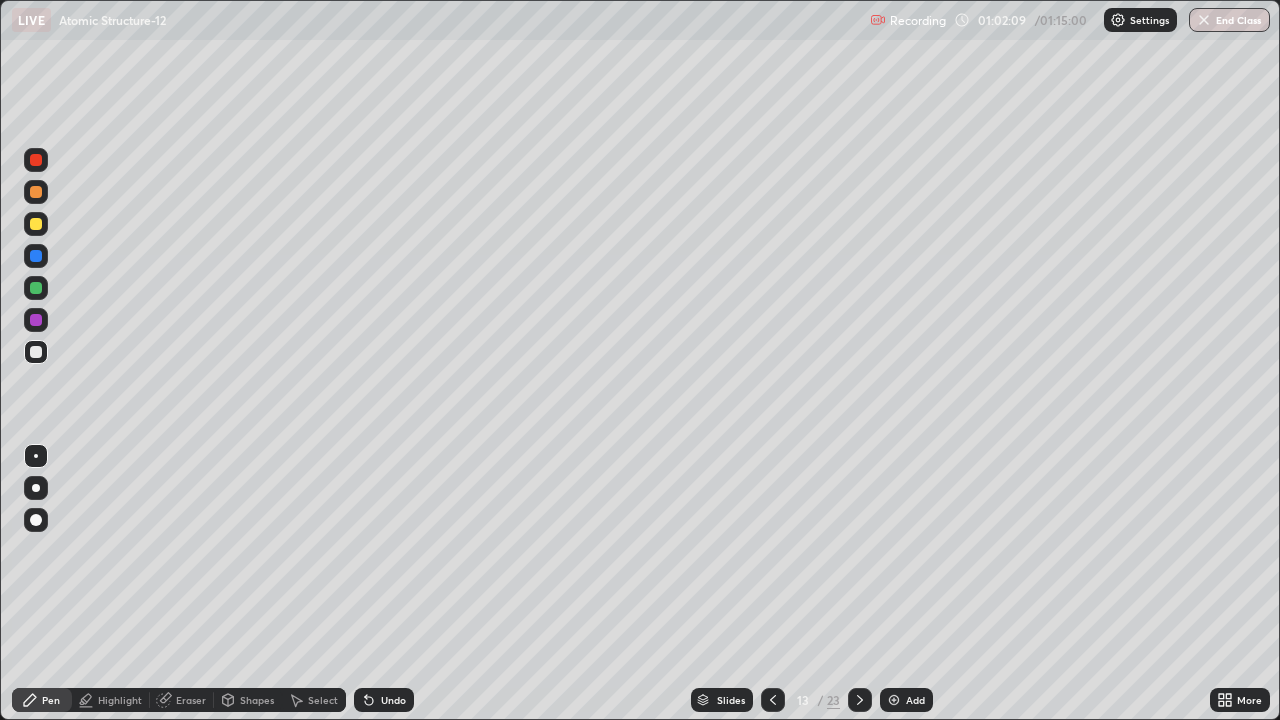 click at bounding box center (773, 700) 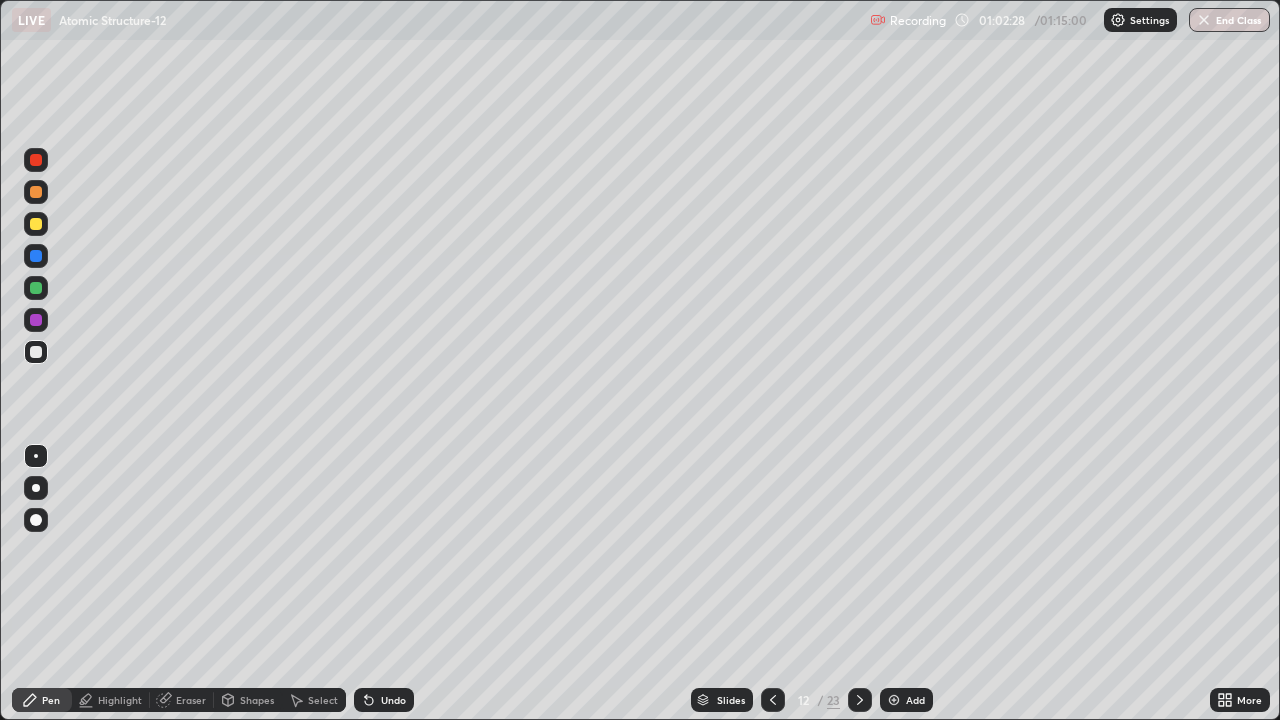 click 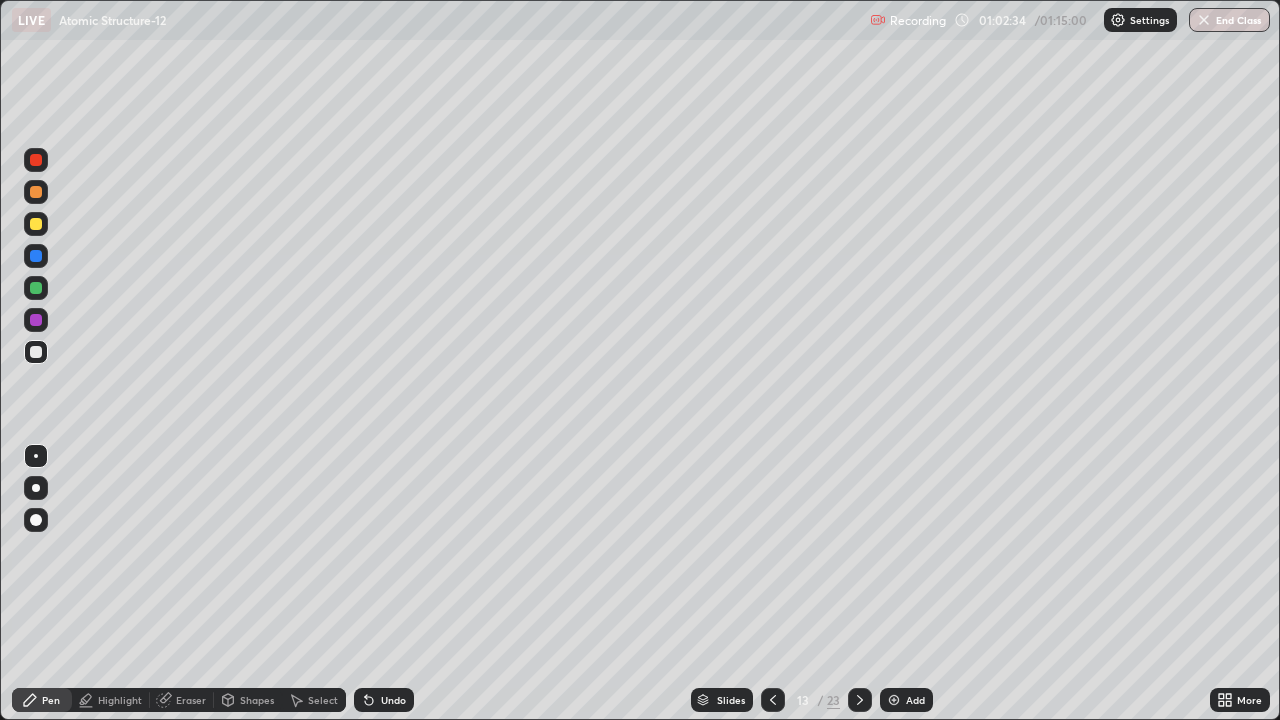 click 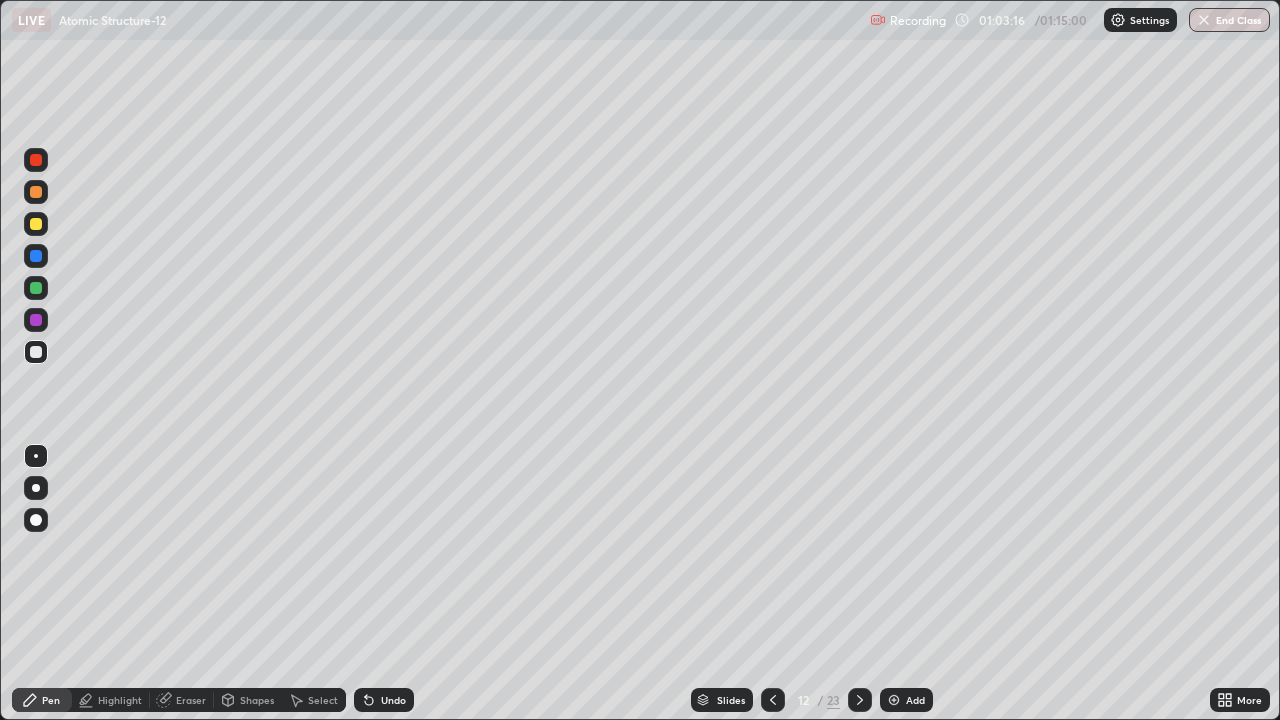 click on "Highlight" at bounding box center [120, 700] 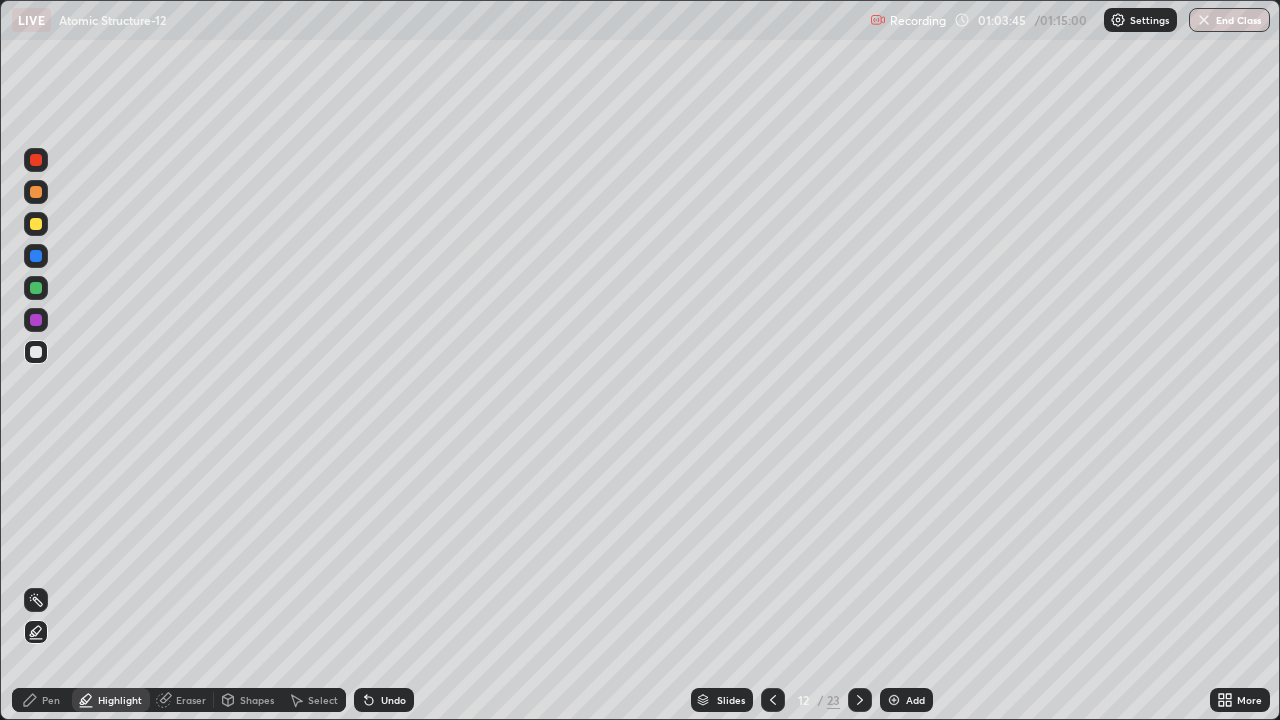 click 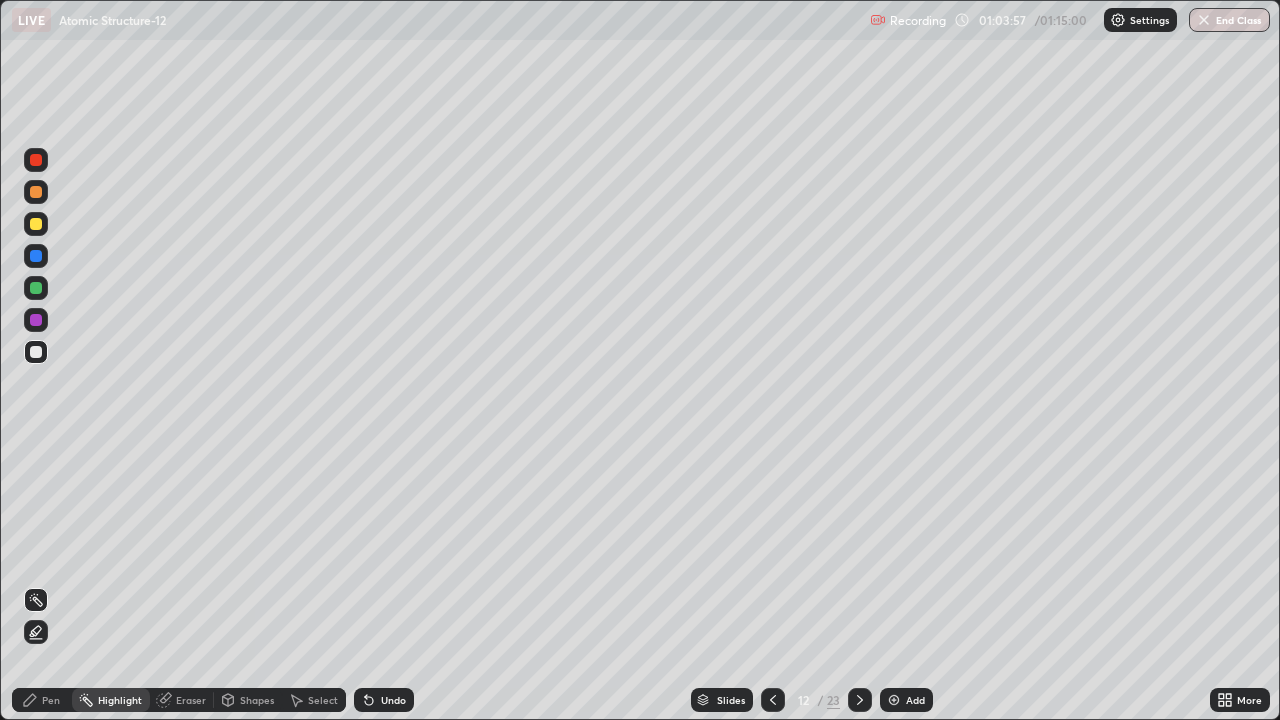 click at bounding box center [860, 700] 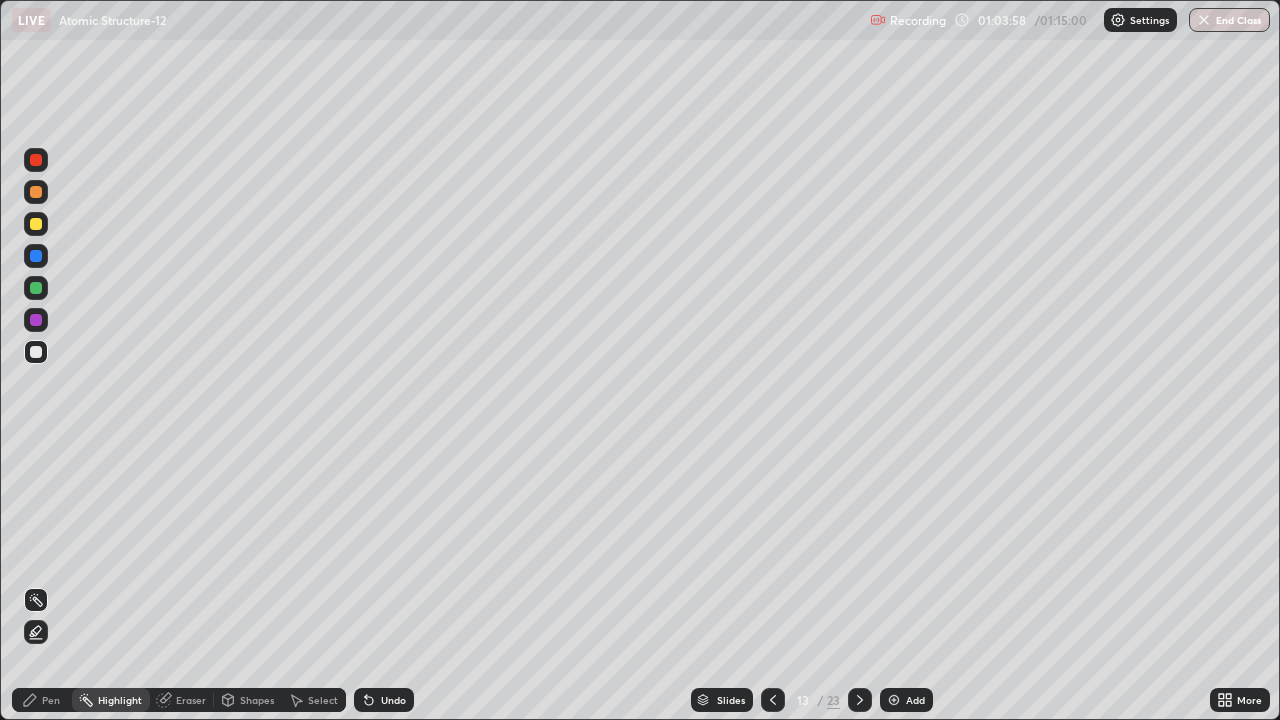 click at bounding box center (773, 700) 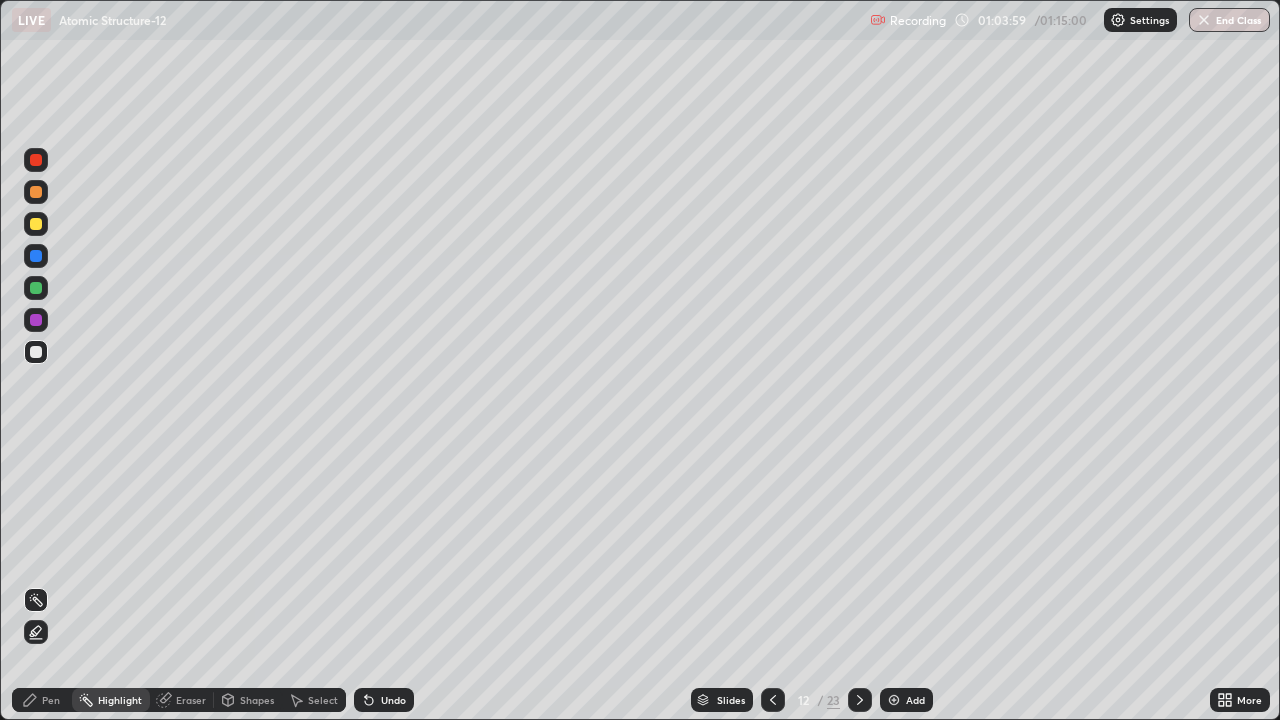 click 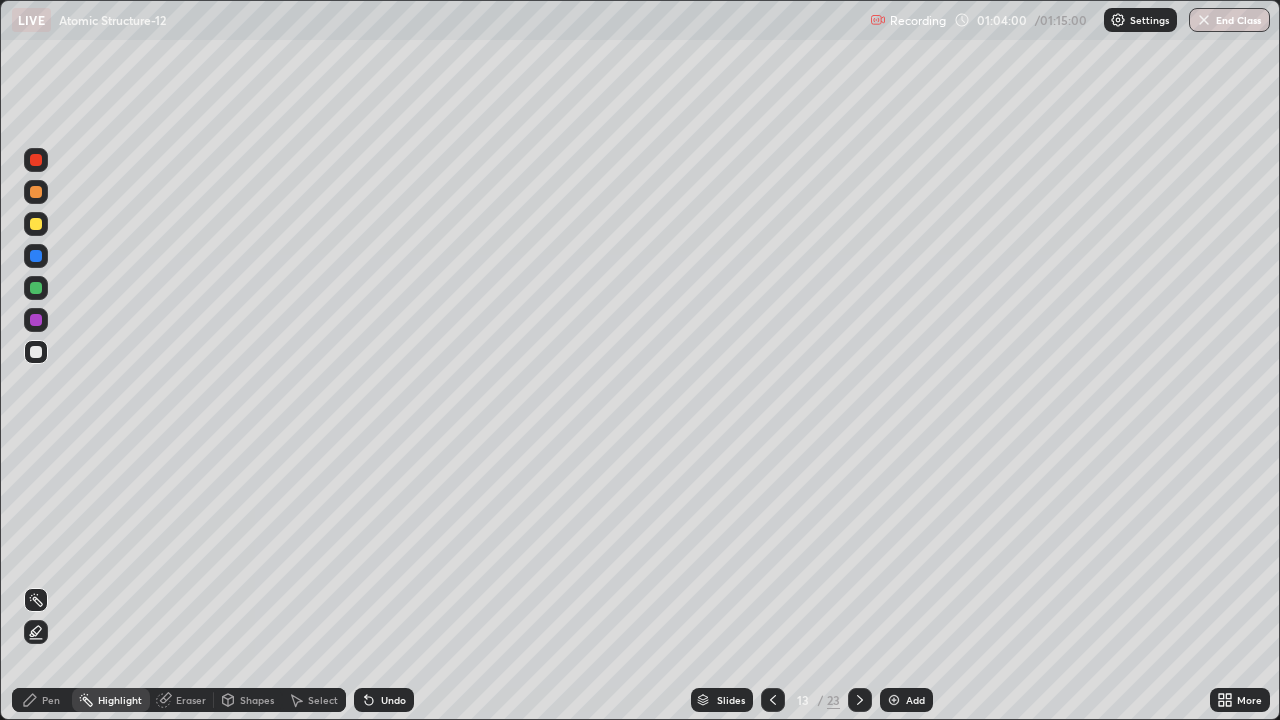 click 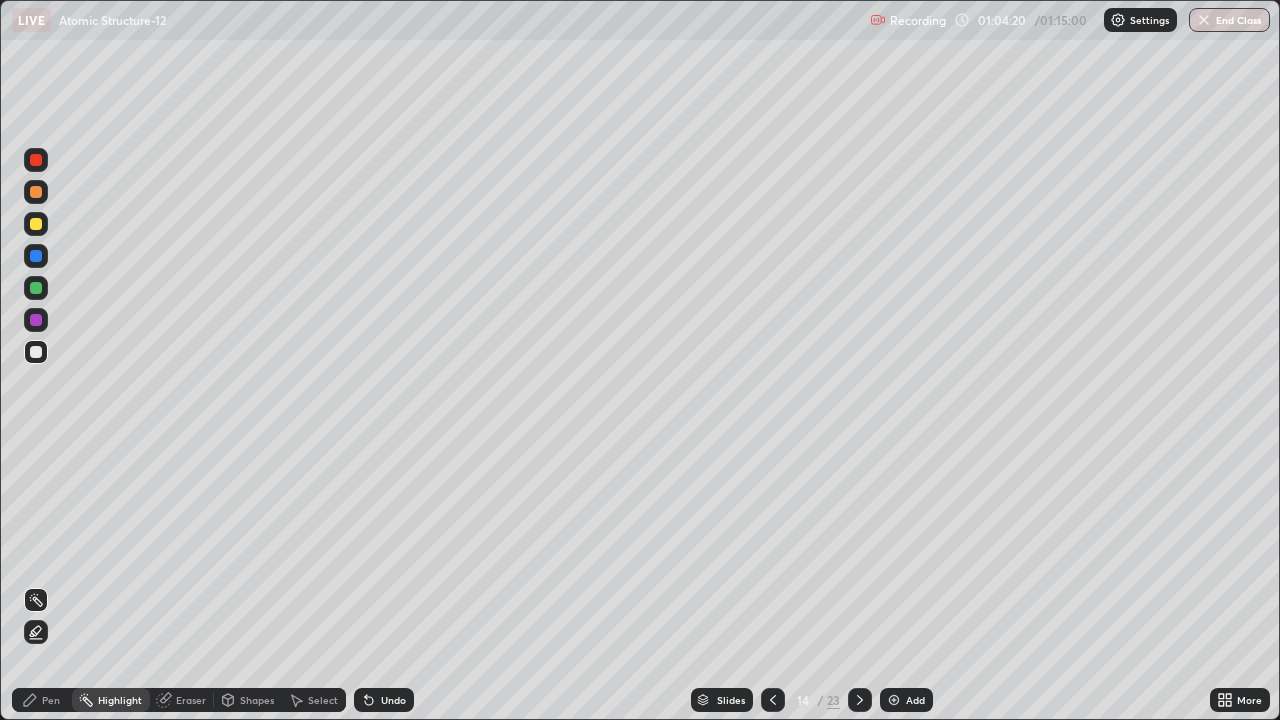 click at bounding box center [773, 700] 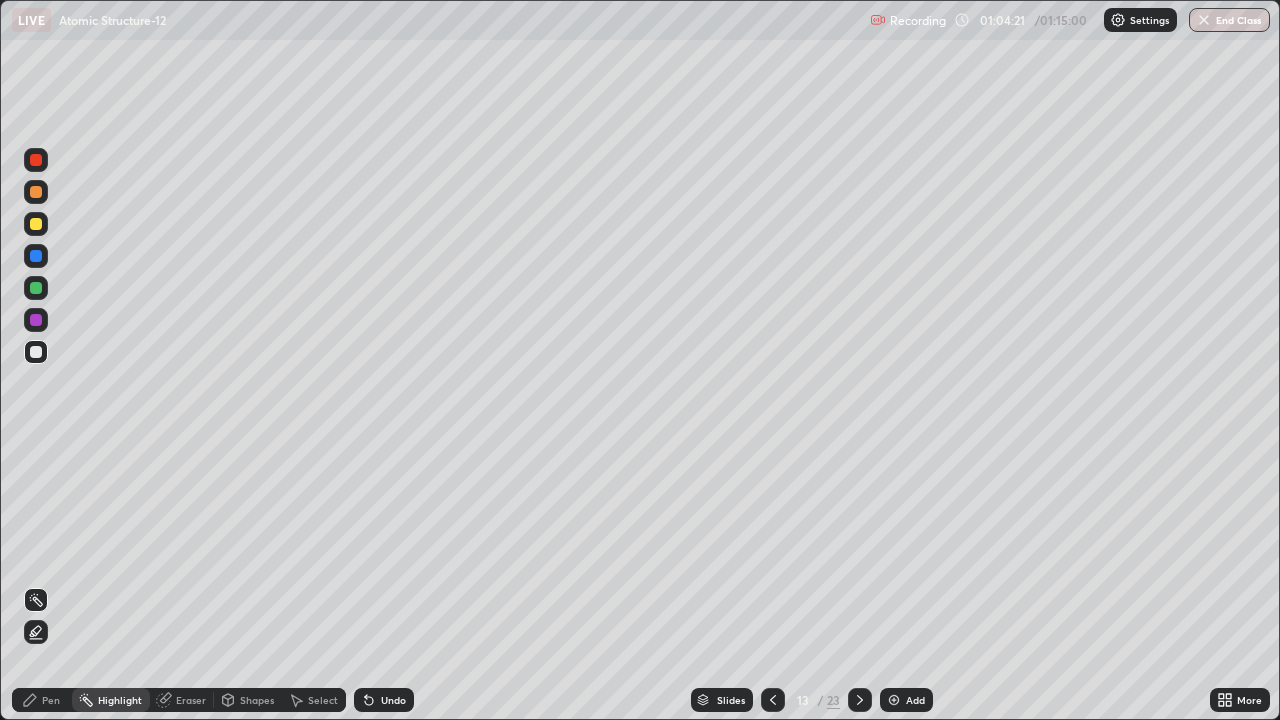click at bounding box center (773, 700) 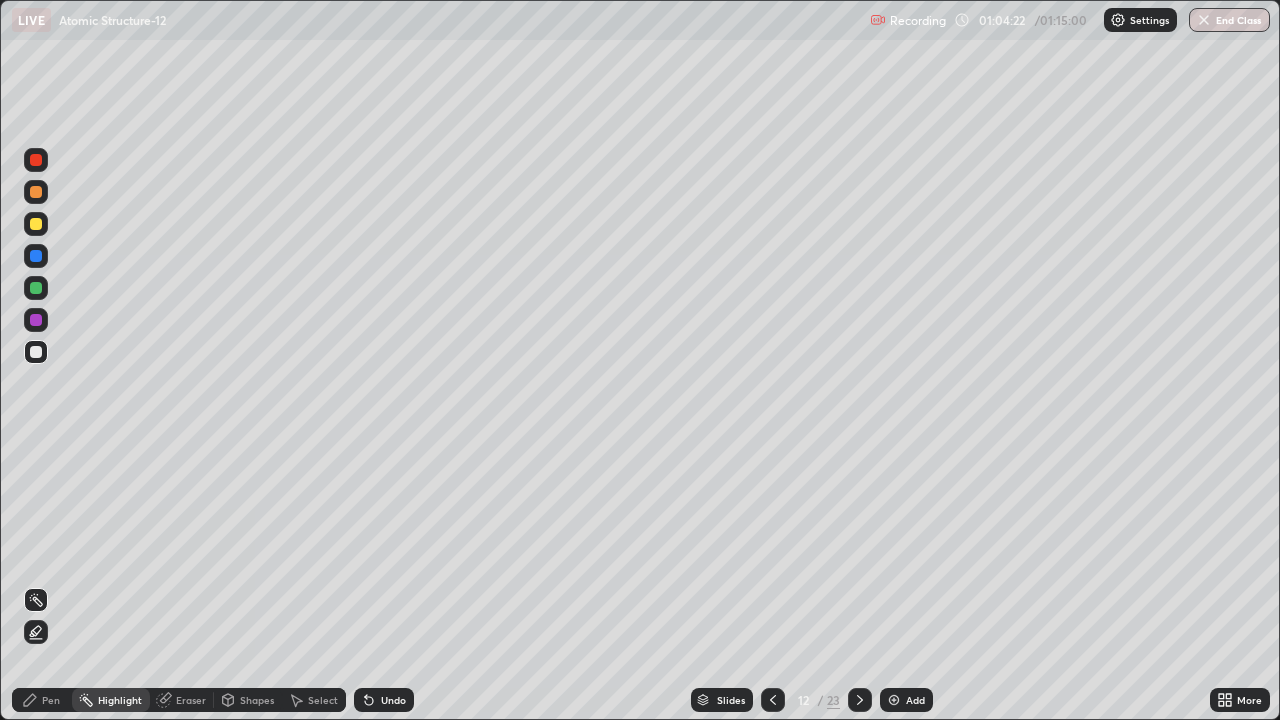 click 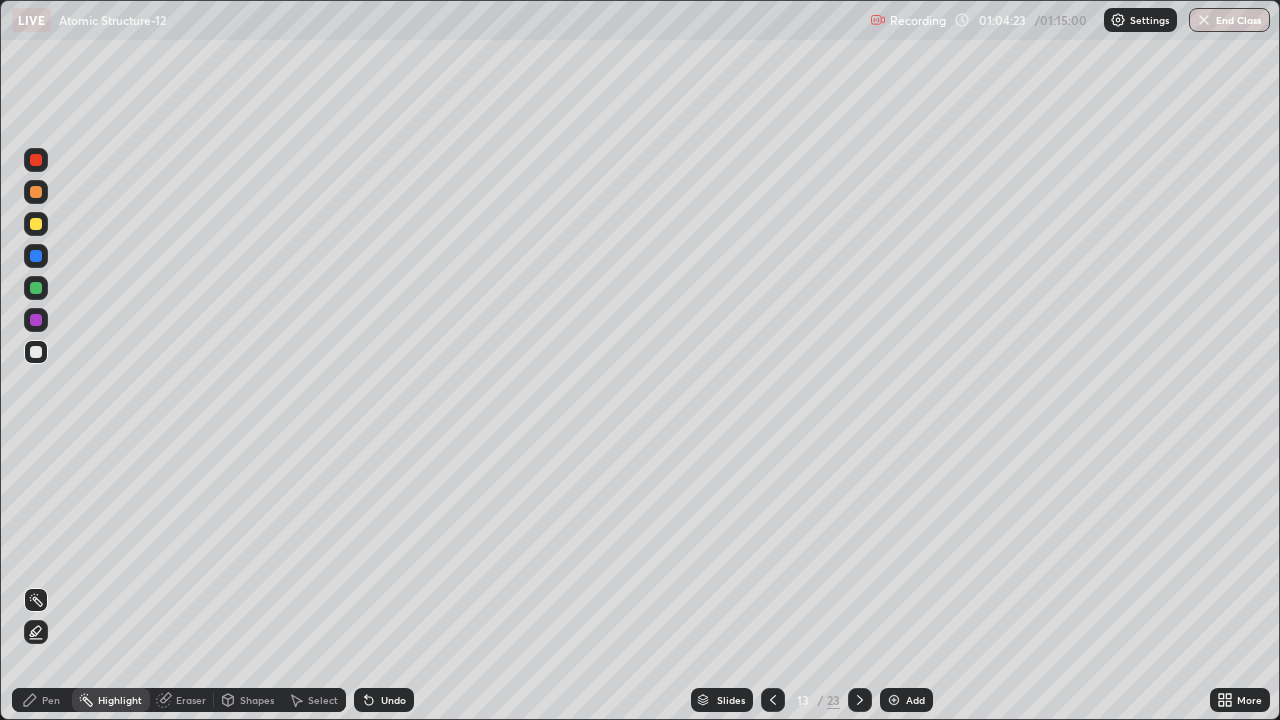 click at bounding box center [860, 700] 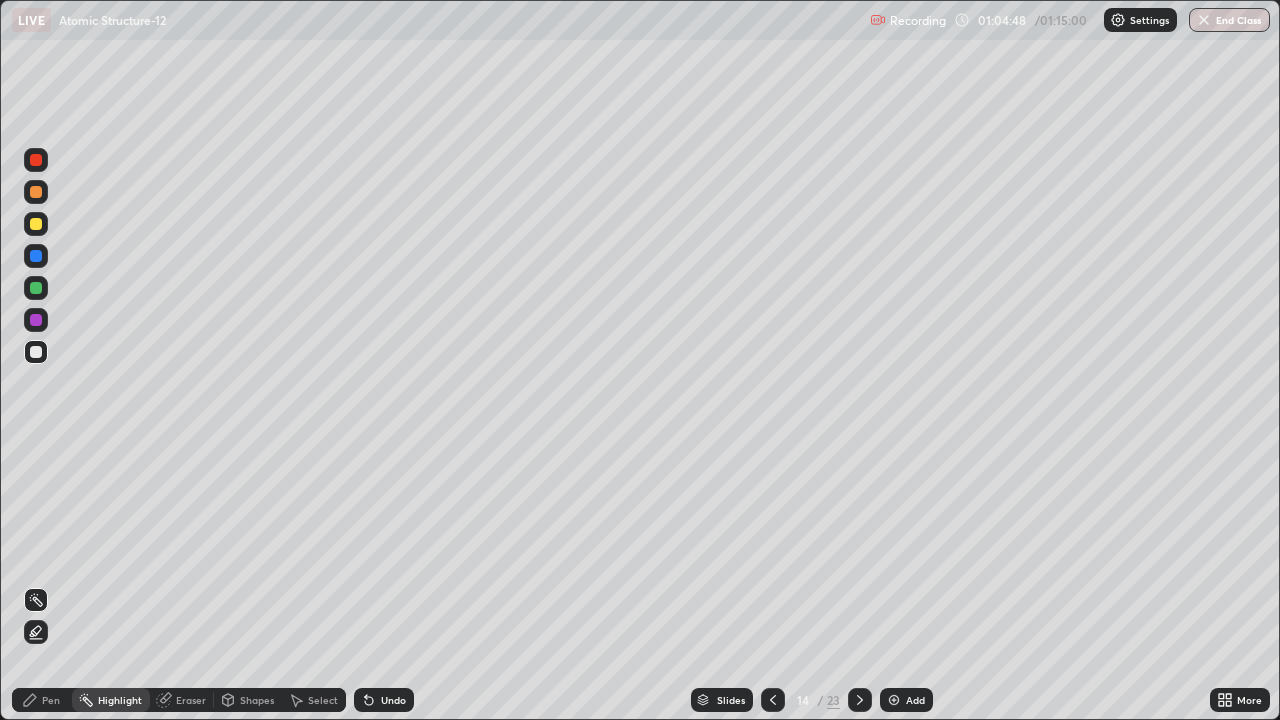 click at bounding box center (1204, 20) 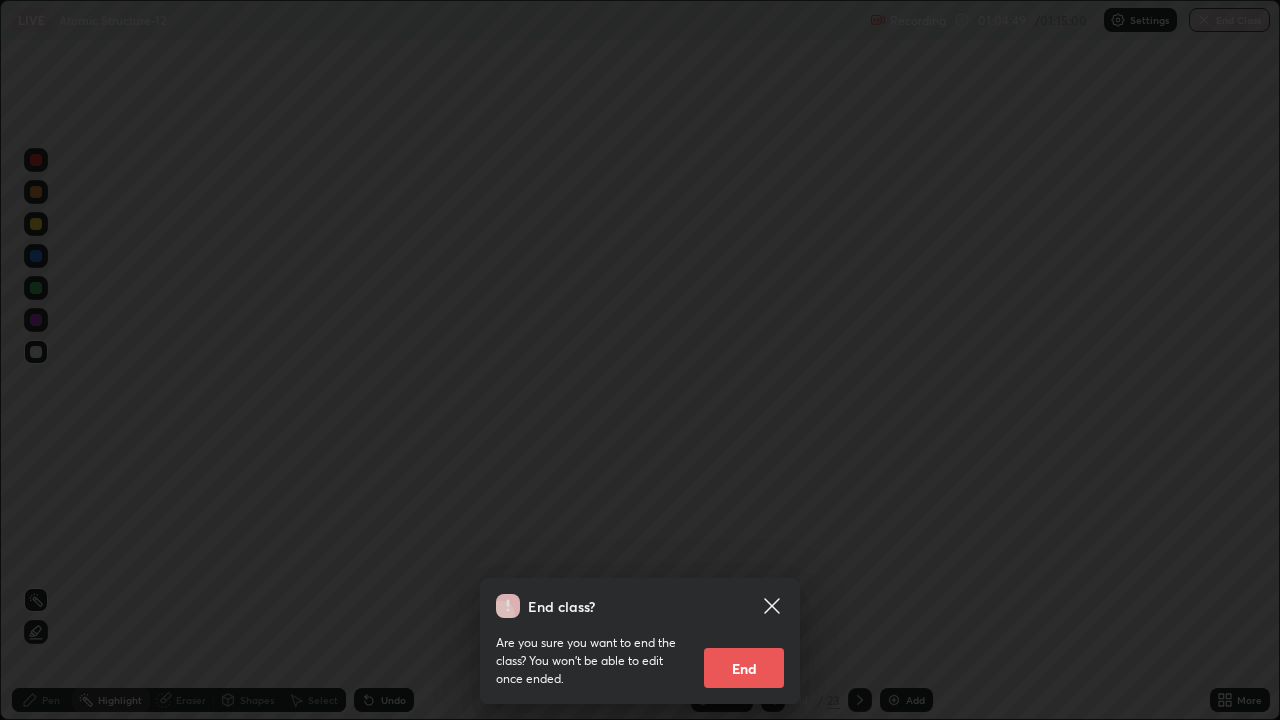click on "End" at bounding box center [744, 668] 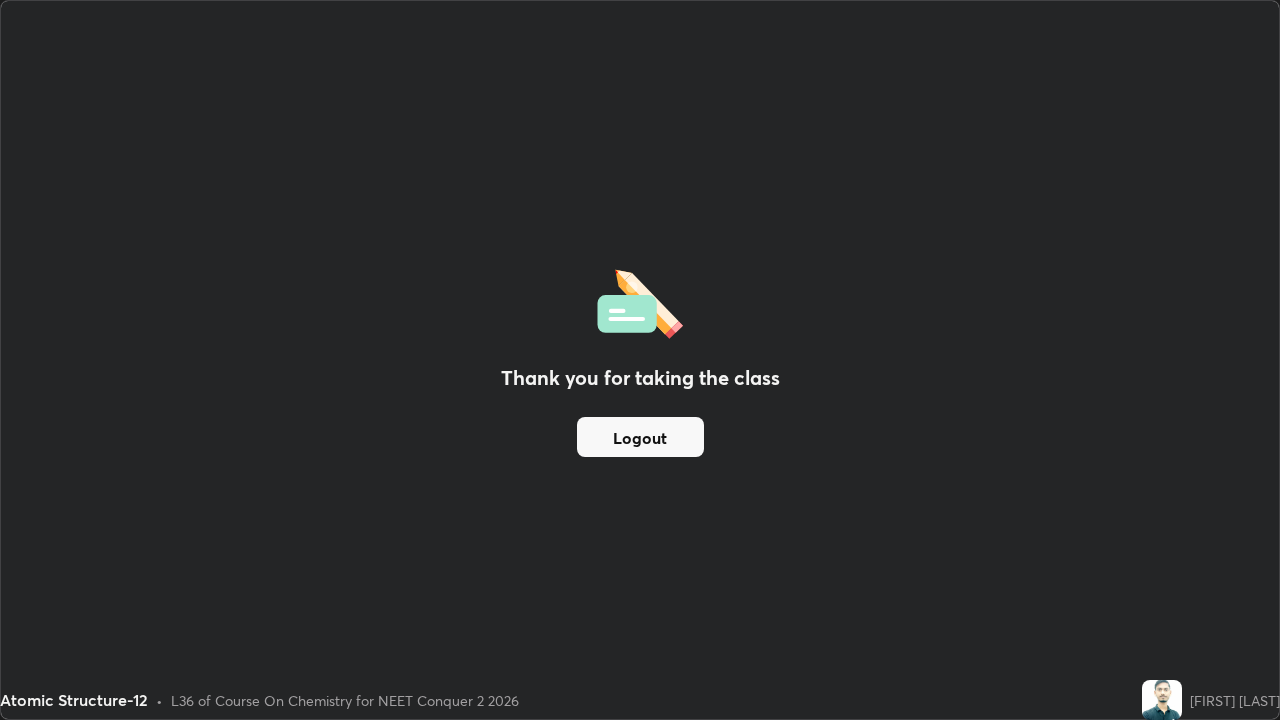 click on "Logout" at bounding box center [640, 437] 